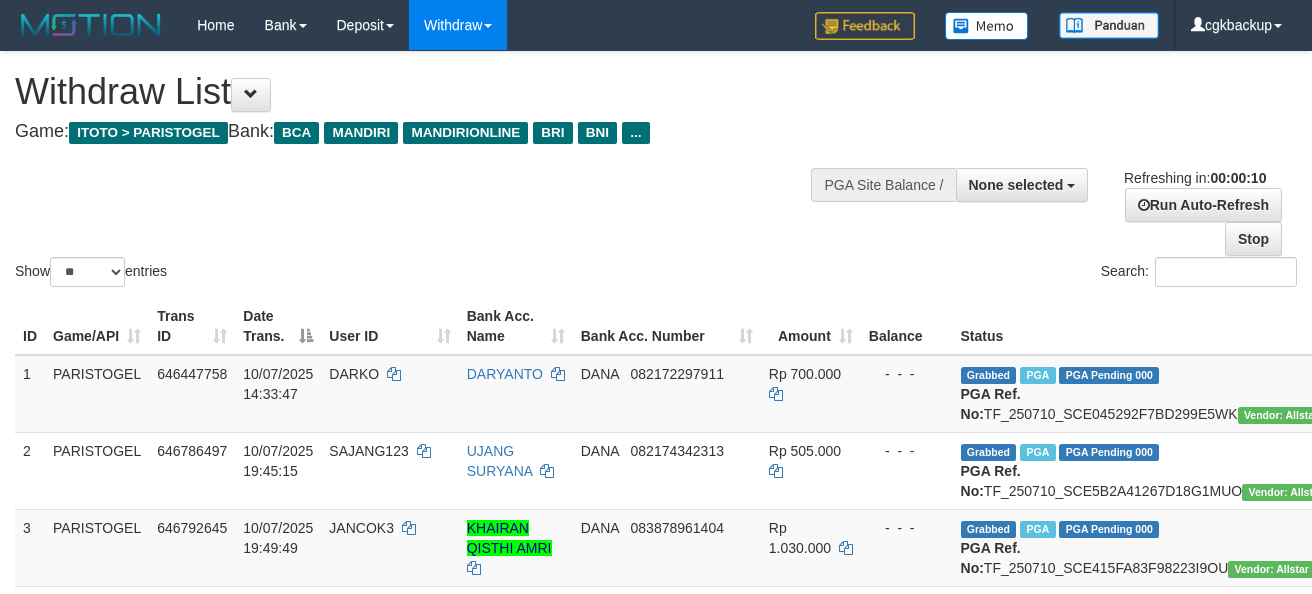 select 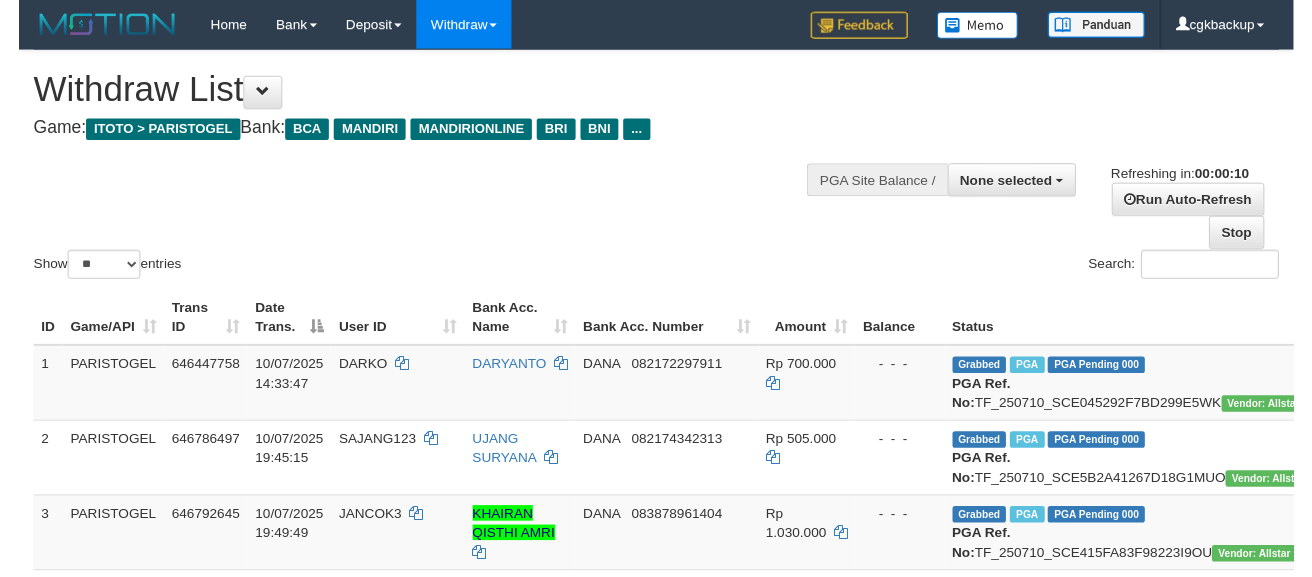 scroll, scrollTop: 0, scrollLeft: 0, axis: both 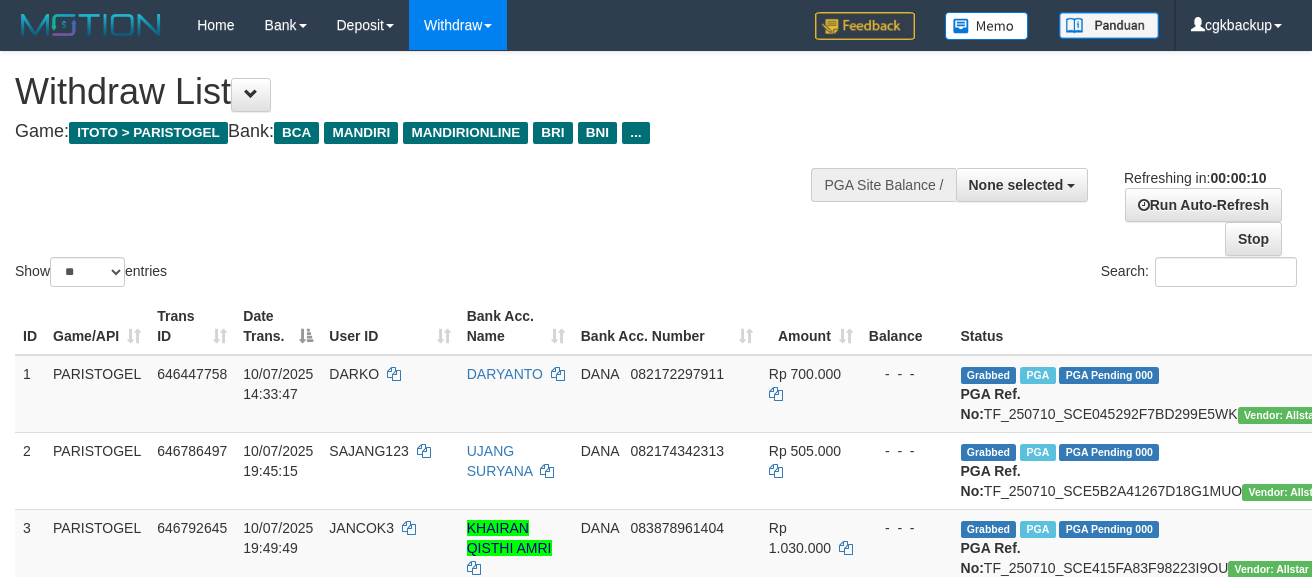 select 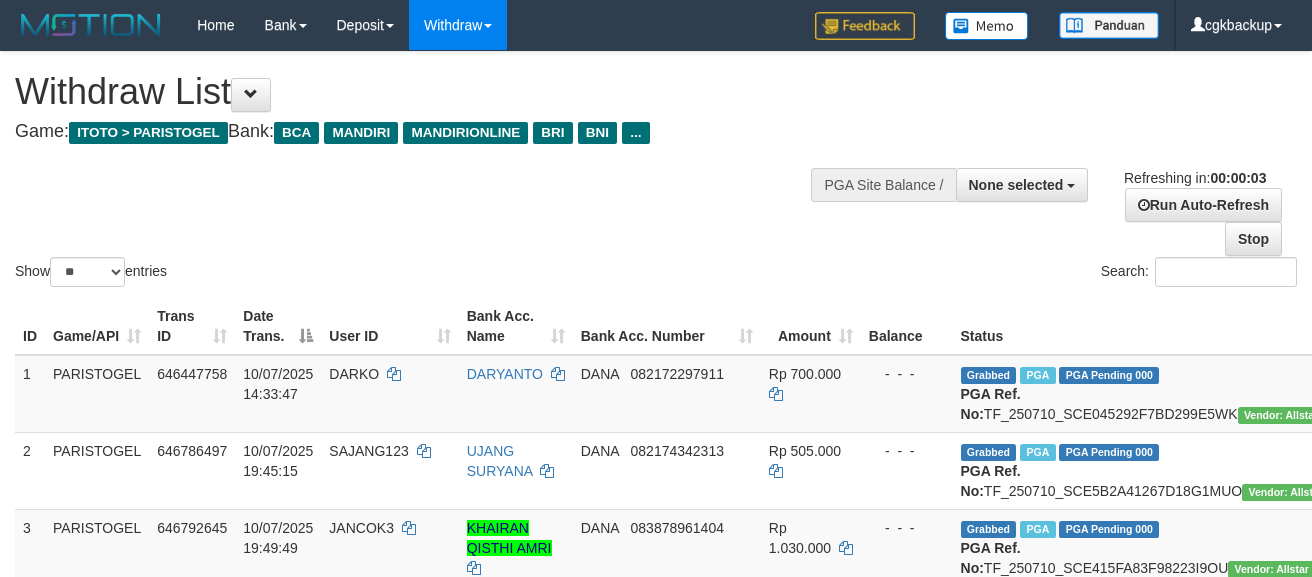 scroll, scrollTop: 0, scrollLeft: 0, axis: both 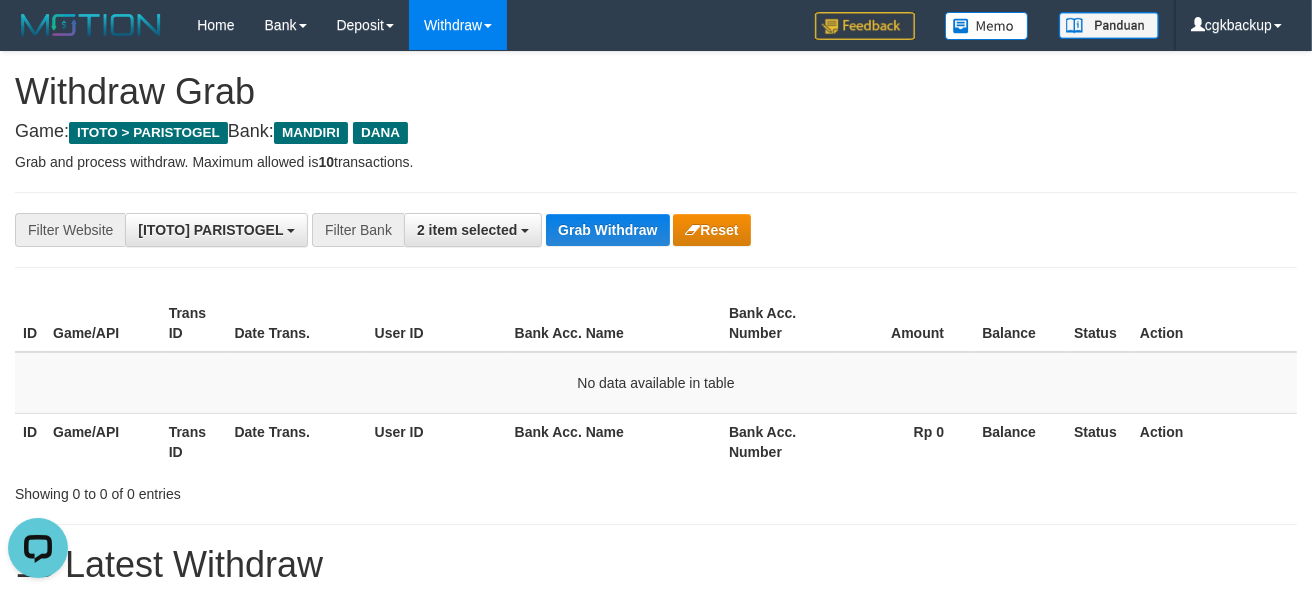 click on "Game:   ITOTO > PARISTOGEL    		Bank:   MANDIRI   DANA" at bounding box center (656, 132) 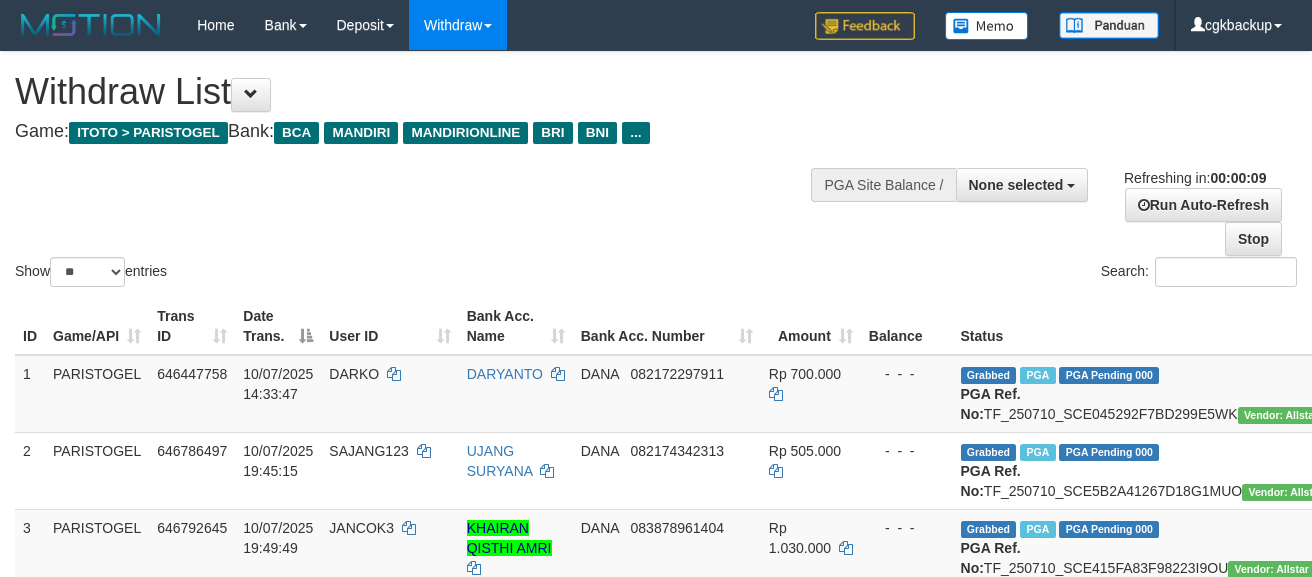 select 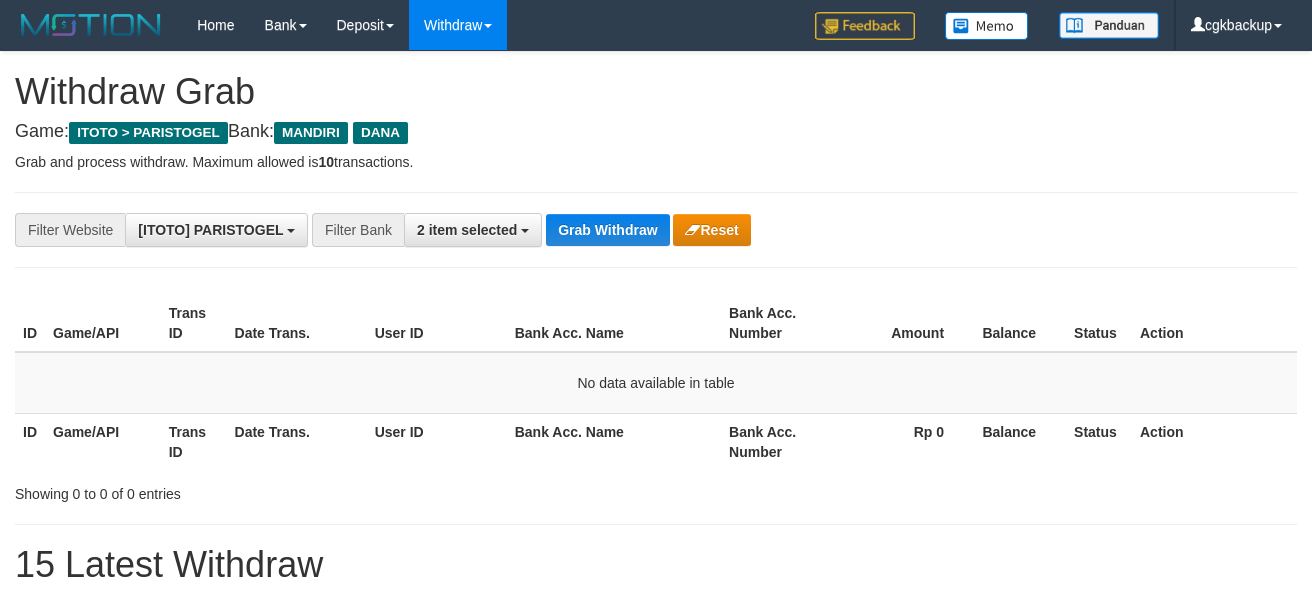 scroll, scrollTop: 0, scrollLeft: 0, axis: both 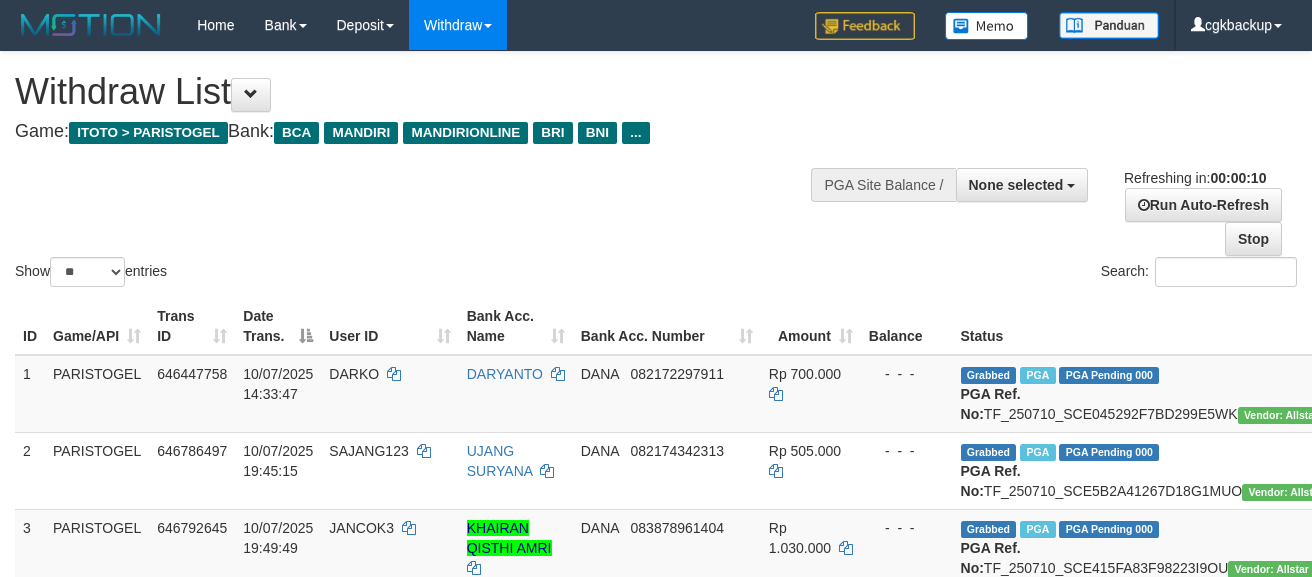 select 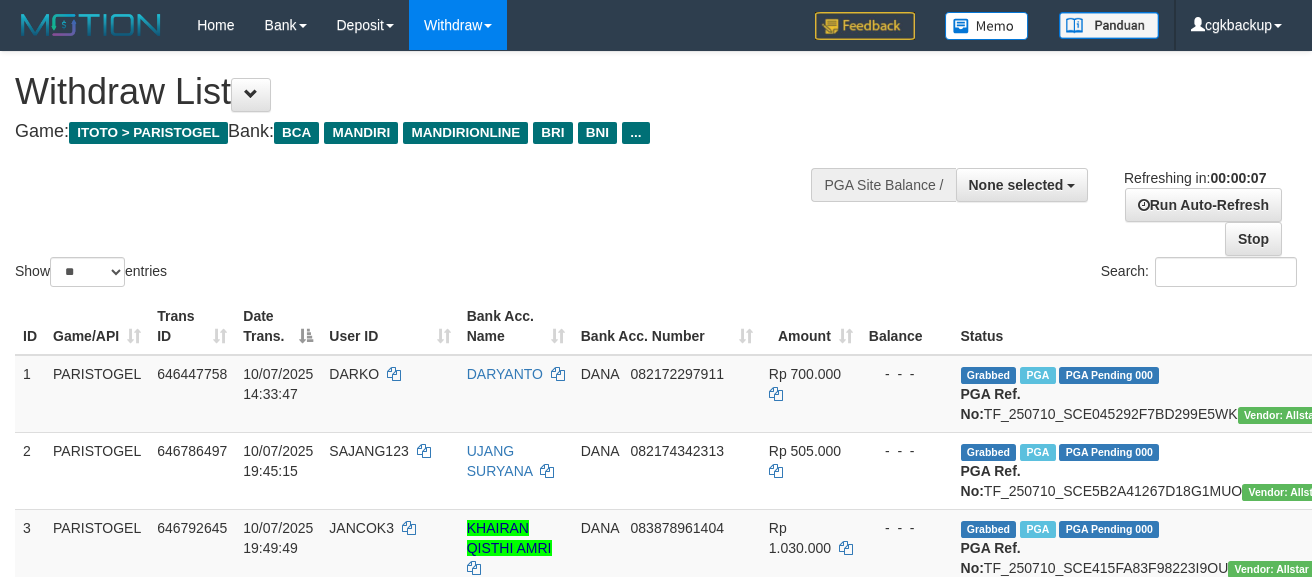 scroll, scrollTop: 0, scrollLeft: 0, axis: both 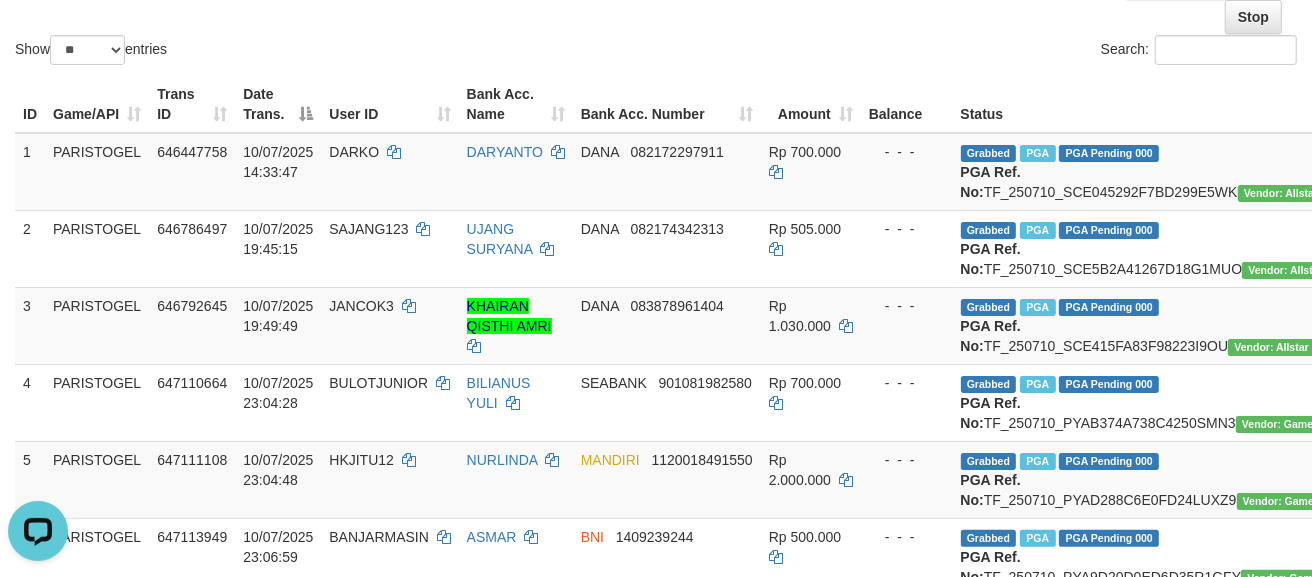 click on "Search:" at bounding box center [984, 52] 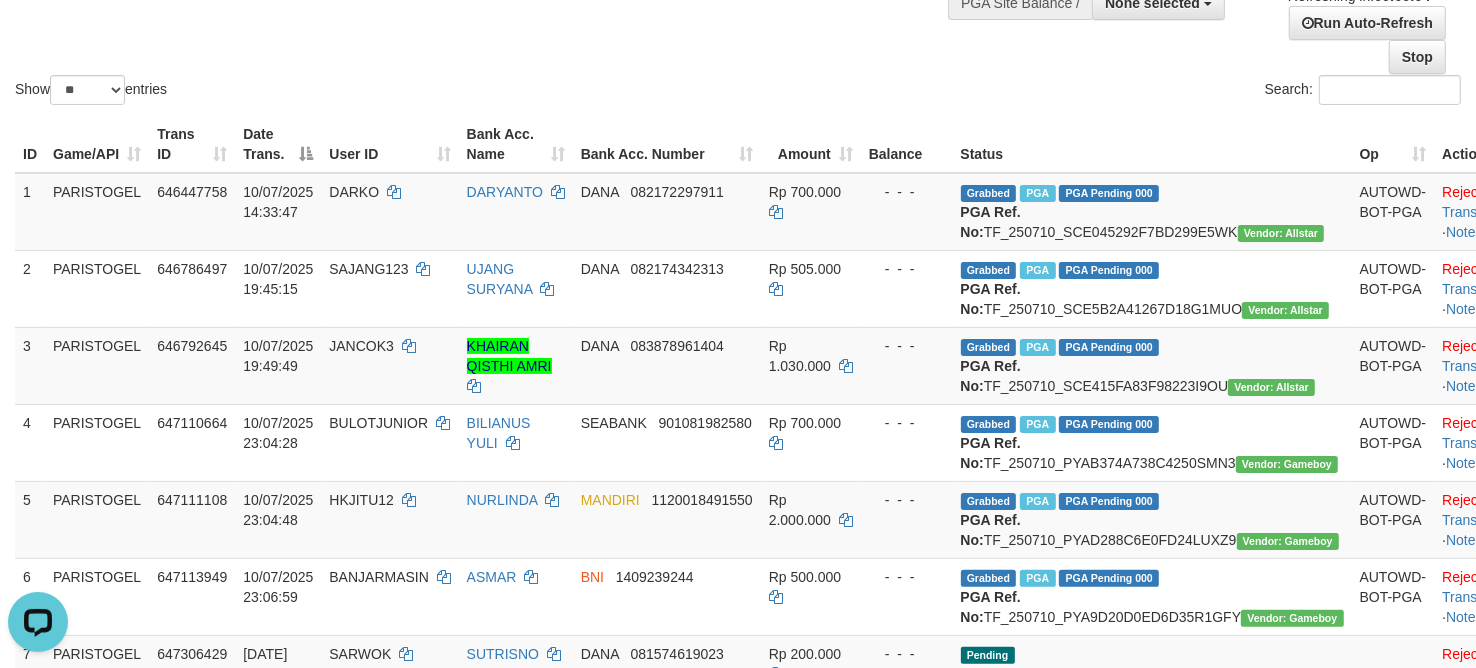 scroll, scrollTop: 0, scrollLeft: 0, axis: both 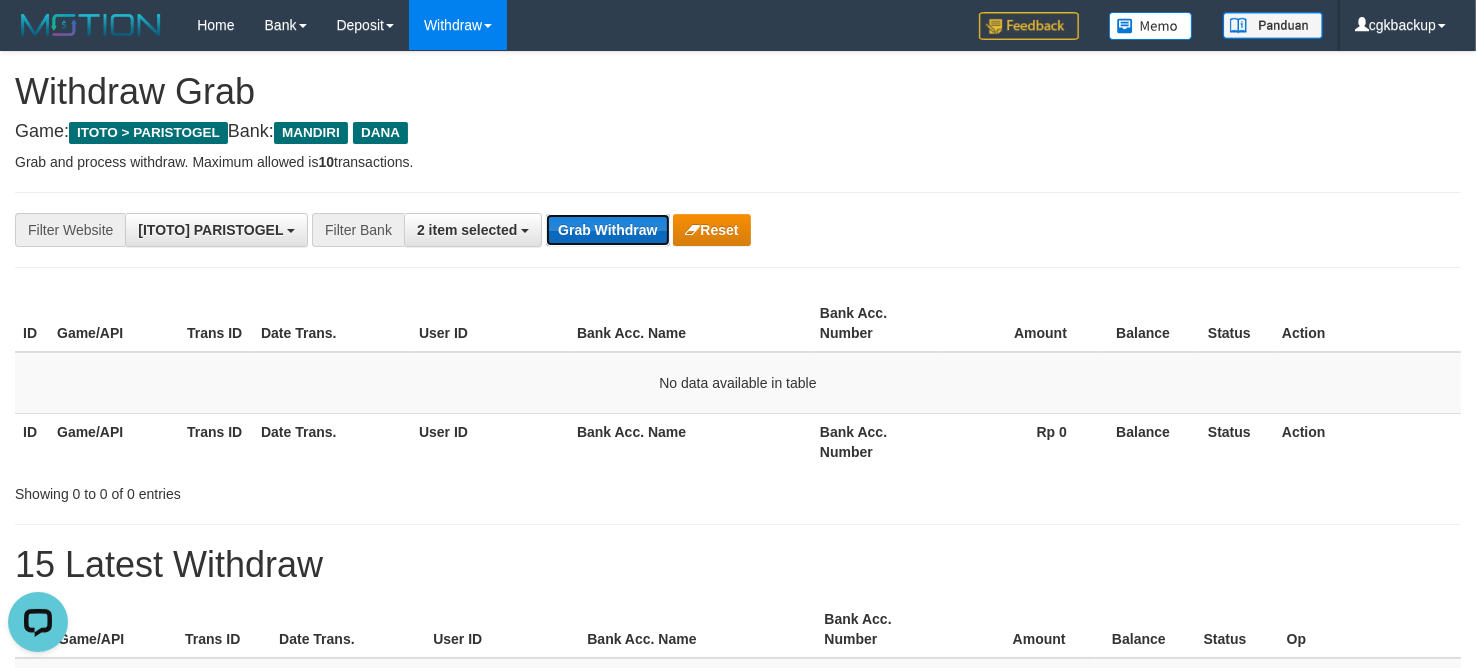 click on "Grab Withdraw" at bounding box center [607, 230] 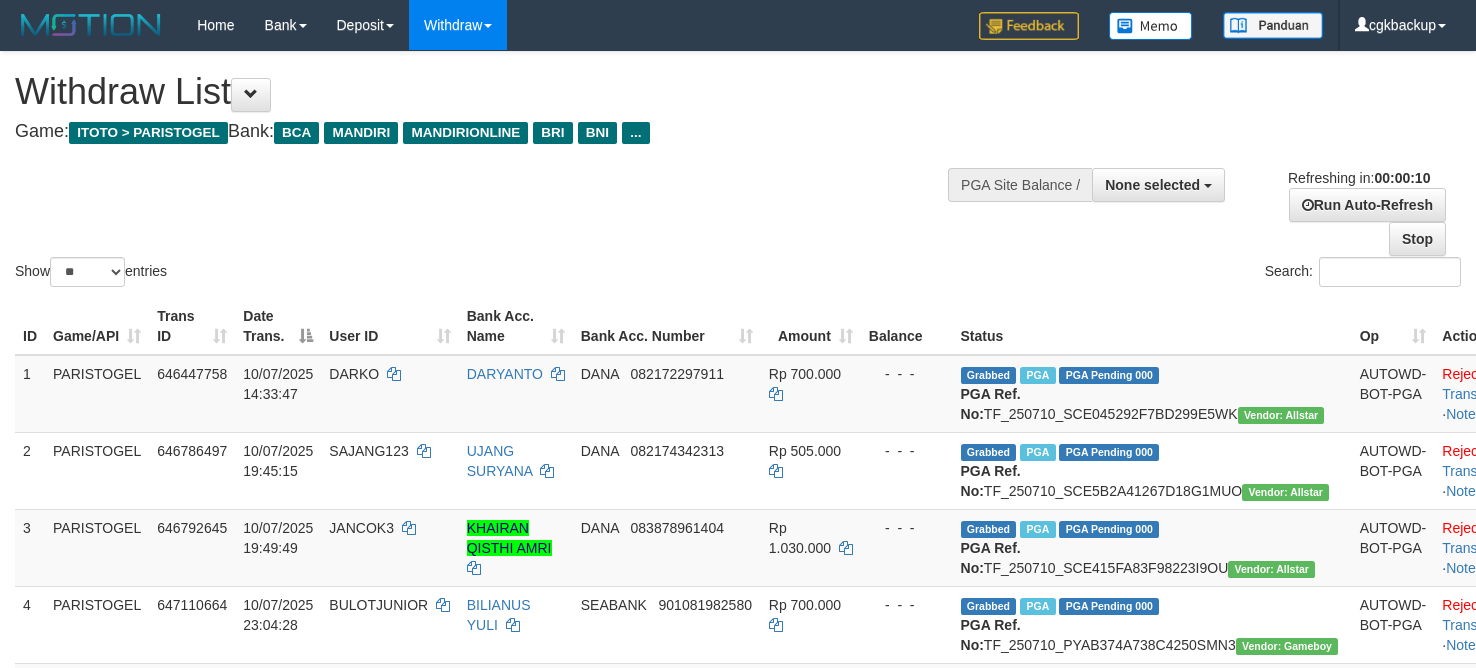 select 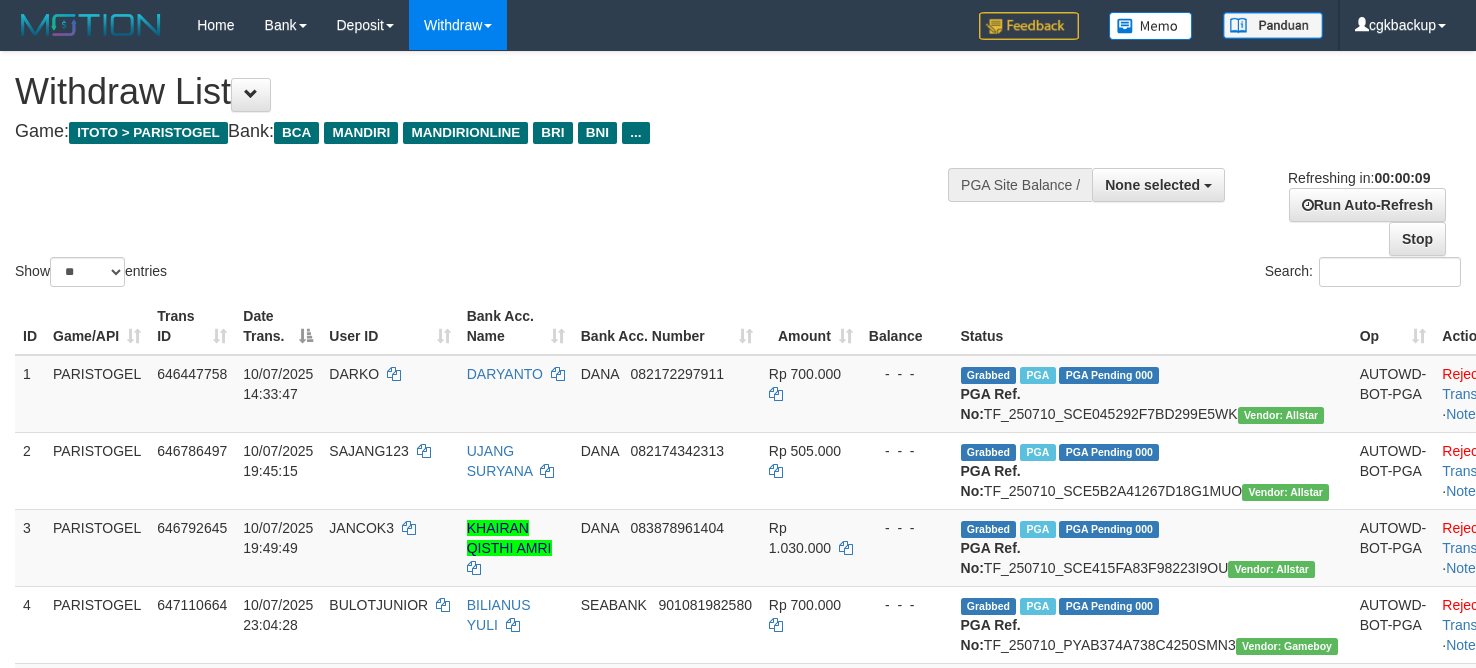 scroll, scrollTop: 0, scrollLeft: 0, axis: both 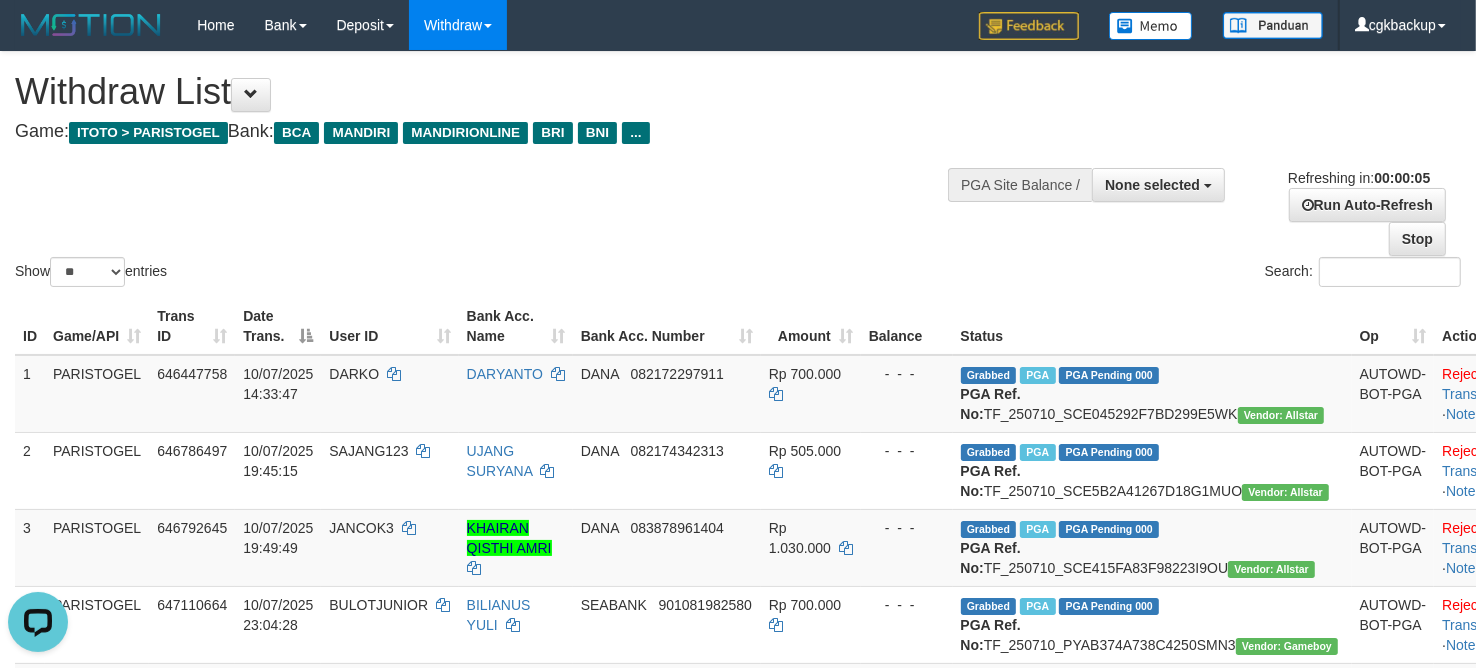 click on "Game/API" at bounding box center [97, 326] 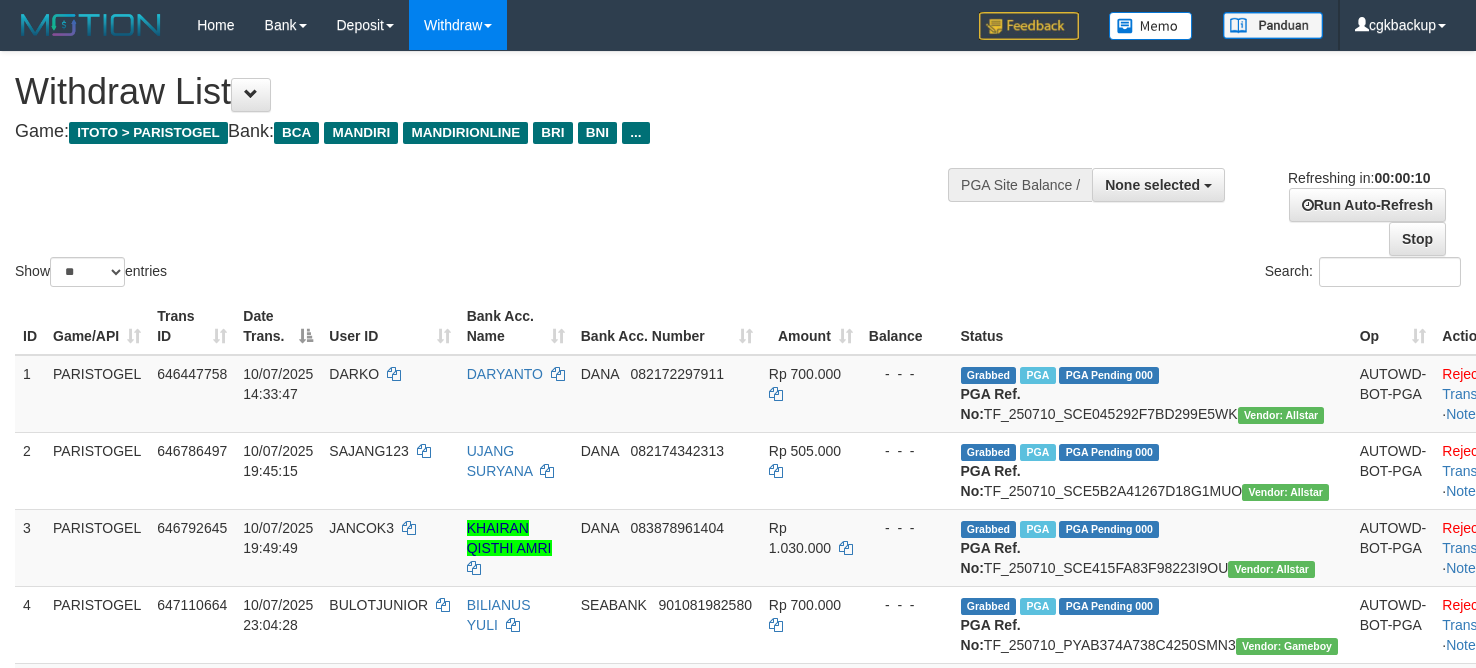 select 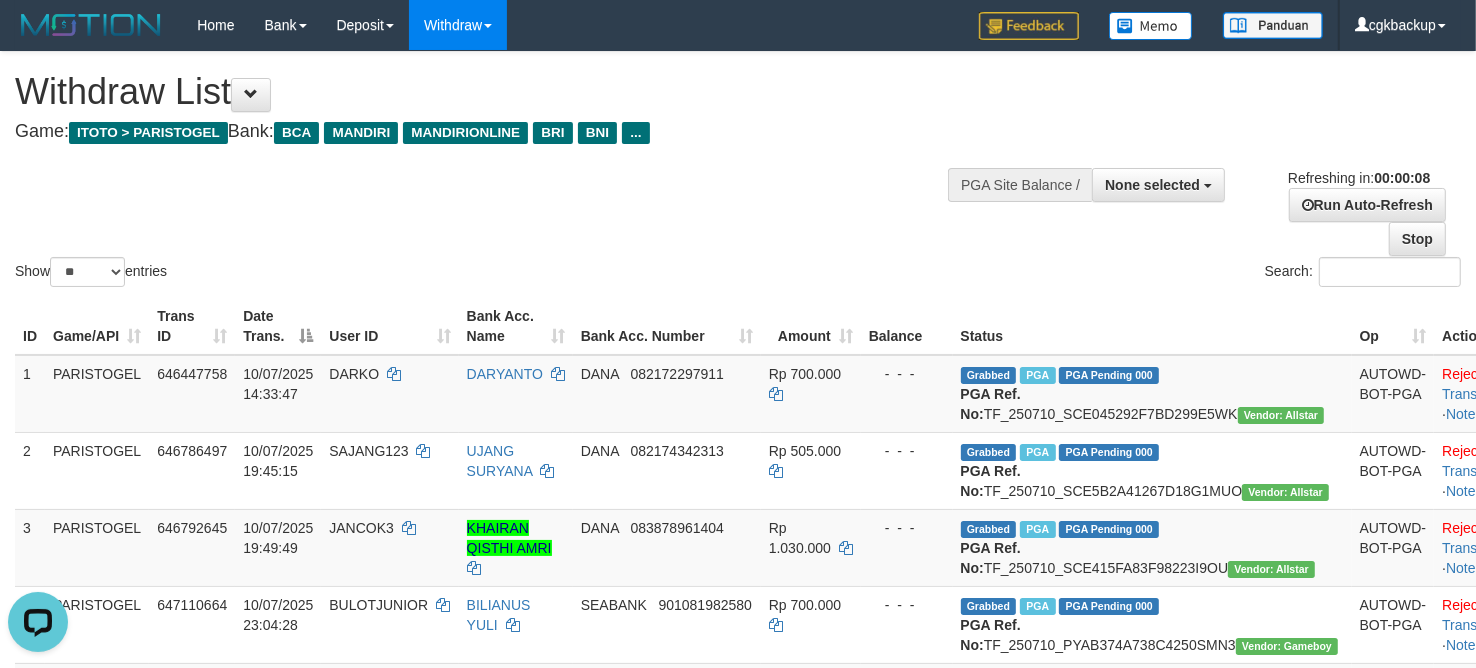 scroll, scrollTop: 0, scrollLeft: 0, axis: both 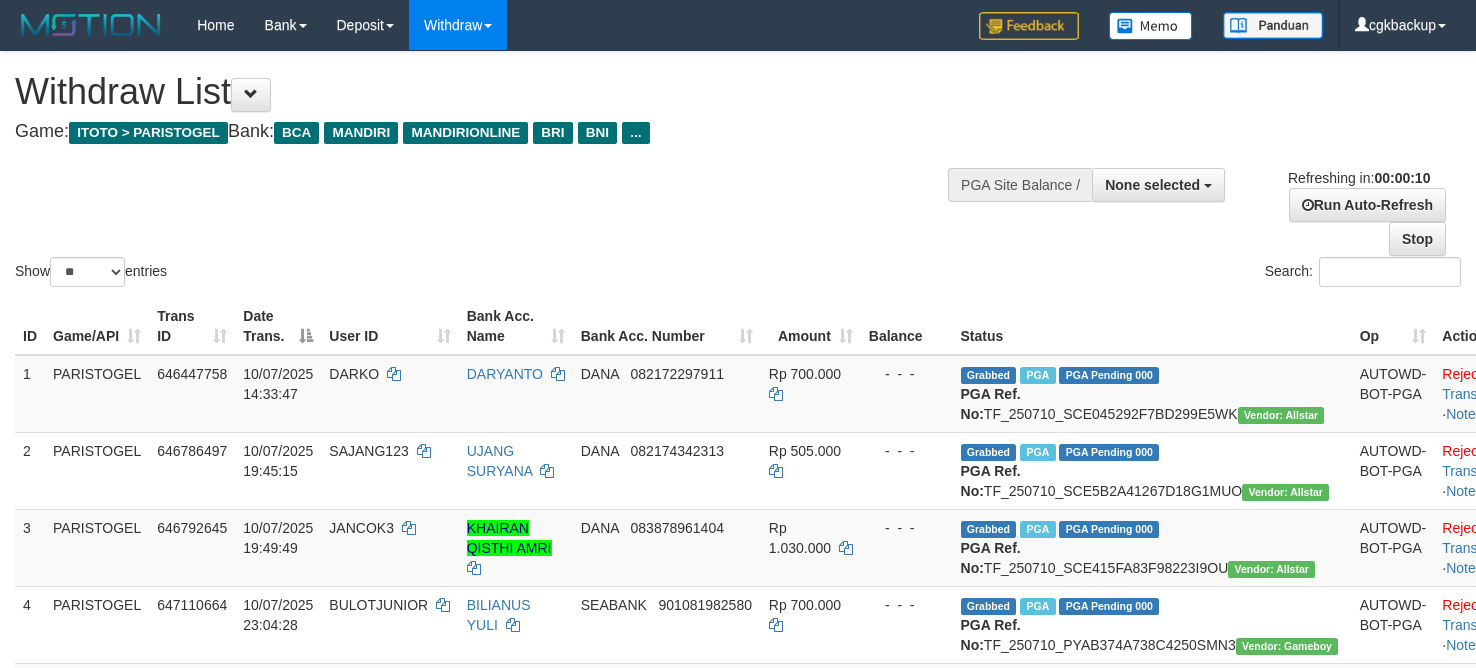 select 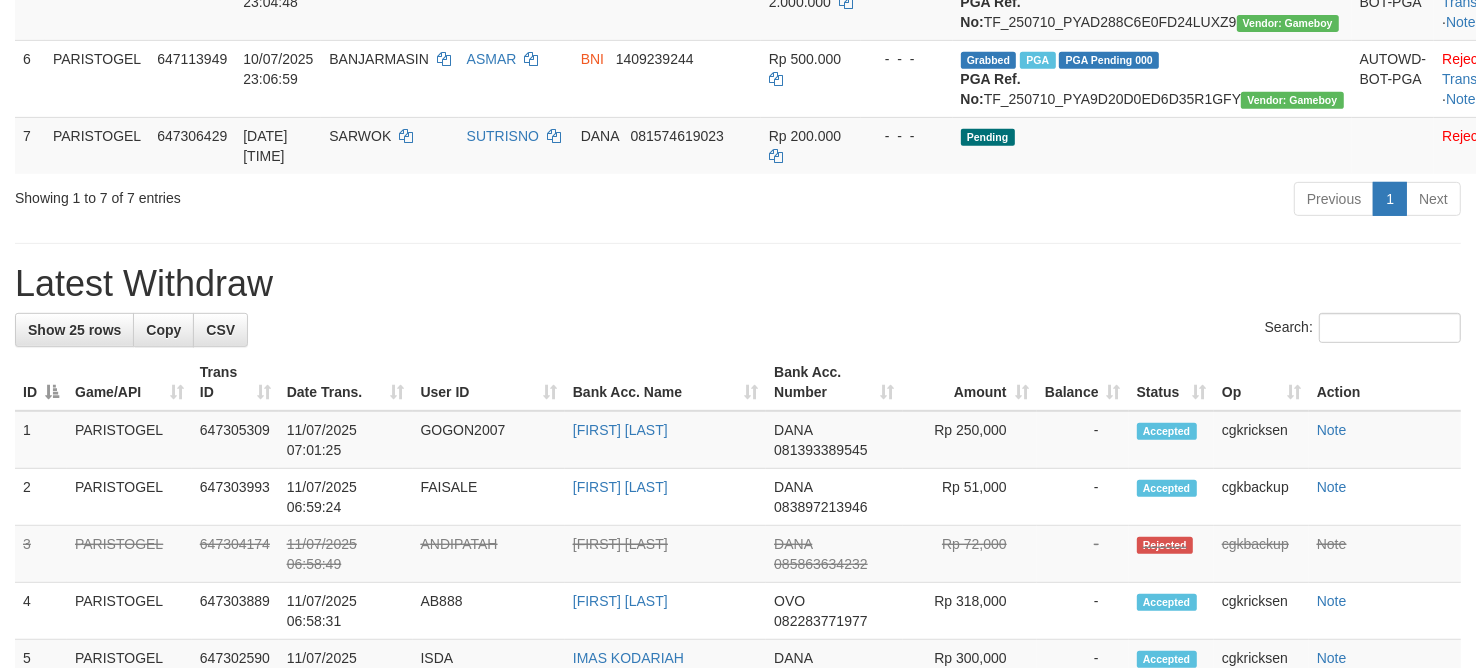 scroll, scrollTop: 625, scrollLeft: 0, axis: vertical 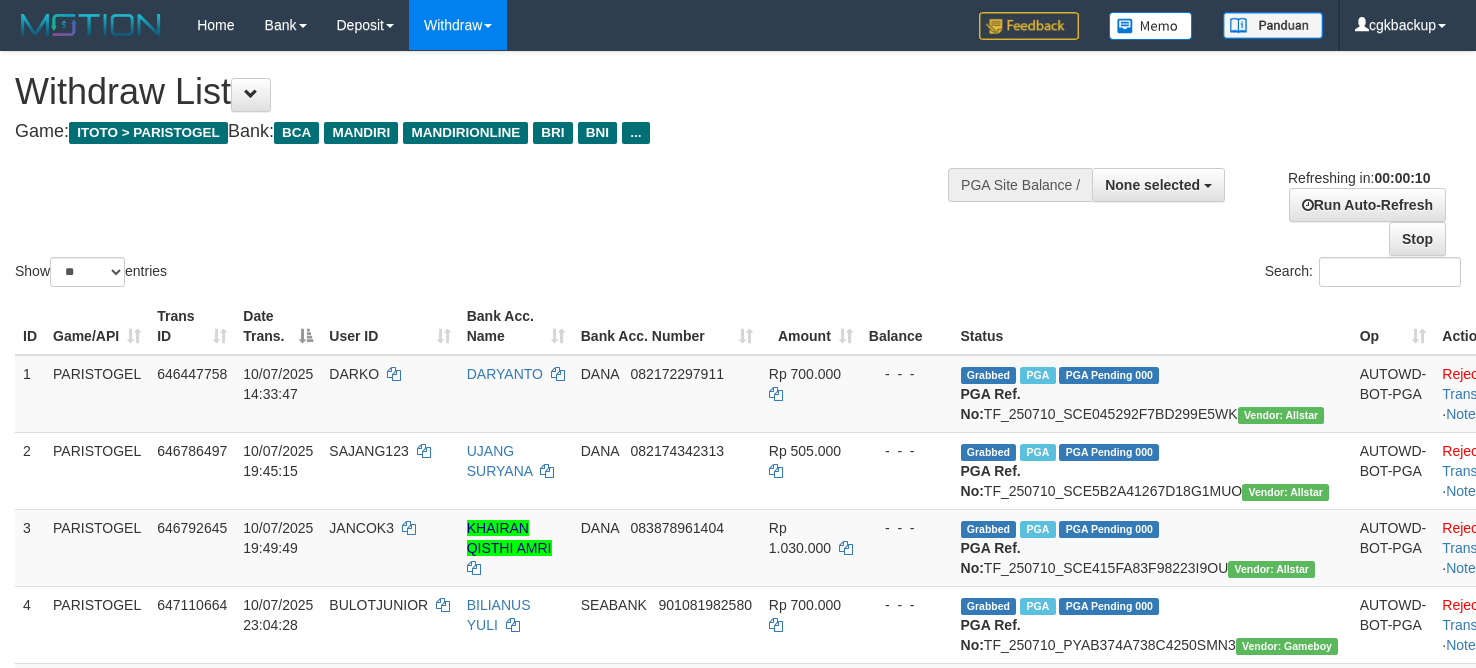 select 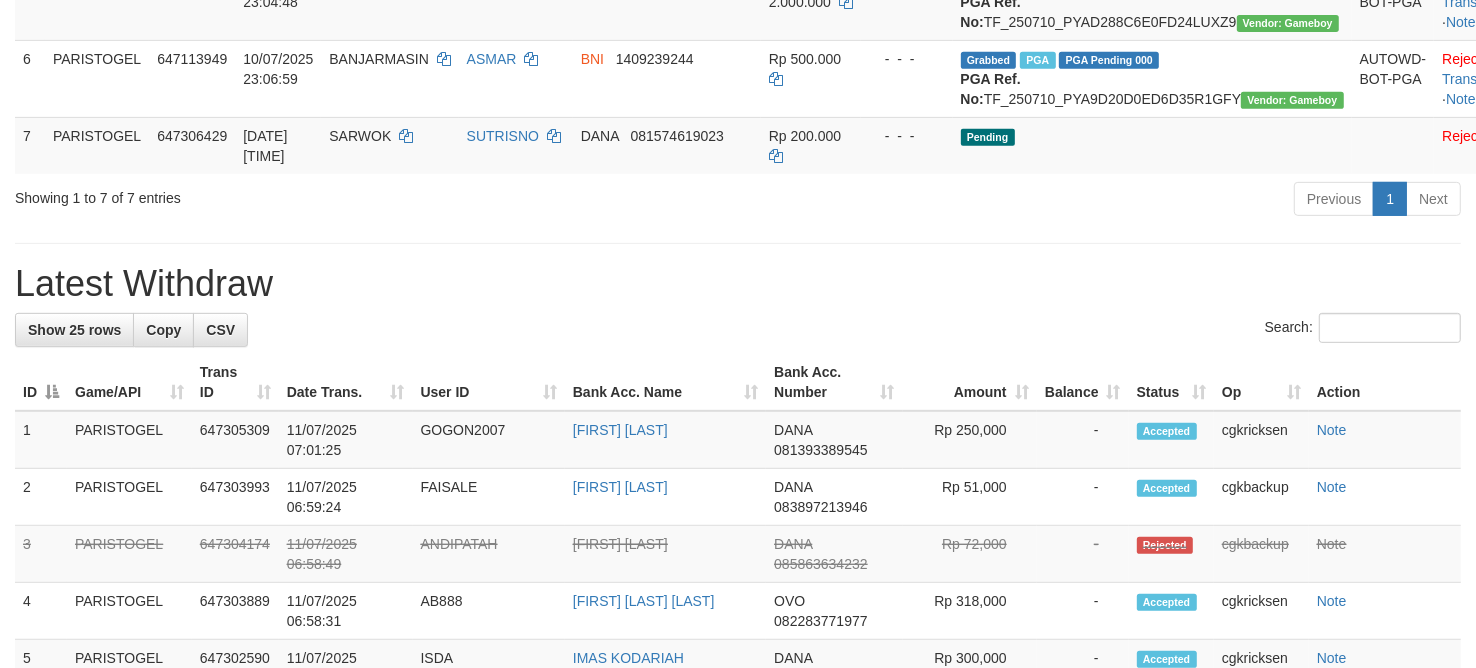 scroll, scrollTop: 625, scrollLeft: 0, axis: vertical 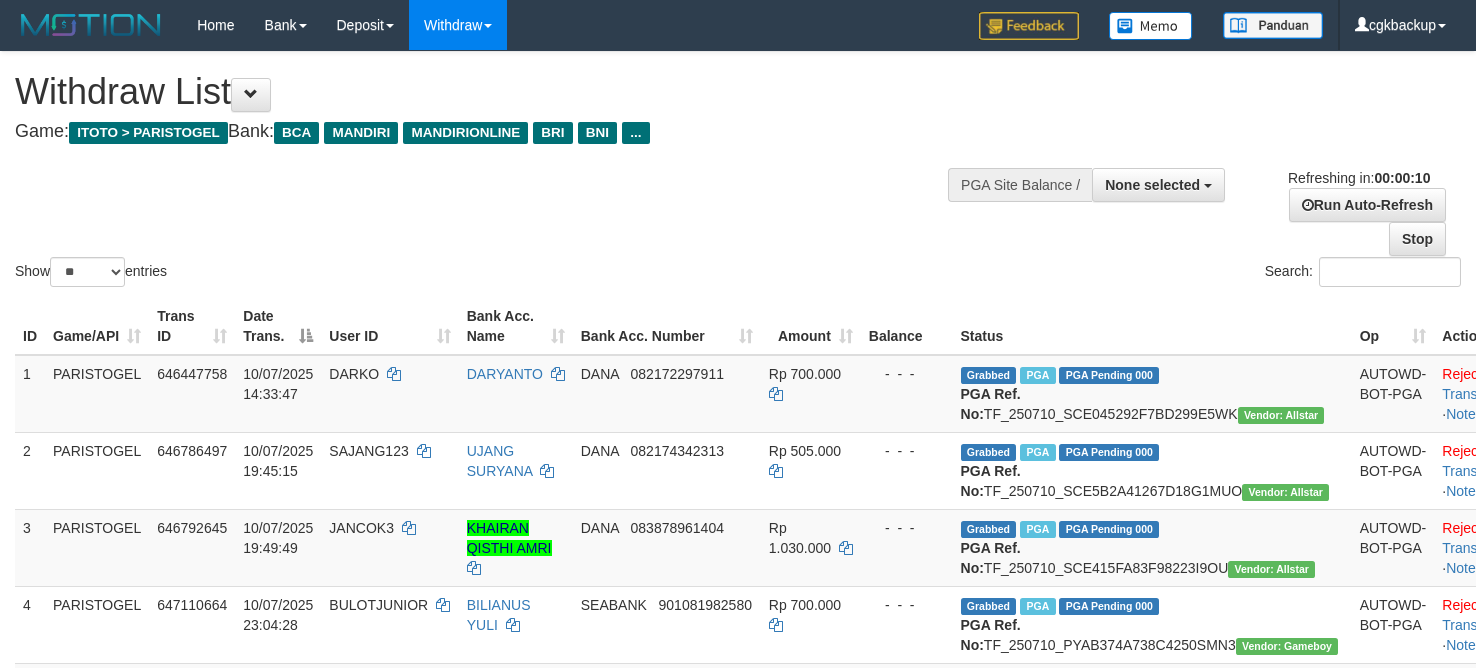 select 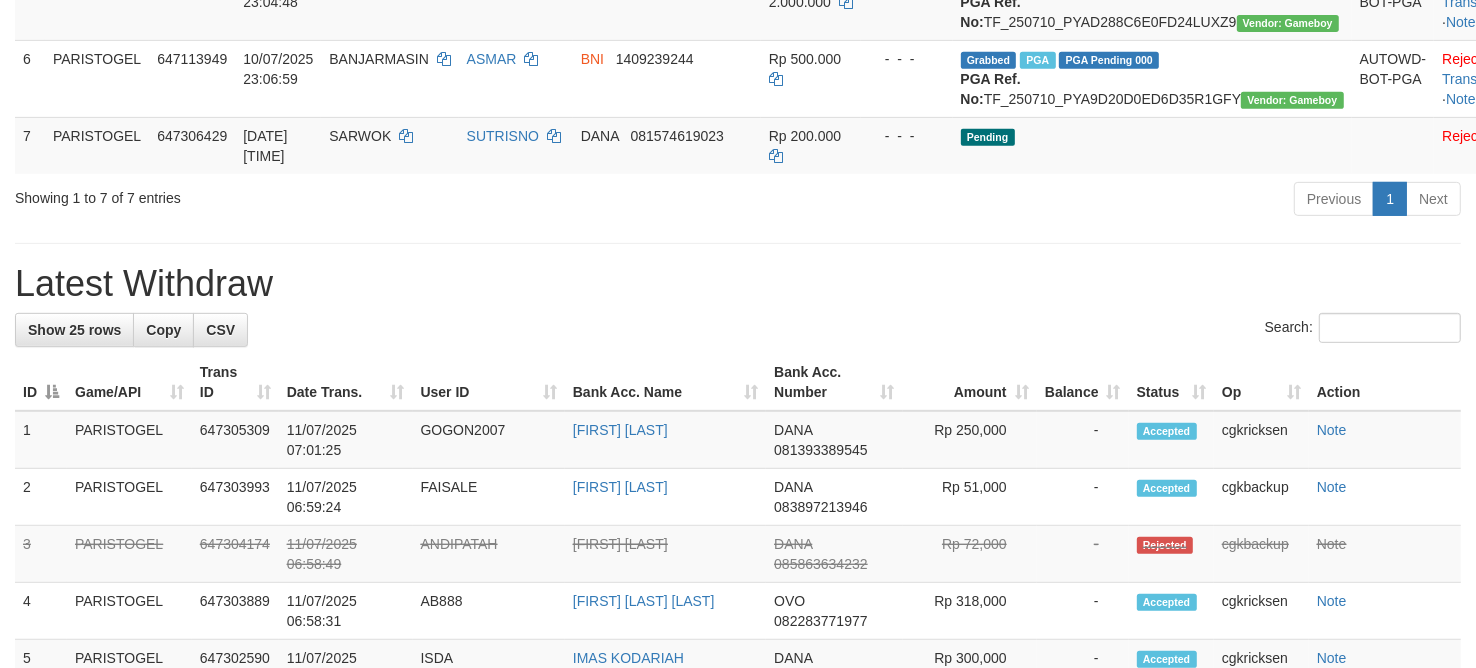 scroll, scrollTop: 625, scrollLeft: 0, axis: vertical 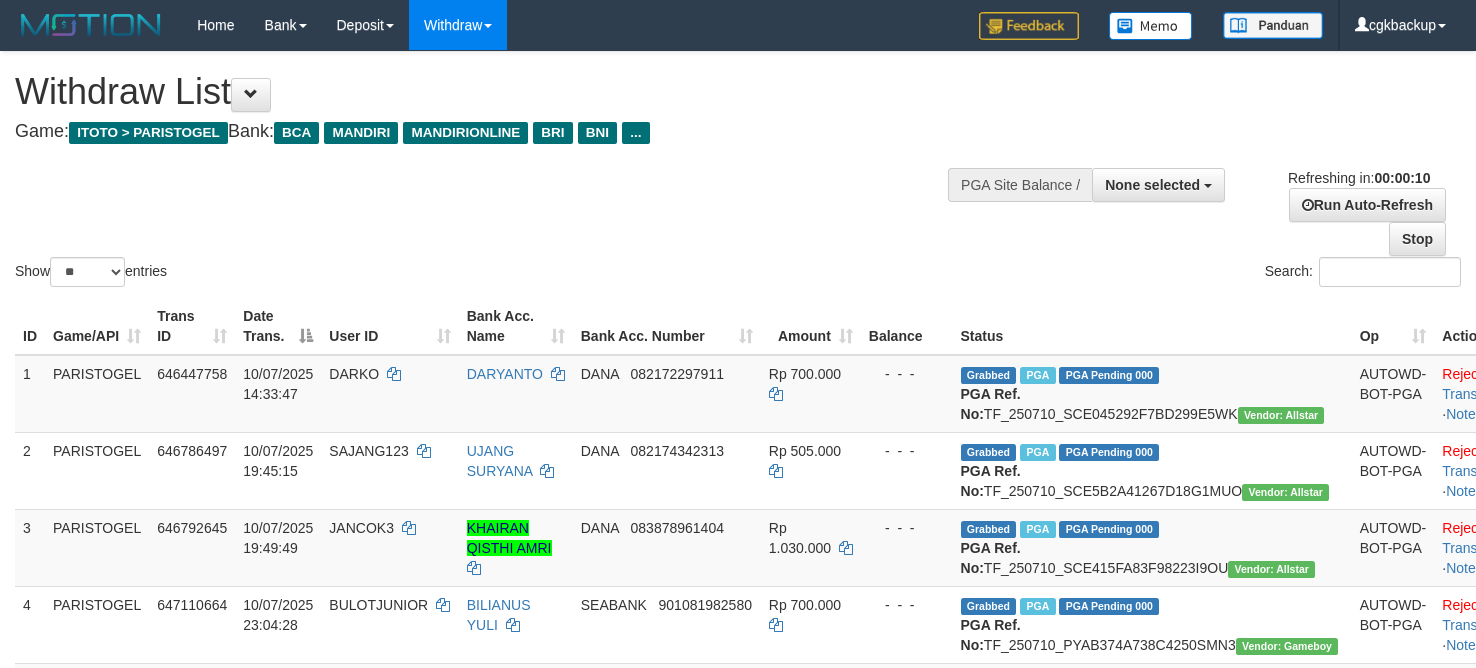 select 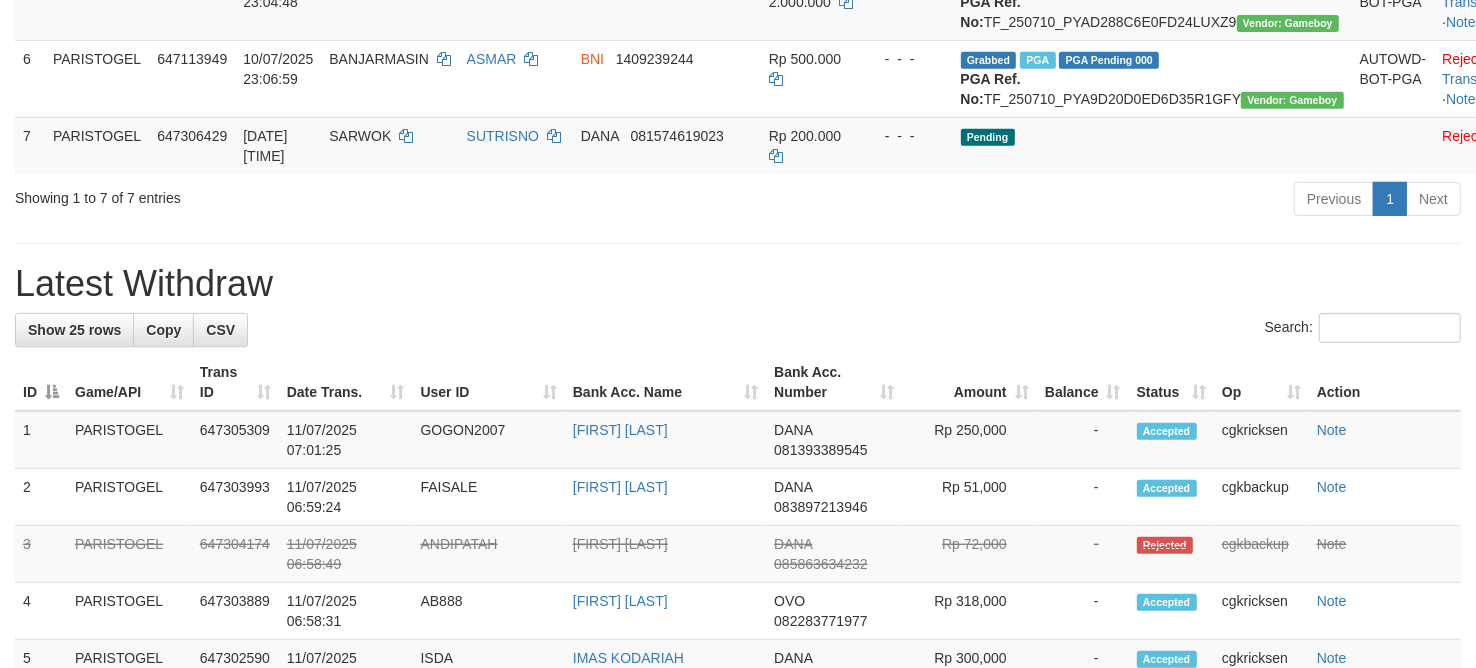 scroll, scrollTop: 625, scrollLeft: 0, axis: vertical 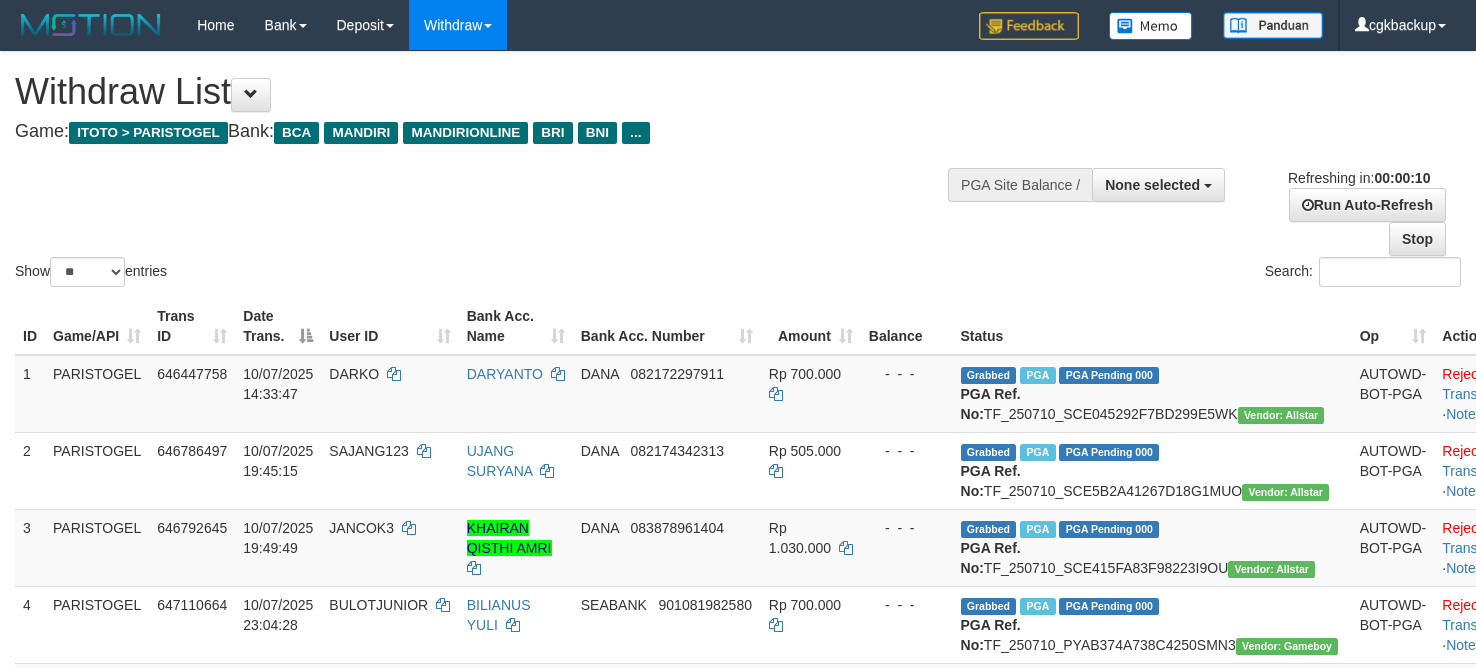 select 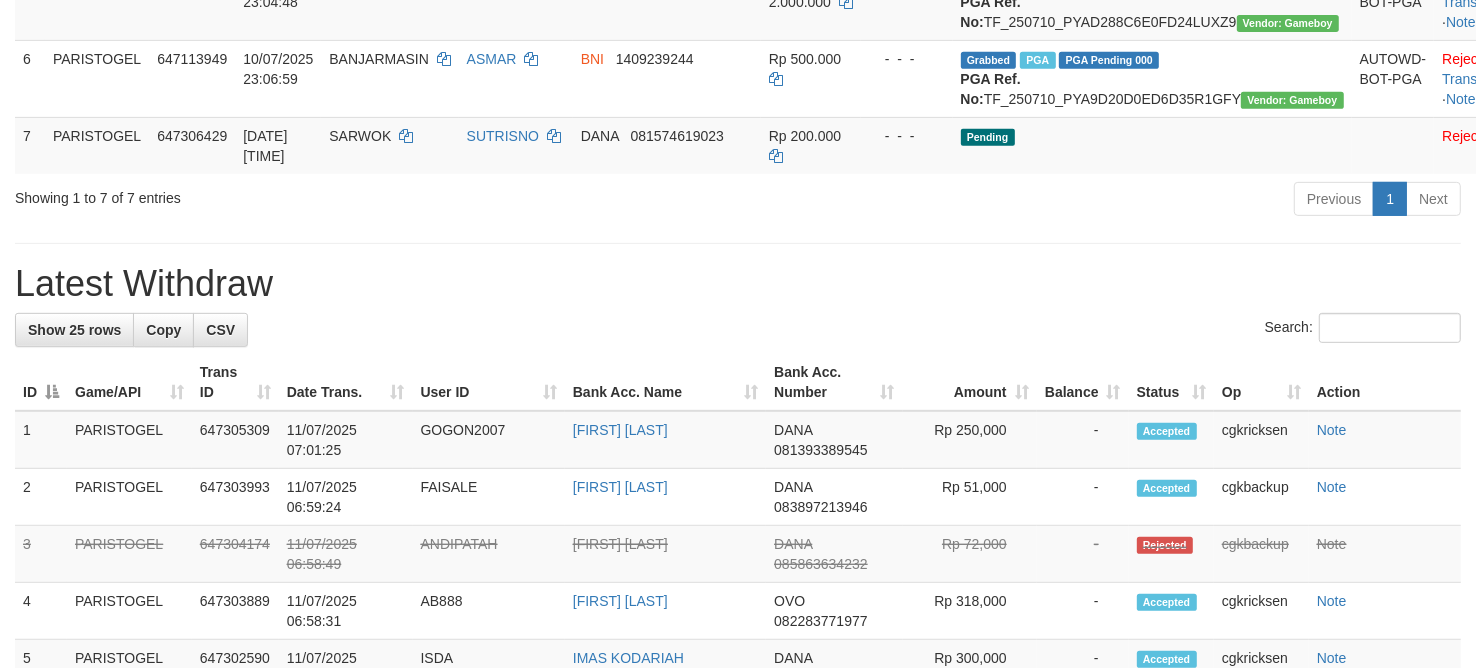 scroll, scrollTop: 625, scrollLeft: 0, axis: vertical 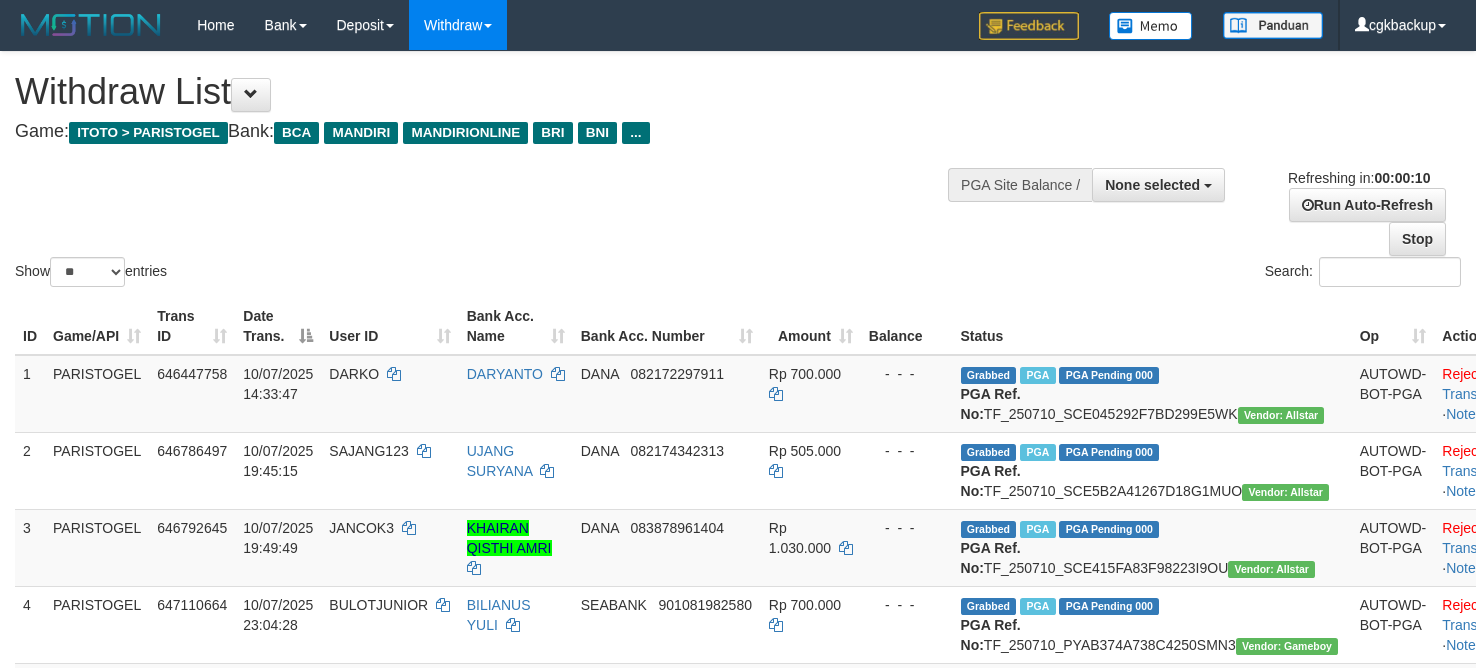 select 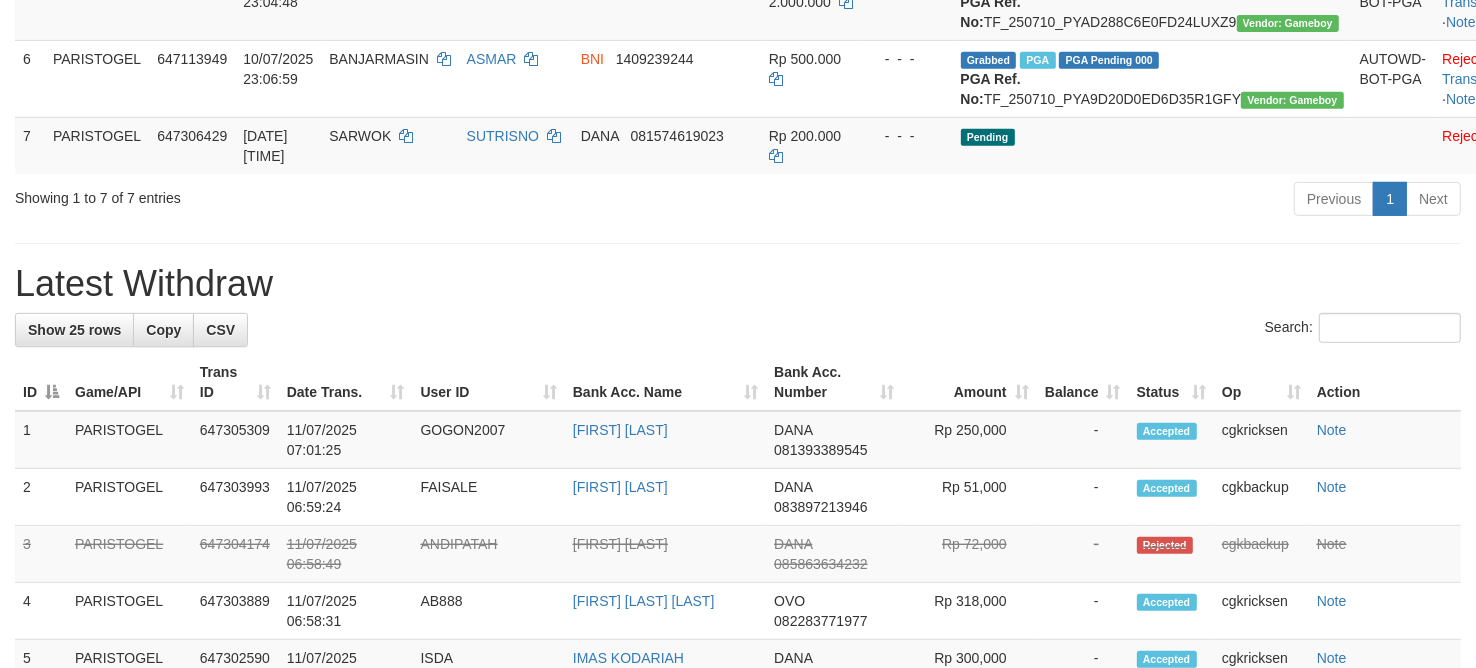 scroll, scrollTop: 625, scrollLeft: 0, axis: vertical 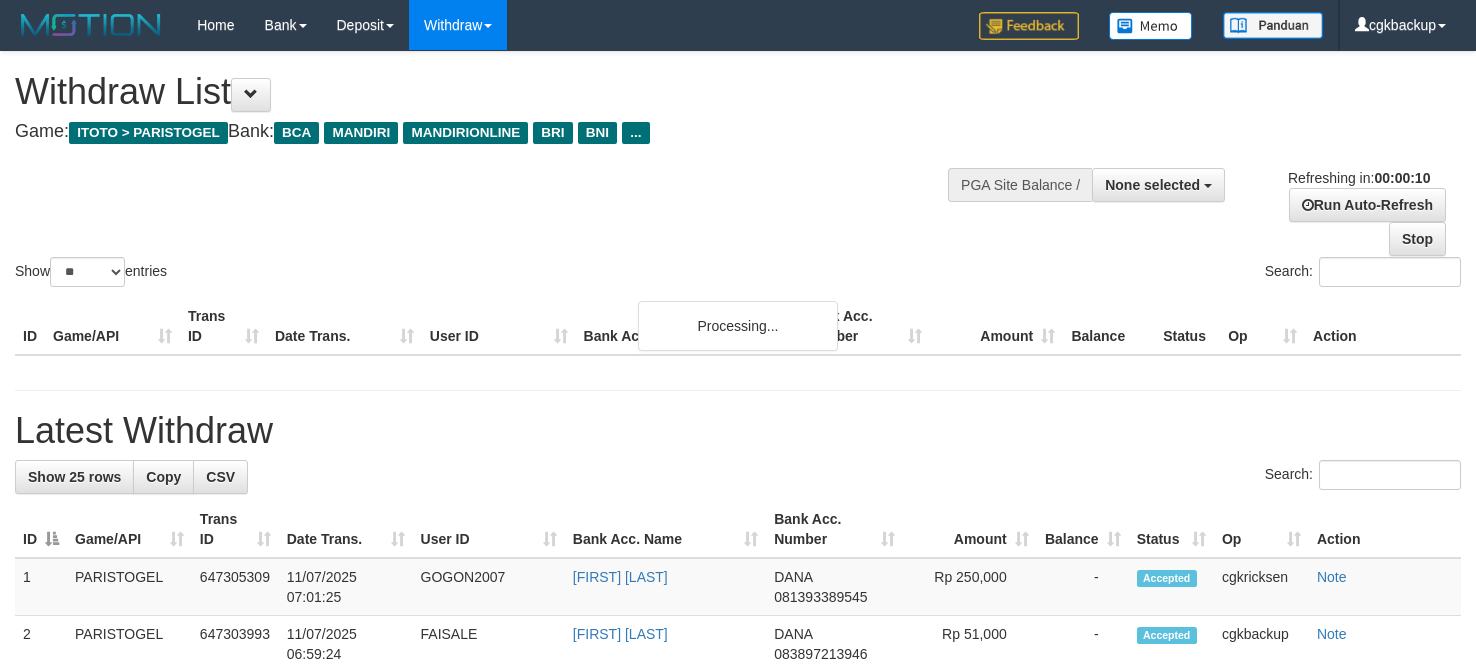 select 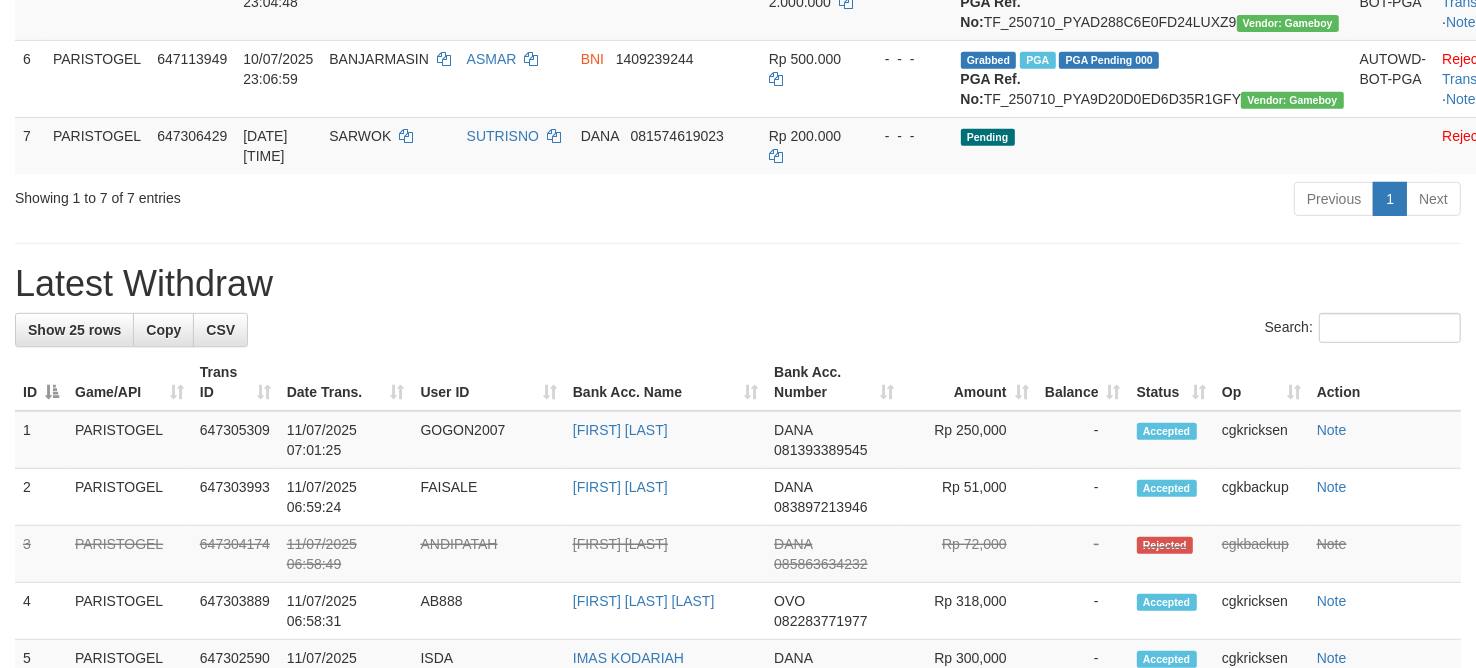 scroll, scrollTop: 625, scrollLeft: 0, axis: vertical 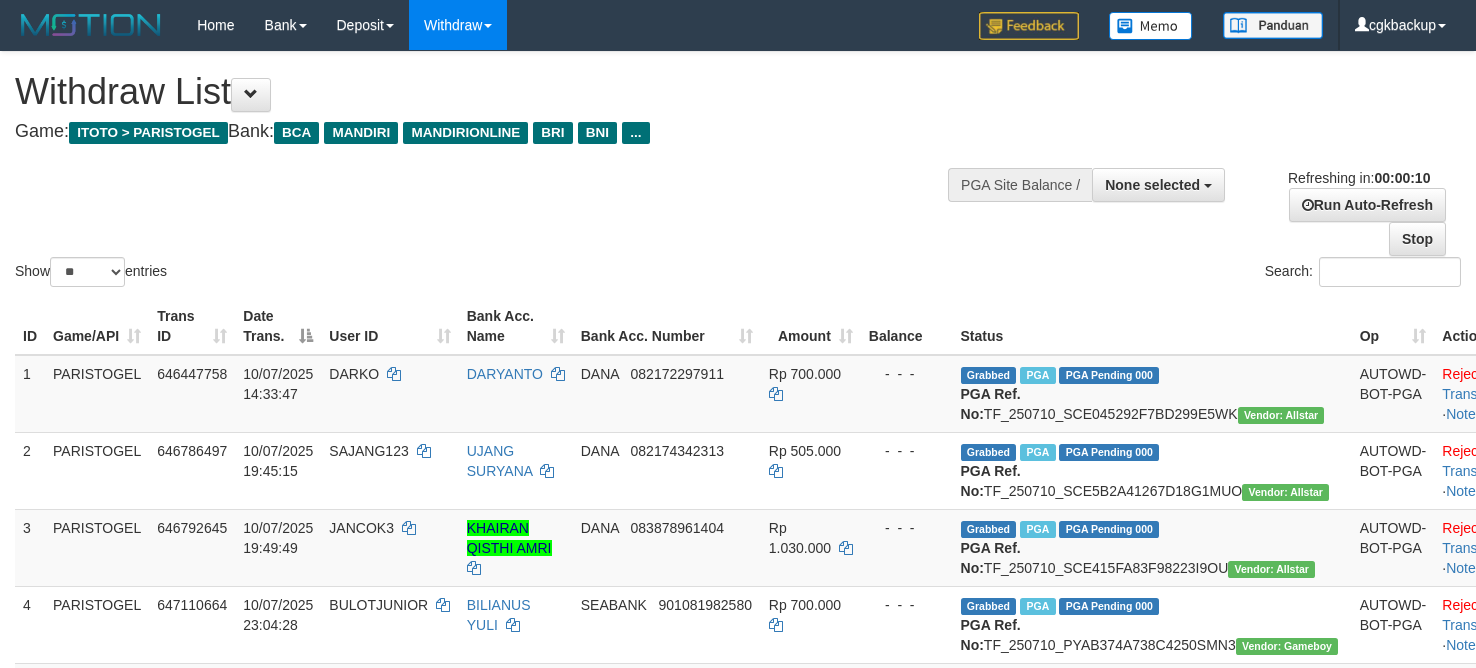 select 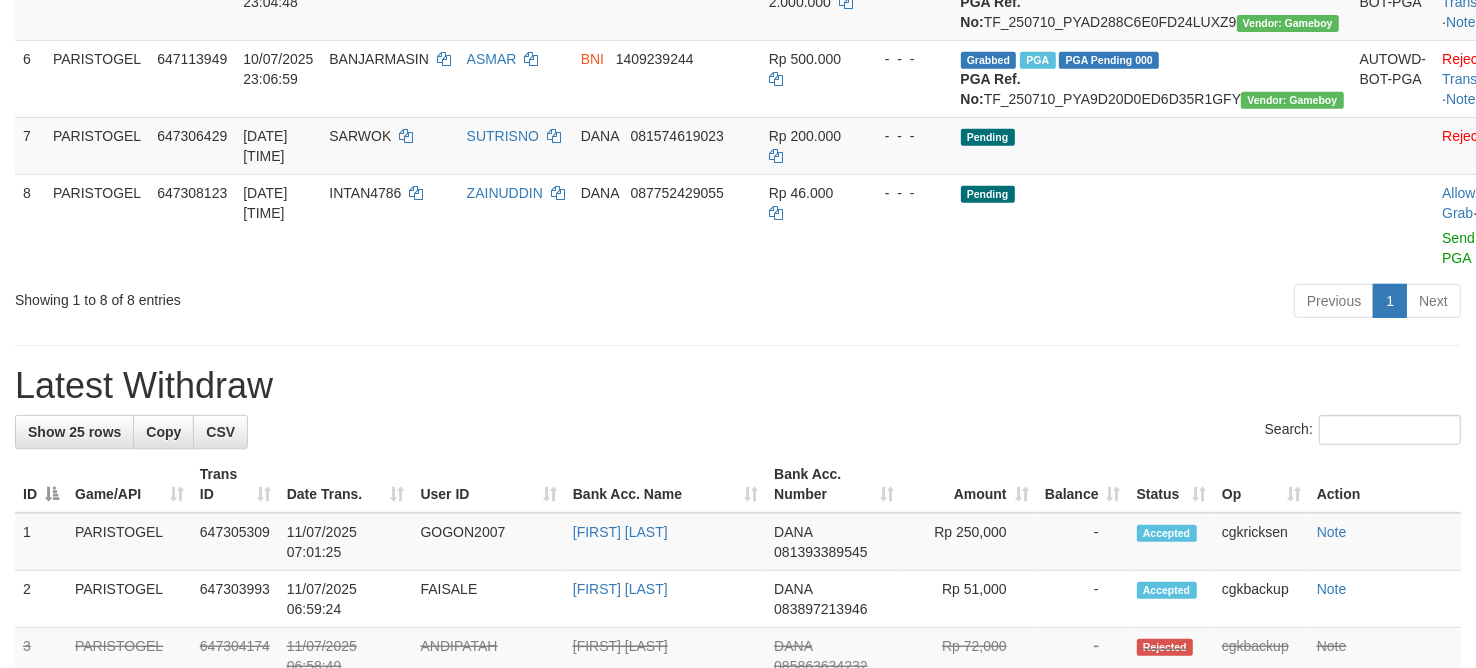 scroll, scrollTop: 625, scrollLeft: 0, axis: vertical 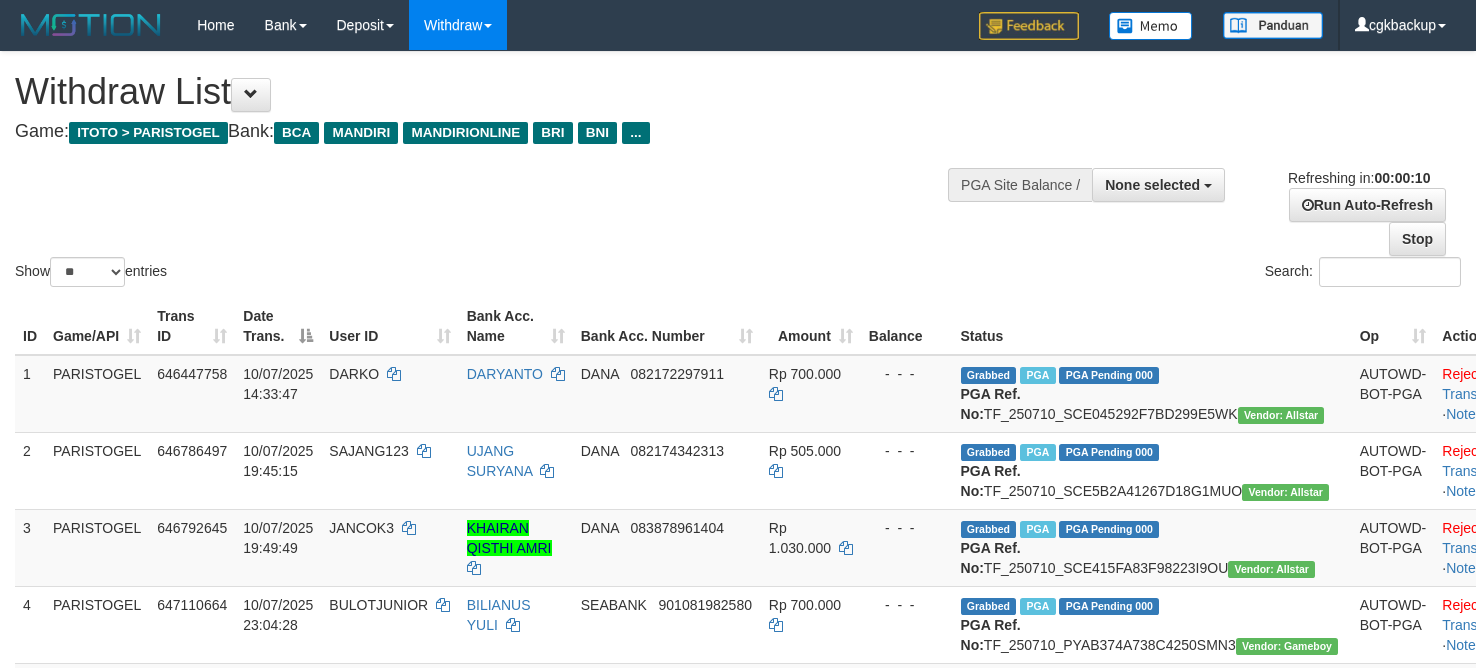 select 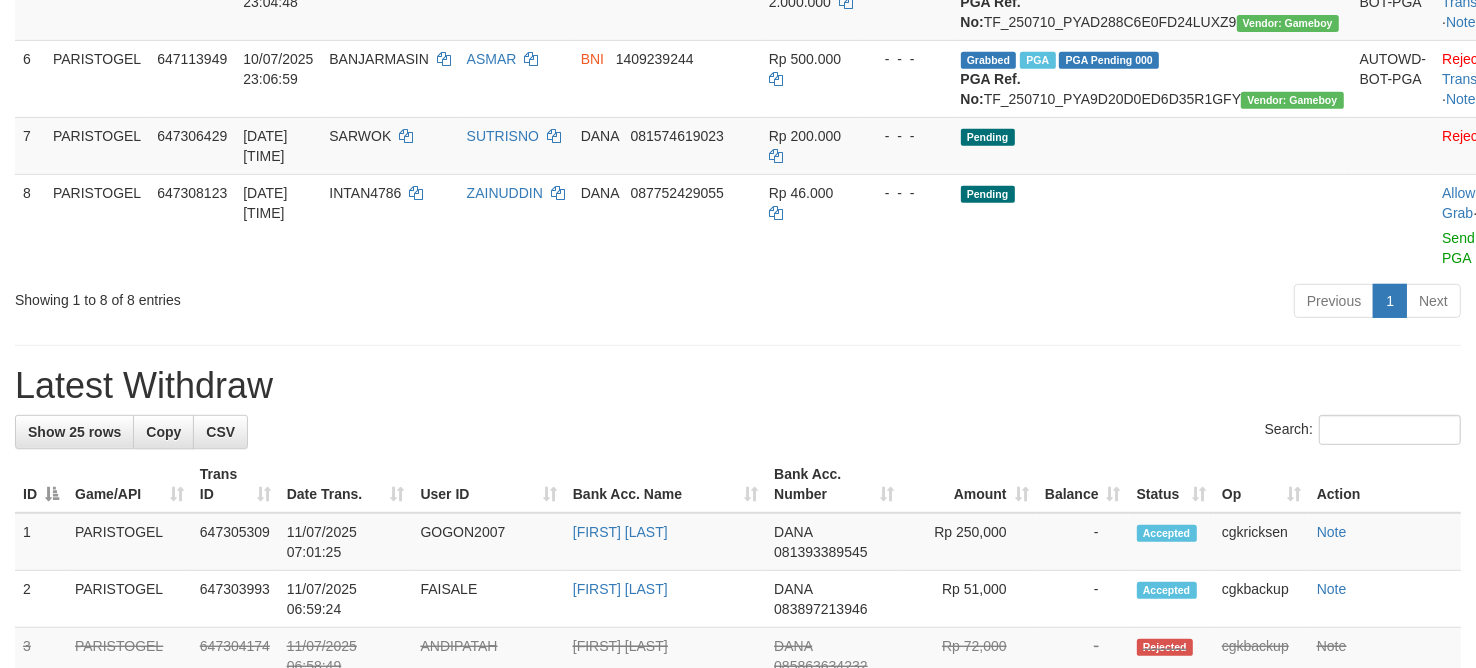 scroll, scrollTop: 625, scrollLeft: 0, axis: vertical 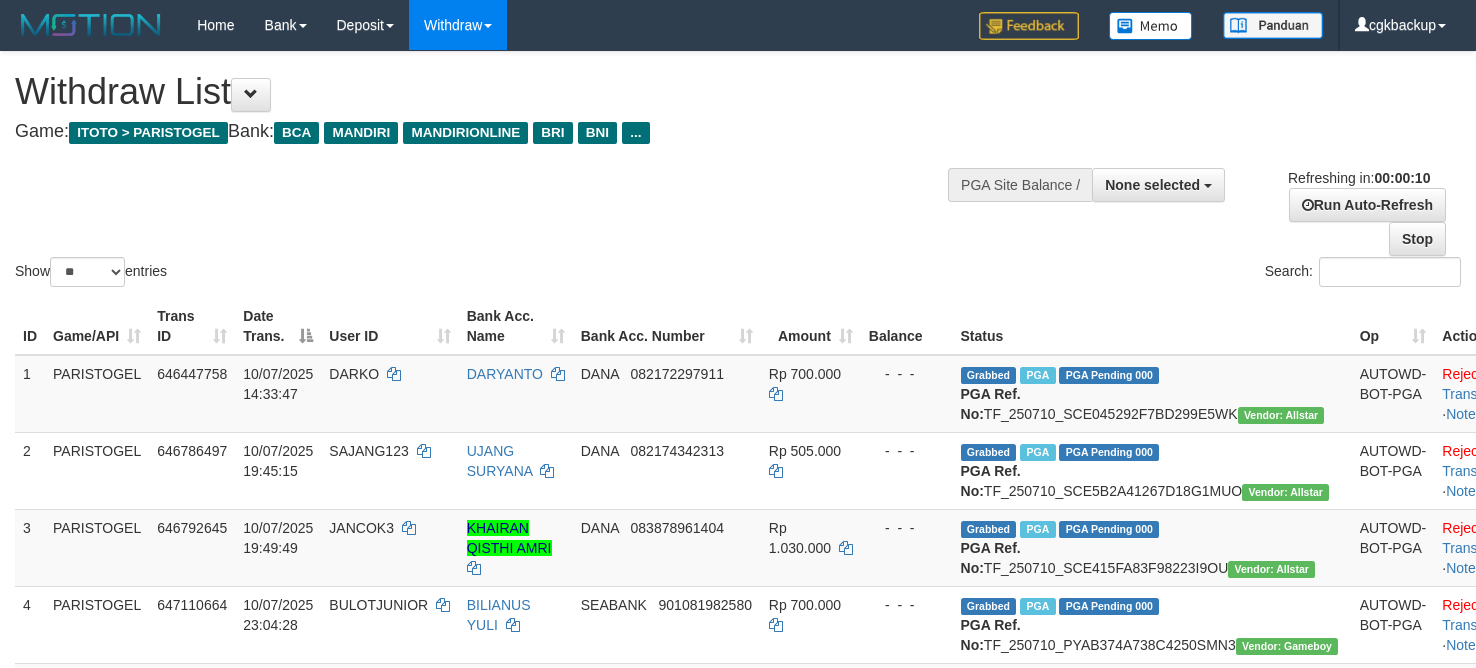 select 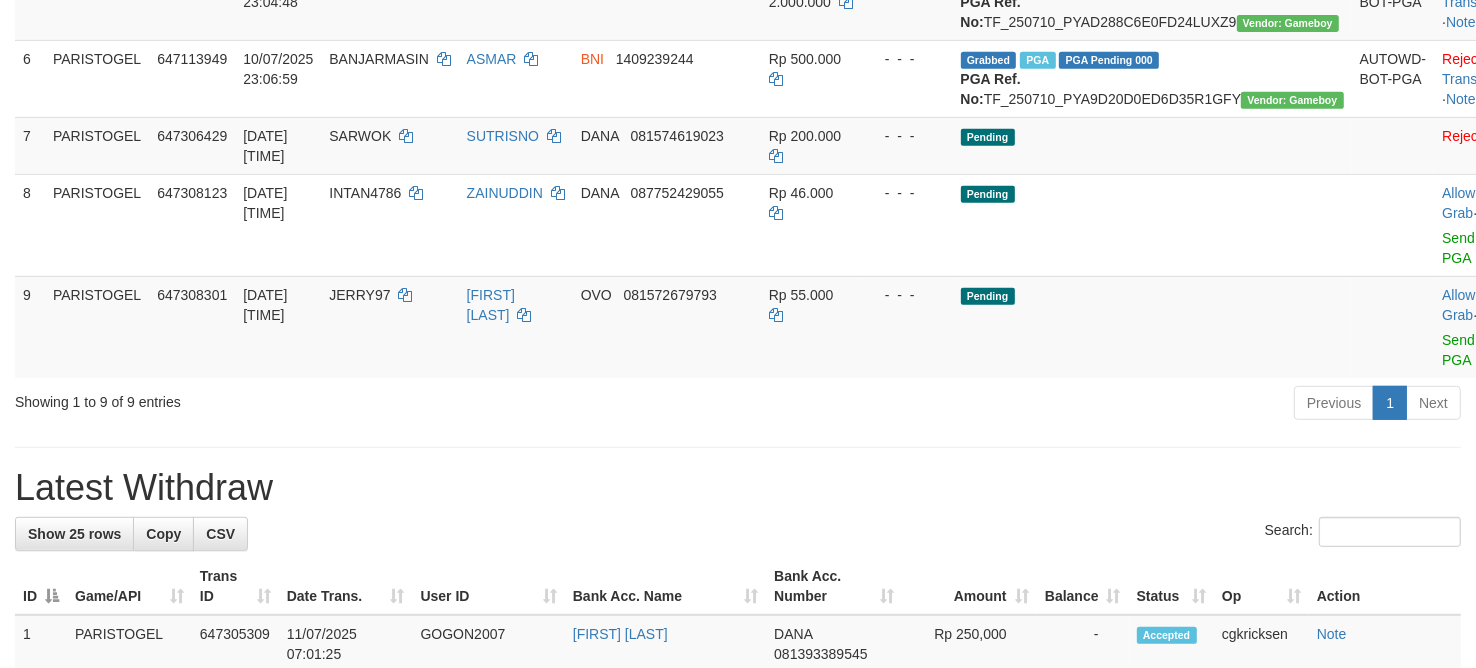 scroll, scrollTop: 625, scrollLeft: 0, axis: vertical 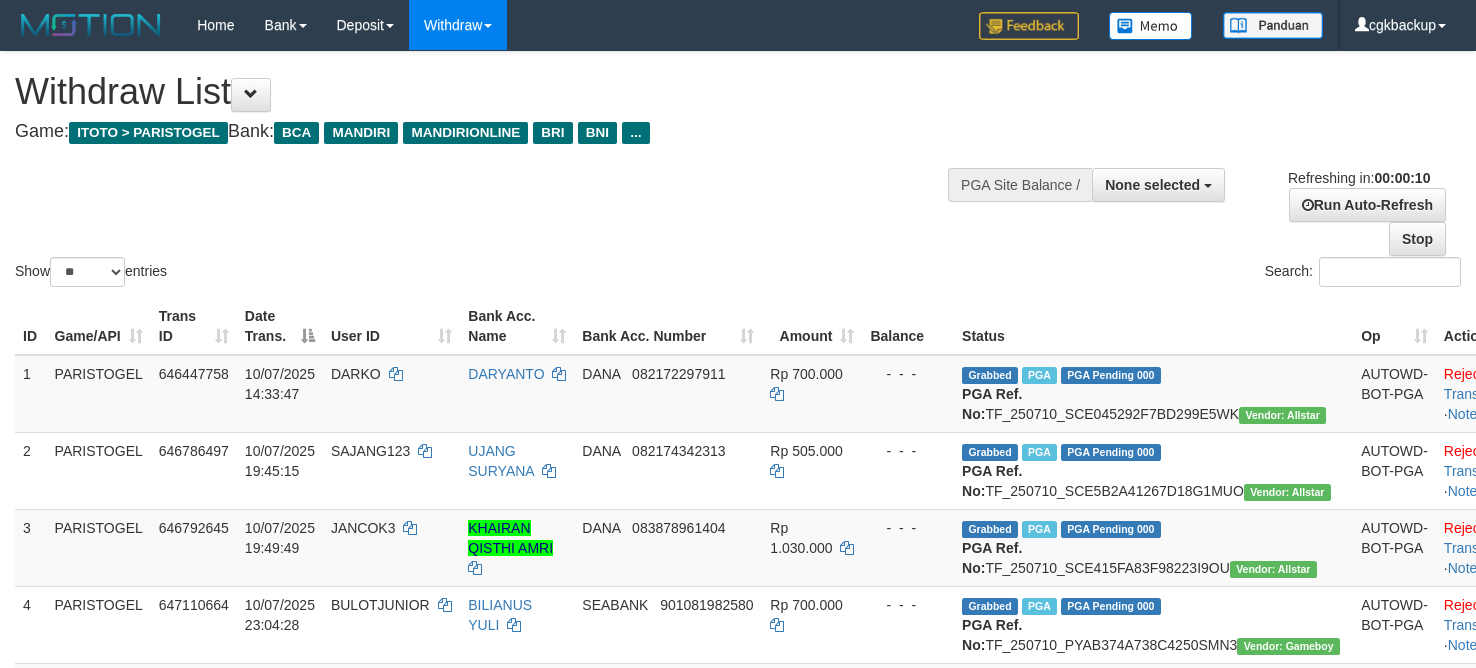 select 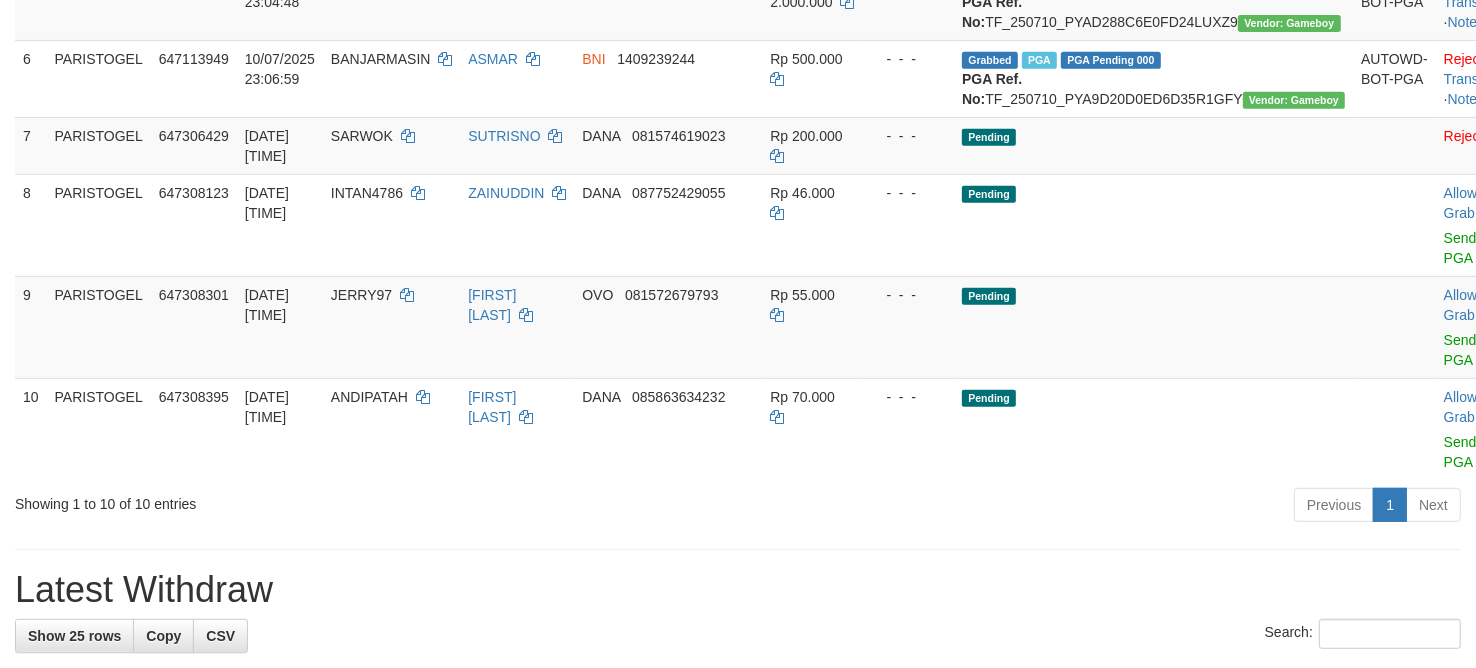 scroll, scrollTop: 625, scrollLeft: 0, axis: vertical 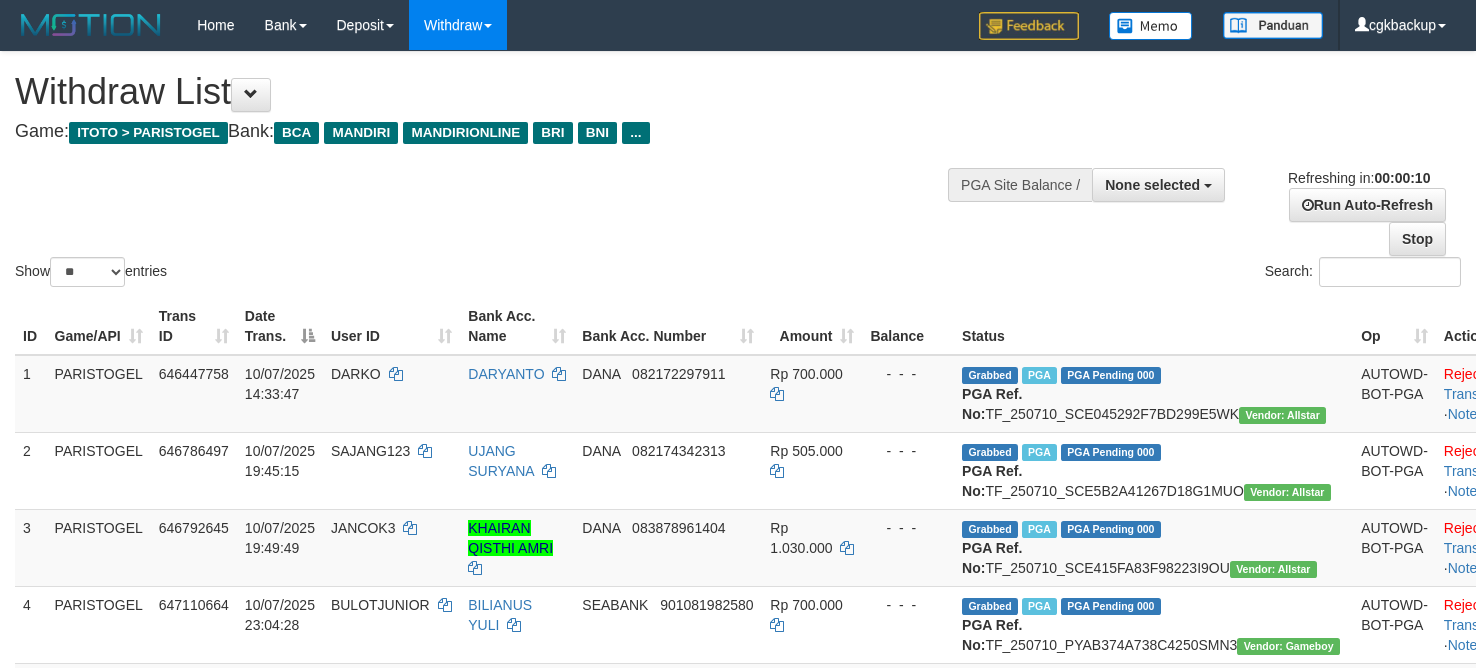 select 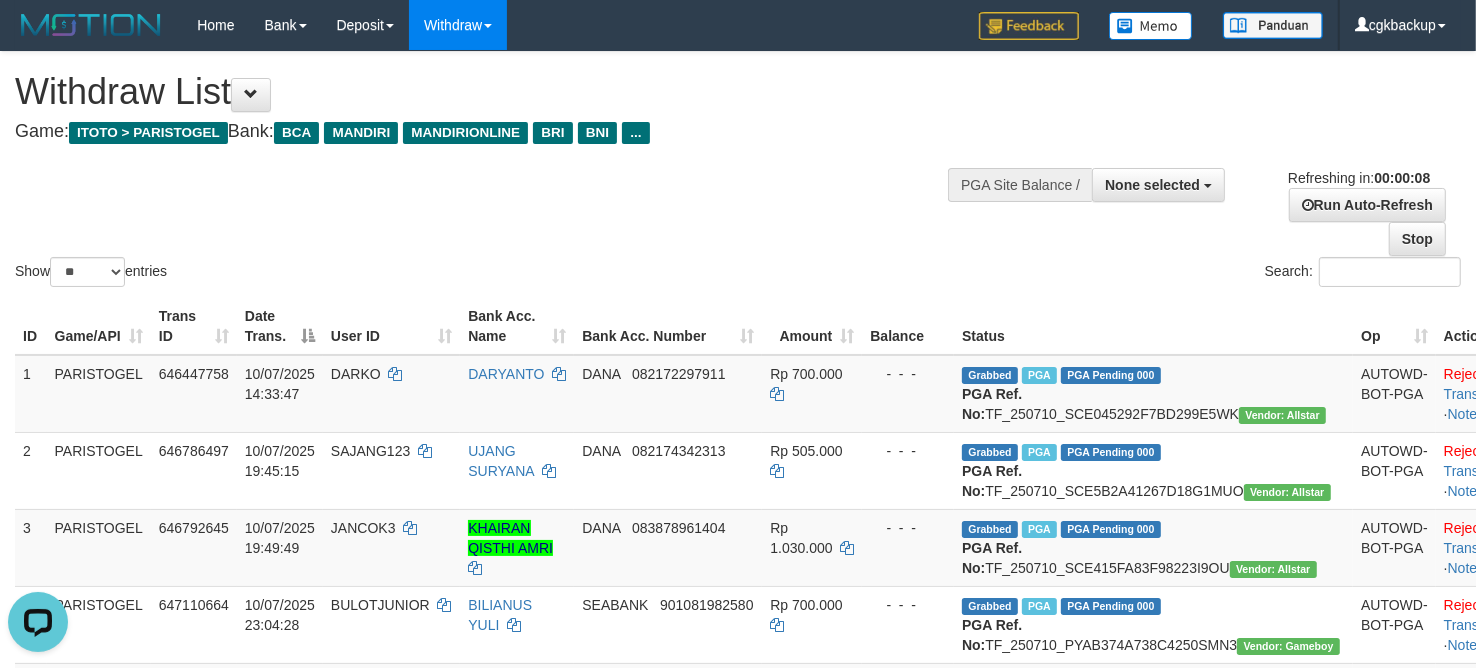 scroll, scrollTop: 0, scrollLeft: 0, axis: both 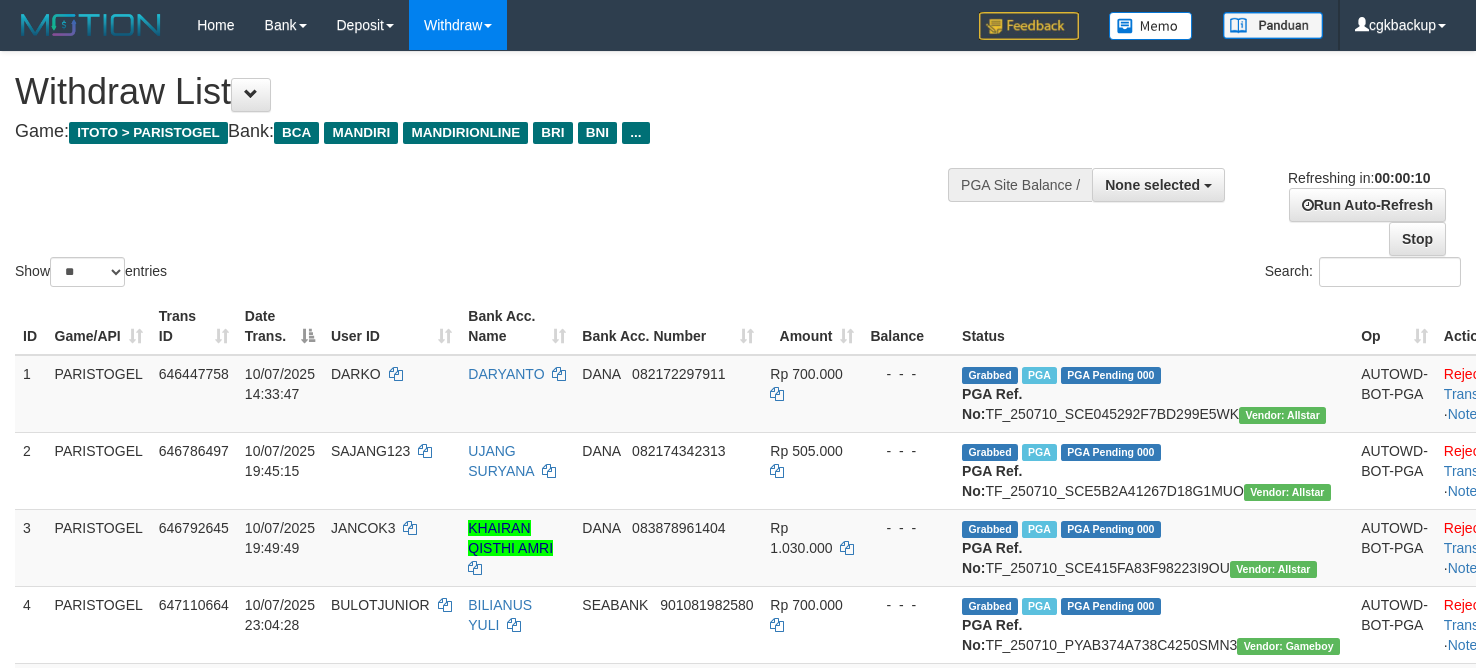 select 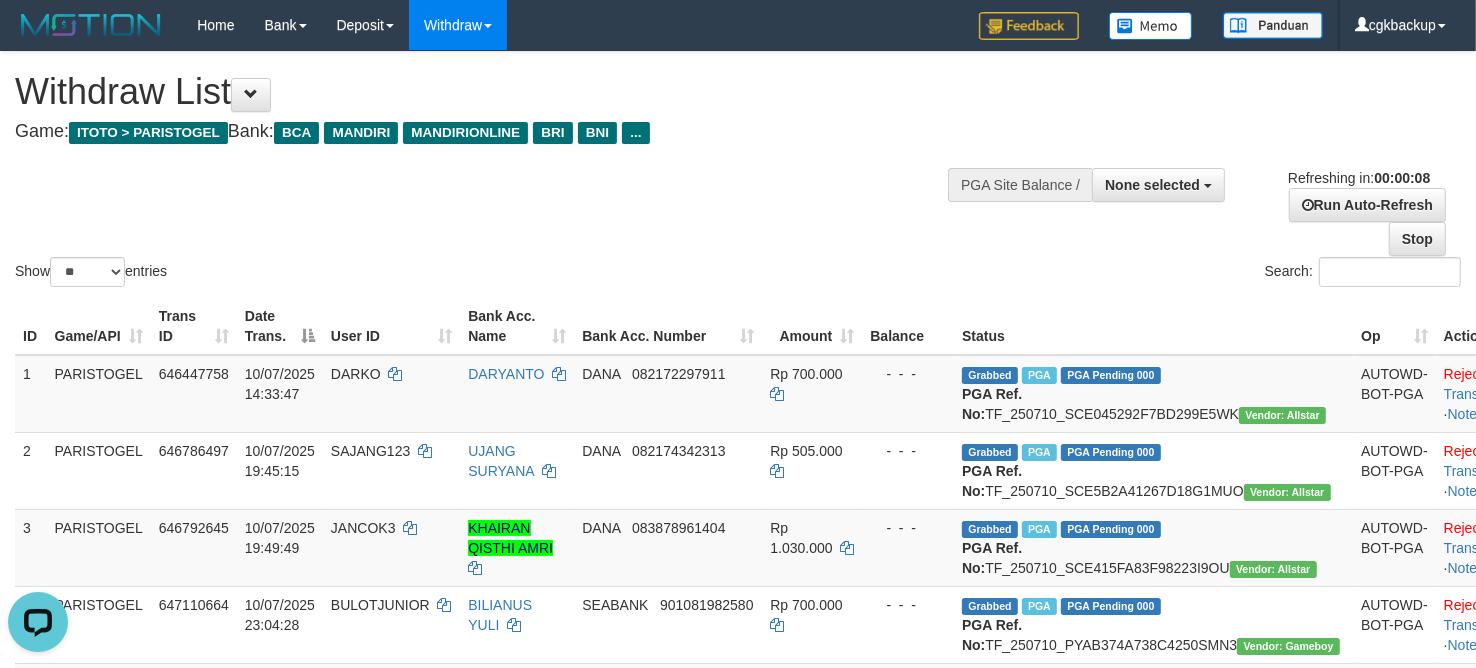 scroll, scrollTop: 0, scrollLeft: 0, axis: both 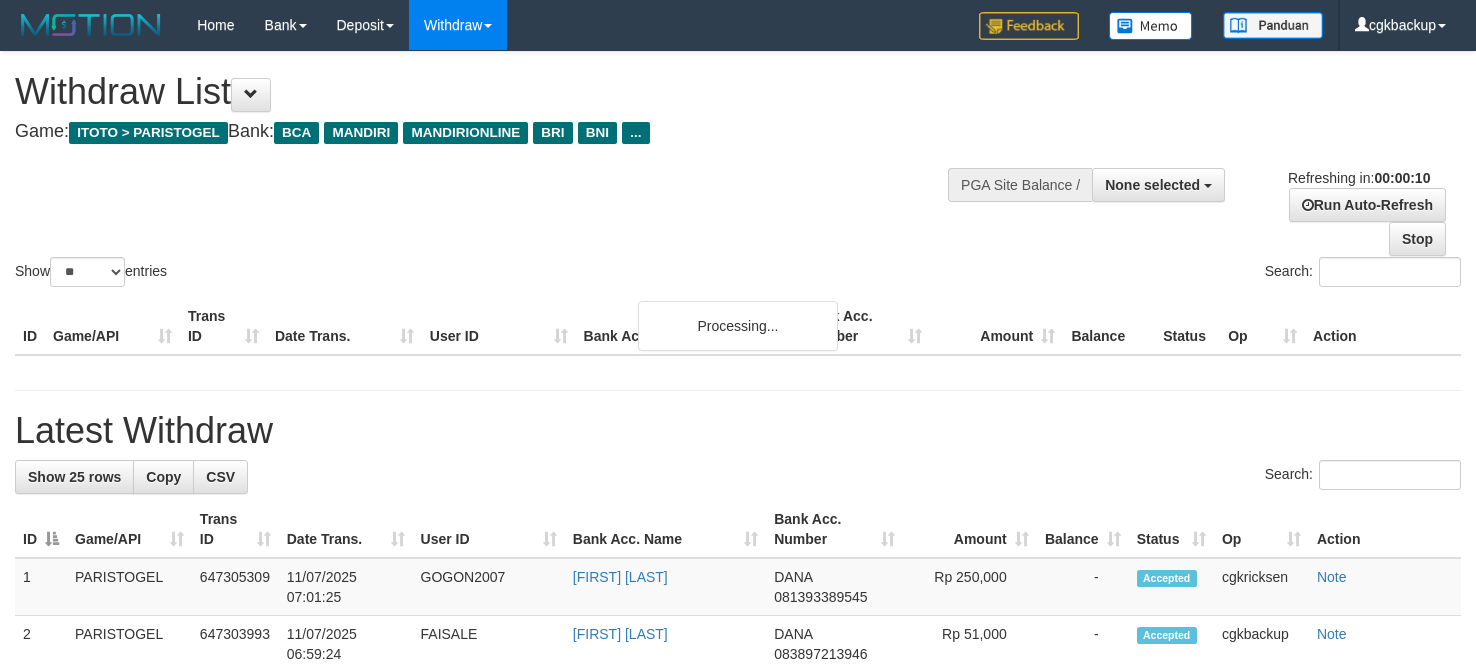 select 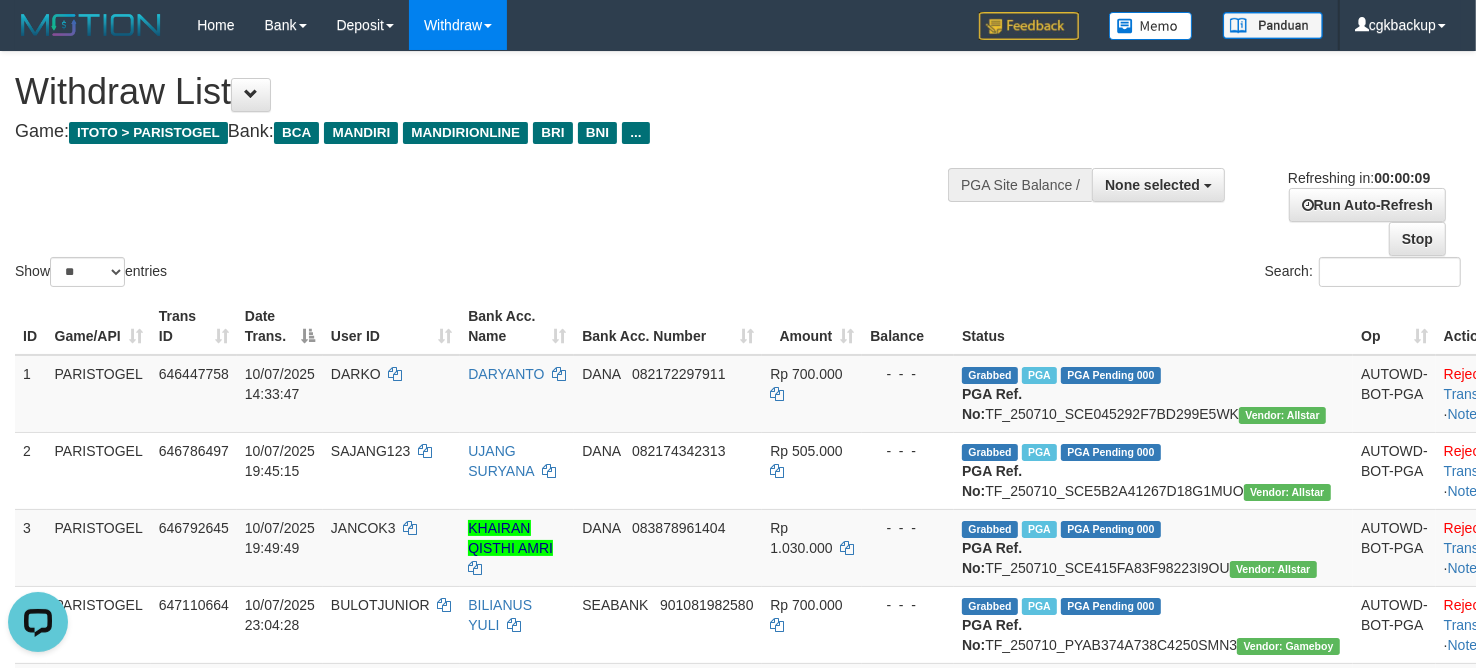 scroll, scrollTop: 0, scrollLeft: 0, axis: both 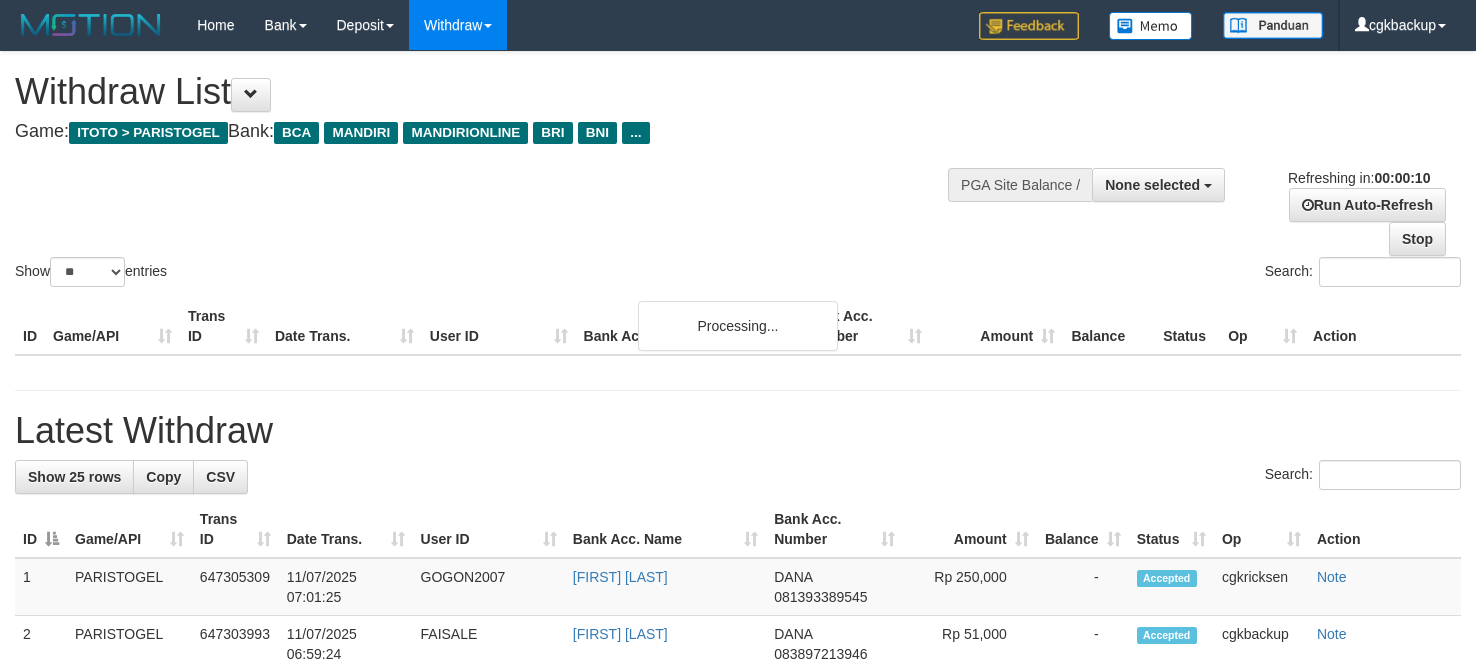 select 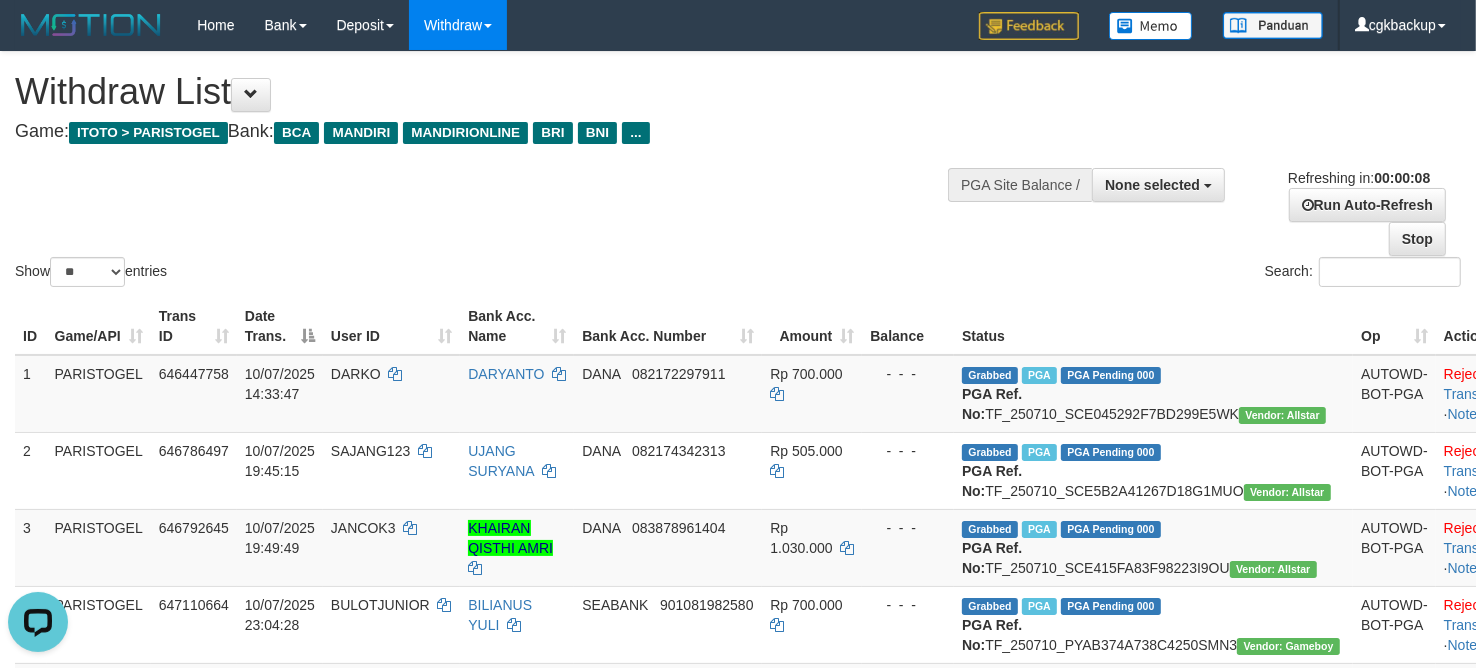scroll, scrollTop: 0, scrollLeft: 0, axis: both 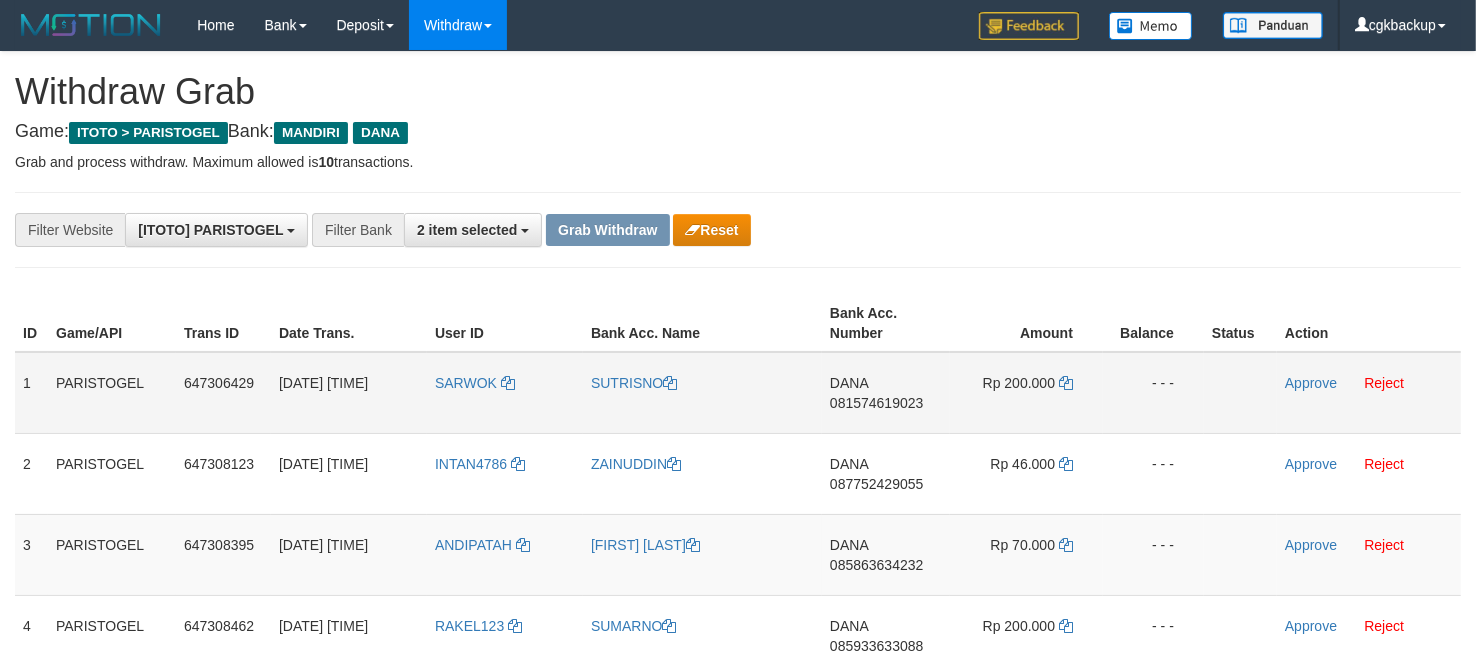 click on "SARWOK" at bounding box center [505, 393] 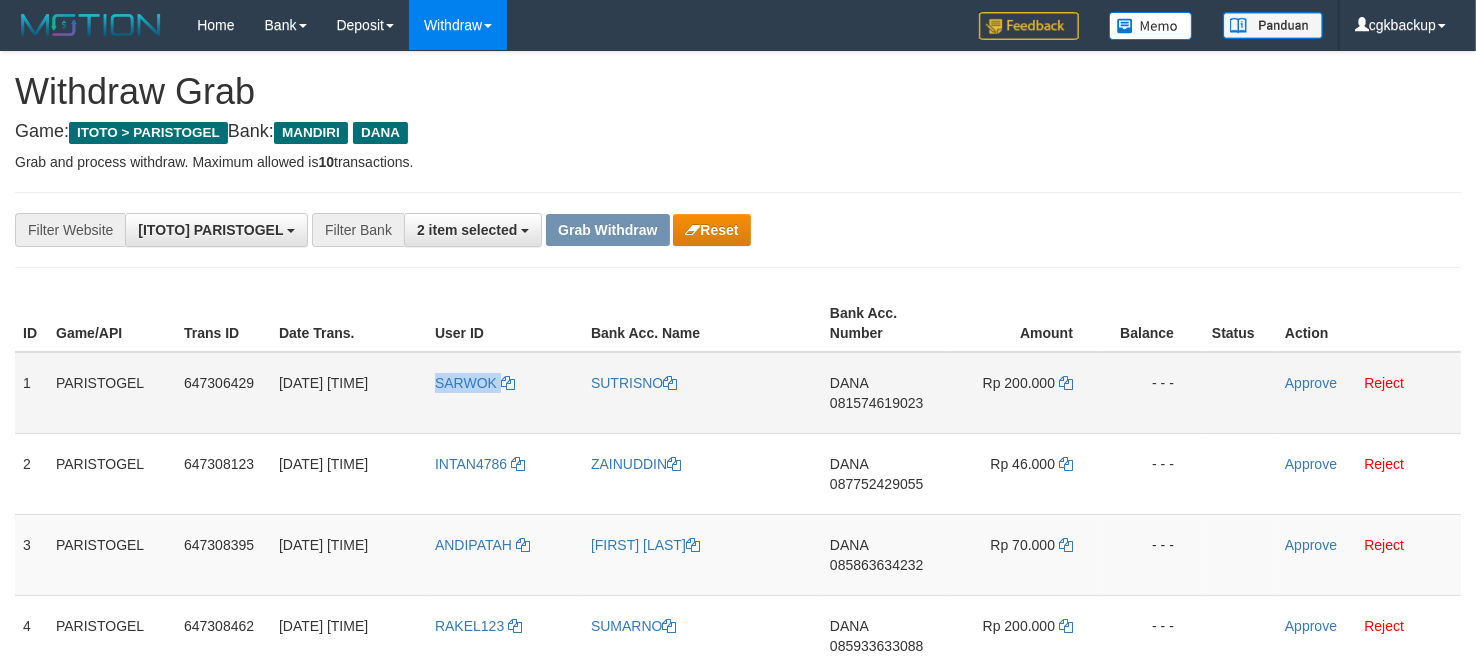click on "SARWOK" at bounding box center (505, 393) 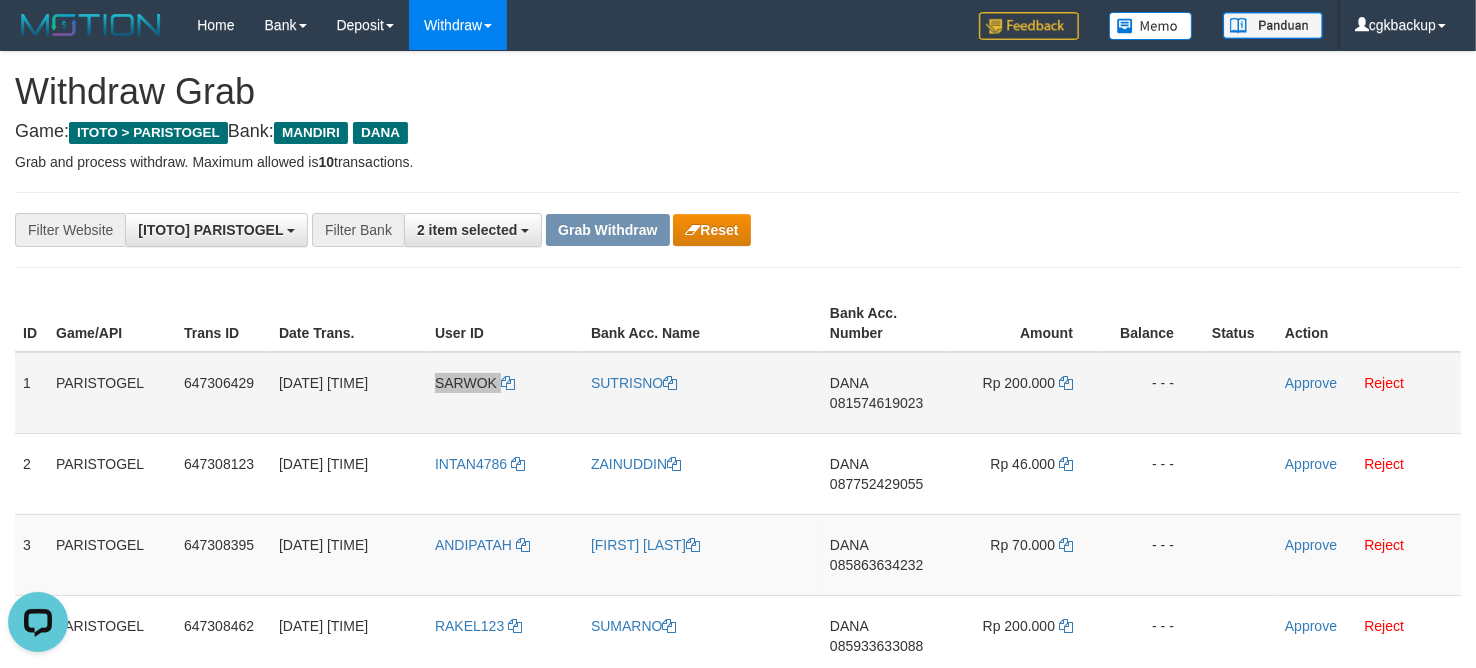 scroll, scrollTop: 0, scrollLeft: 0, axis: both 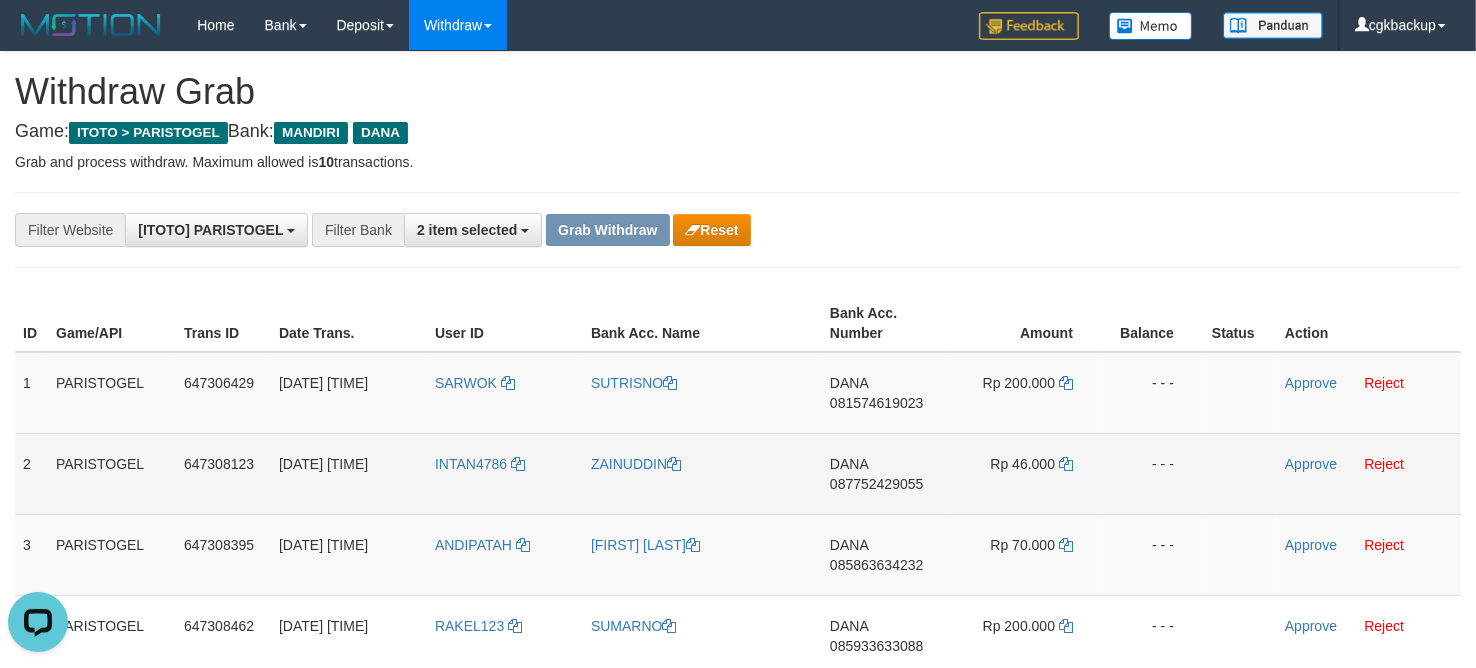 click on "INTAN4786" at bounding box center [505, 473] 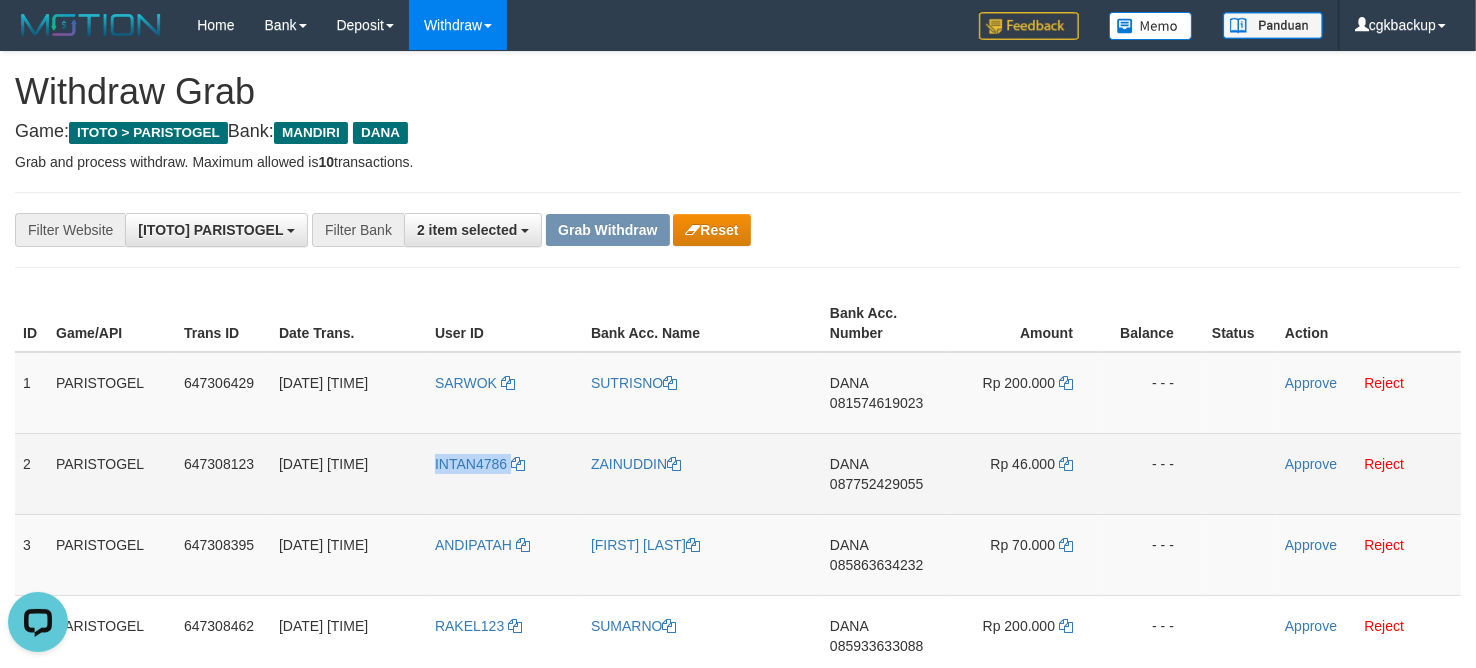 copy on "INTAN4786" 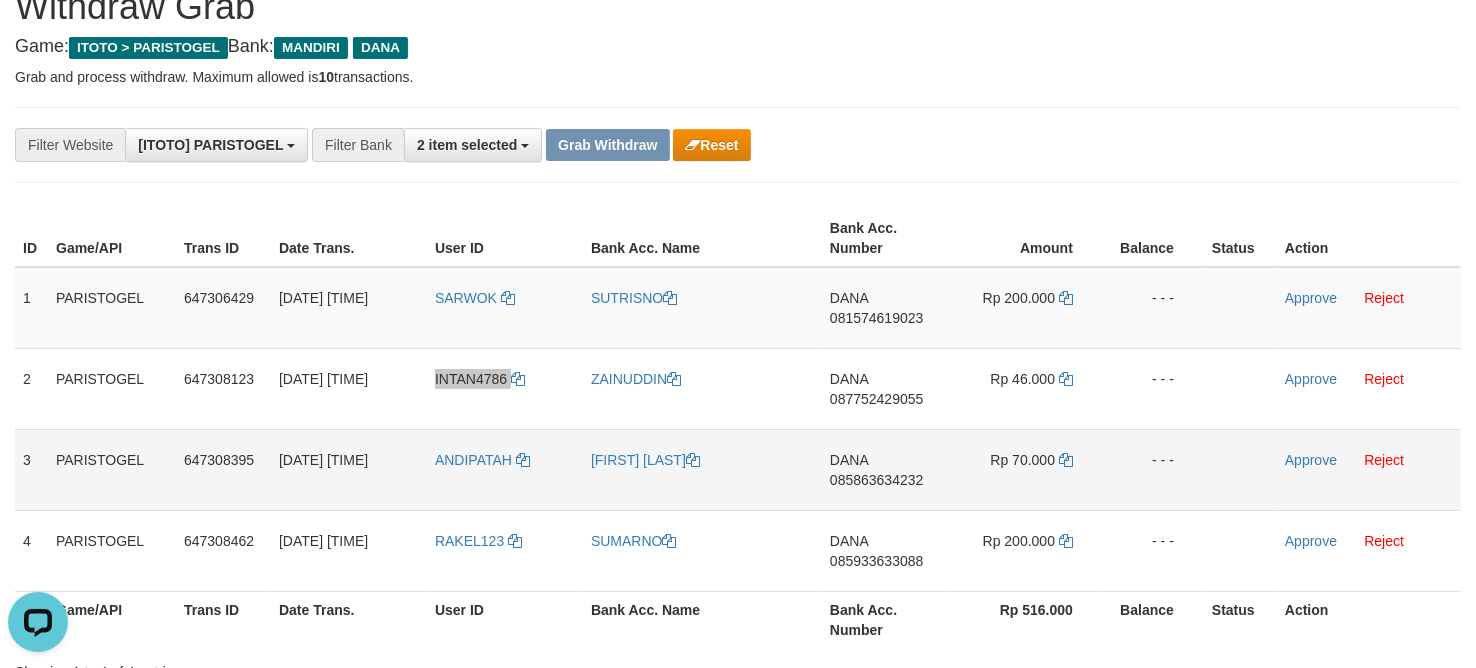 scroll, scrollTop: 125, scrollLeft: 0, axis: vertical 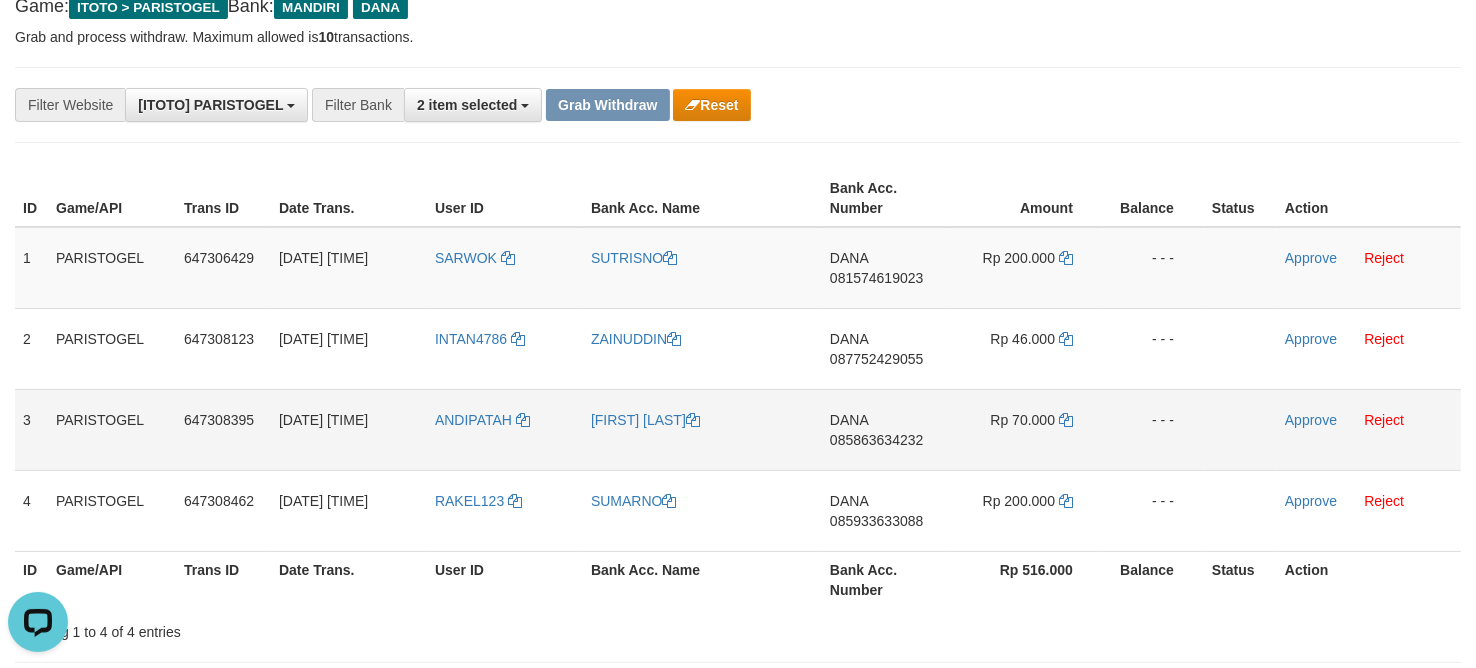 click on "ANDIPATAH" at bounding box center [505, 429] 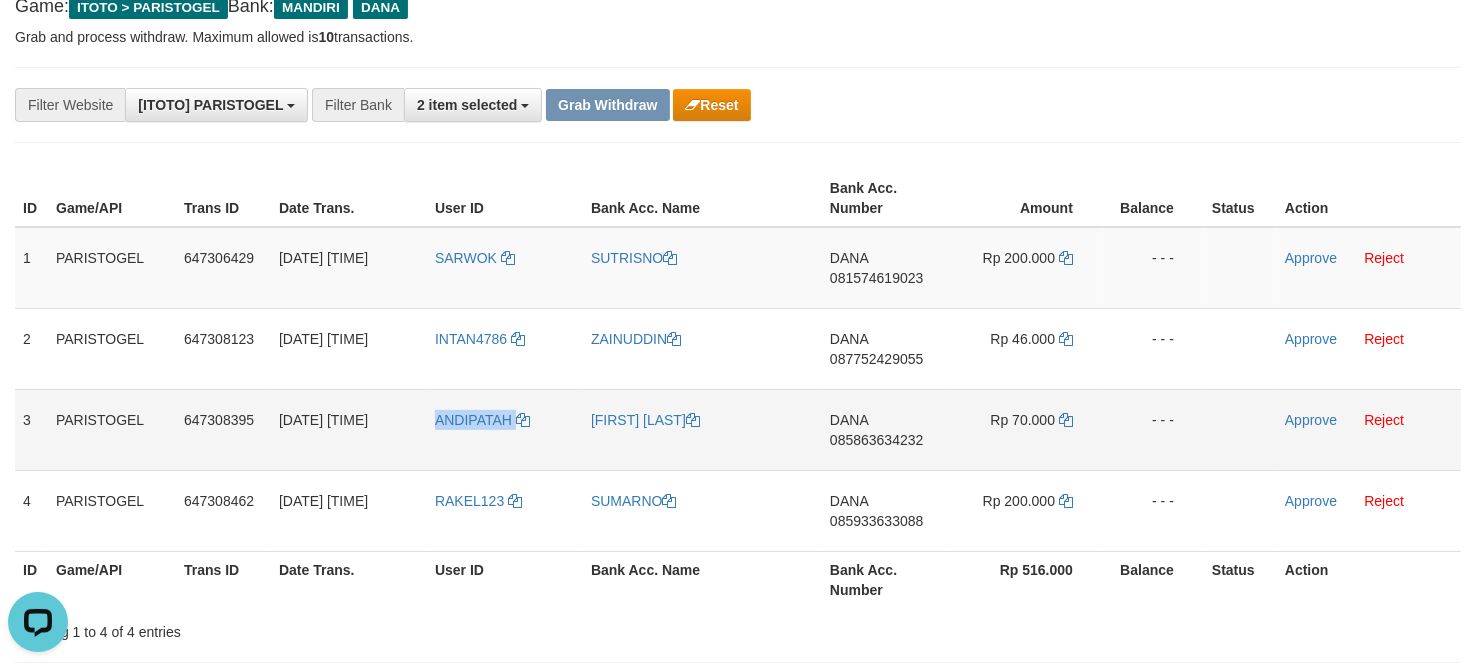 click on "ANDIPATAH" at bounding box center [505, 429] 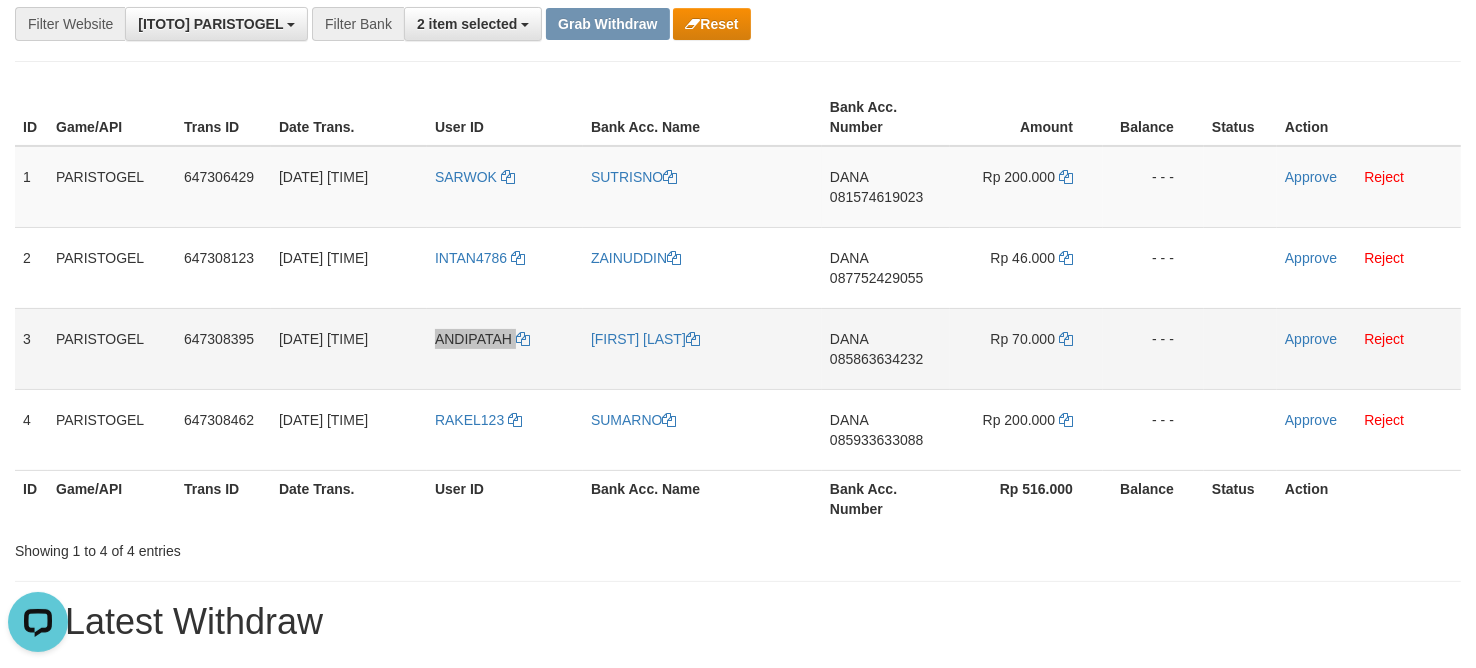 scroll, scrollTop: 250, scrollLeft: 0, axis: vertical 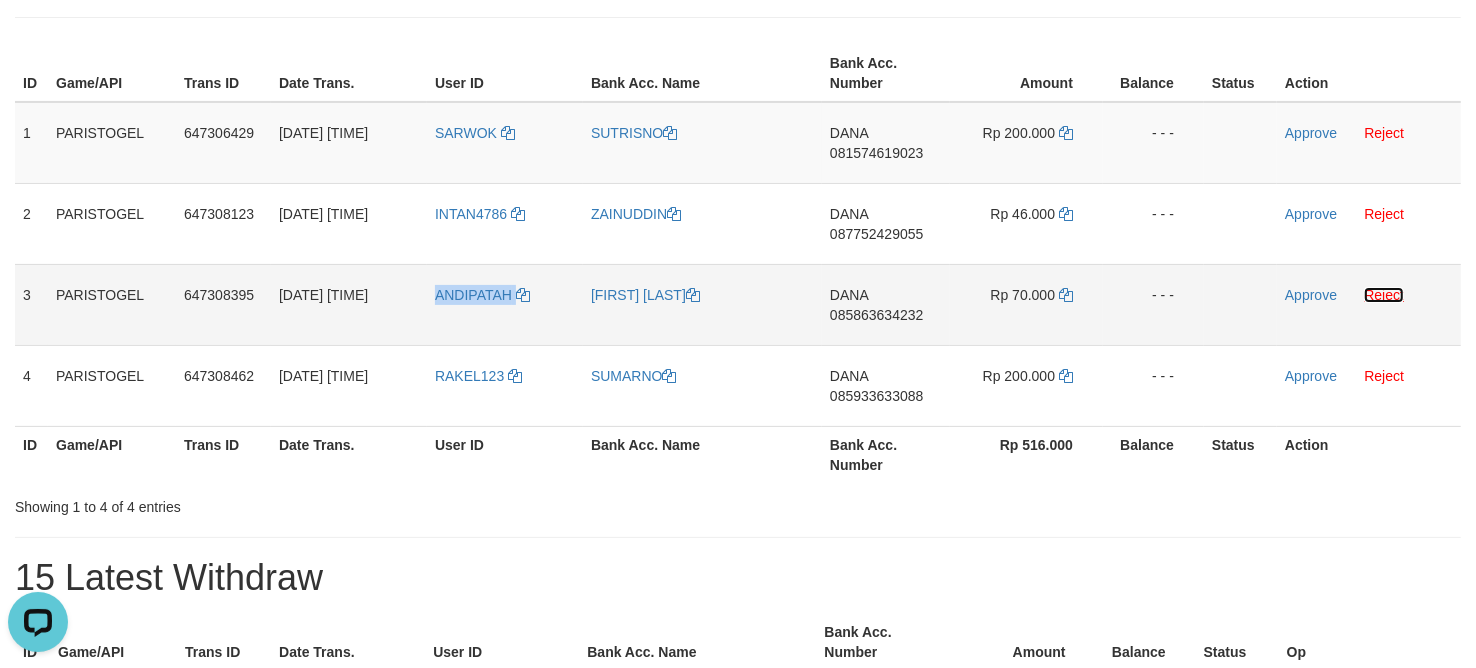 click on "Reject" at bounding box center (1384, 295) 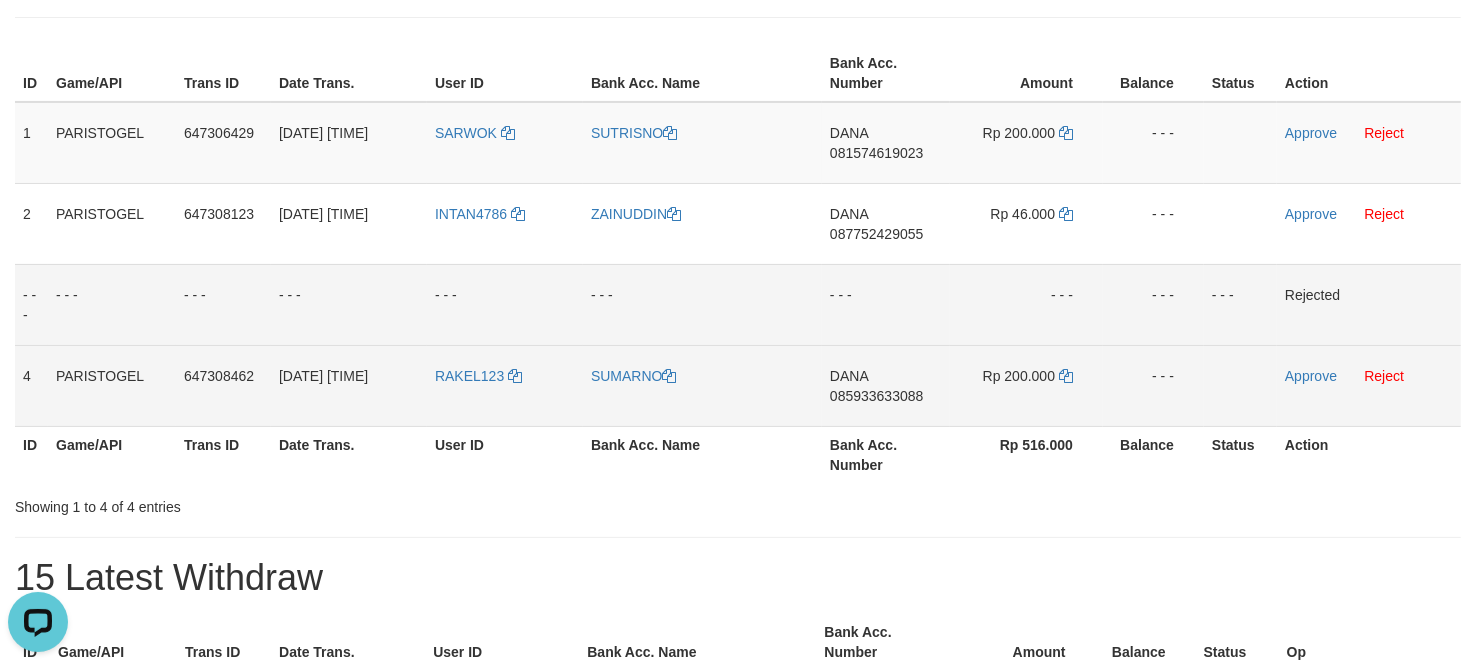 click on "RAKEL123" at bounding box center (505, 385) 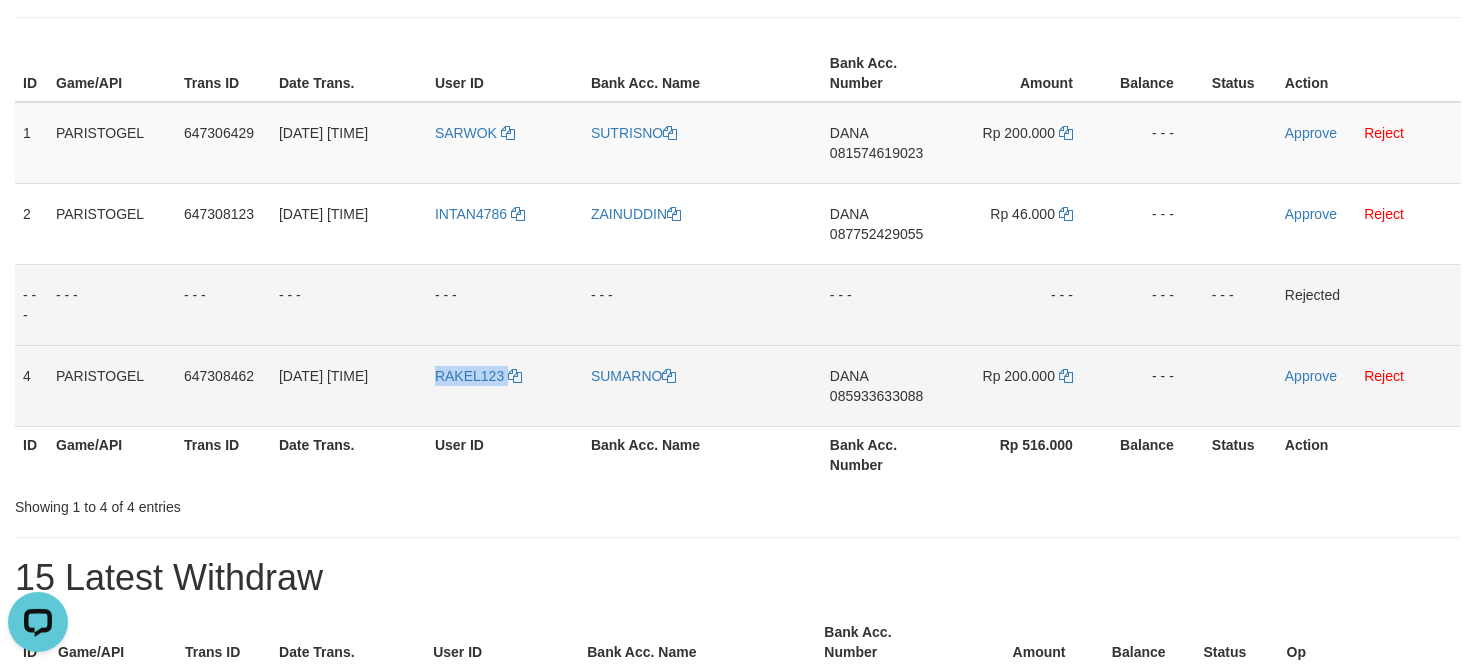copy on "RAKEL123" 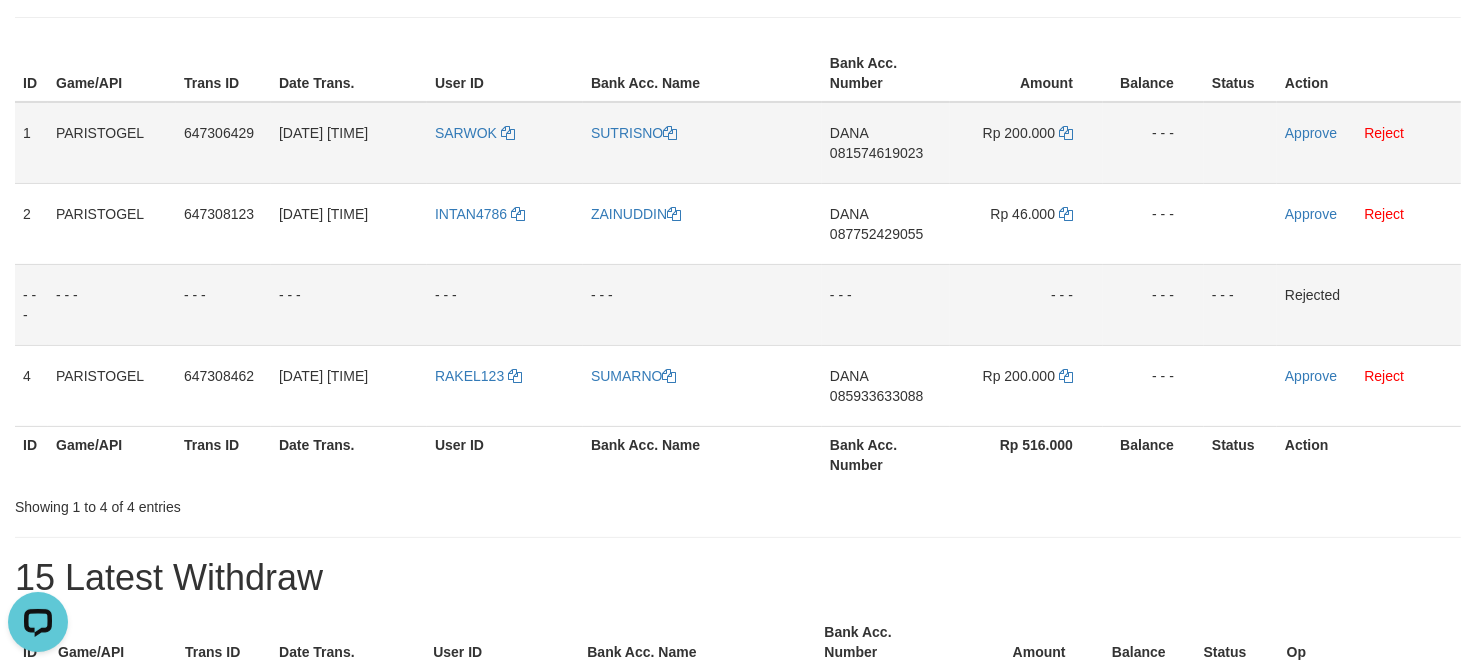 click on "SUTRISNO" at bounding box center (702, 143) 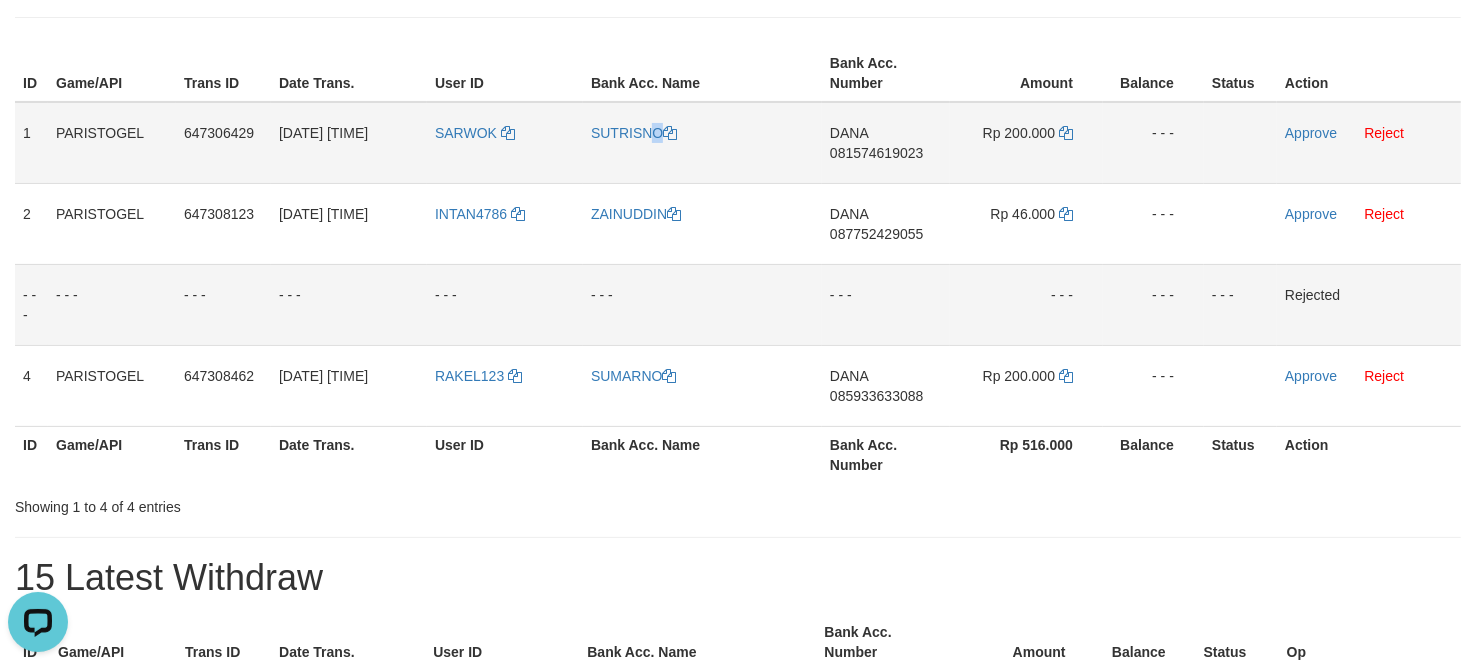 click on "SUTRISNO" at bounding box center [702, 143] 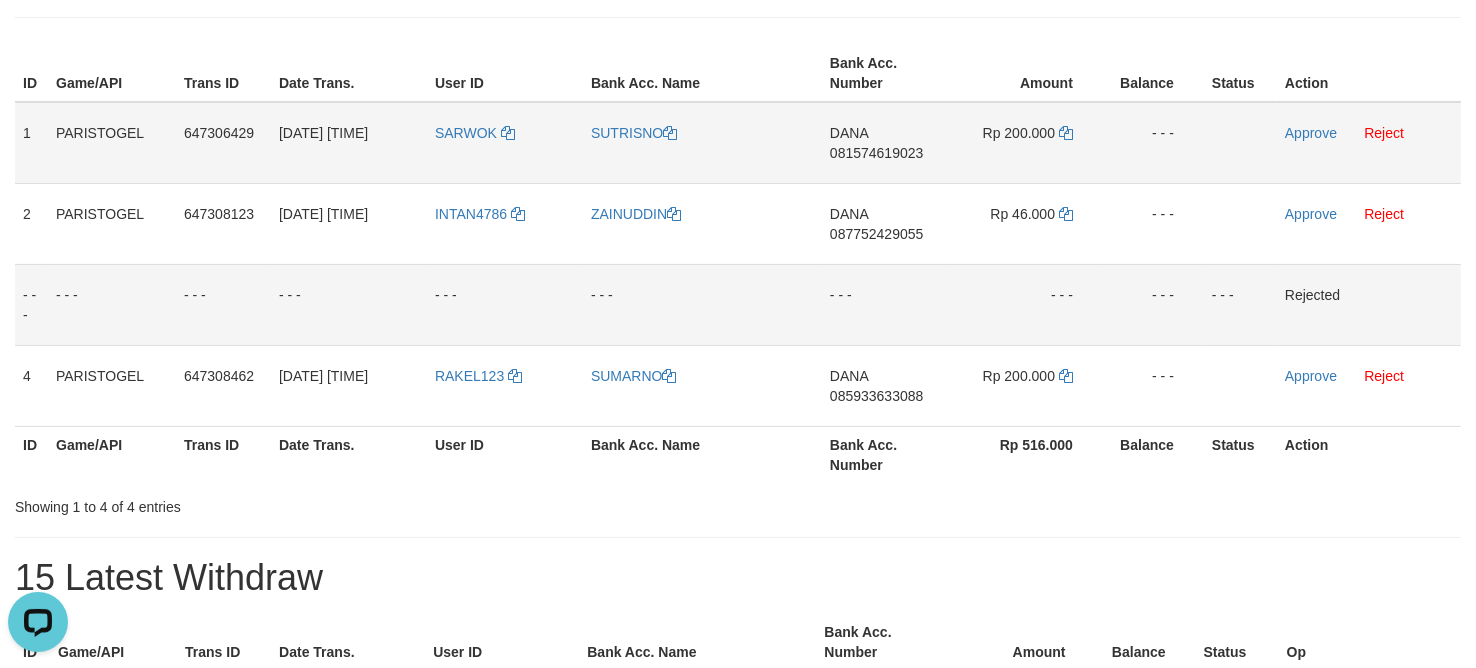 click on "SARWOK" at bounding box center (505, 143) 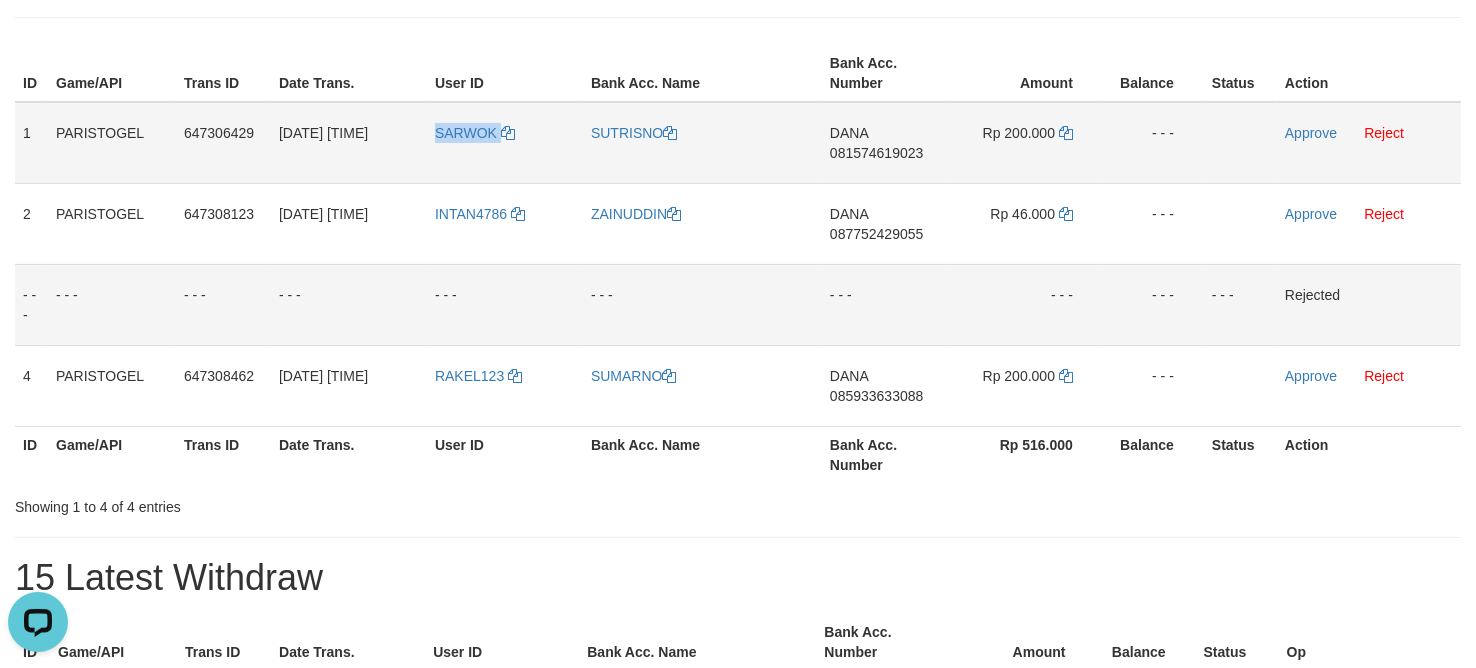 click on "SARWOK" at bounding box center (505, 143) 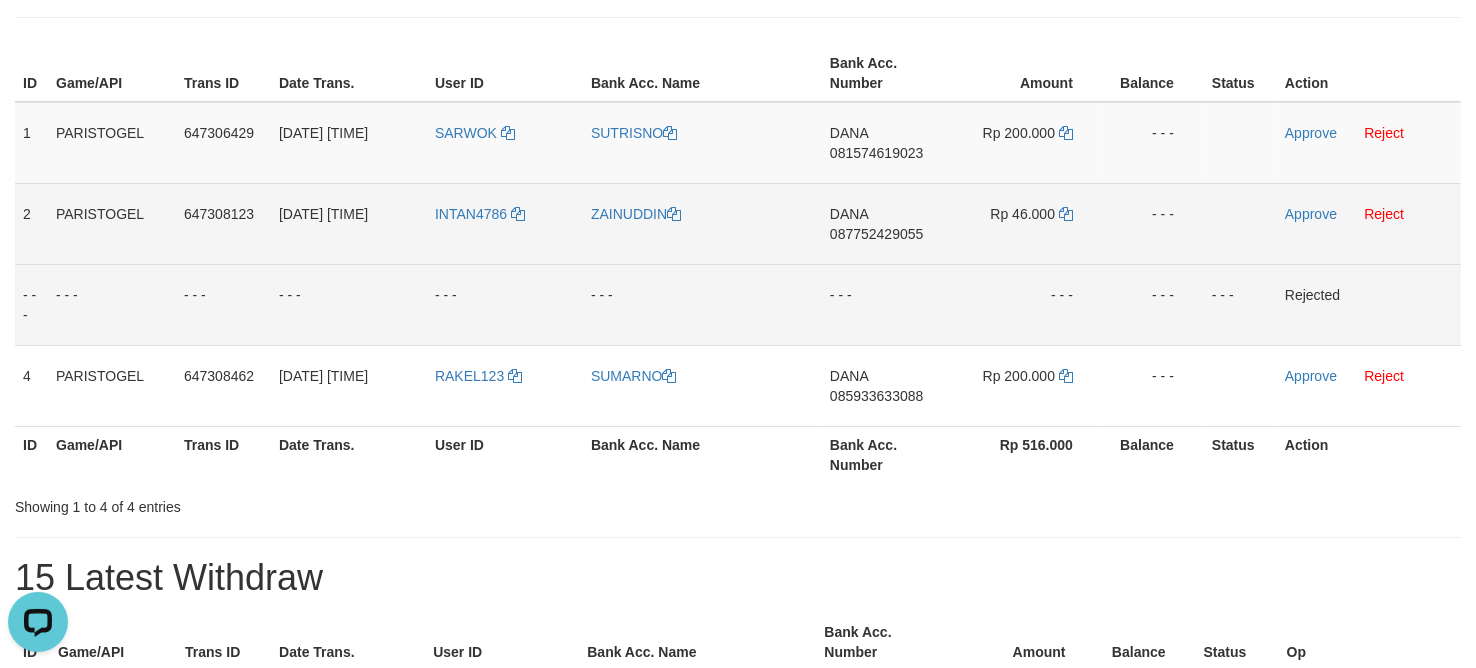click on "ZAINUDDIN" at bounding box center (702, 223) 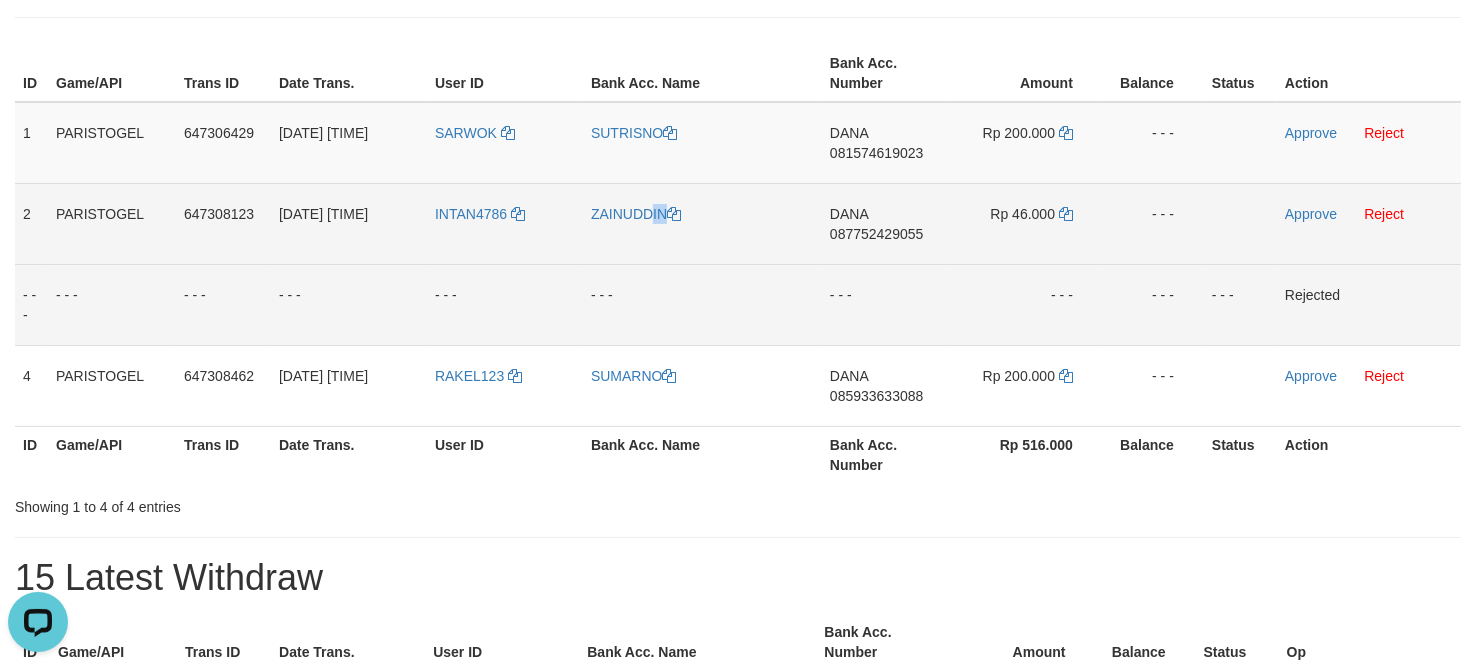 click on "ZAINUDDIN" at bounding box center [702, 223] 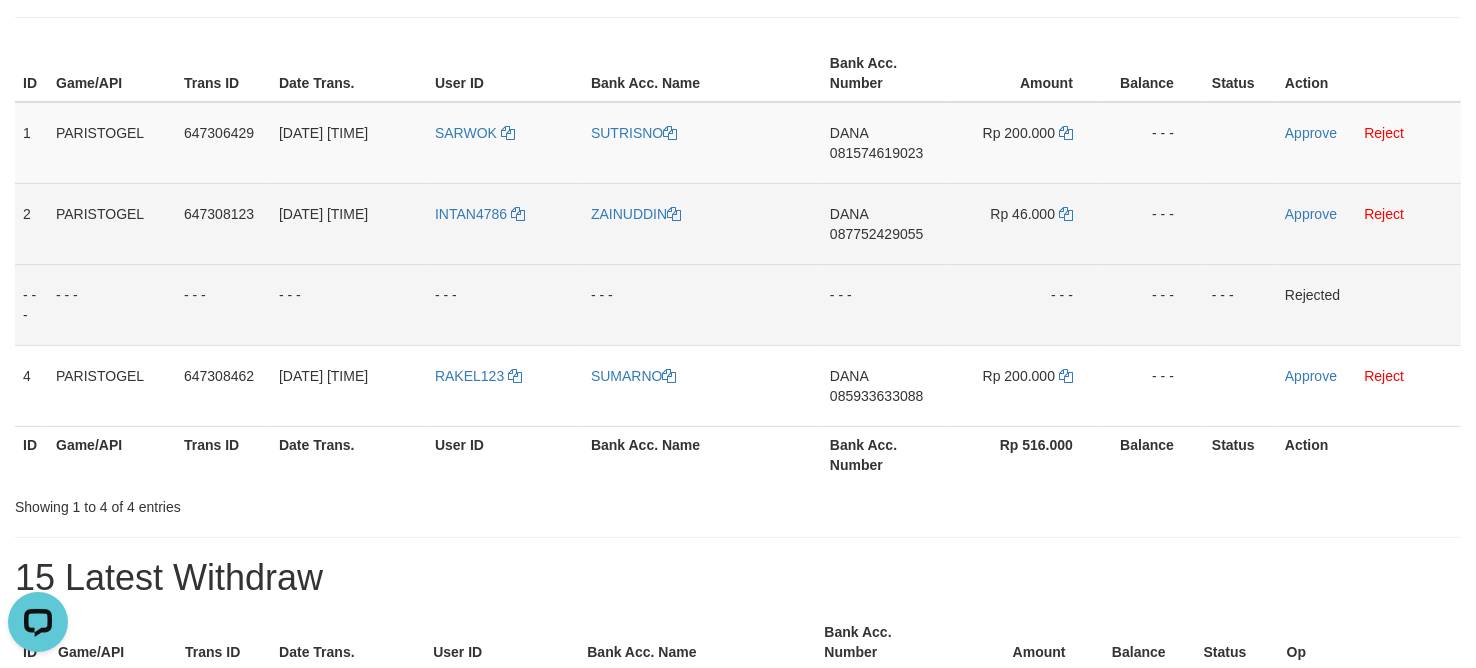 click on "INTAN4786" at bounding box center (505, 223) 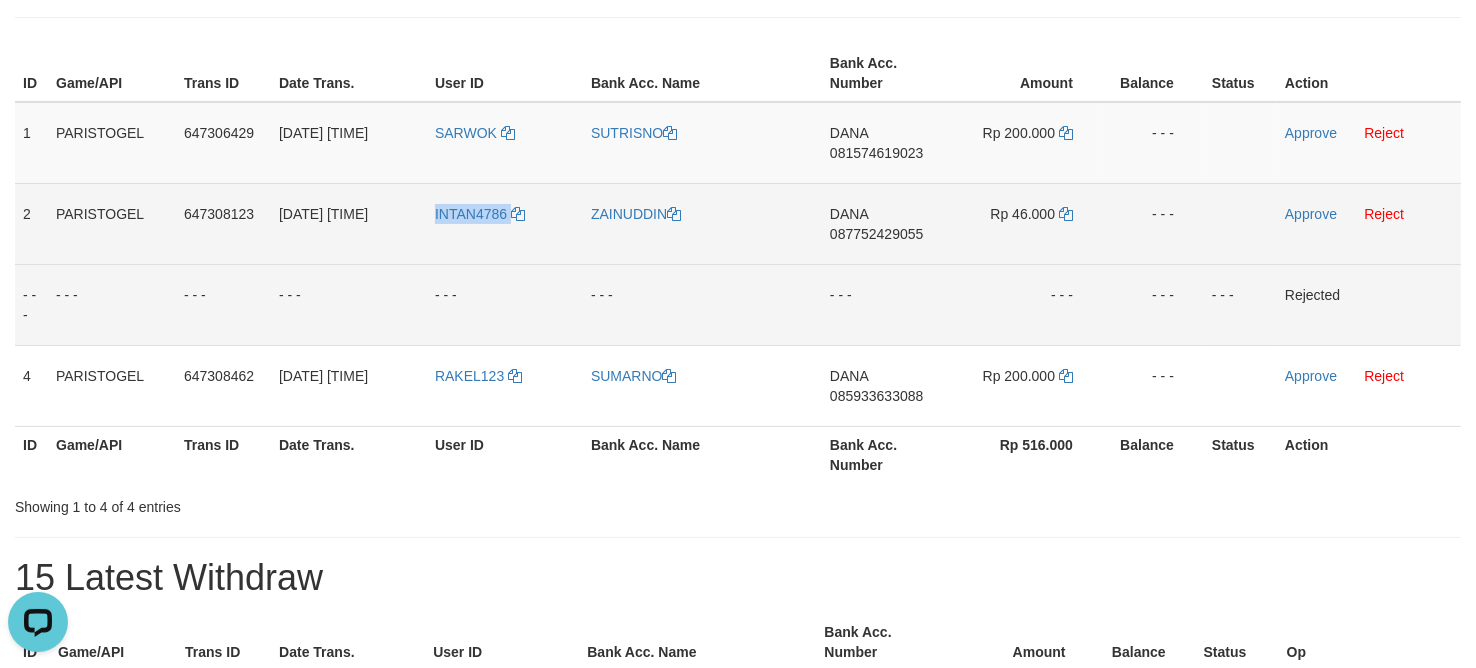 click on "INTAN4786" at bounding box center [505, 223] 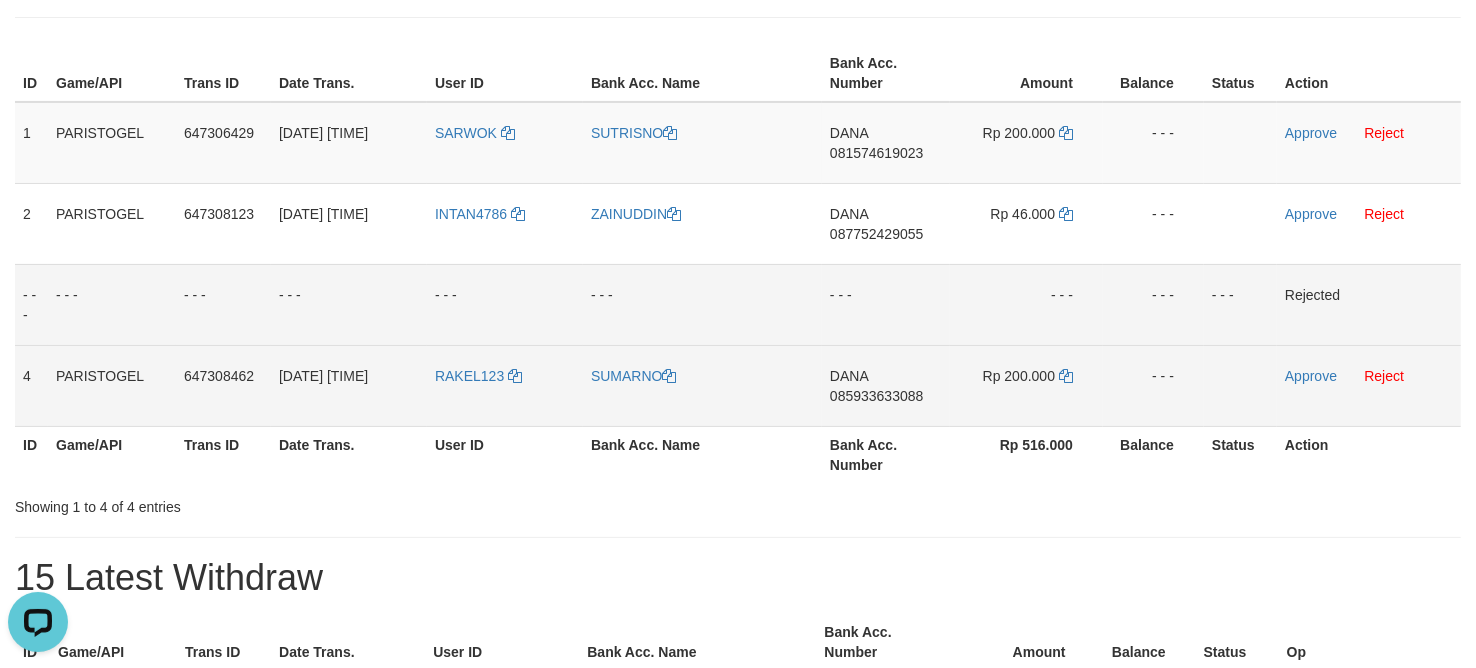 click on "SUMARNO" at bounding box center [702, 385] 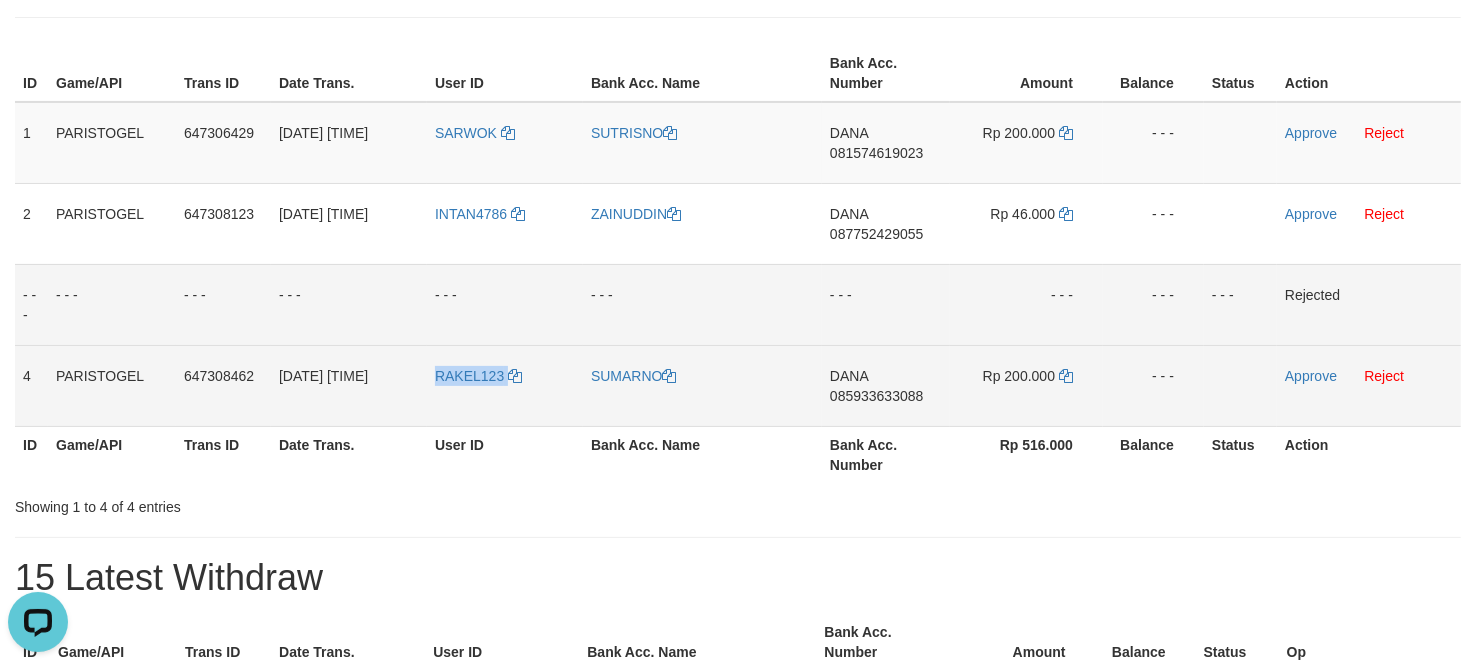 click on "RAKEL123" at bounding box center (505, 385) 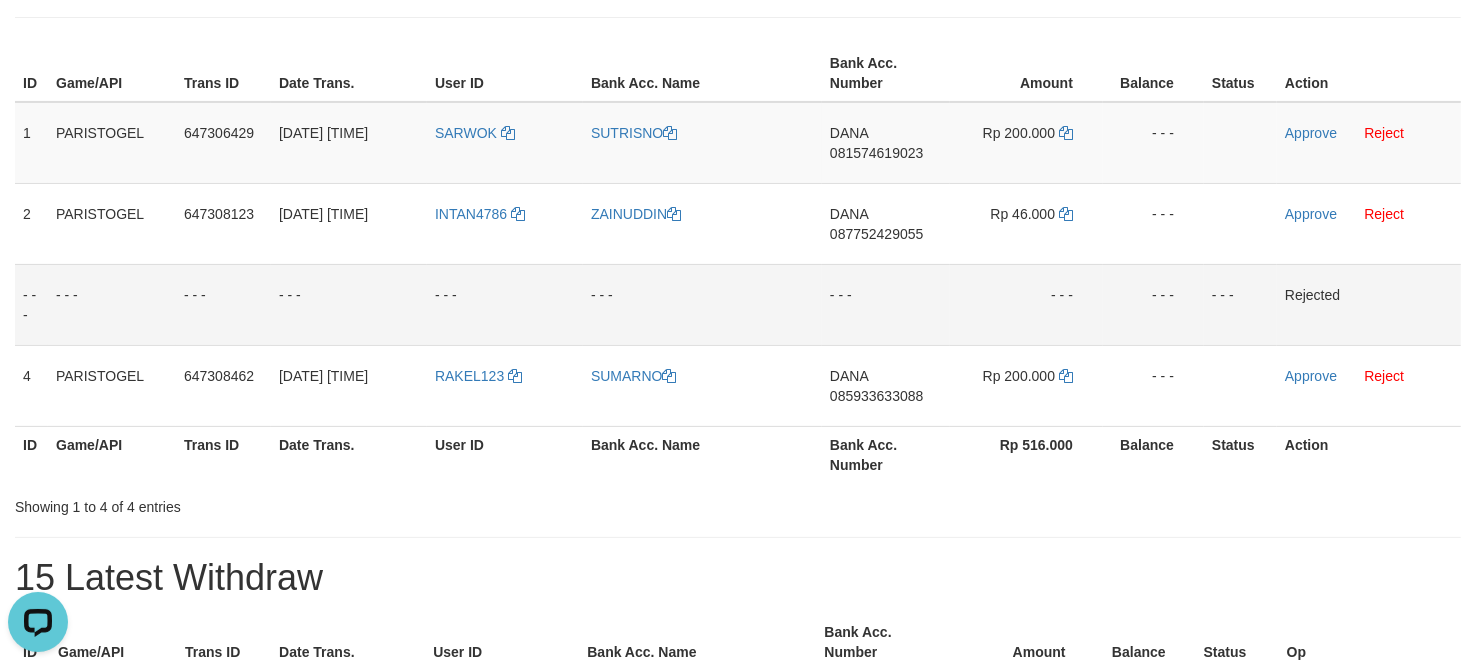 click on "Showing 1 to 4 of 4 entries" at bounding box center [738, 503] 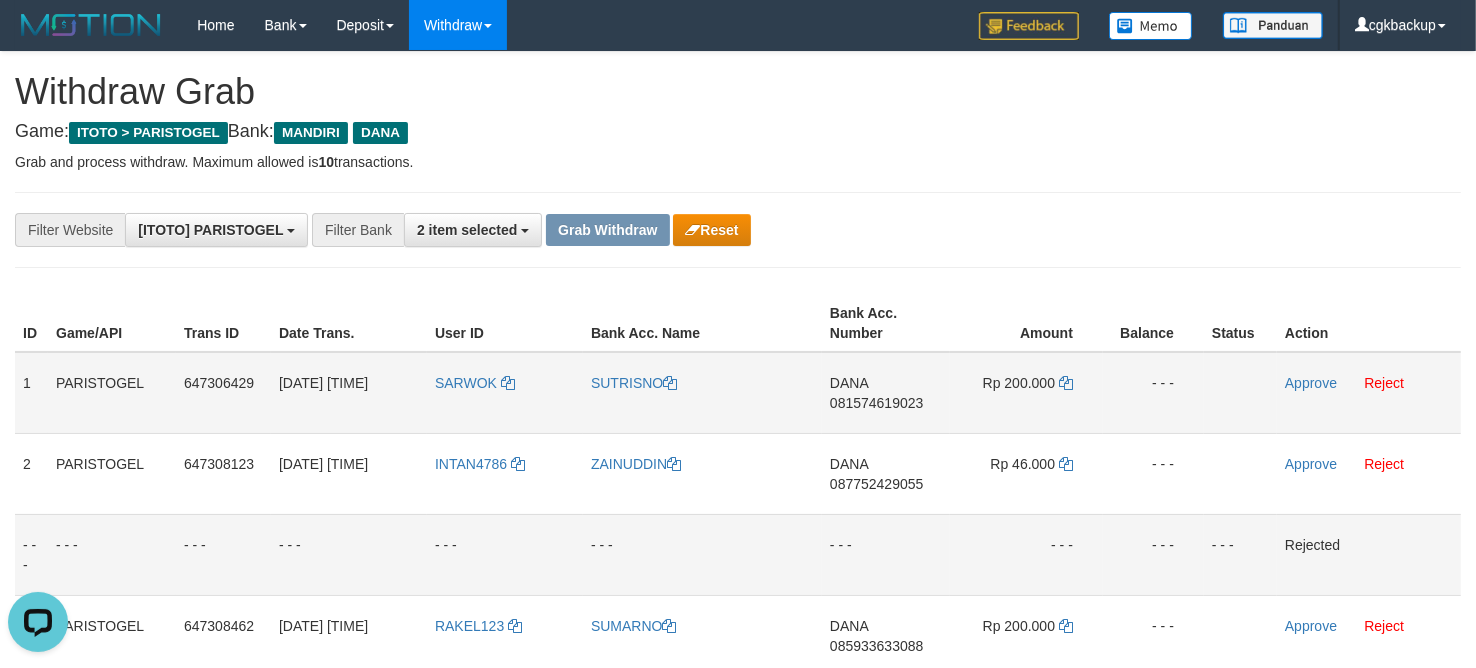 click on "DANA
081574619023" at bounding box center (886, 393) 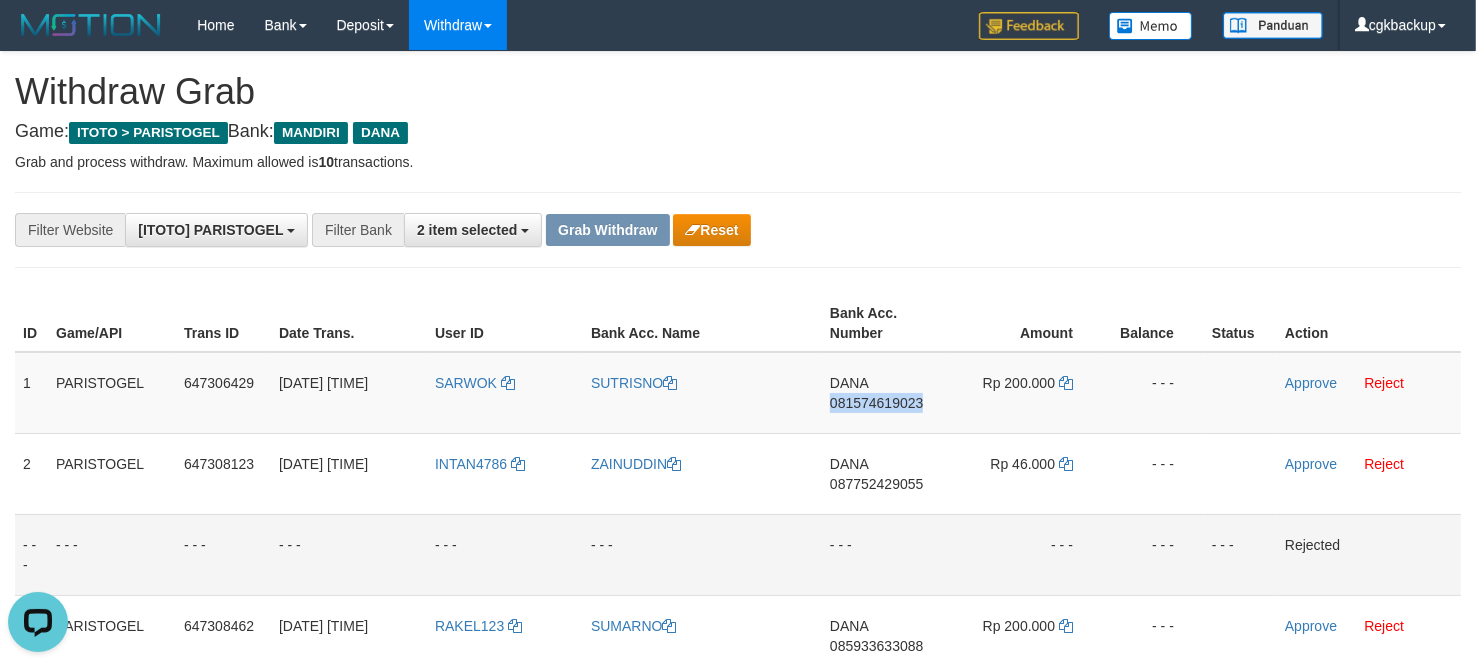 drag, startPoint x: 873, startPoint y: 422, endPoint x: 1470, endPoint y: 303, distance: 608.7446 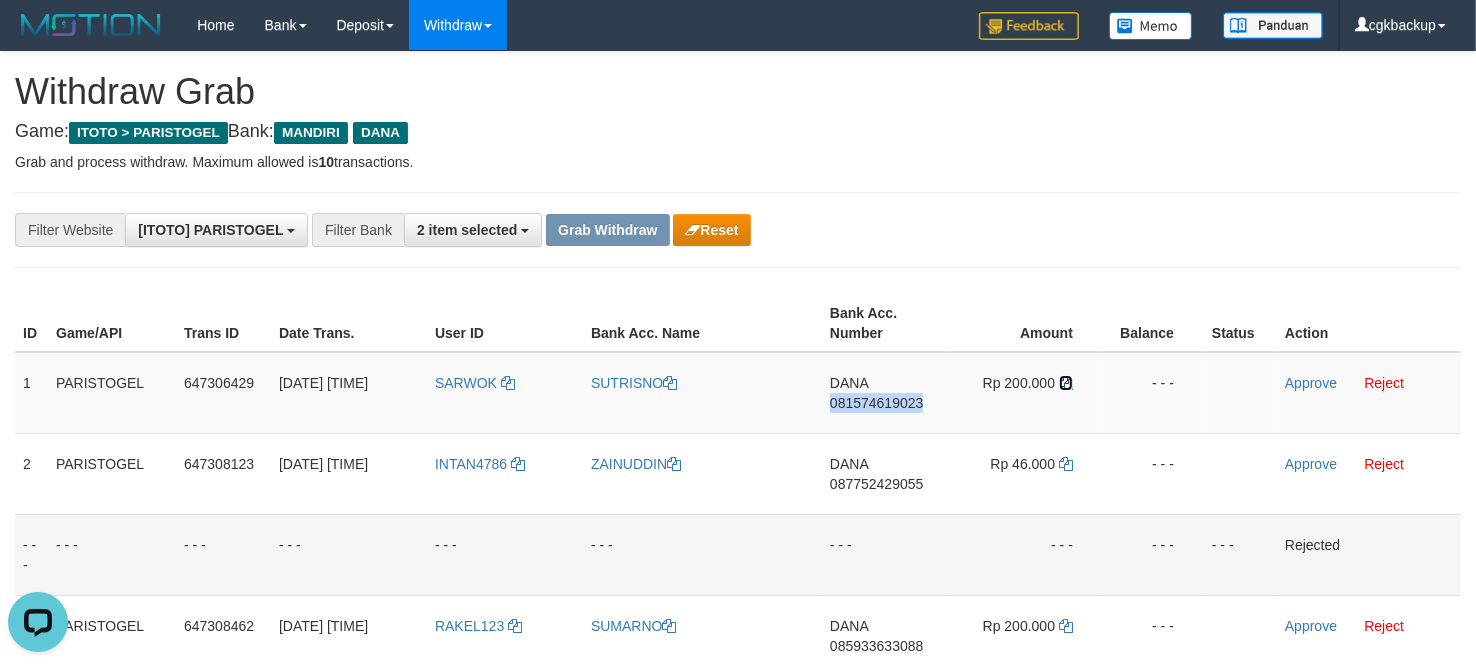 click at bounding box center [1066, 383] 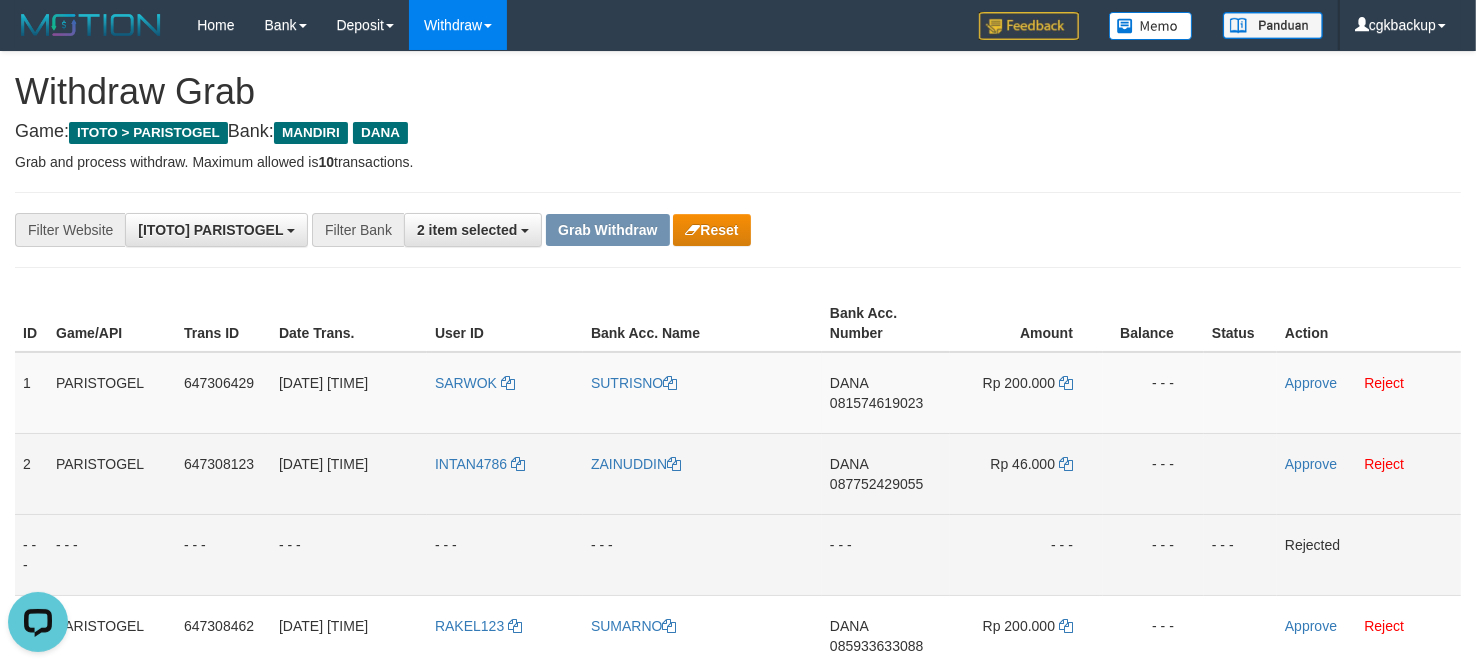 click on "DANA
087752429055" at bounding box center (886, 473) 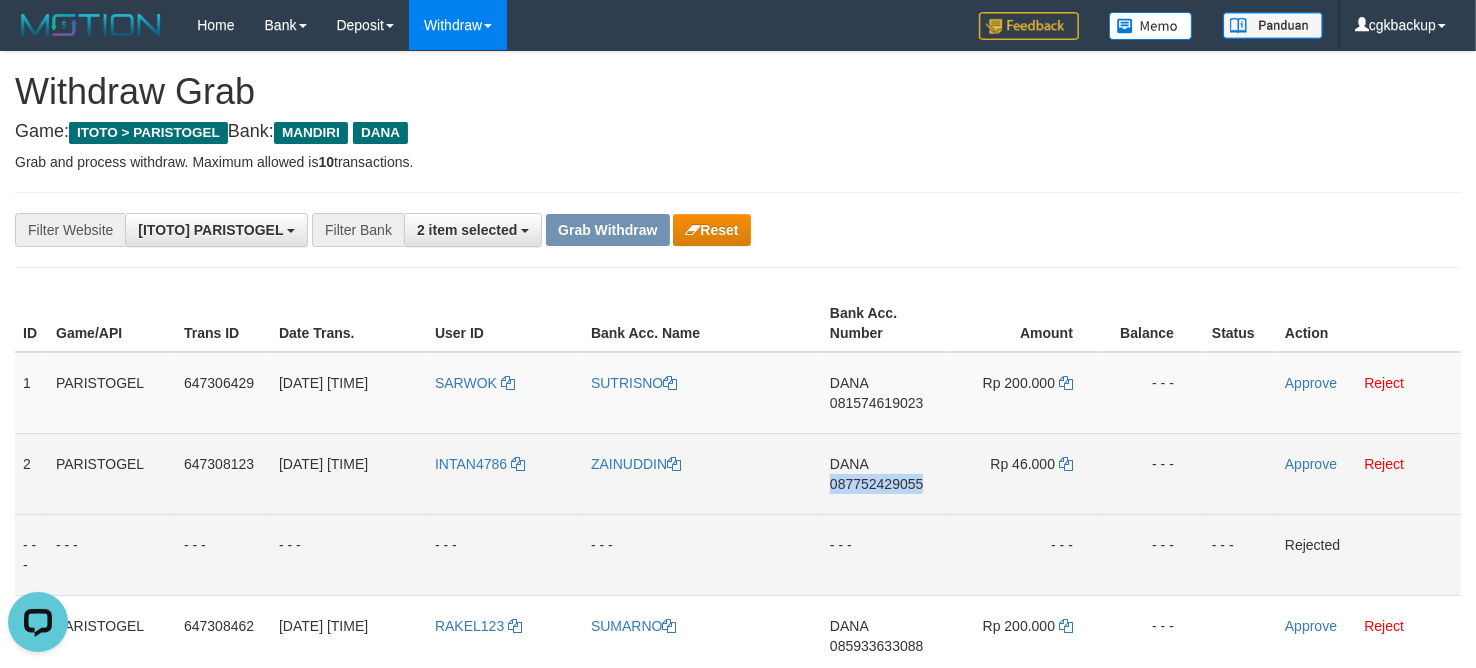 click on "DANA
087752429055" at bounding box center (886, 473) 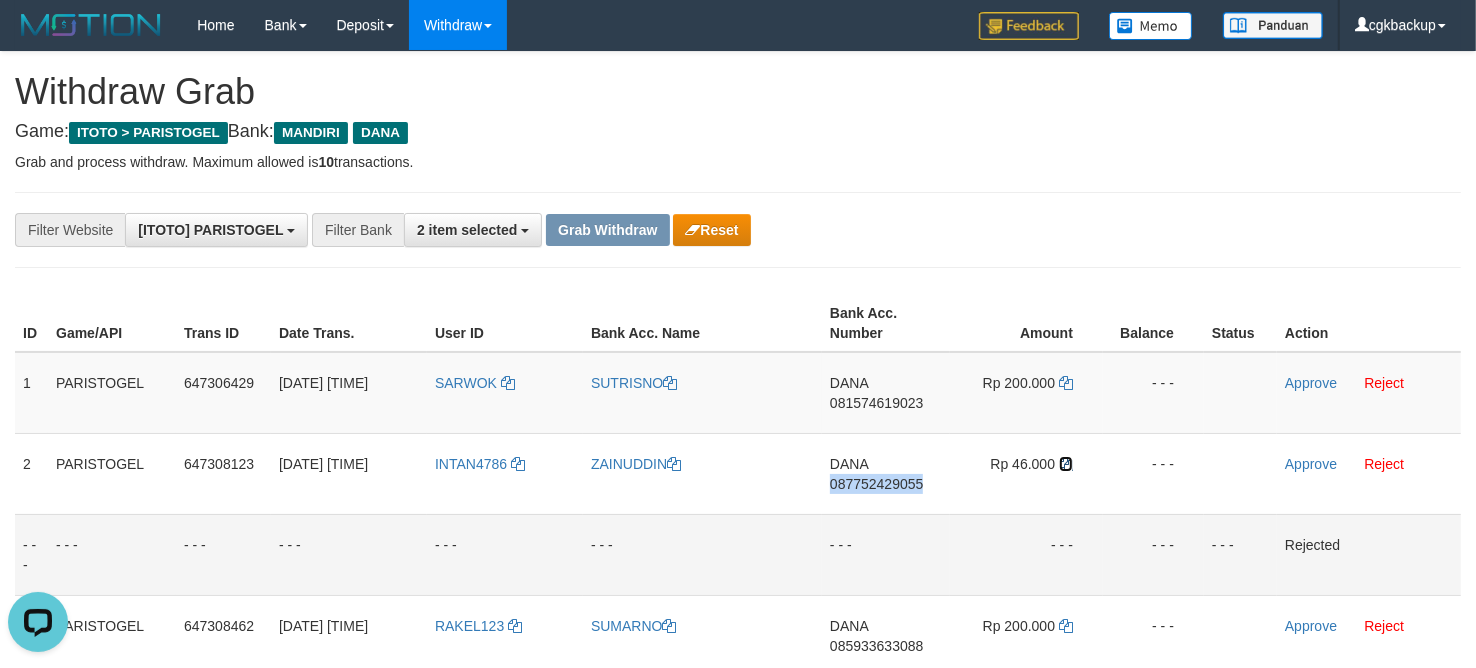 click at bounding box center [1066, 464] 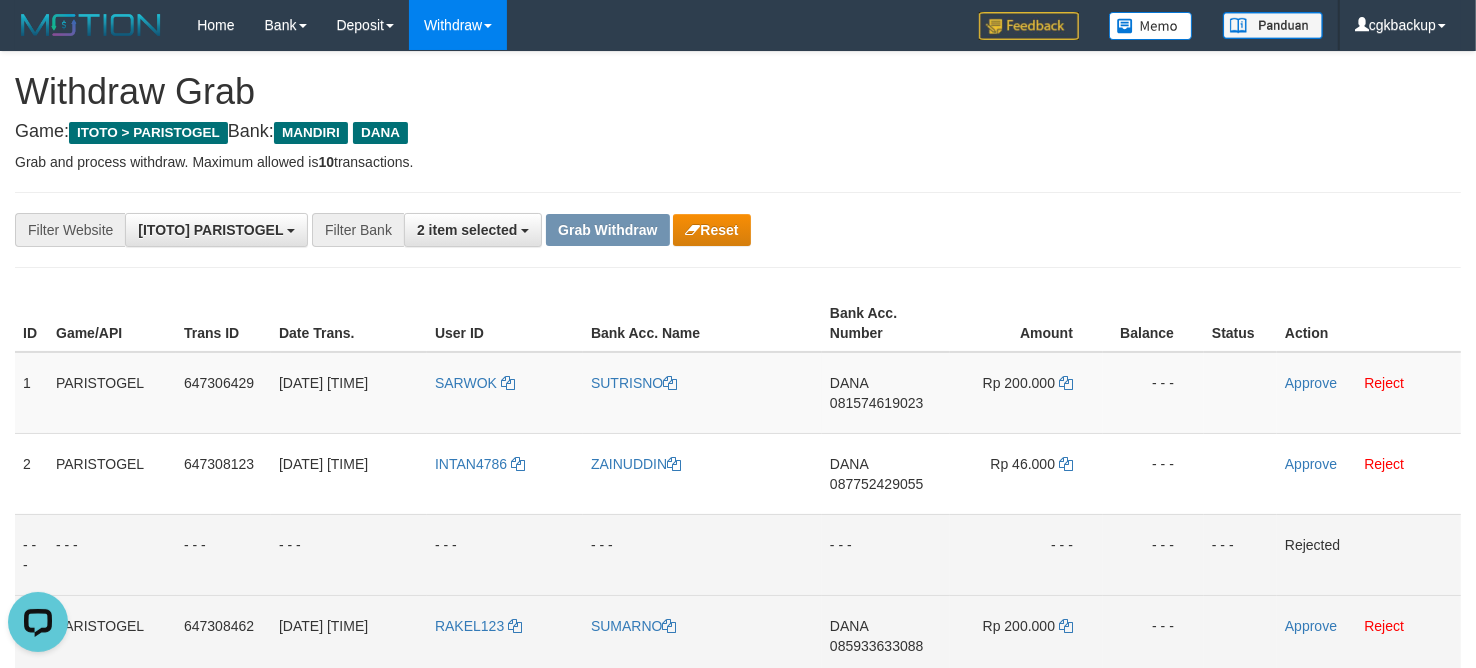 click on "085933633088" at bounding box center [876, 646] 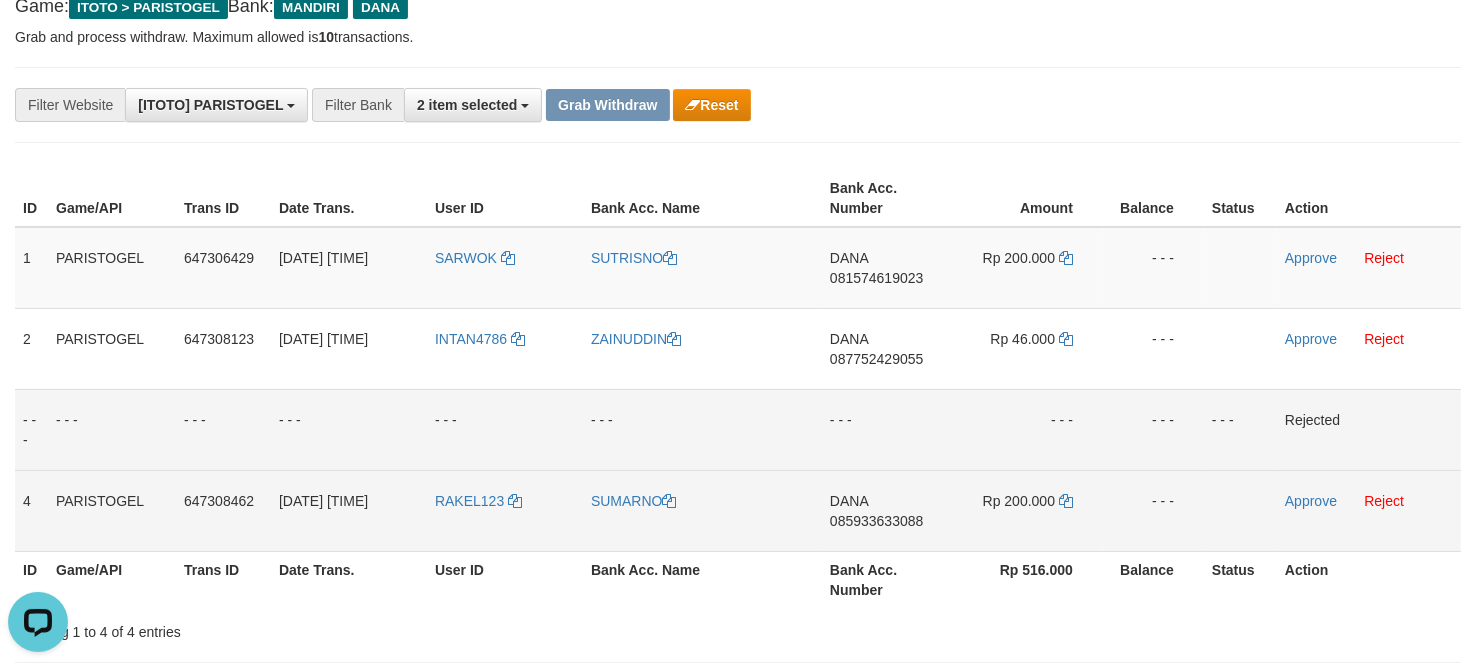 click on "DANA
085933633088" at bounding box center [886, 510] 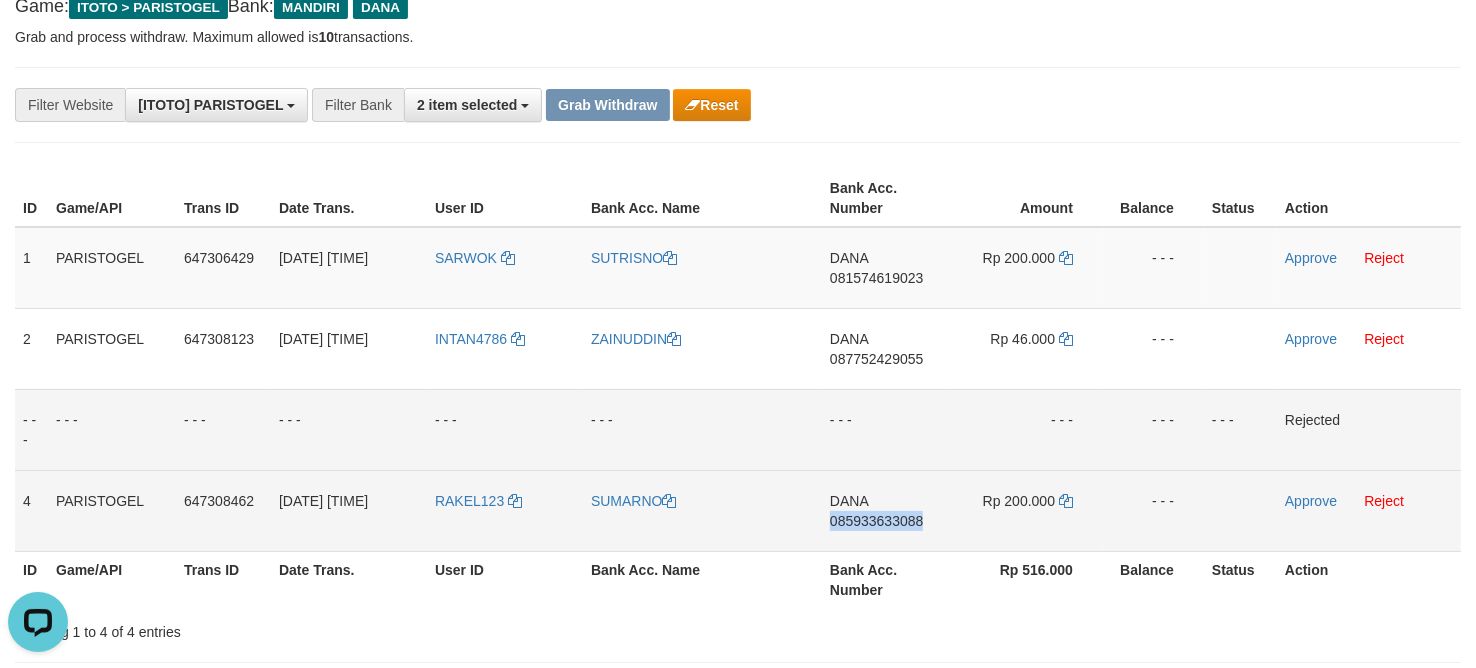 click on "DANA
085933633088" at bounding box center (886, 510) 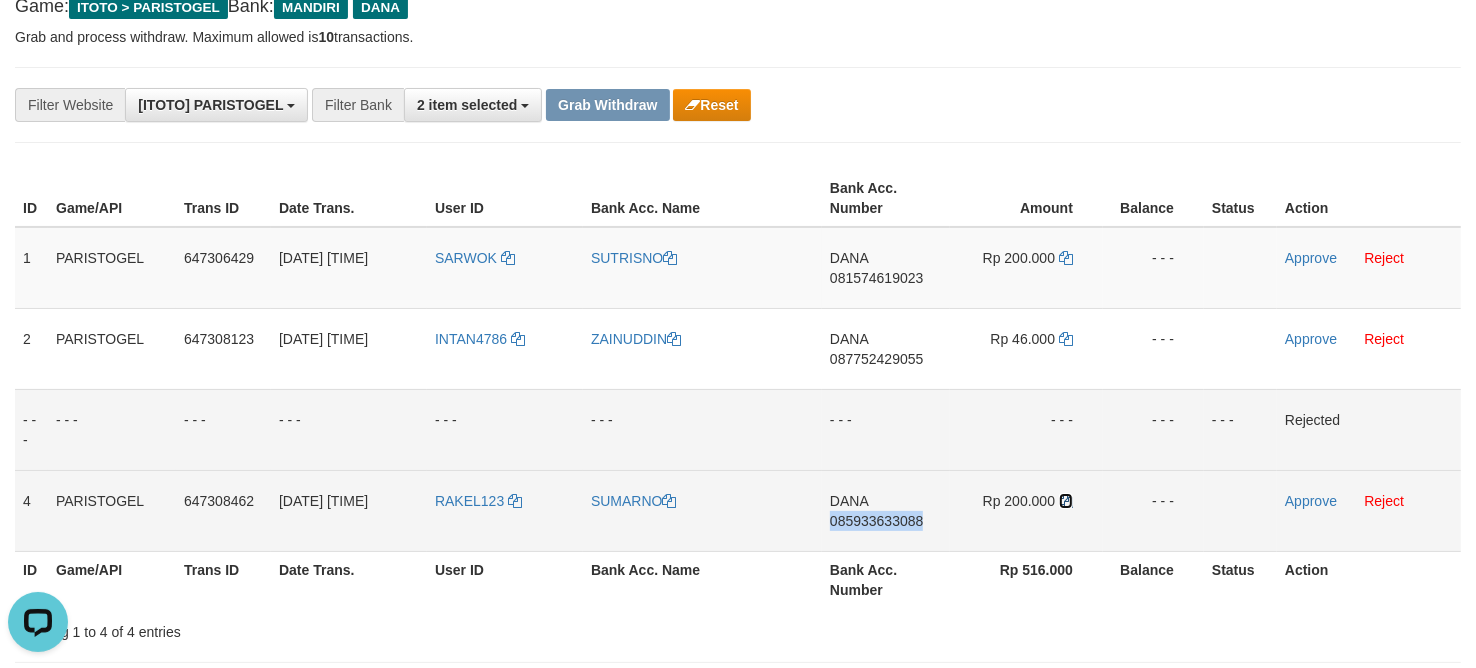 click at bounding box center [1066, 501] 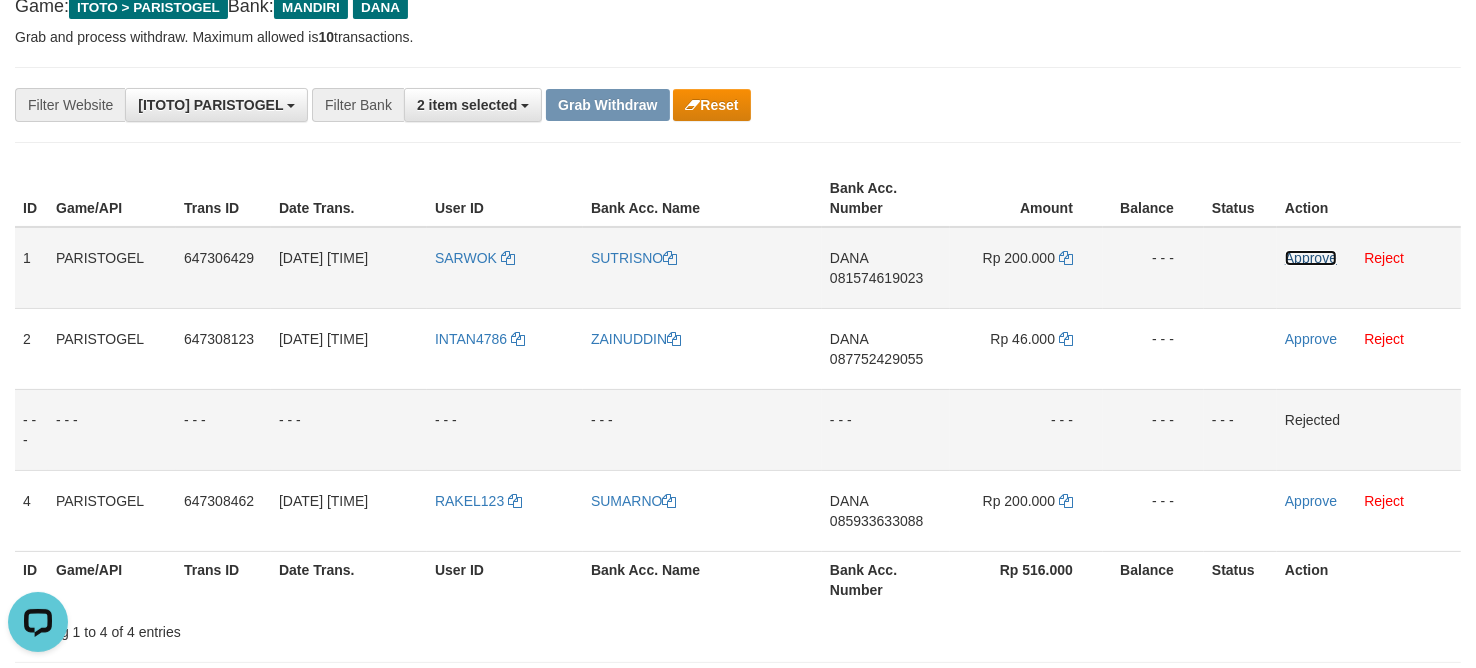 drag, startPoint x: 1308, startPoint y: 261, endPoint x: 1308, endPoint y: 282, distance: 21 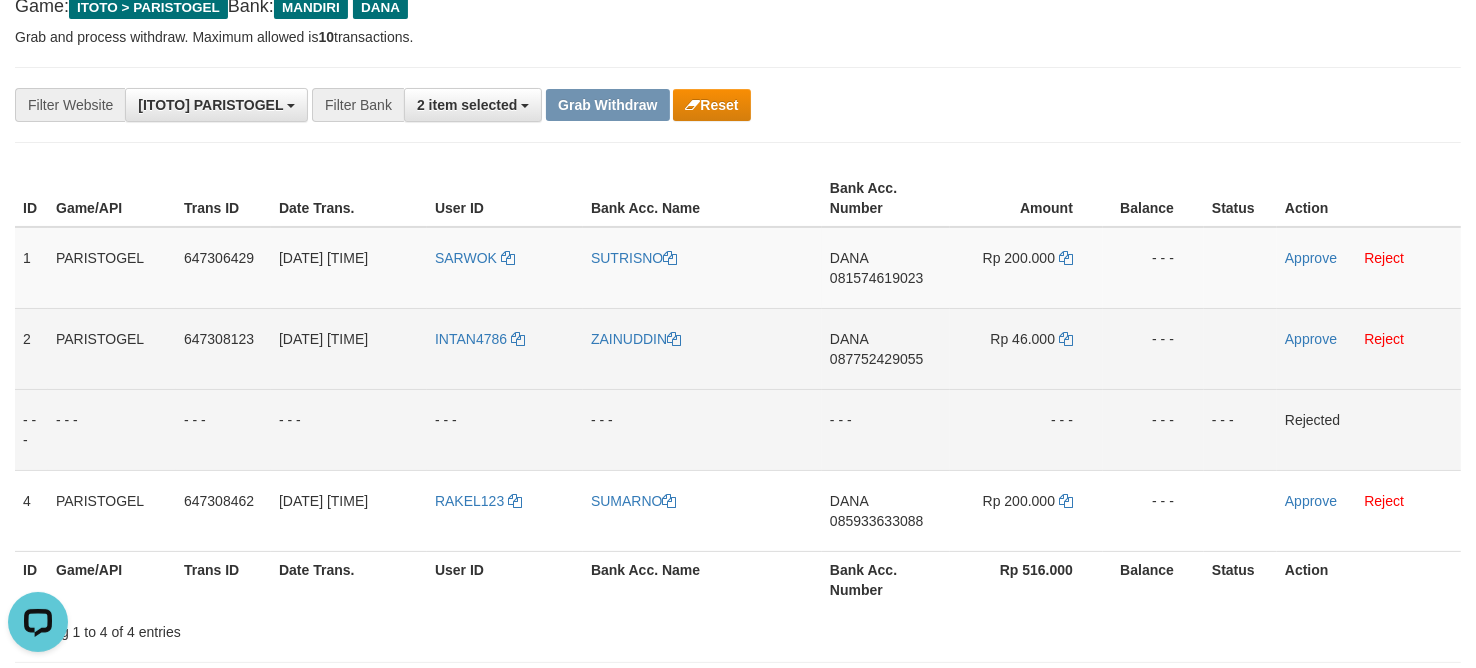 click on "Approve
Reject" at bounding box center [1369, 348] 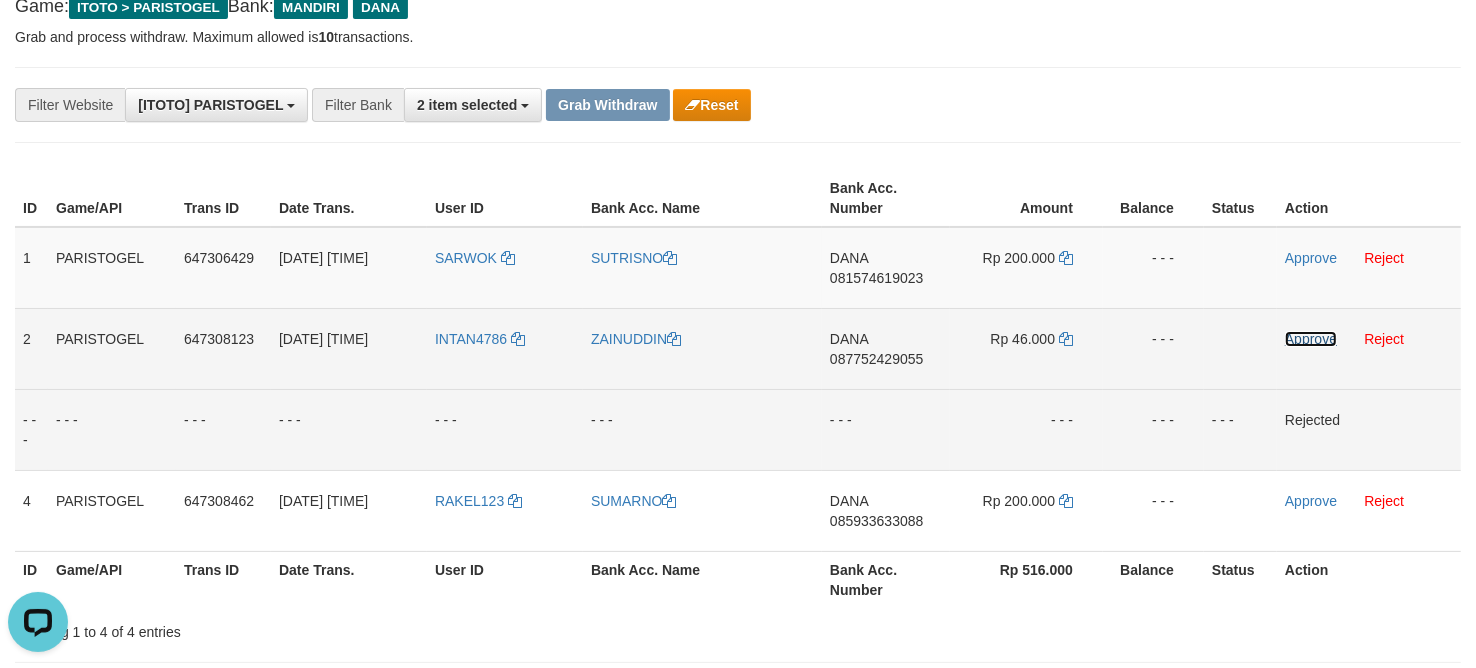 click on "Approve" at bounding box center (1311, 339) 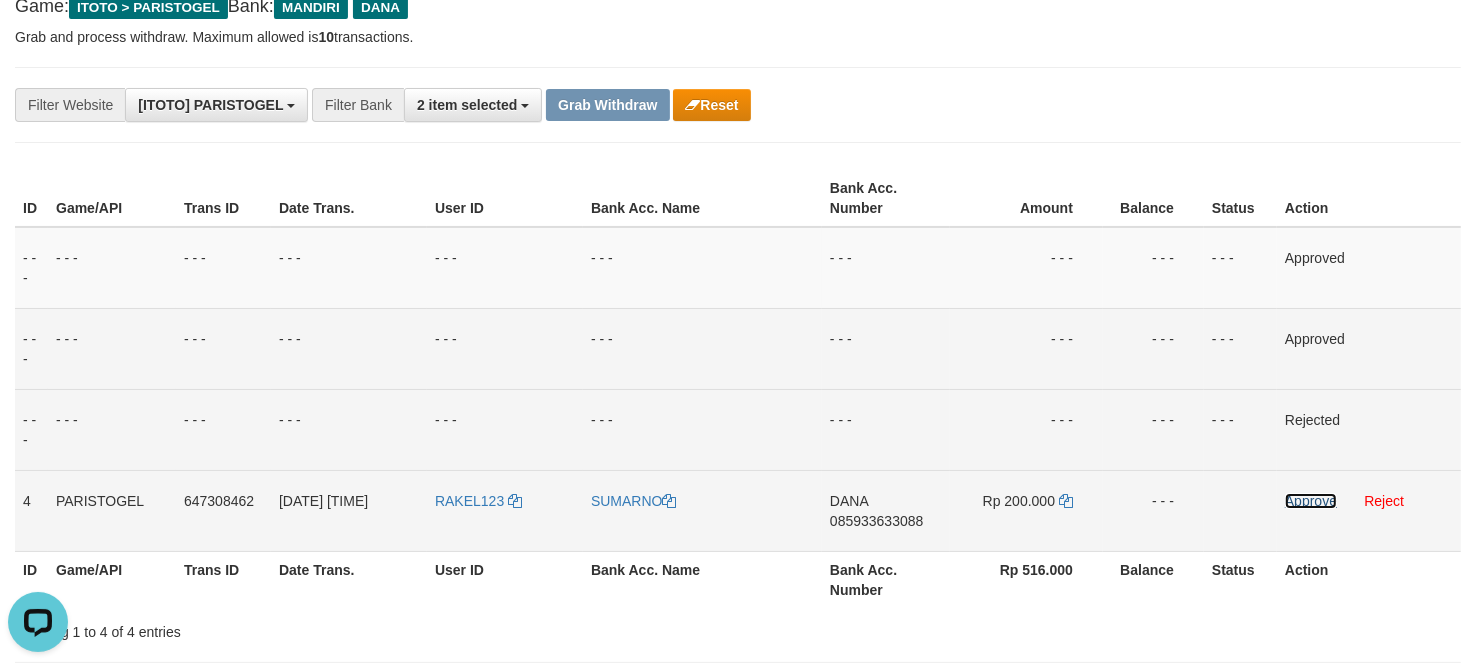 click on "Approve" at bounding box center (1311, 501) 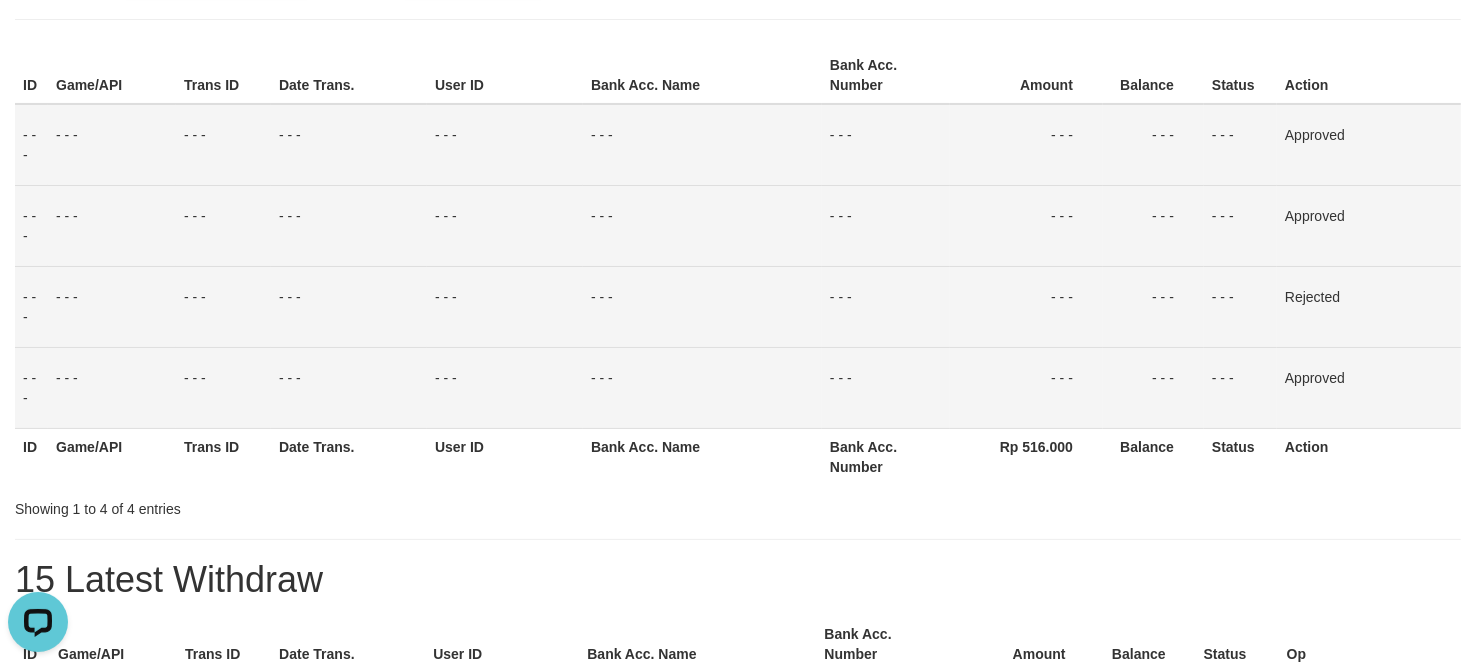 scroll, scrollTop: 0, scrollLeft: 0, axis: both 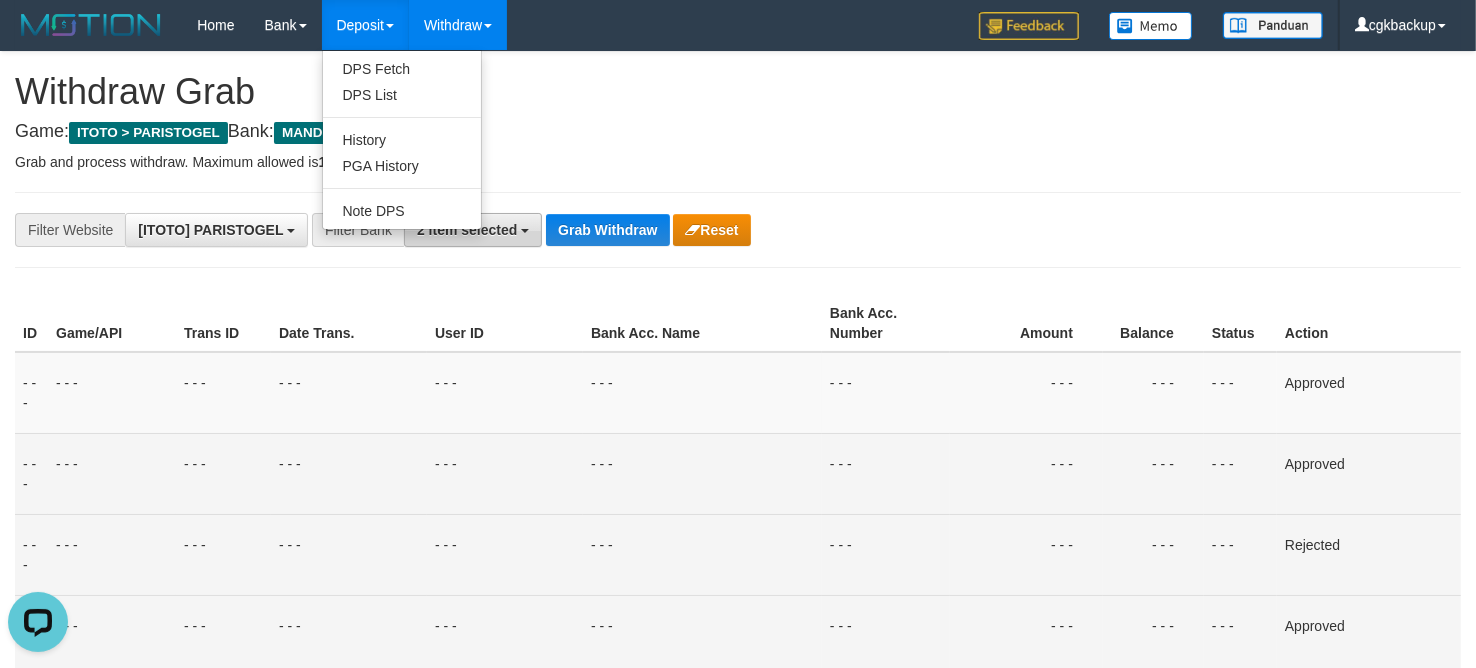 click on "DPS Fetch
DPS List
History
PGA History
Note DPS" at bounding box center (402, 140) 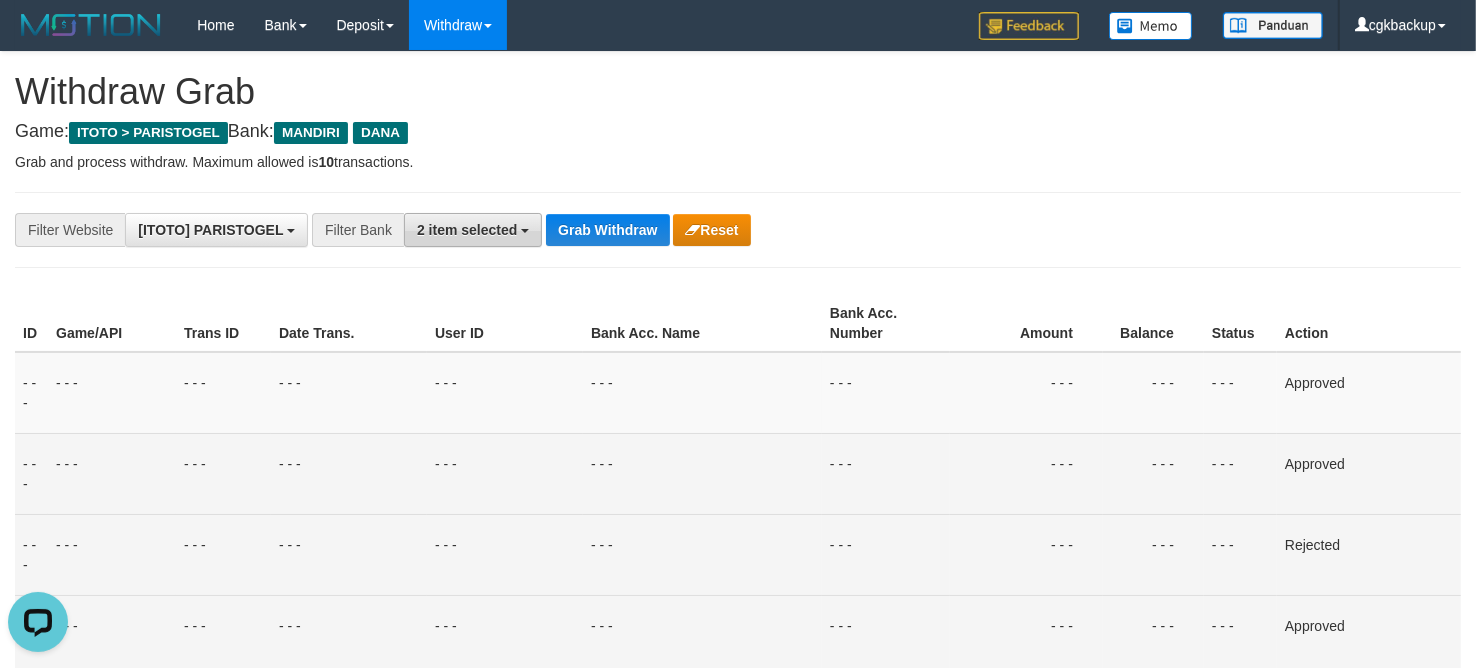 click on "2 item selected" at bounding box center [467, 230] 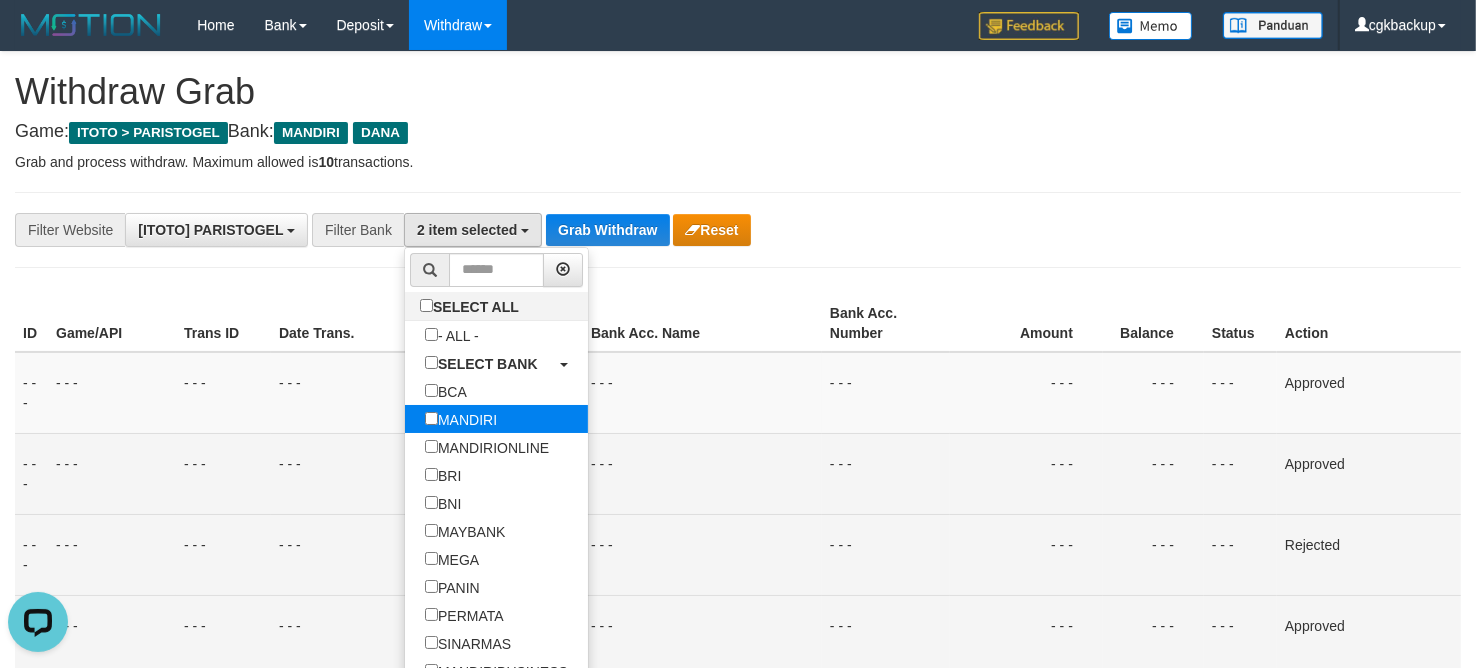 click on "MANDIRI" at bounding box center [461, 419] 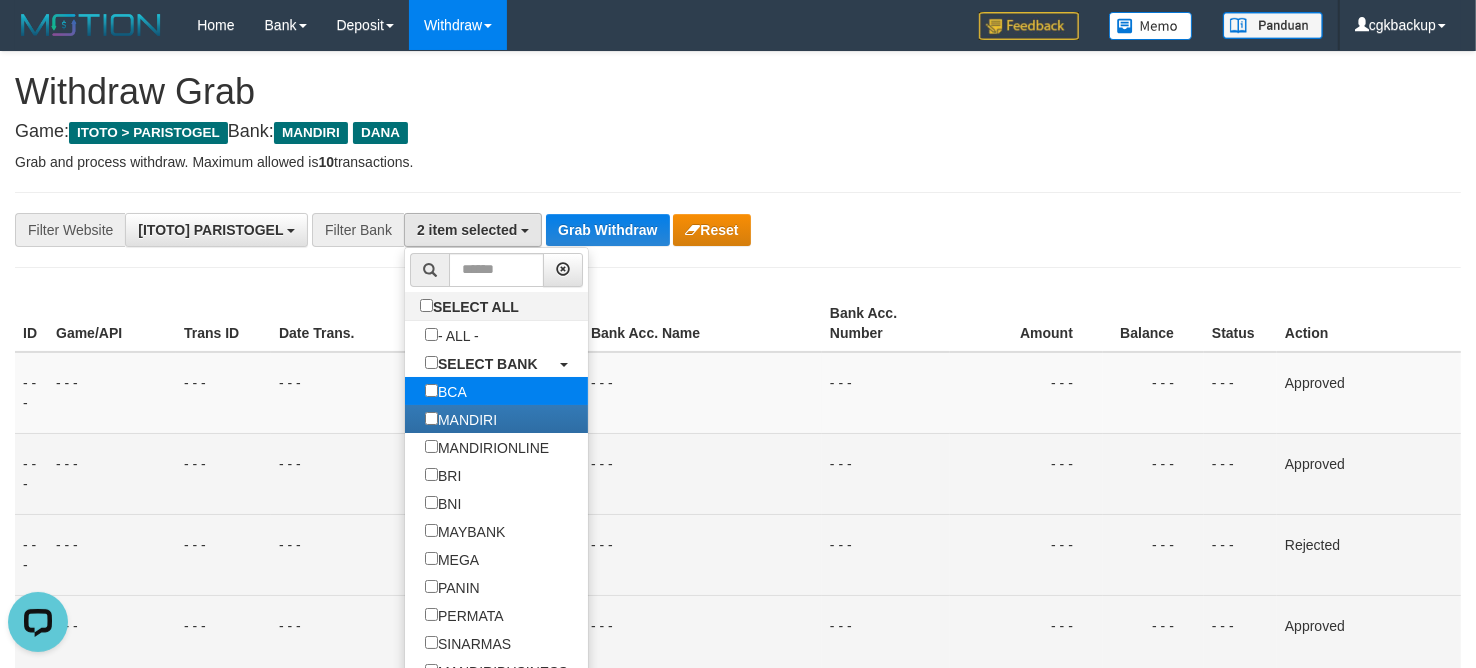 scroll, scrollTop: 51, scrollLeft: 0, axis: vertical 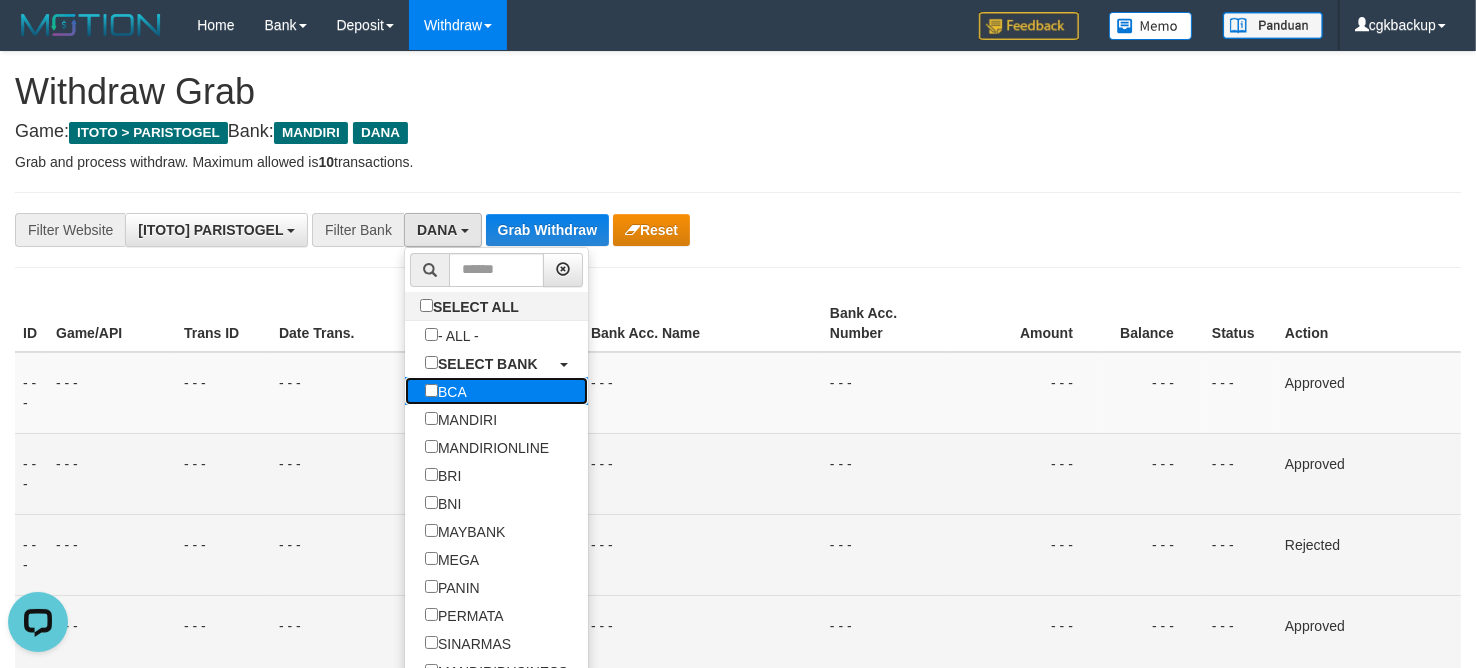 click on "BCA" at bounding box center [446, 391] 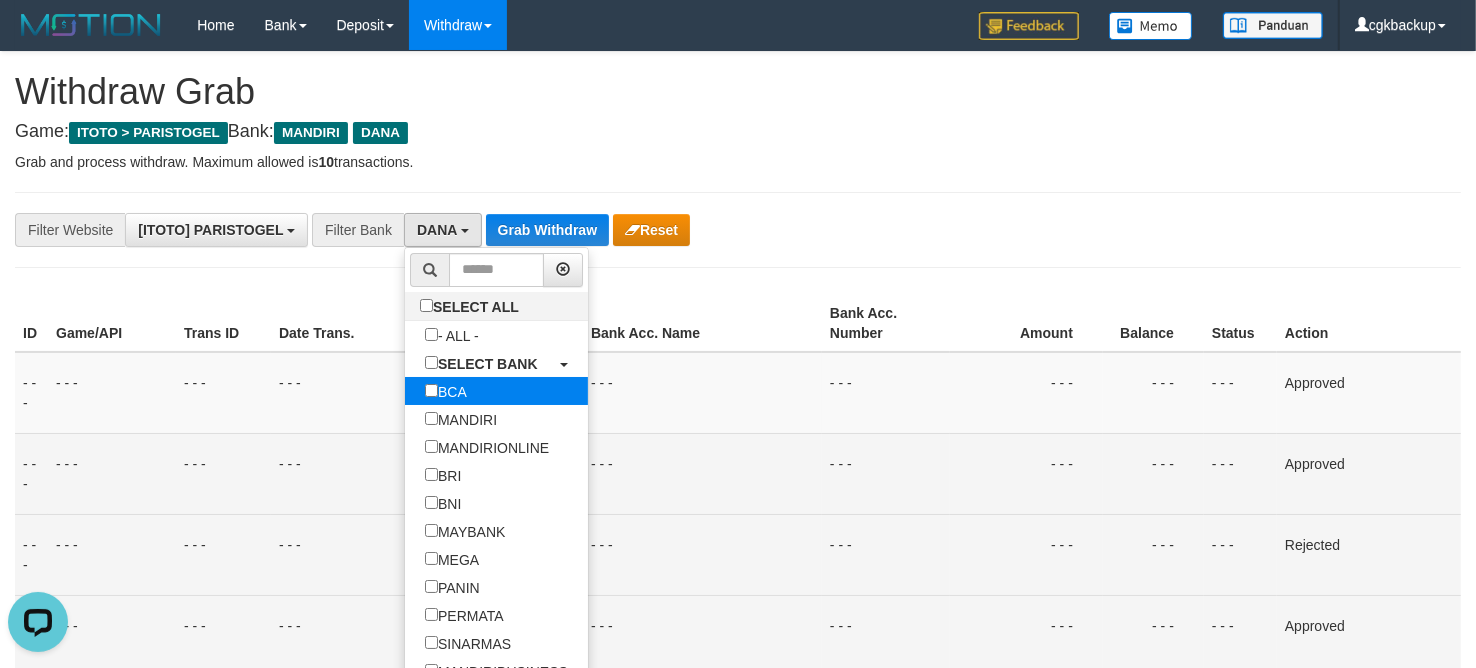 select on "***" 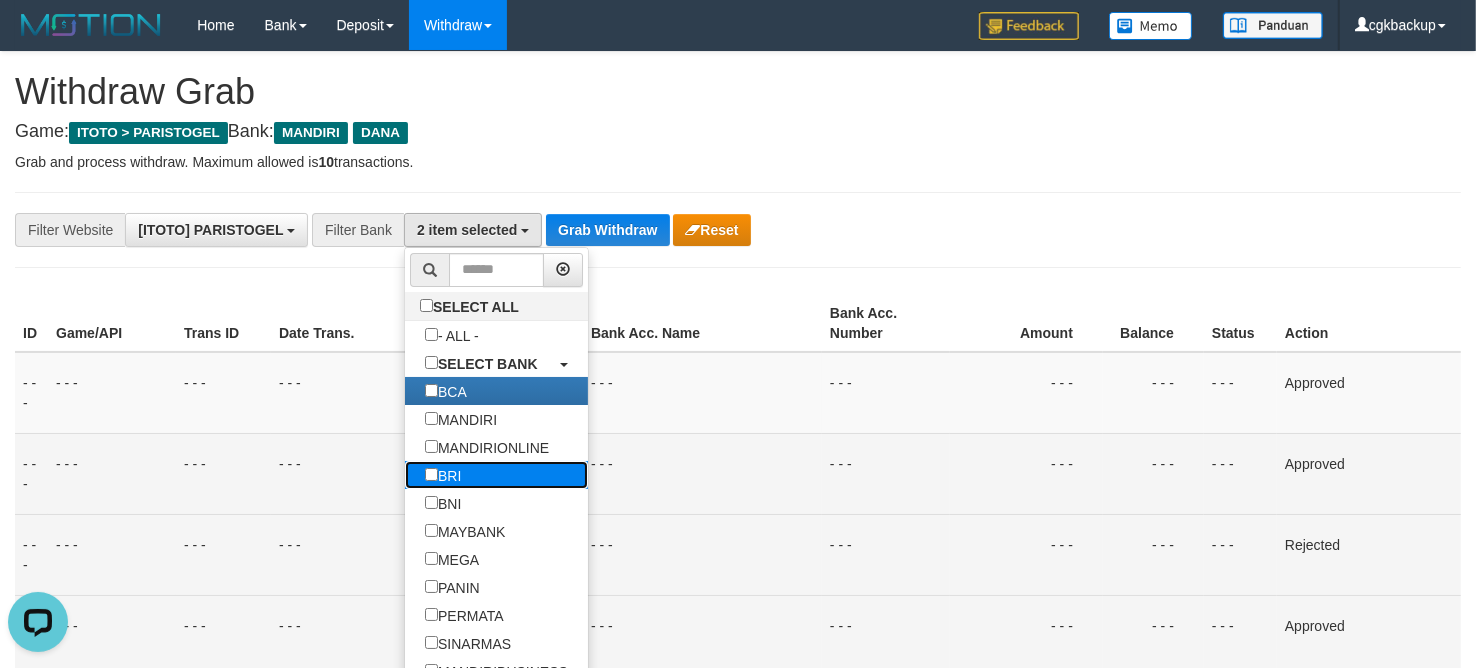 click on "BRI" at bounding box center (443, 475) 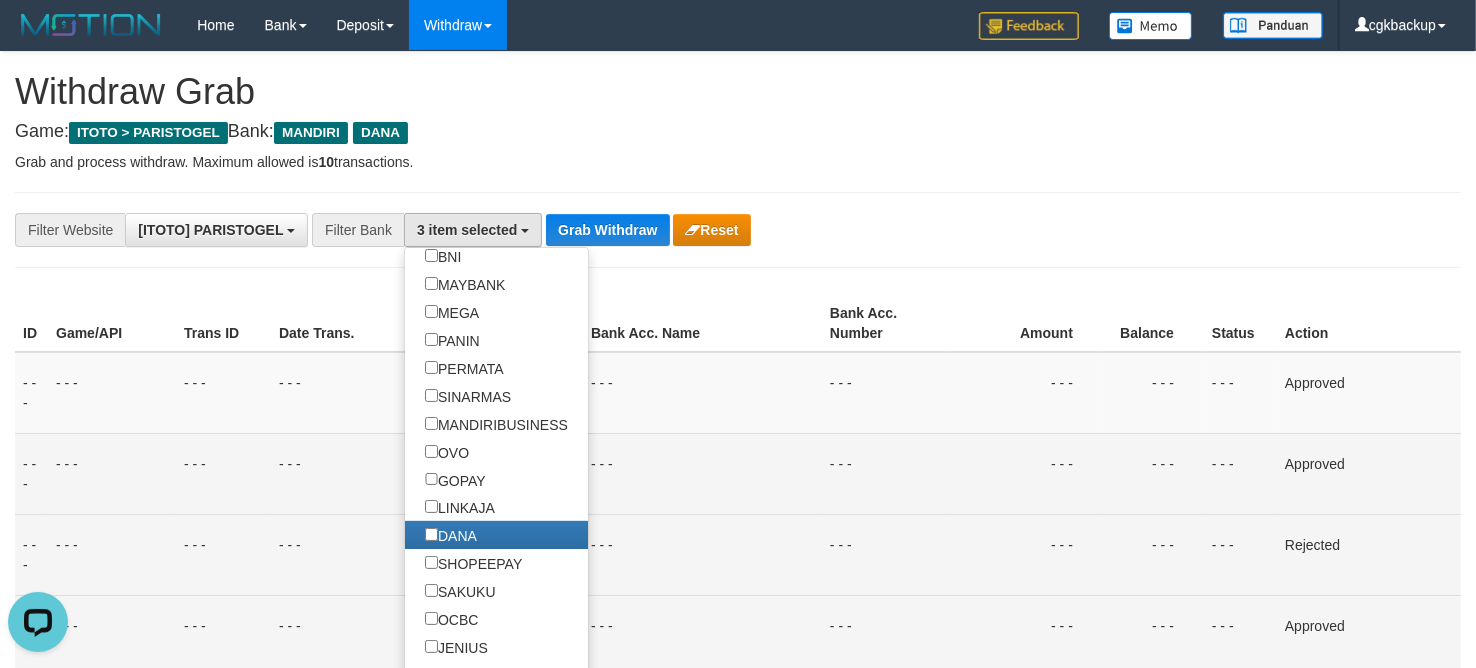scroll, scrollTop: 250, scrollLeft: 0, axis: vertical 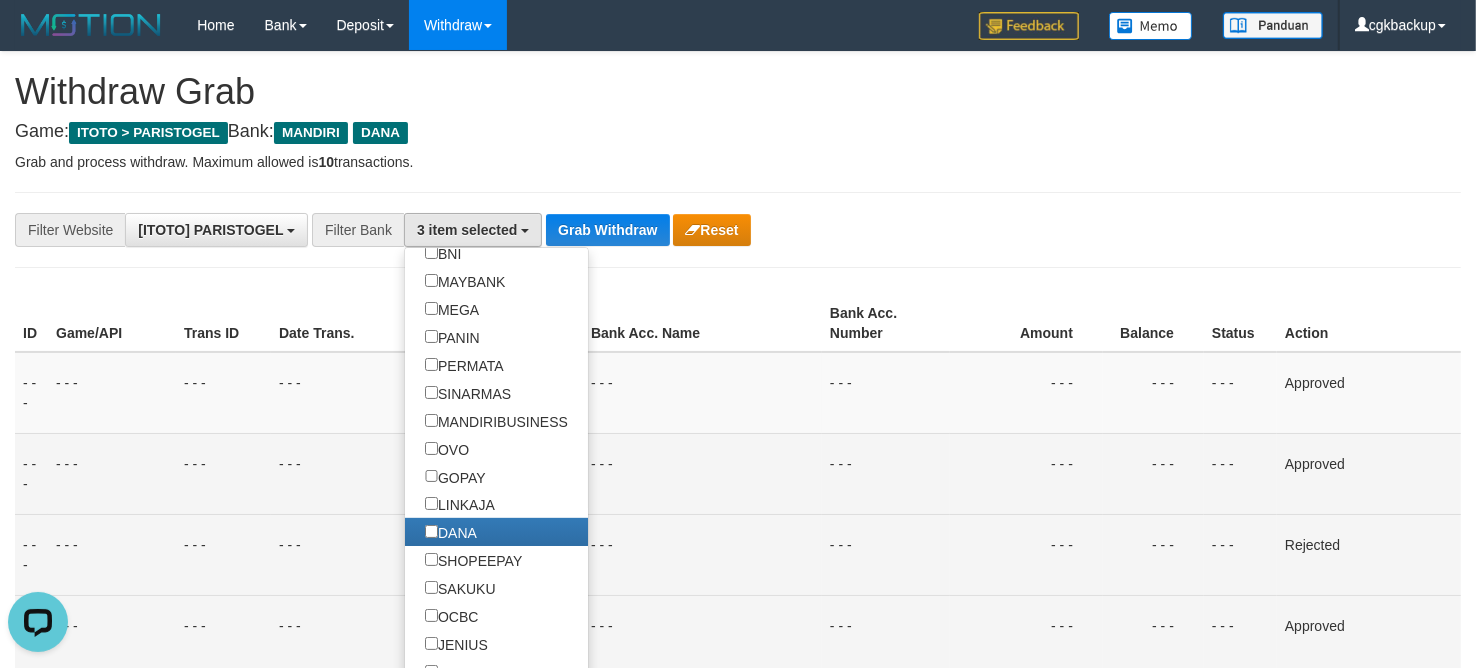 click on "**********" at bounding box center (738, 230) 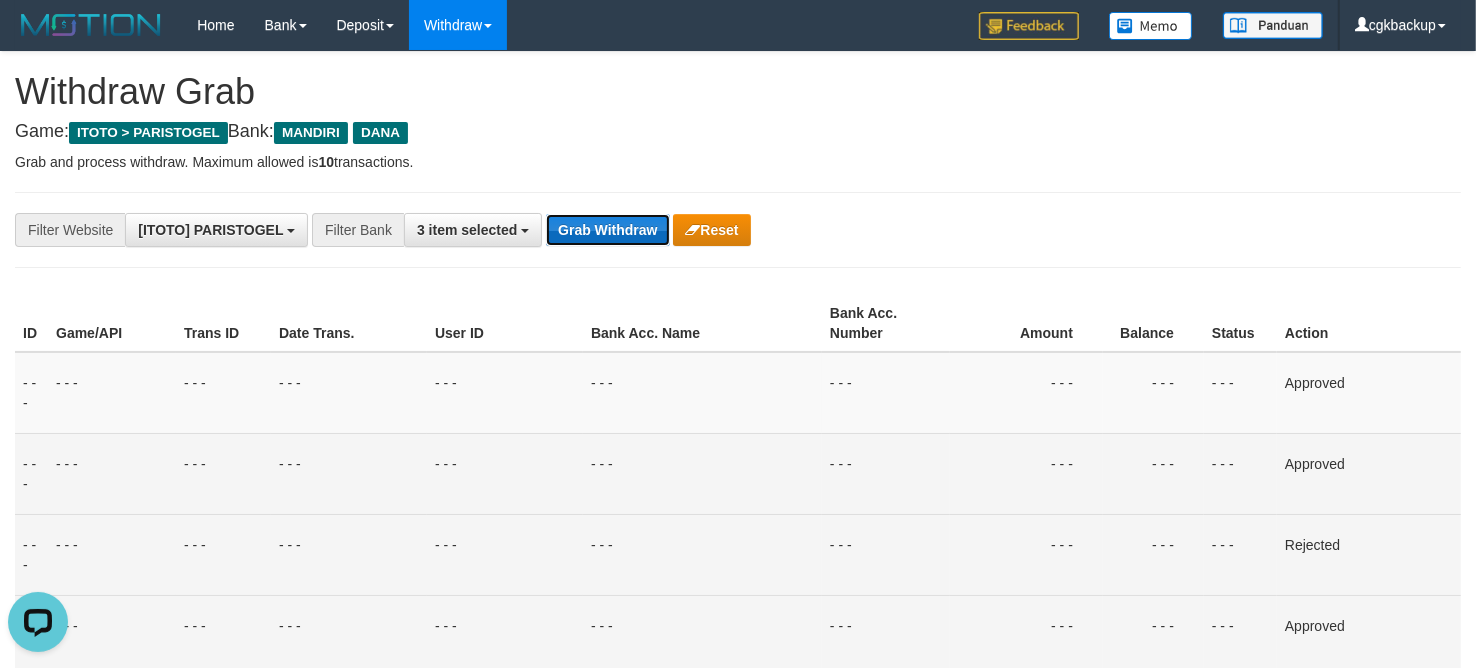 click on "Grab Withdraw" at bounding box center [607, 230] 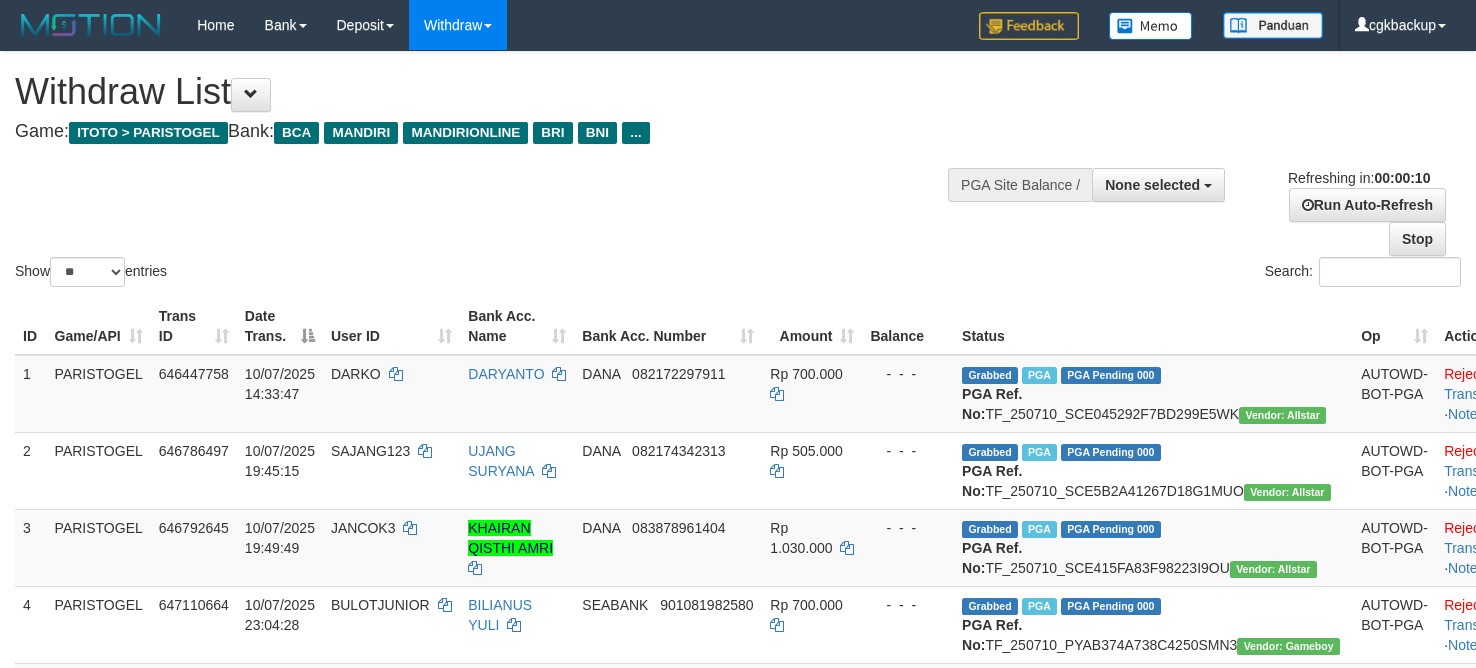 select 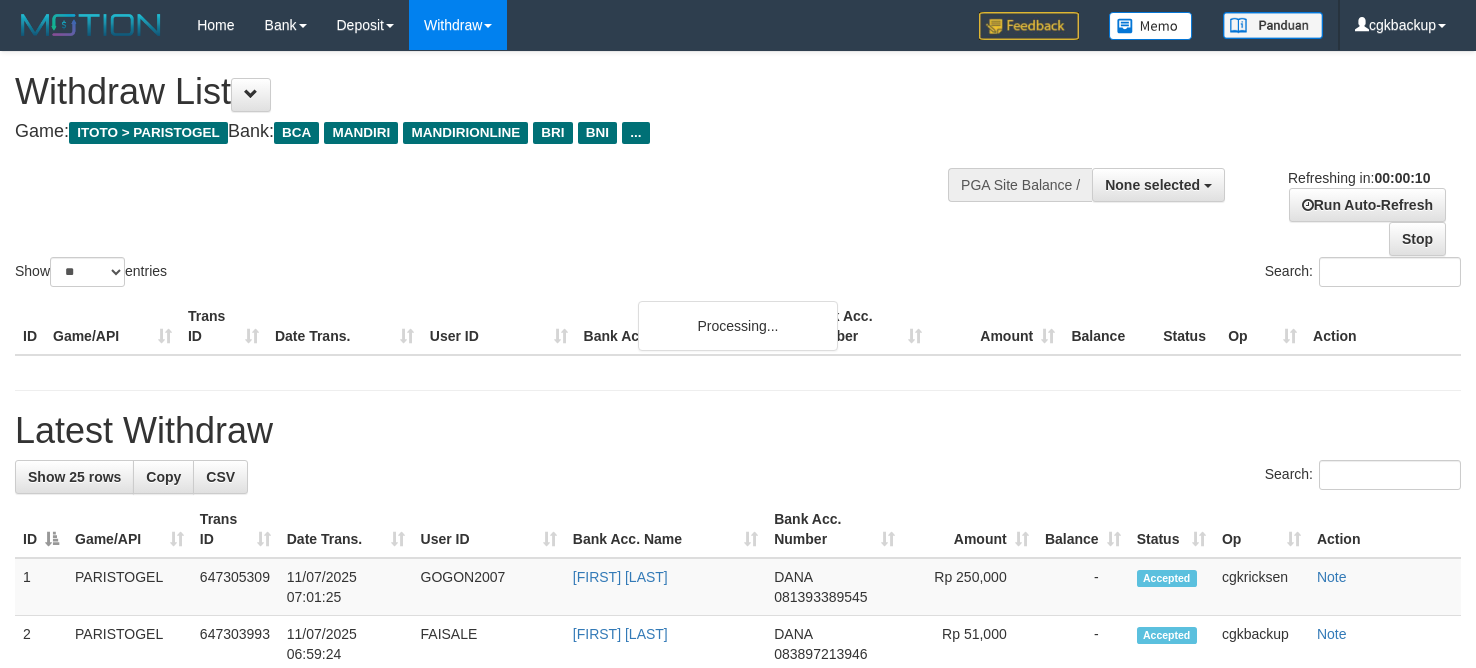 select 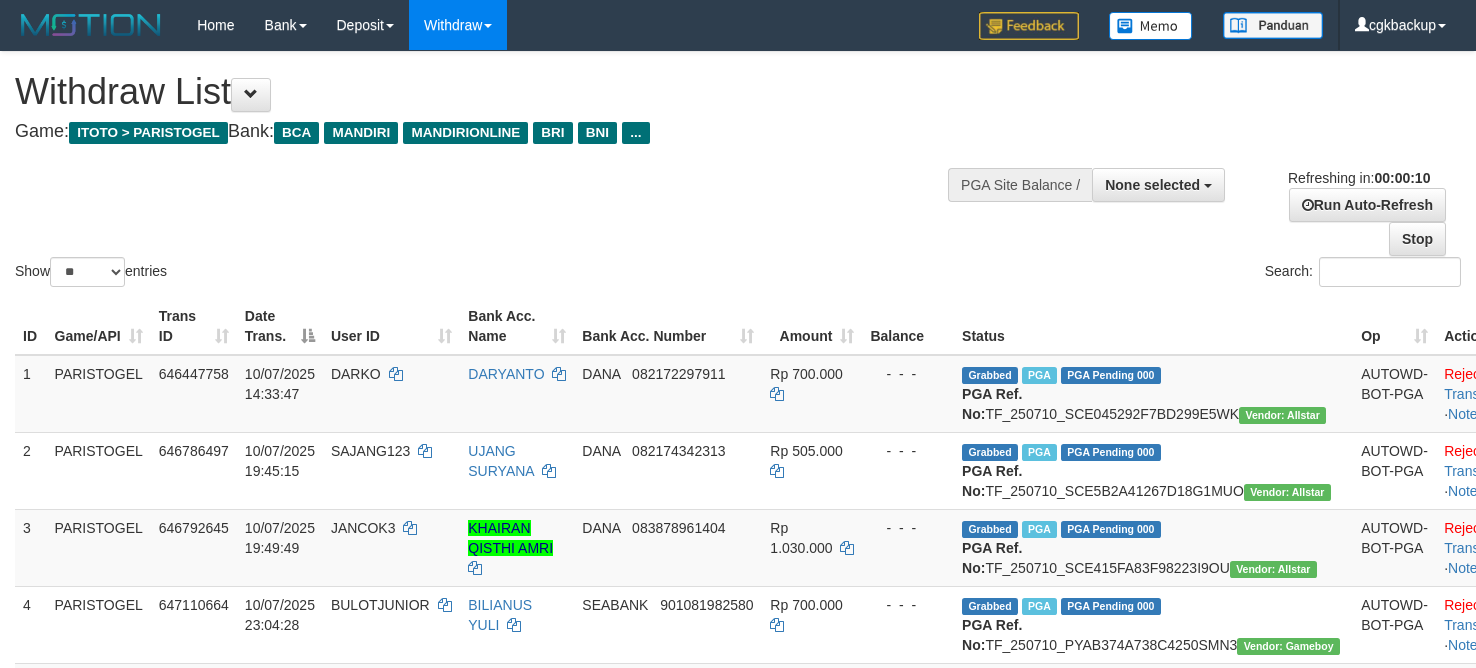select 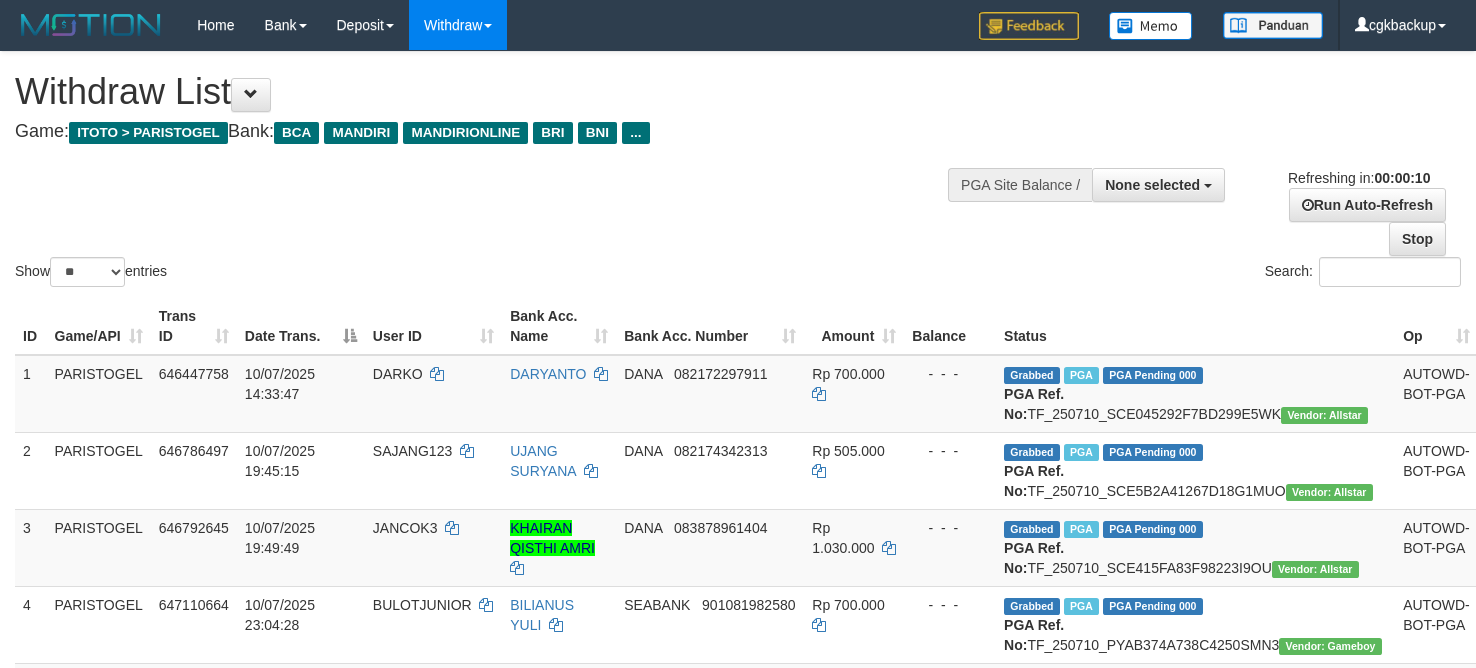 select 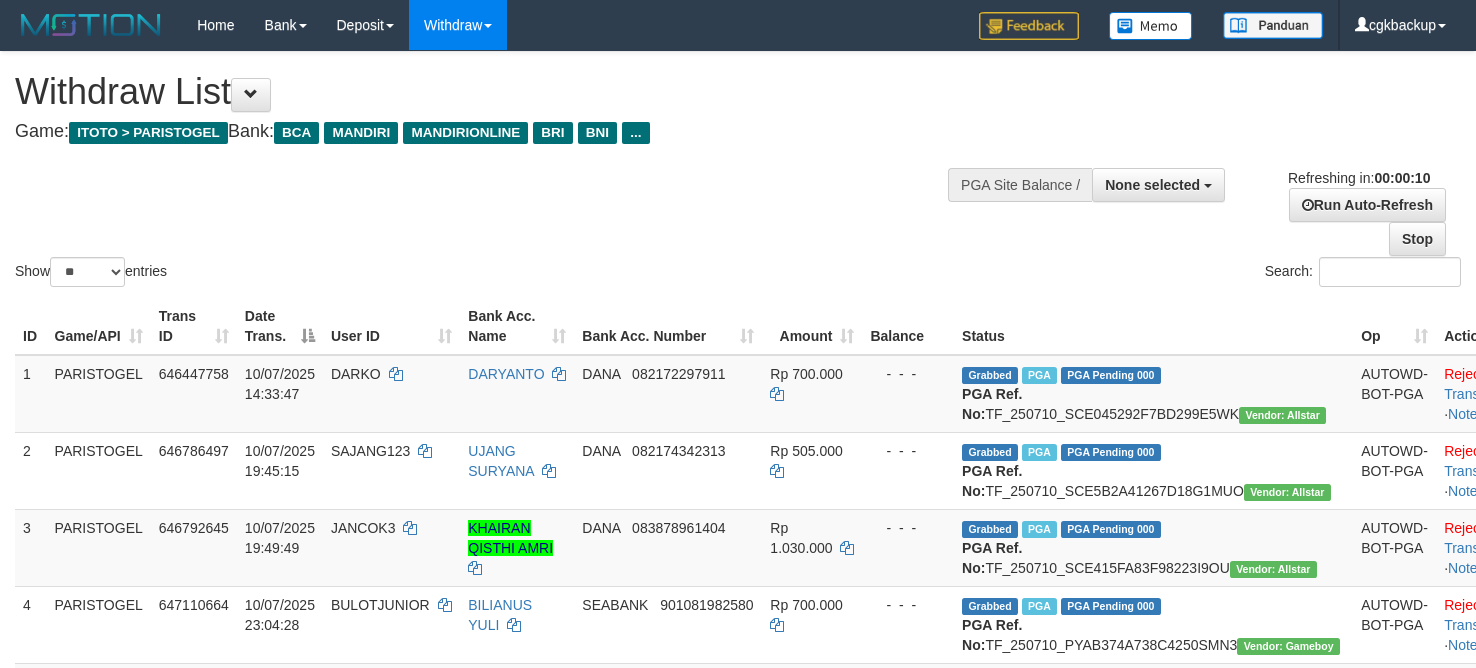 select 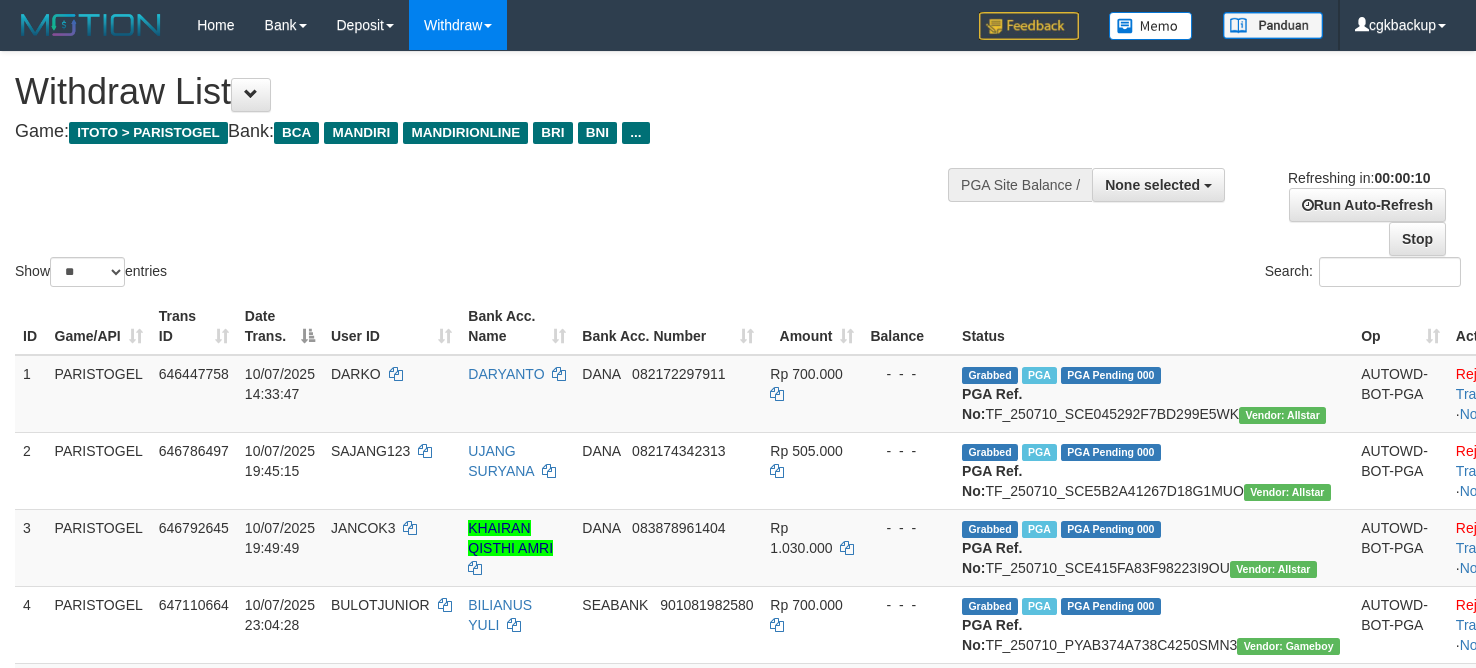 select 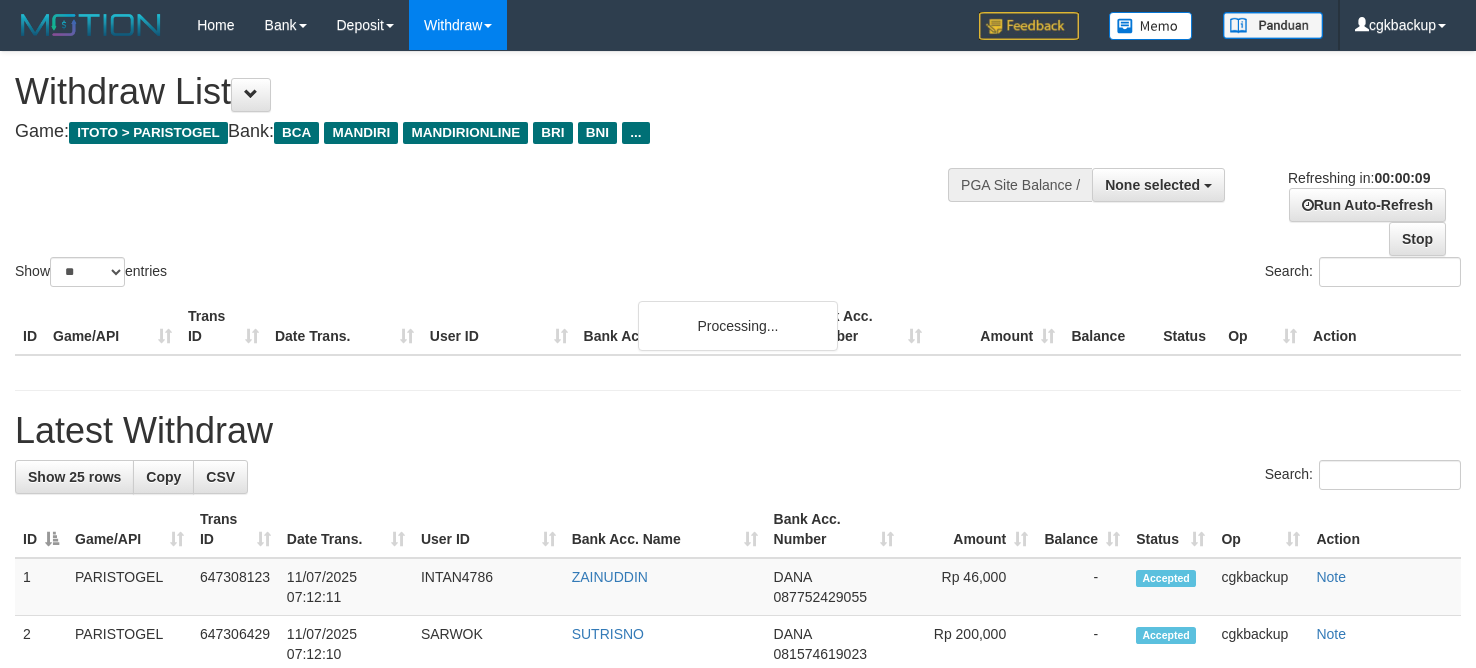 select 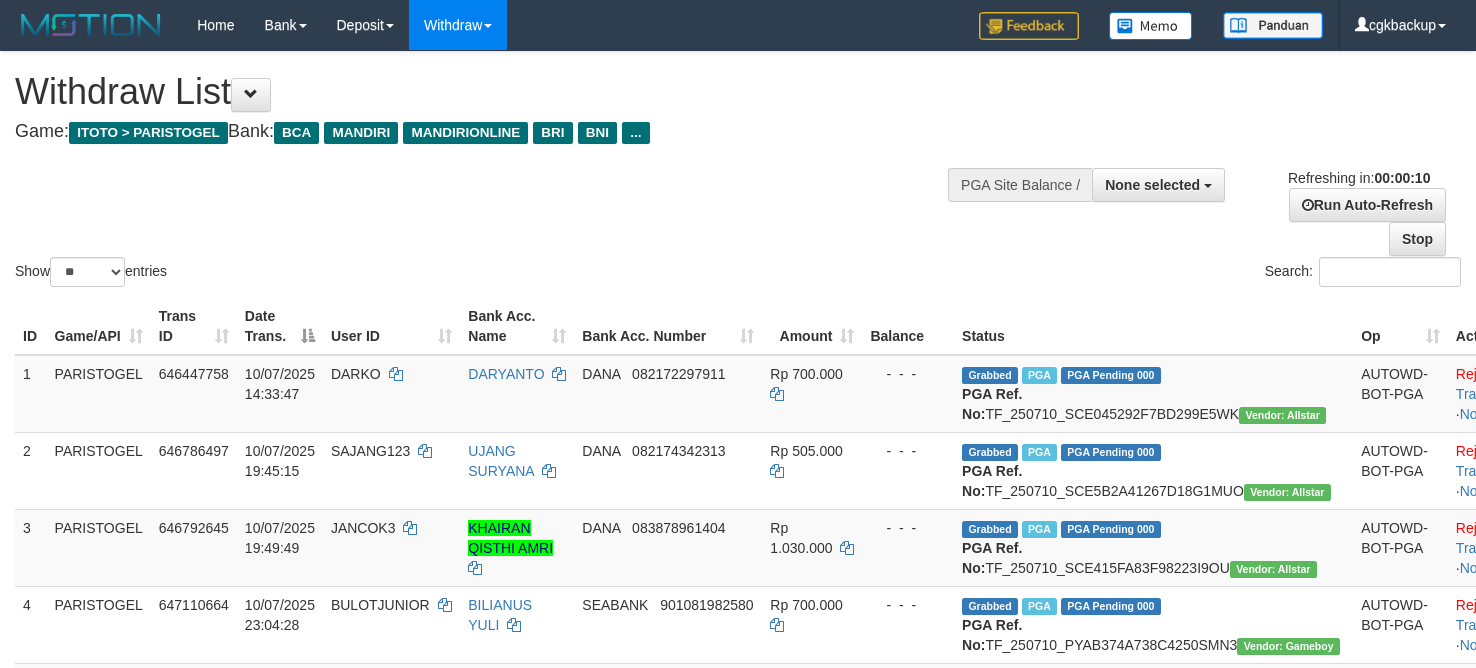 select 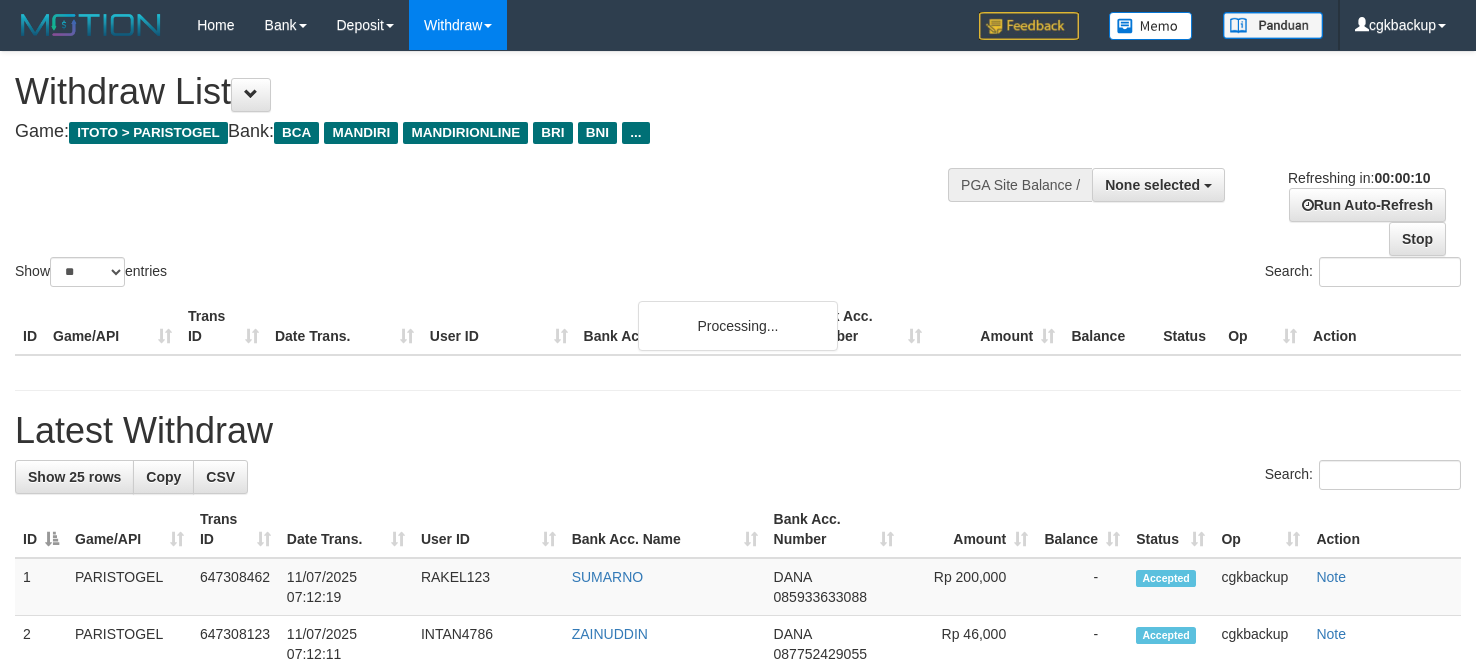 select 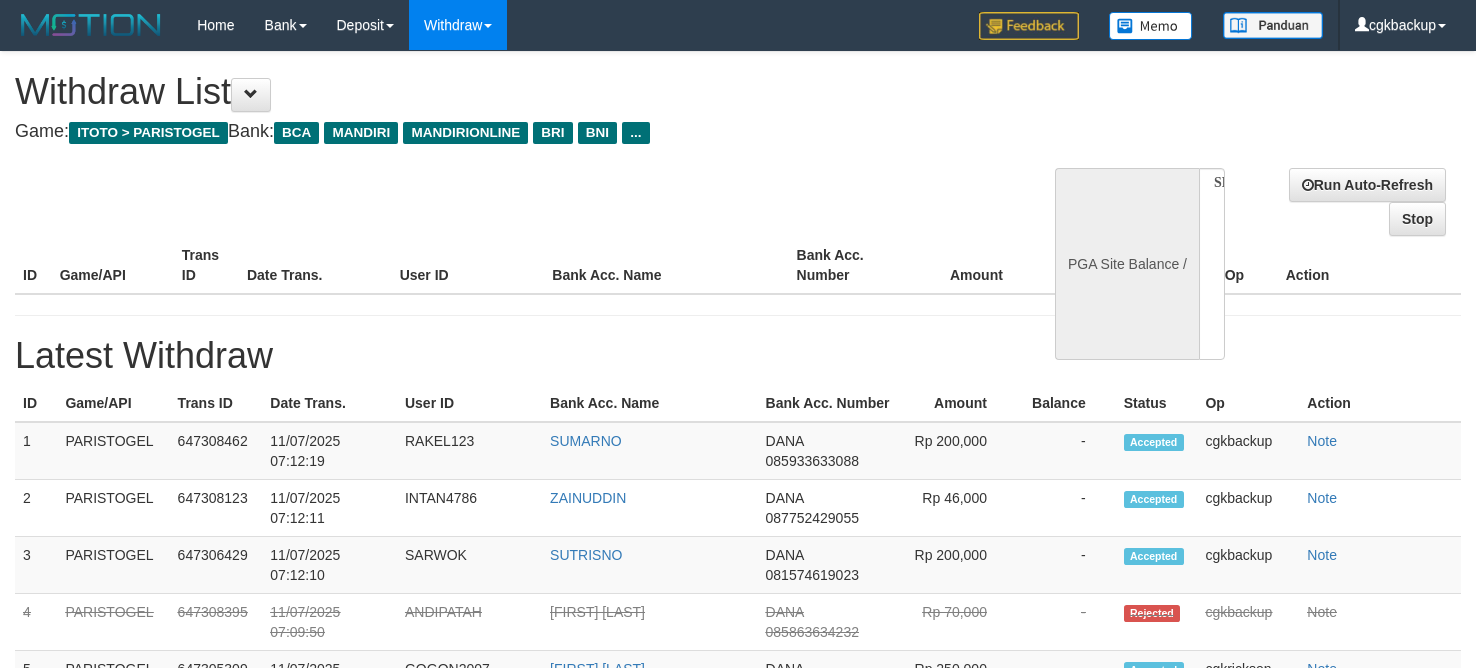 select 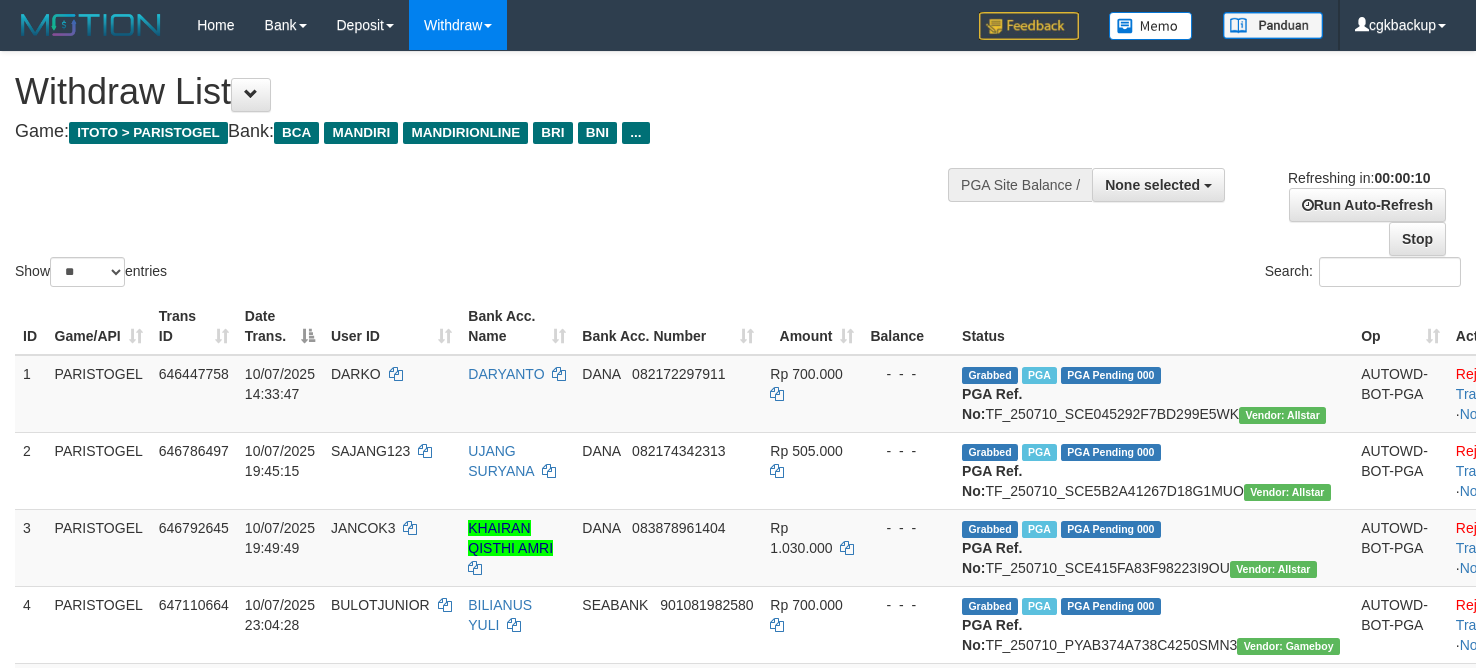 select 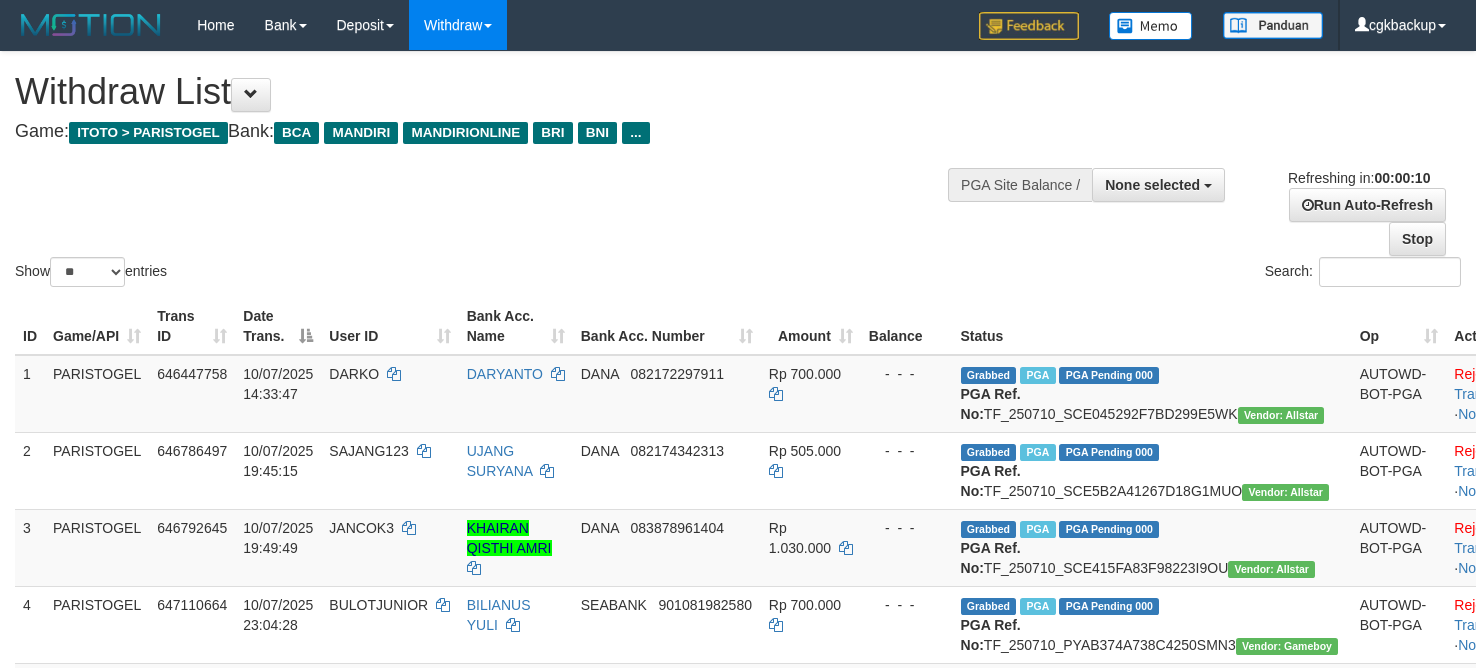 select 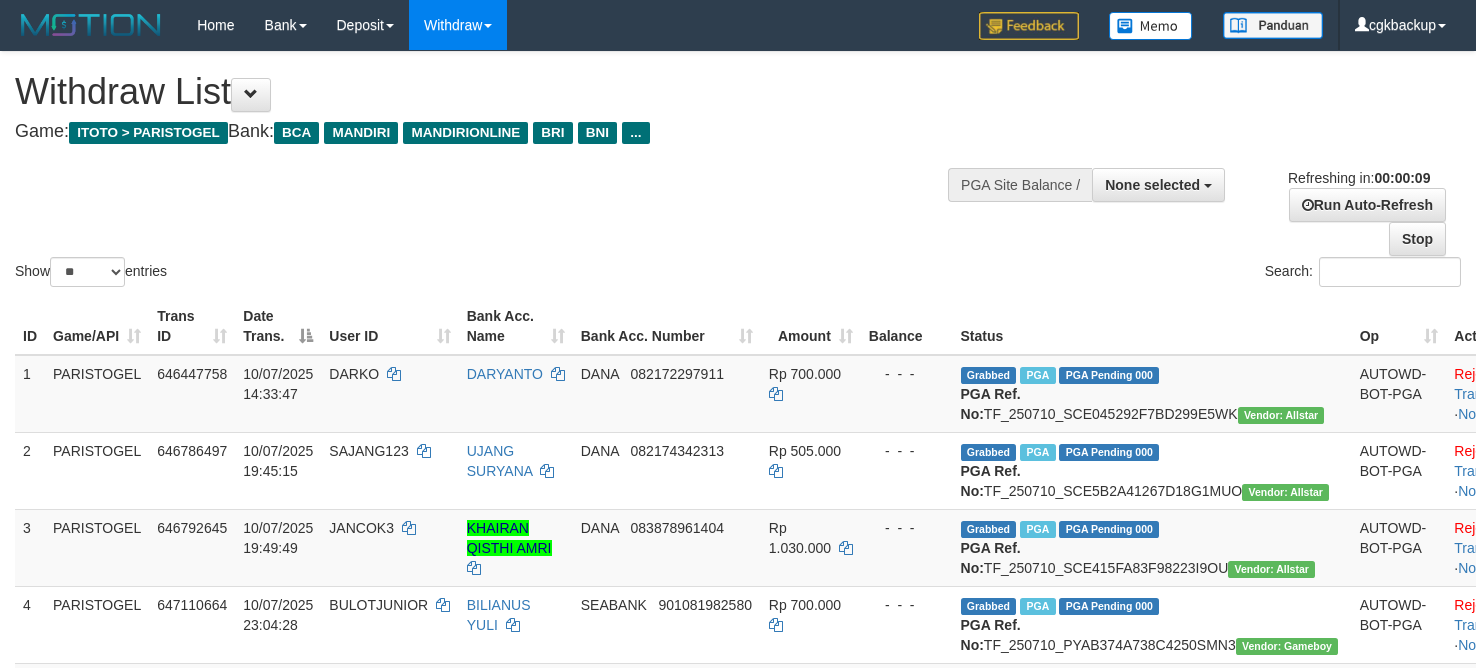 select 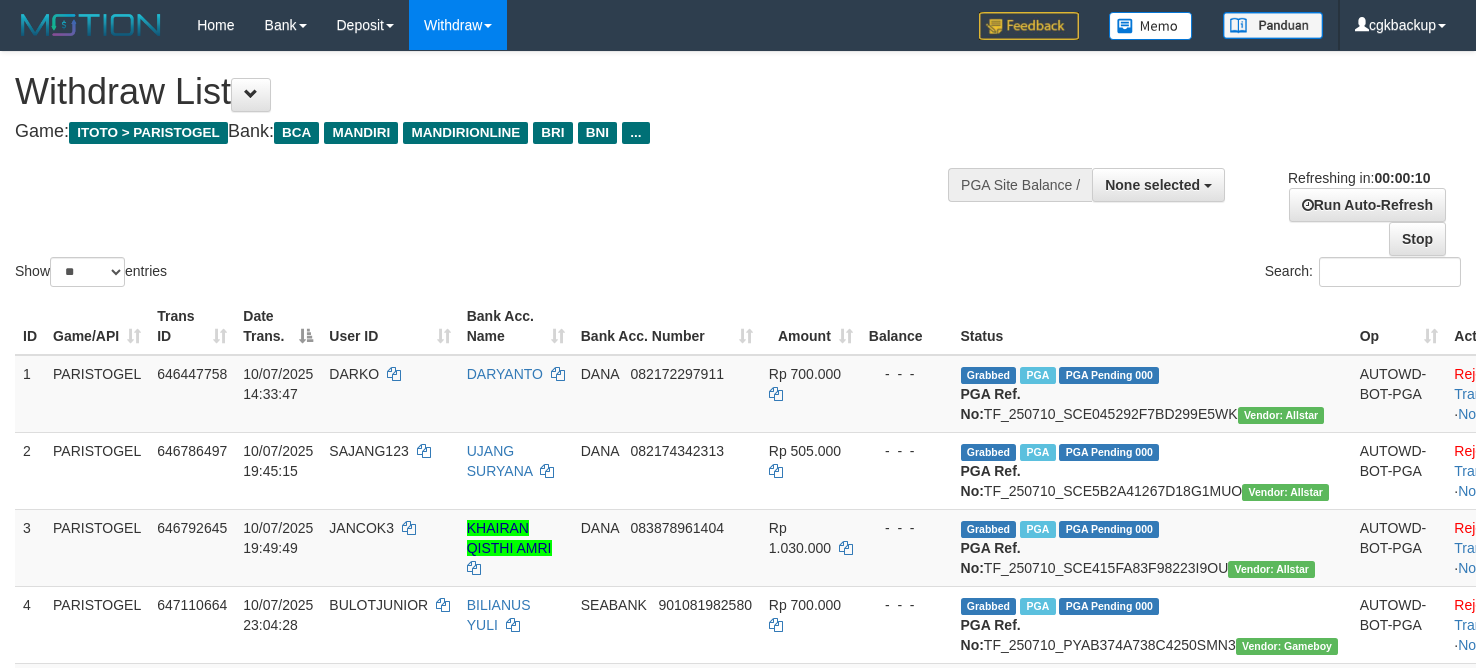 select 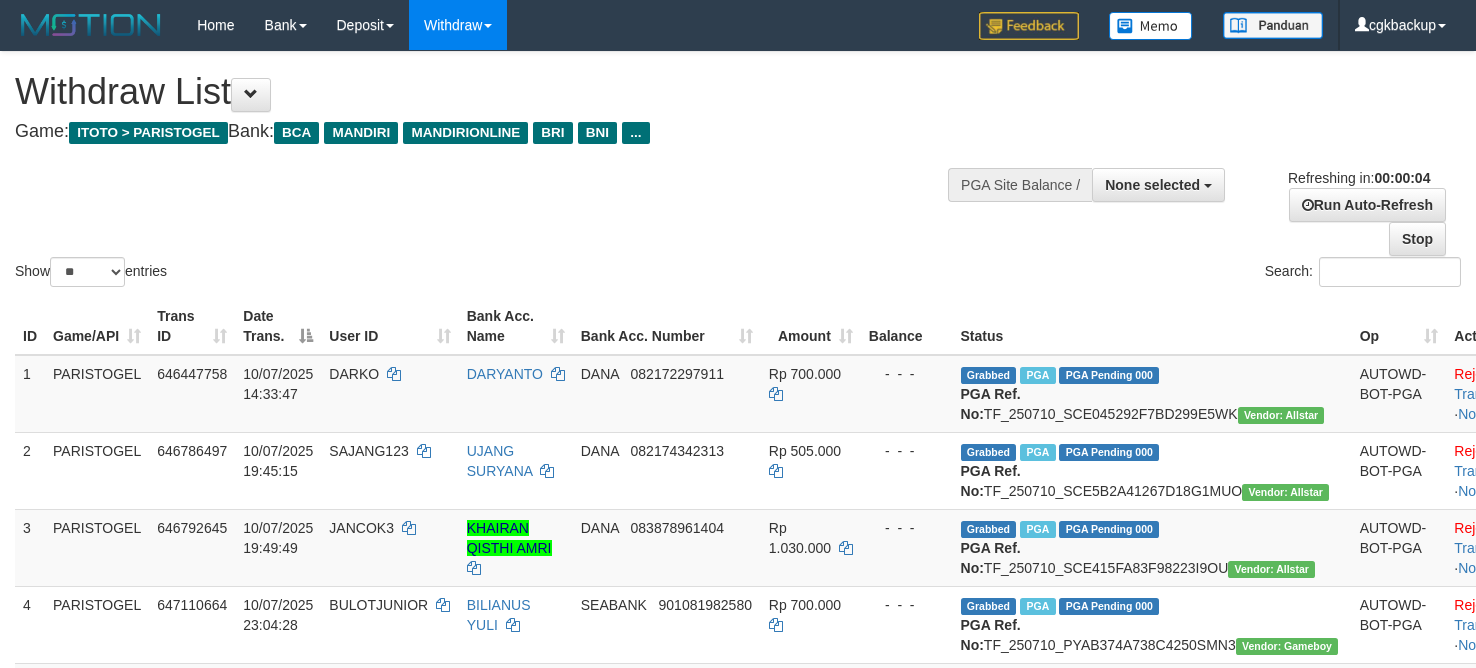 scroll, scrollTop: 0, scrollLeft: 0, axis: both 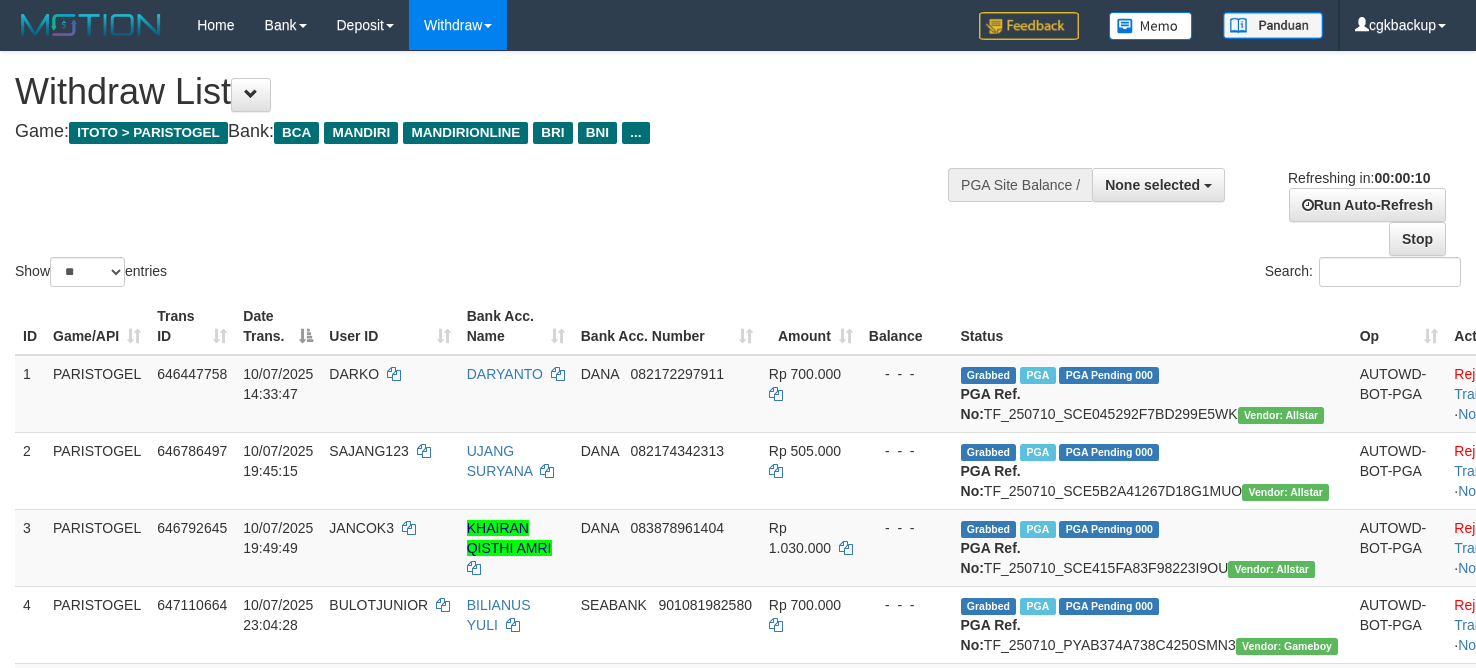 select 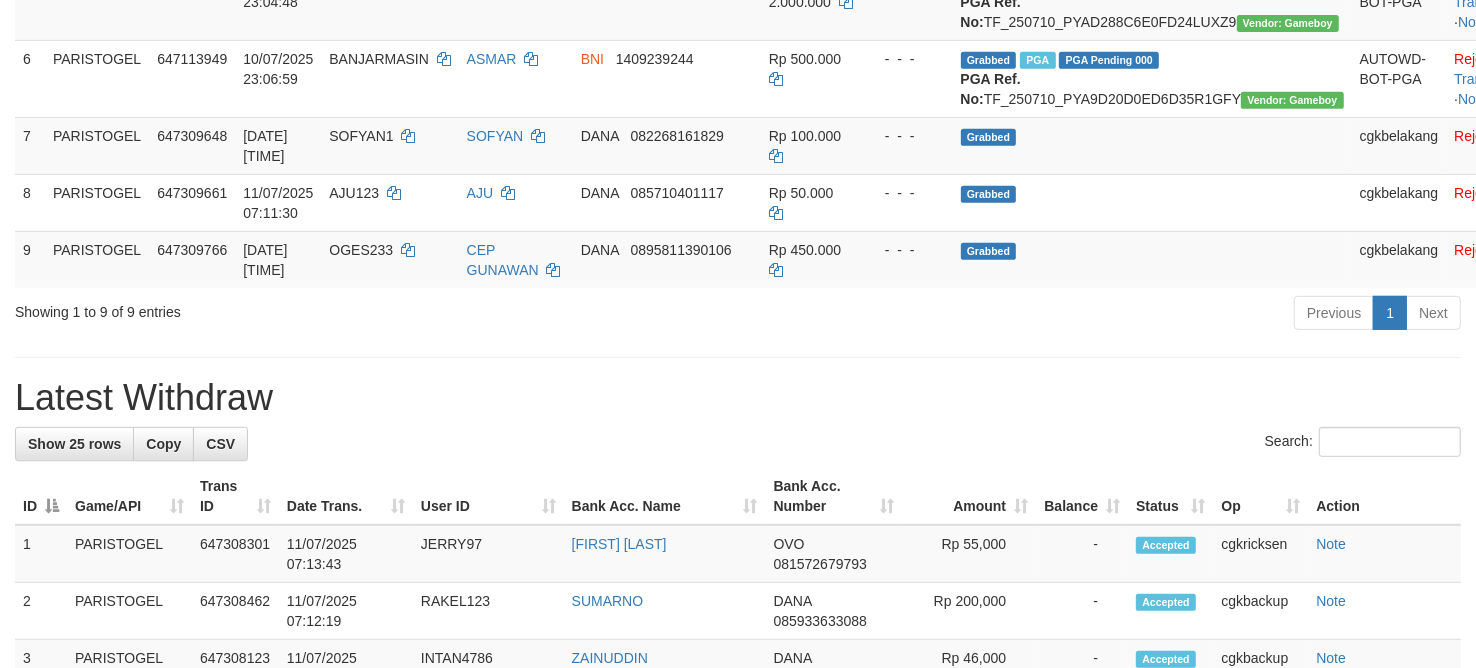 scroll, scrollTop: 625, scrollLeft: 0, axis: vertical 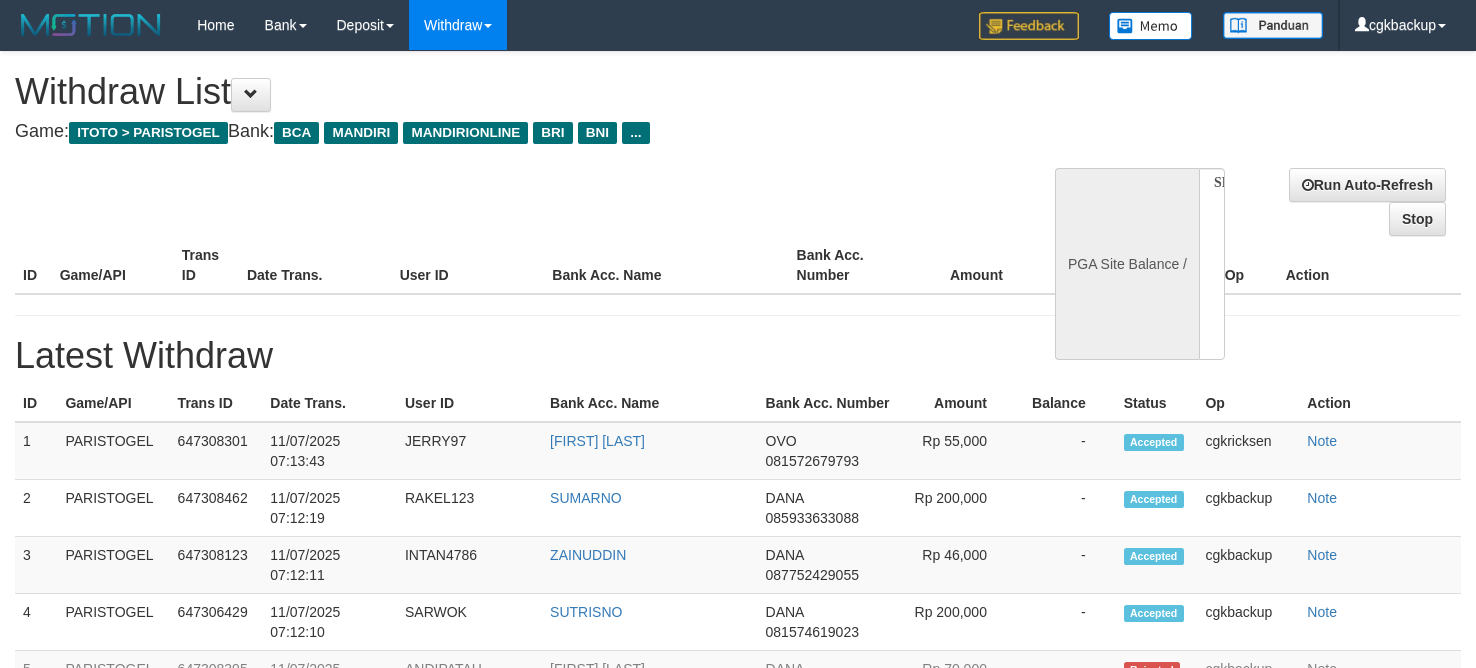 select 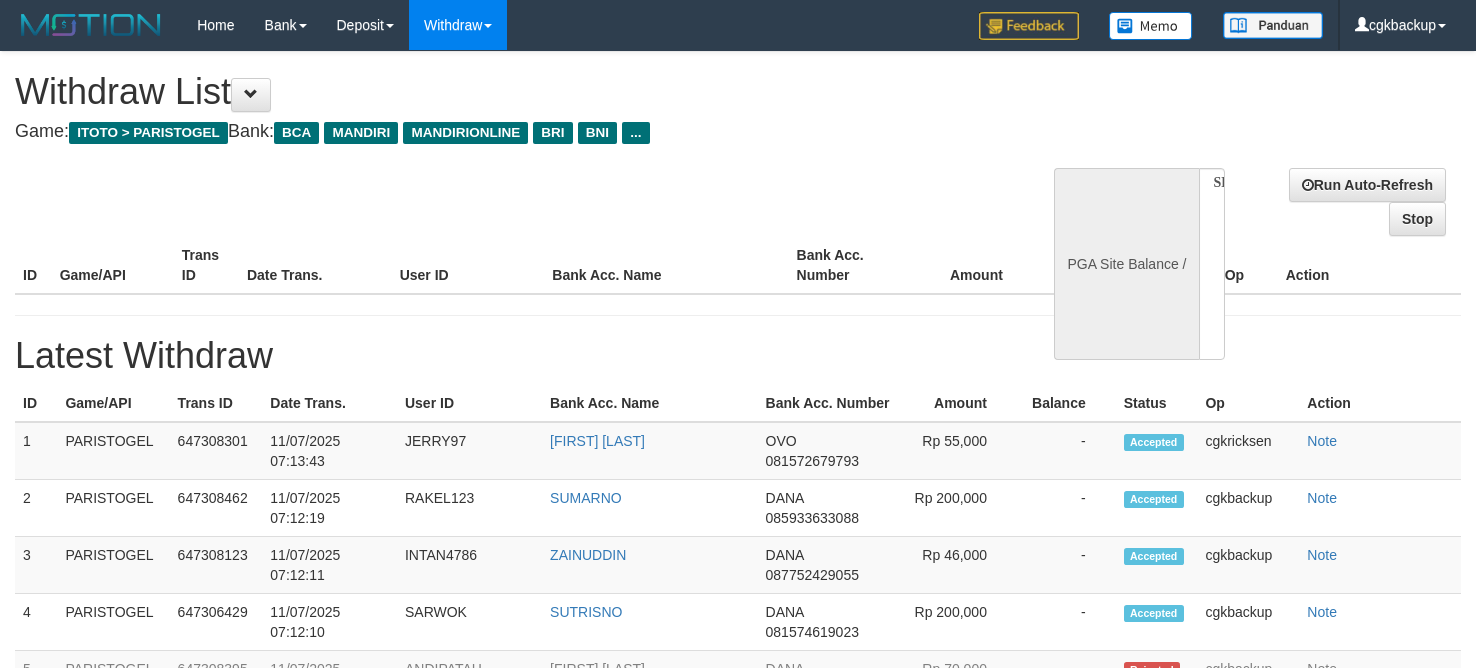 scroll, scrollTop: 0, scrollLeft: 0, axis: both 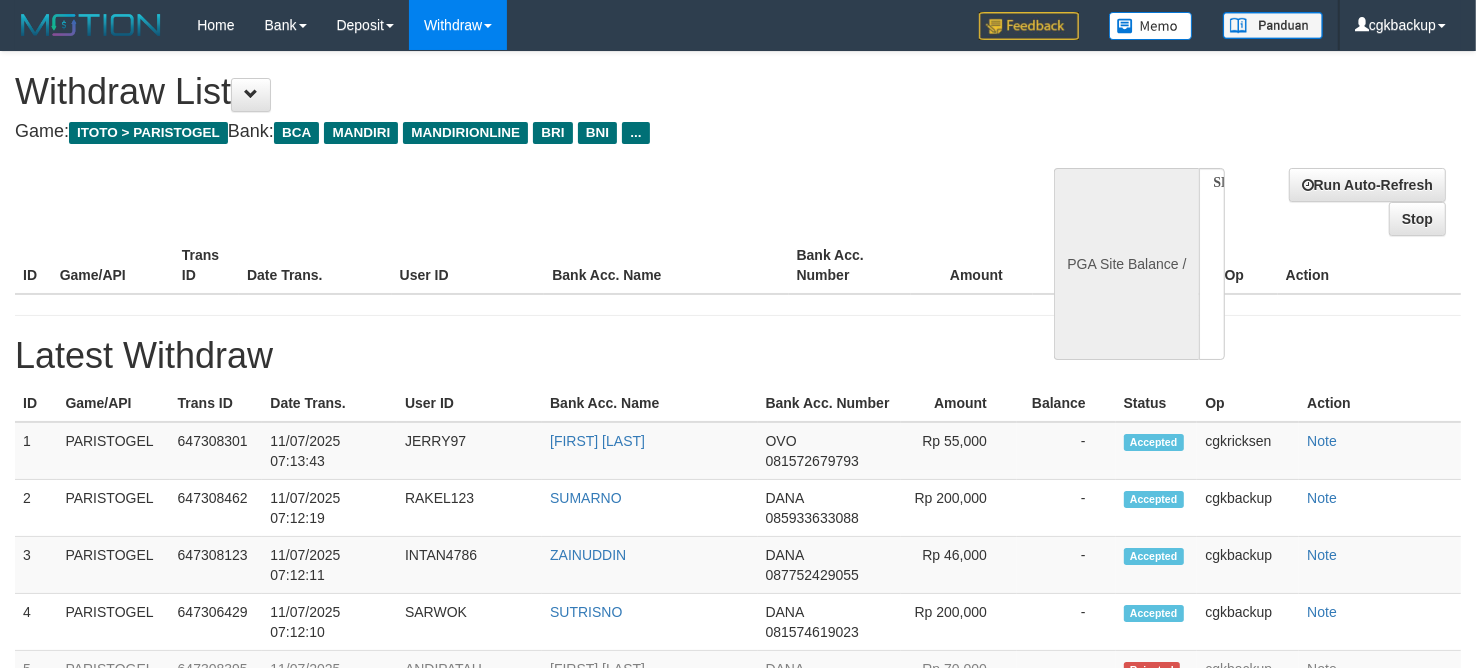 select on "**" 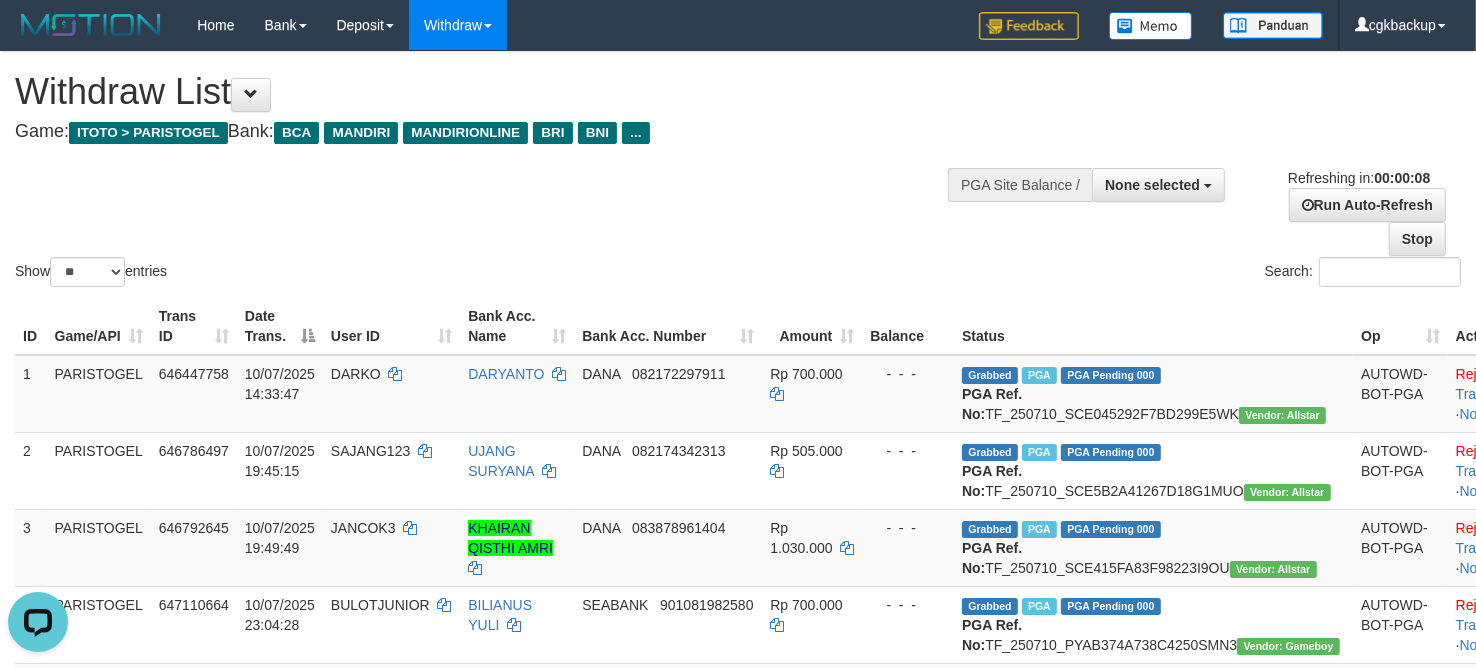 scroll, scrollTop: 0, scrollLeft: 0, axis: both 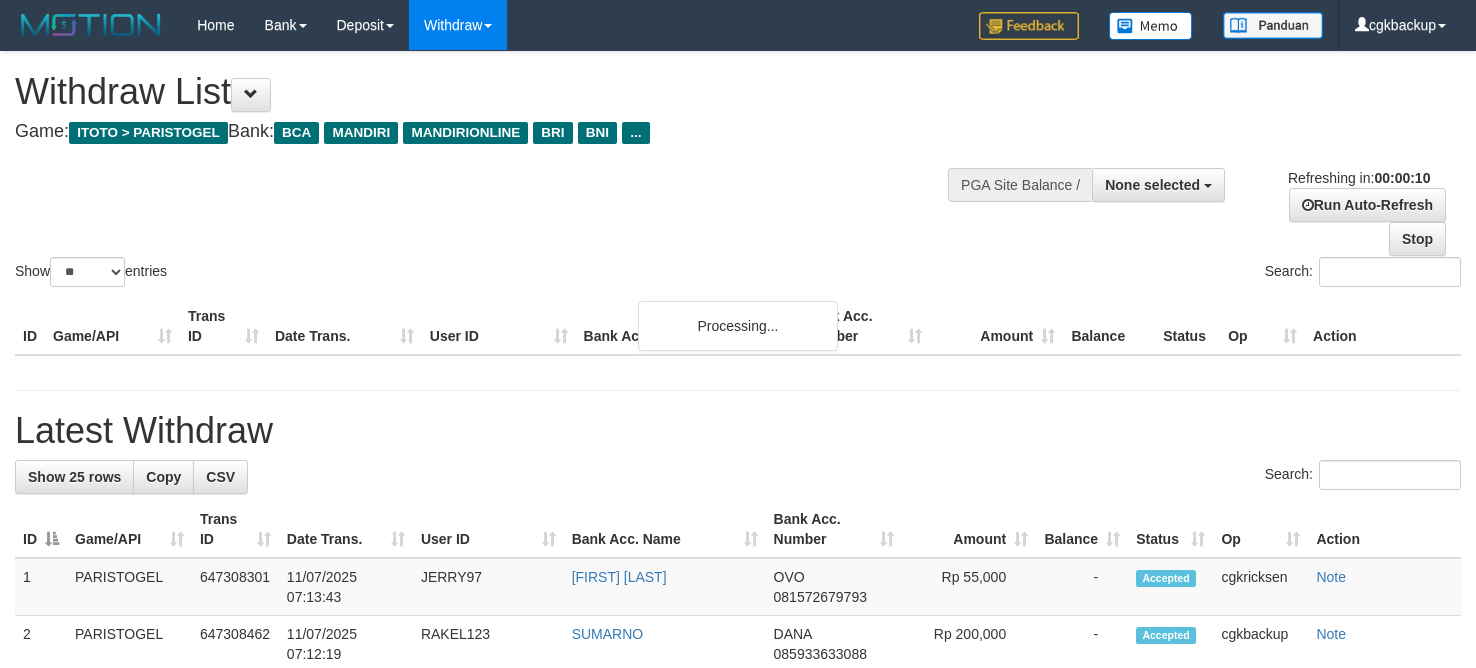 select 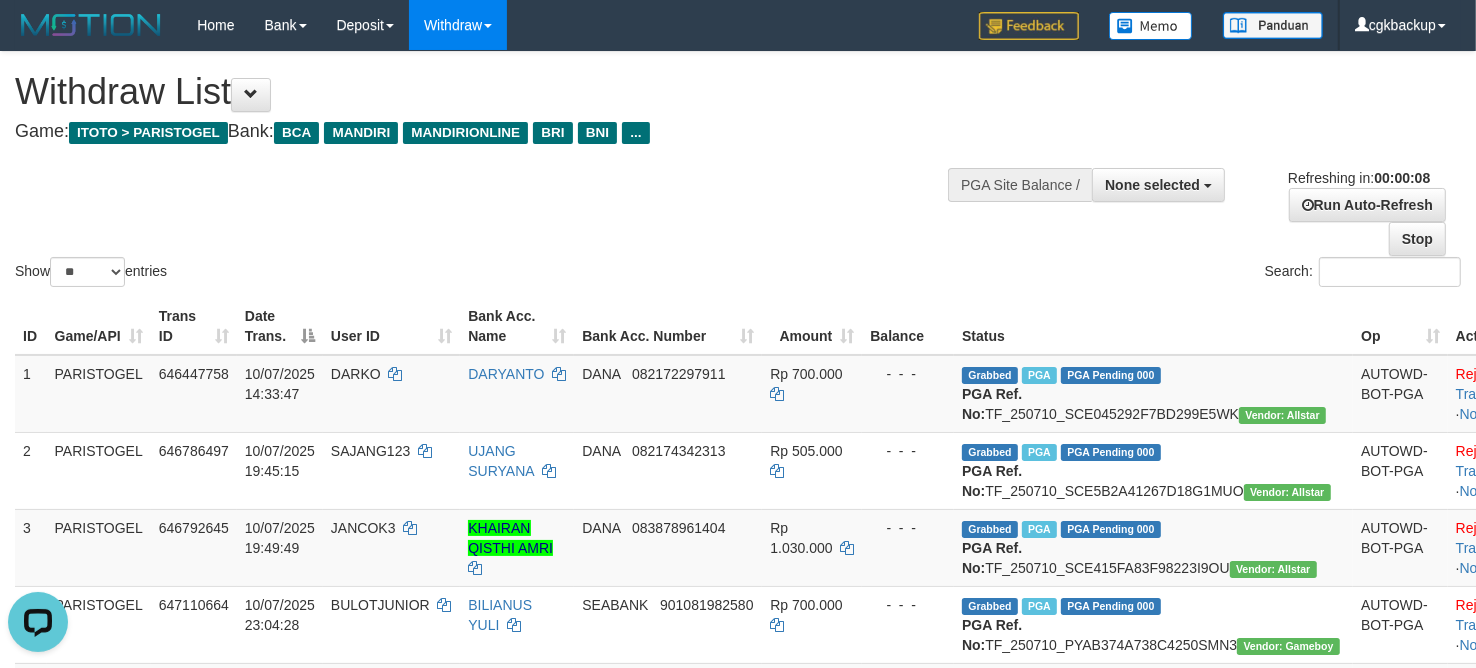 scroll, scrollTop: 0, scrollLeft: 0, axis: both 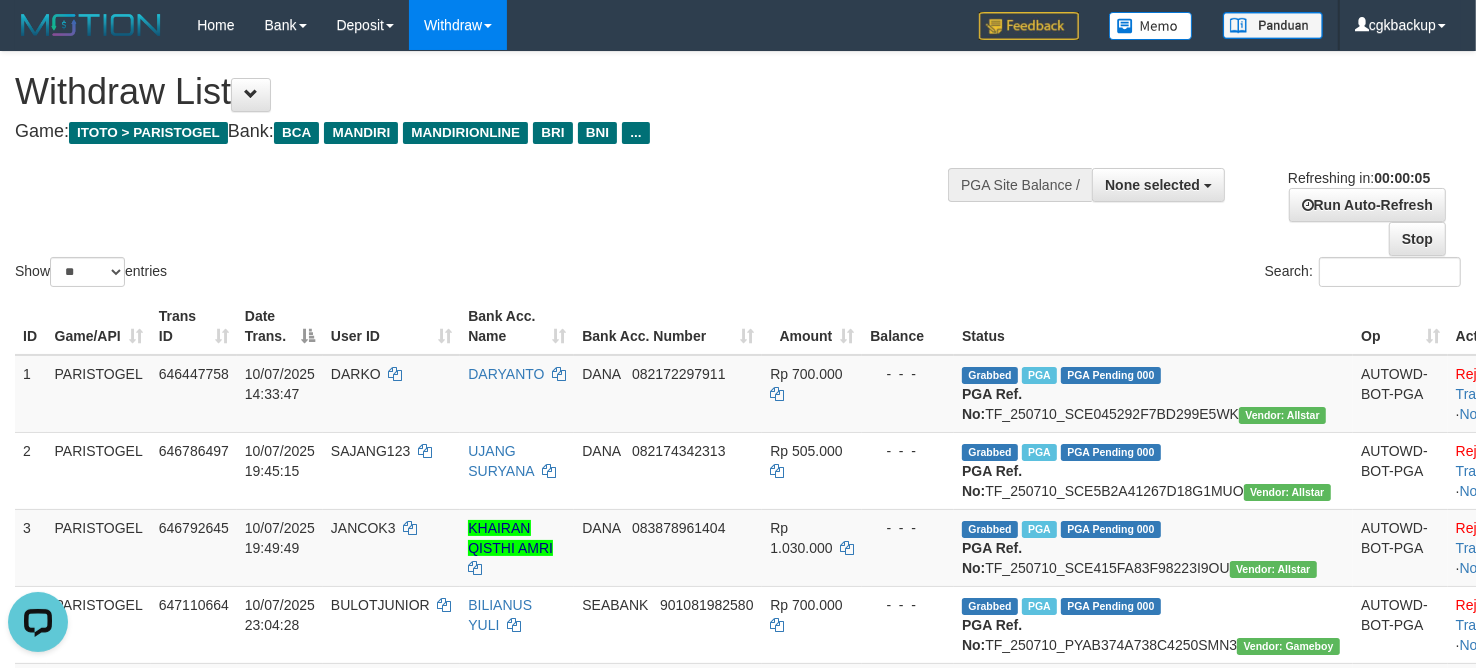 drag, startPoint x: 915, startPoint y: 258, endPoint x: 895, endPoint y: 228, distance: 36.05551 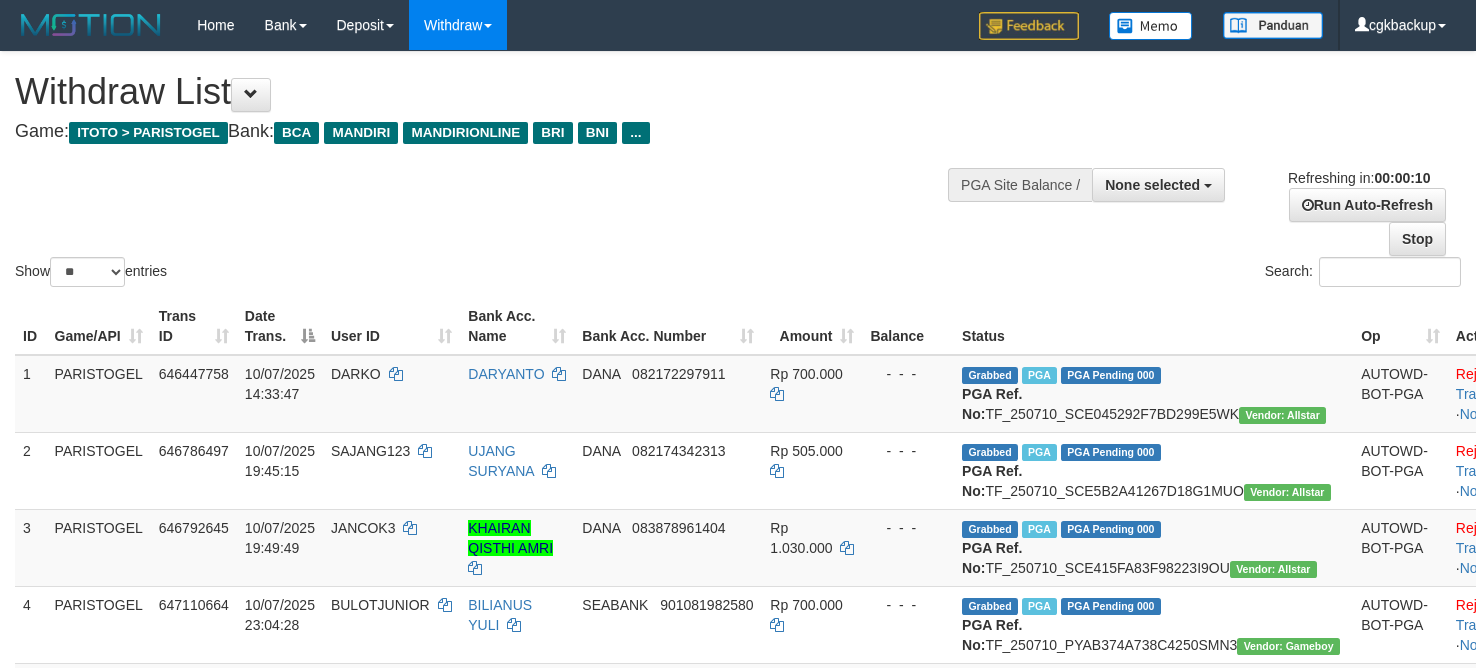 select 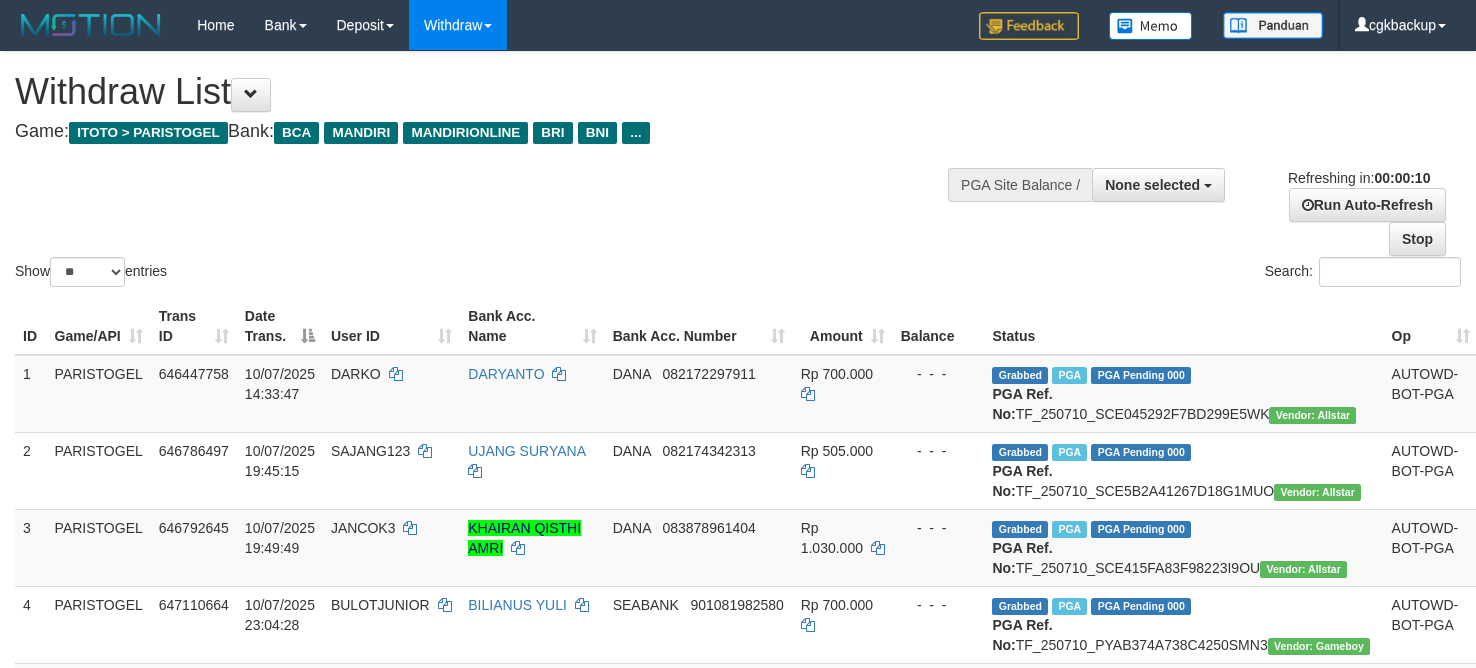 select 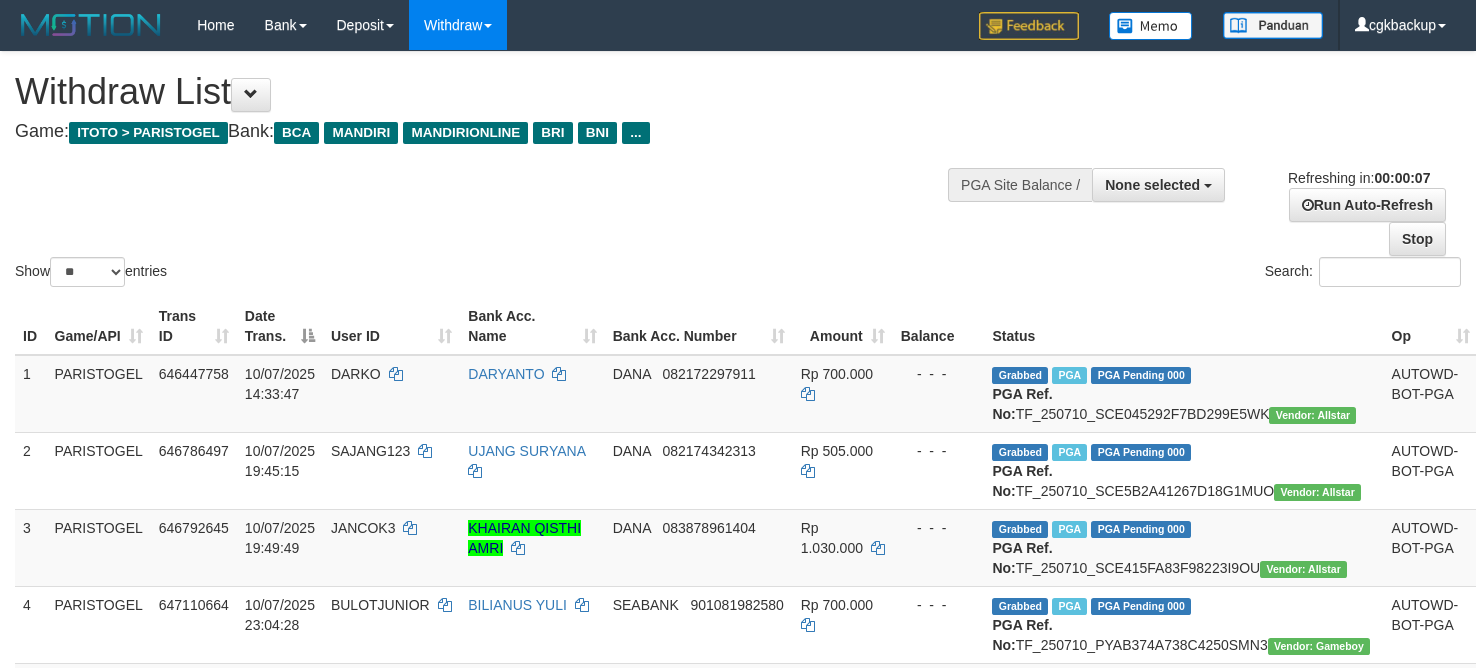scroll, scrollTop: 0, scrollLeft: 0, axis: both 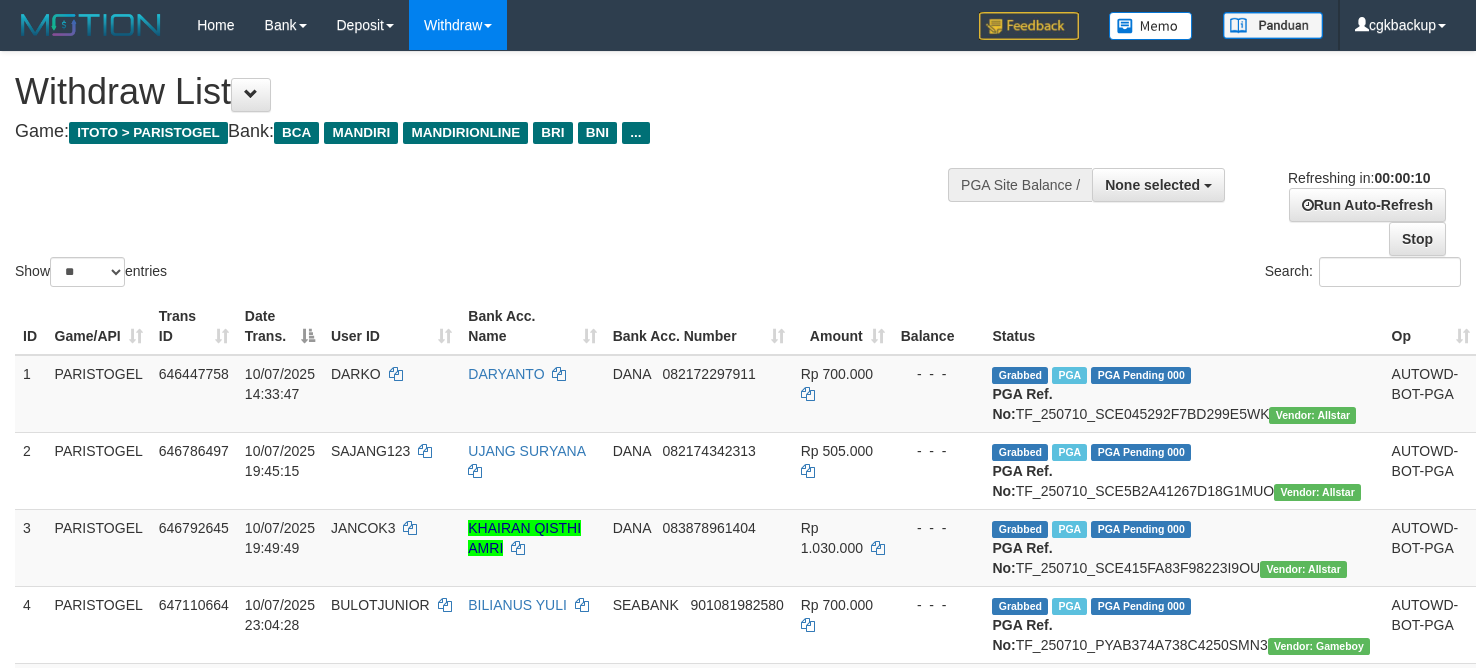 select 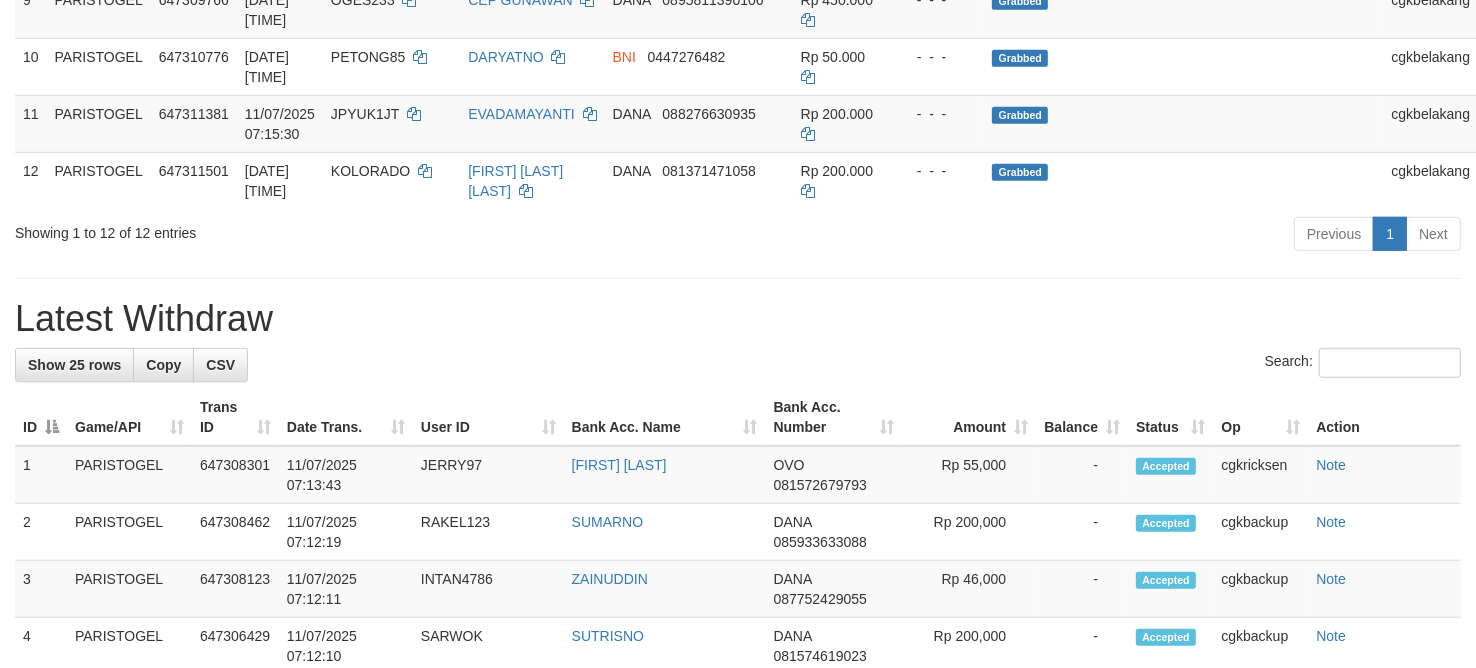 scroll, scrollTop: 875, scrollLeft: 0, axis: vertical 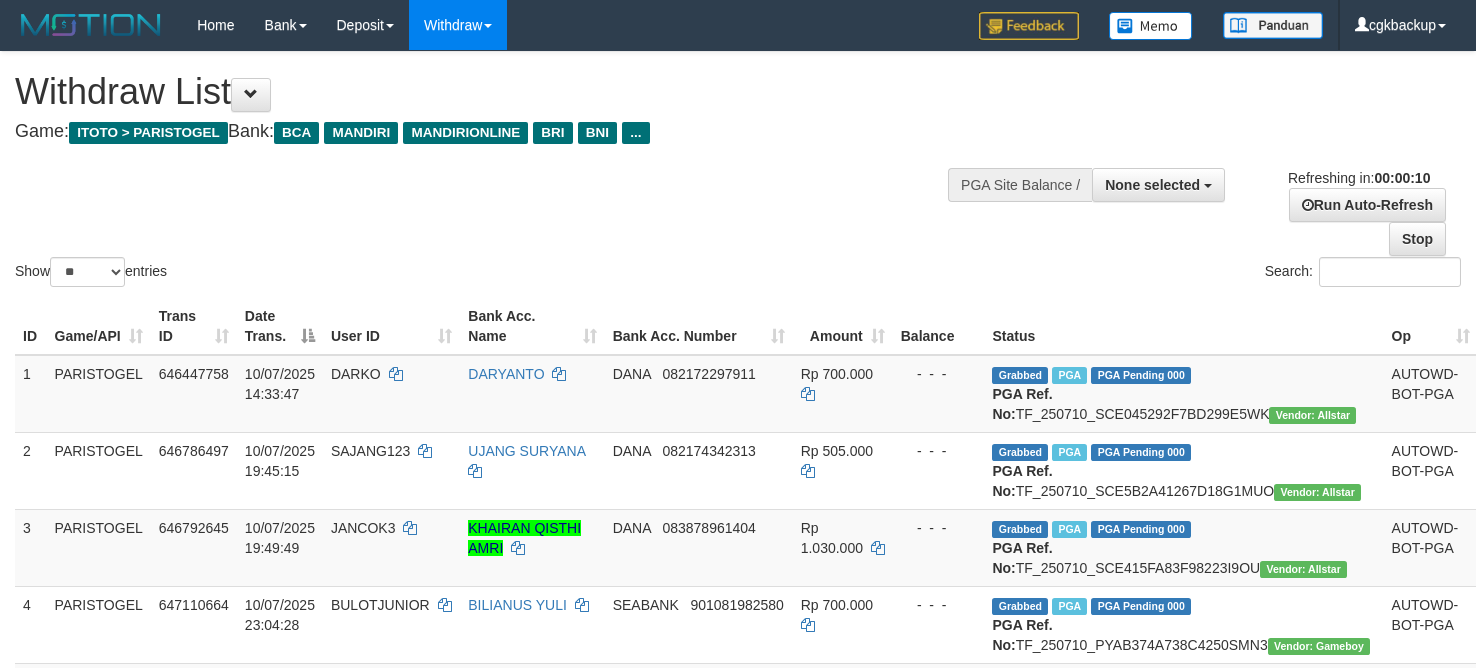 select 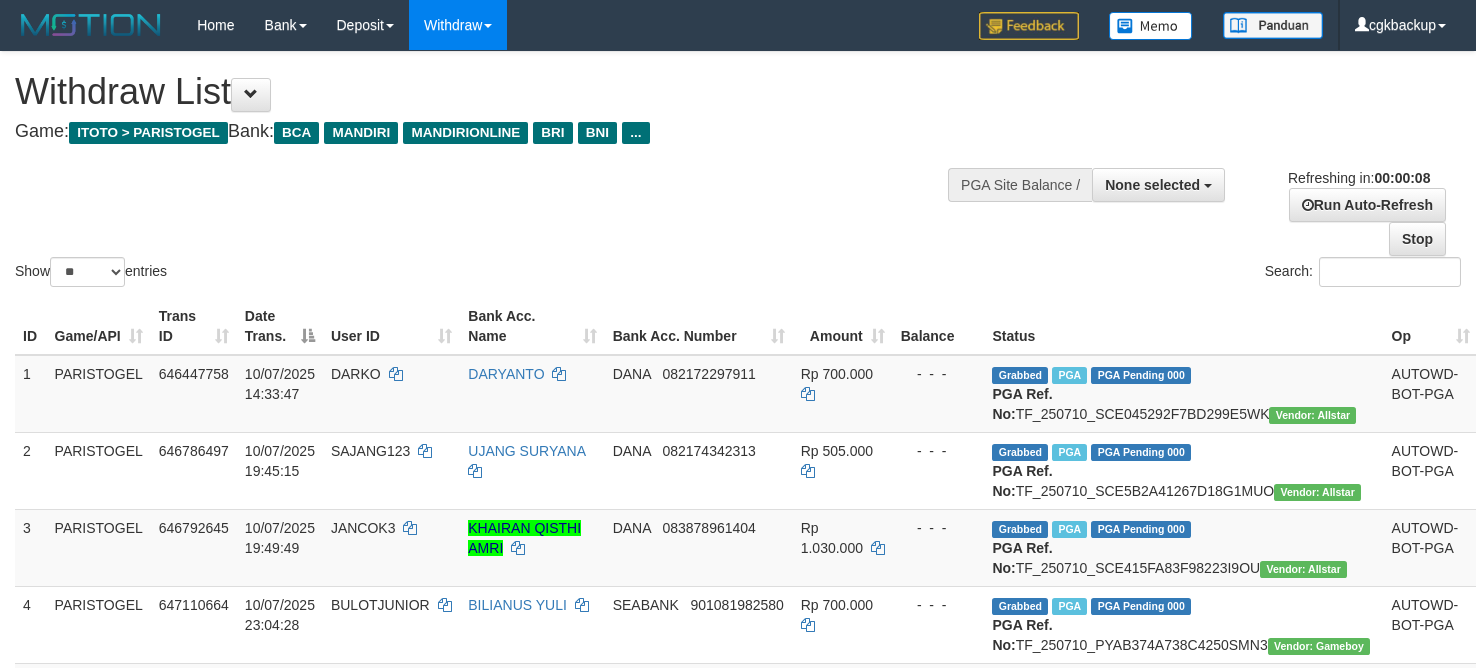 scroll, scrollTop: 875, scrollLeft: 0, axis: vertical 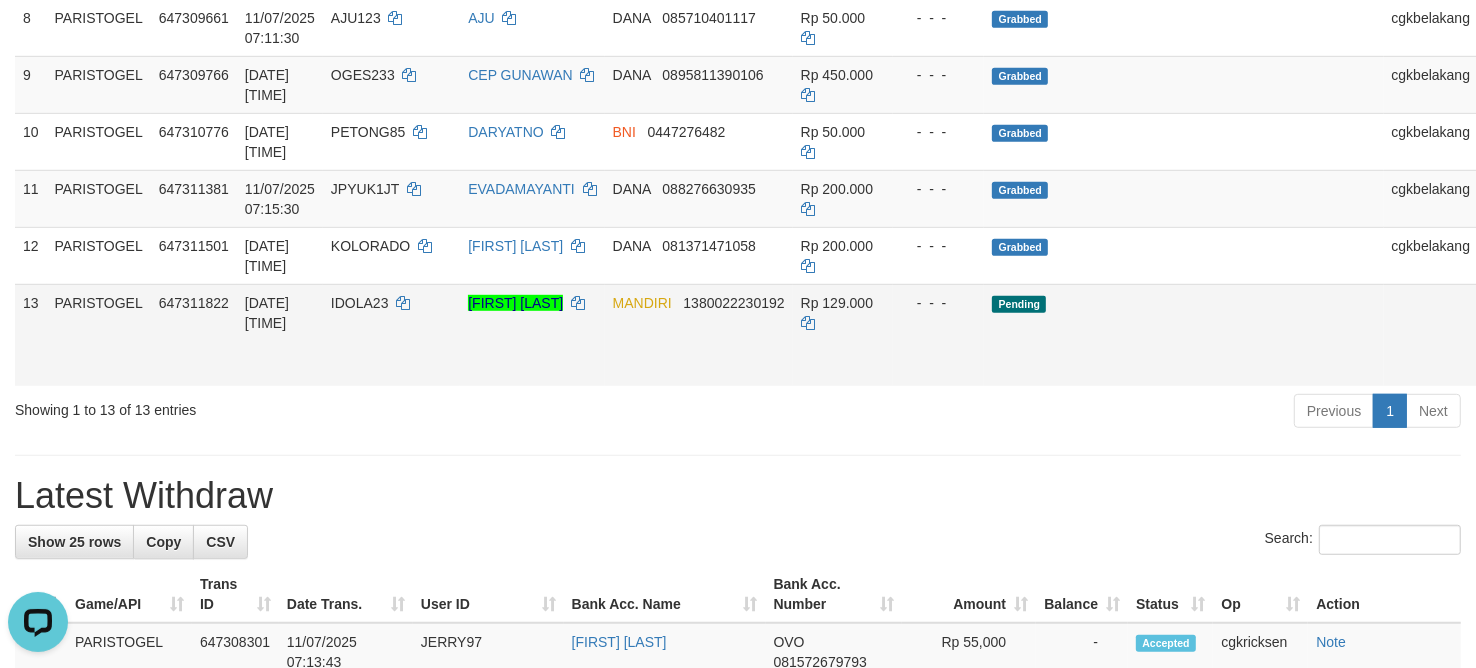 click on "Allow Grab" at bounding box center [1502, 313] 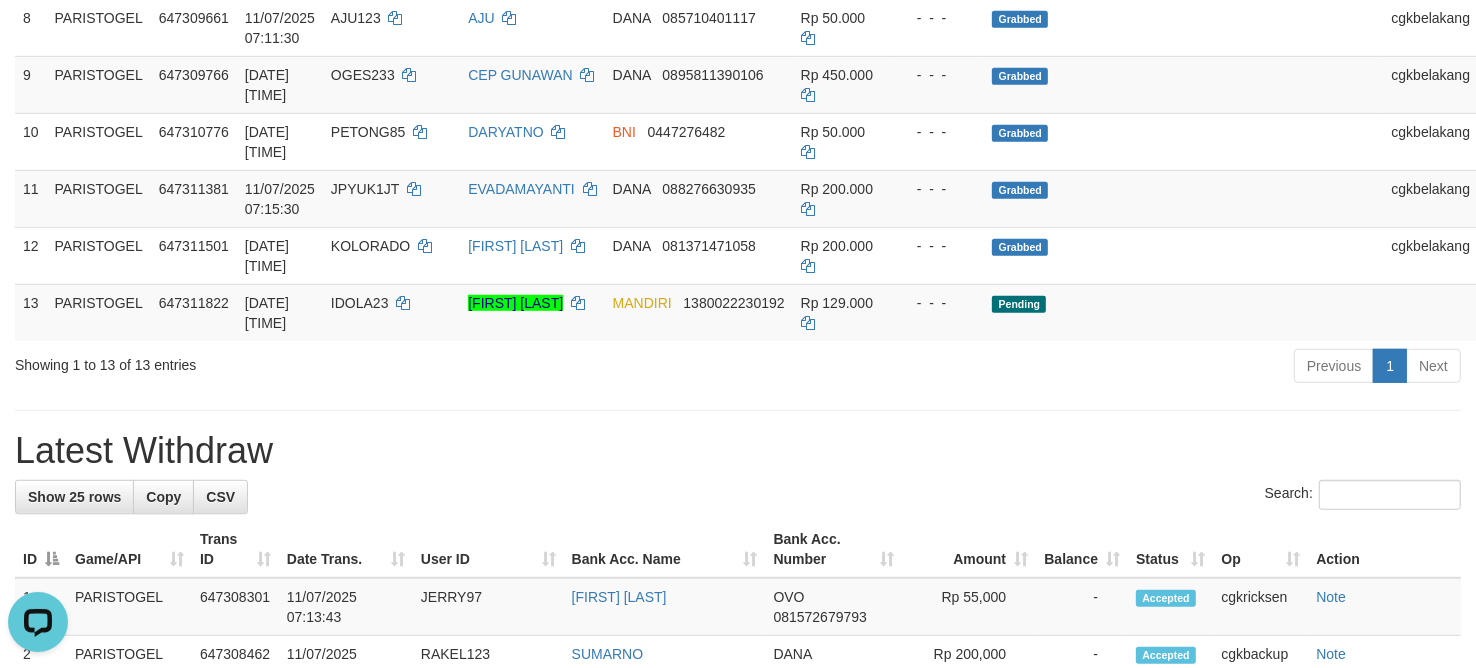 click on "Previous 1 Next" at bounding box center (1045, 368) 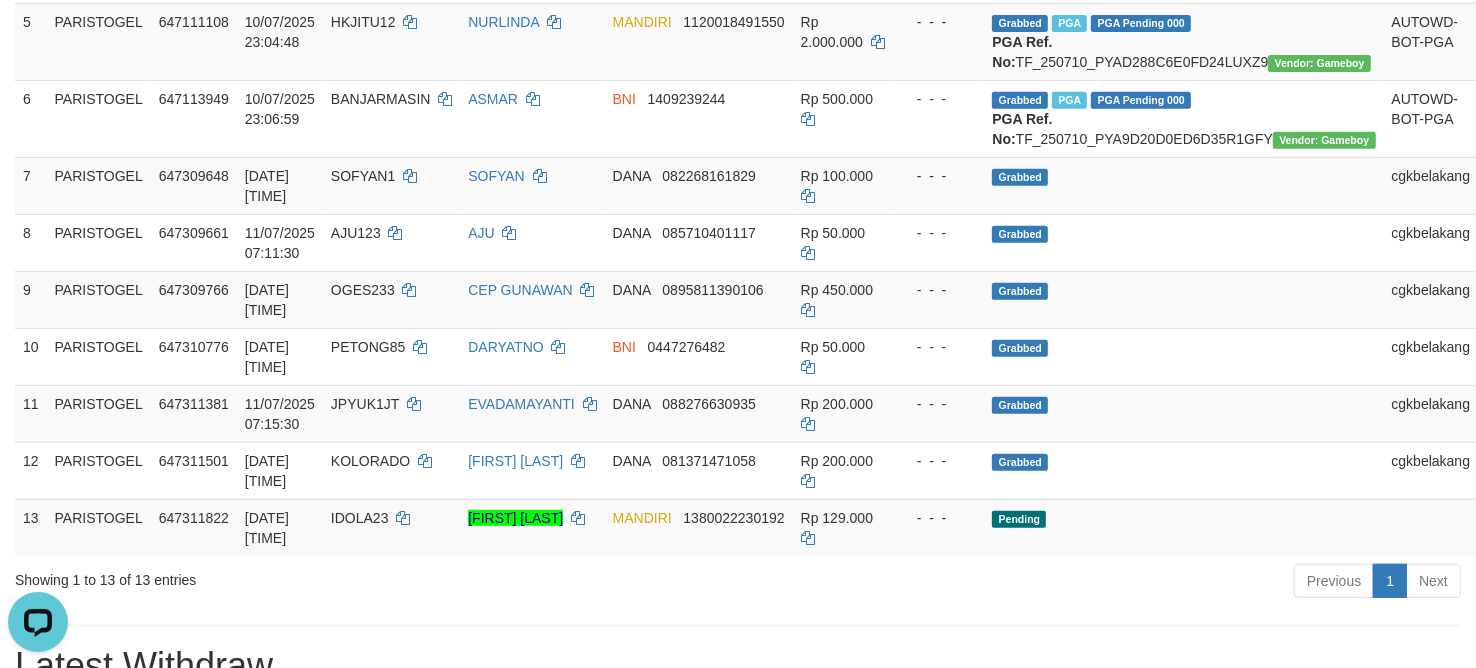 scroll, scrollTop: 625, scrollLeft: 0, axis: vertical 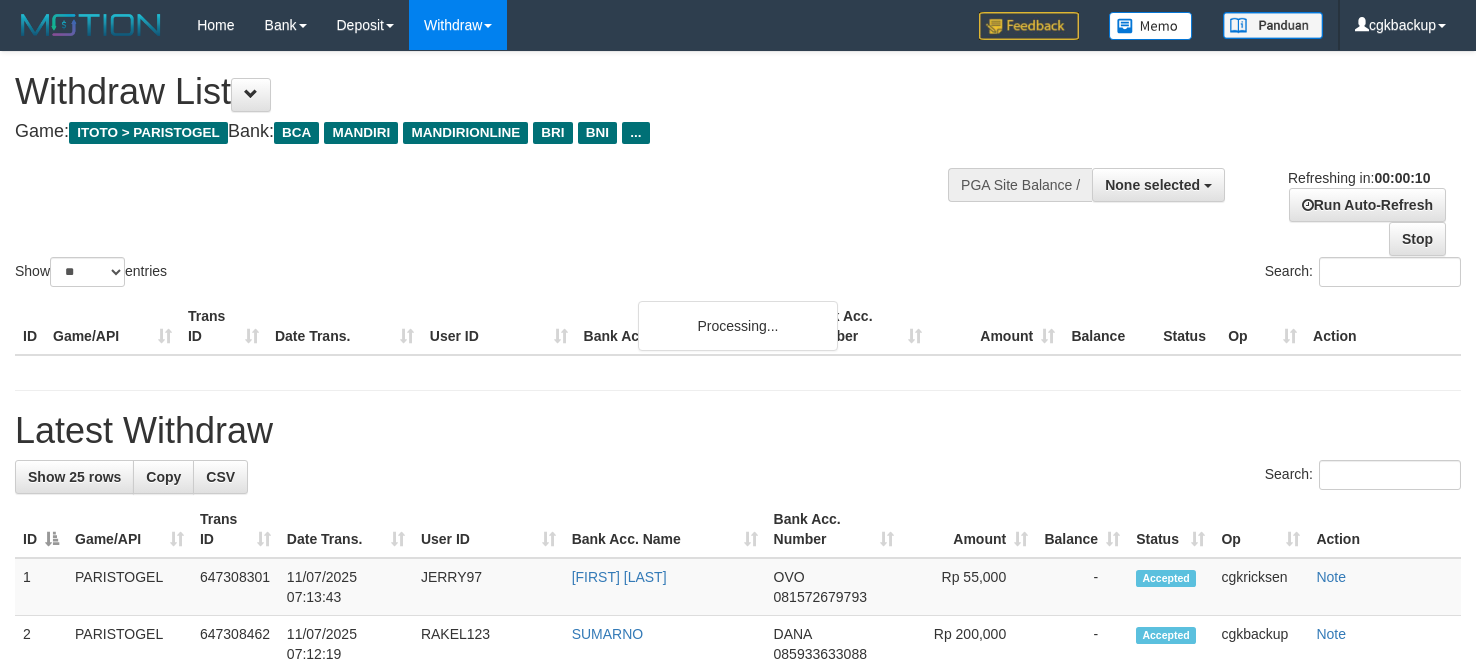 select 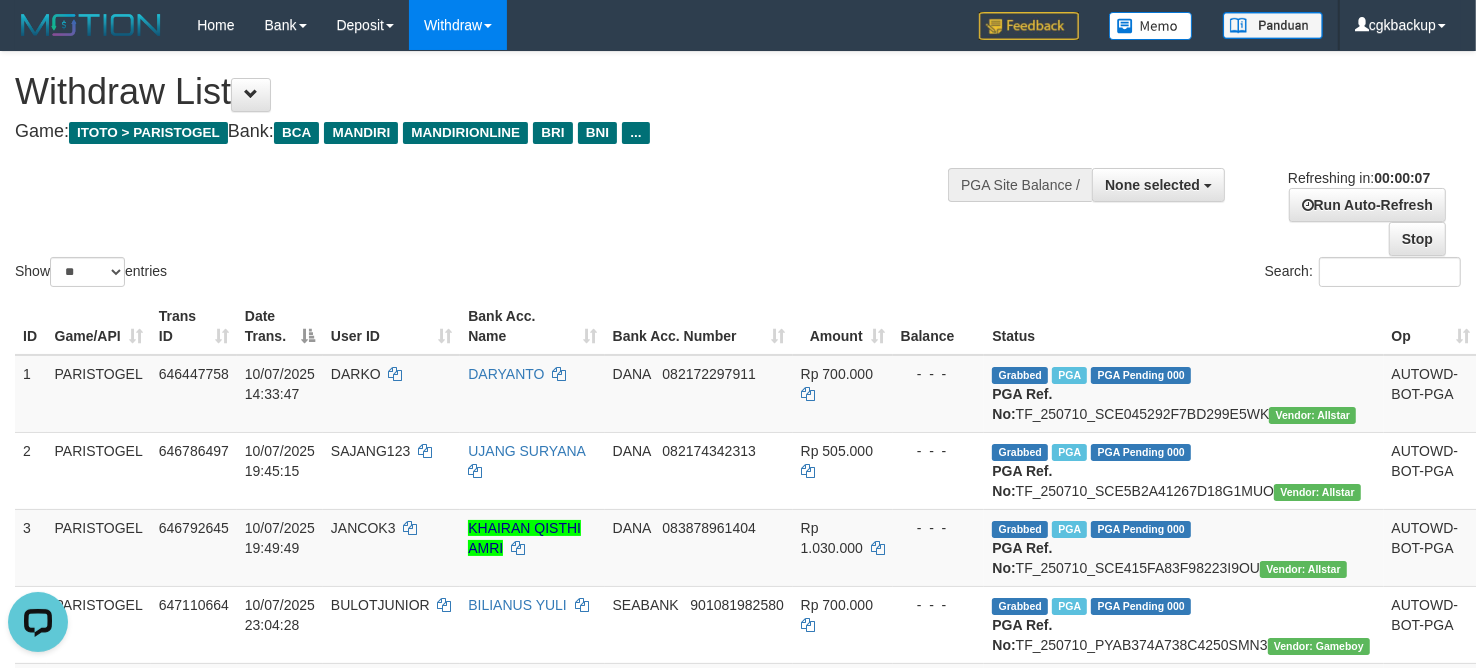 scroll, scrollTop: 0, scrollLeft: 0, axis: both 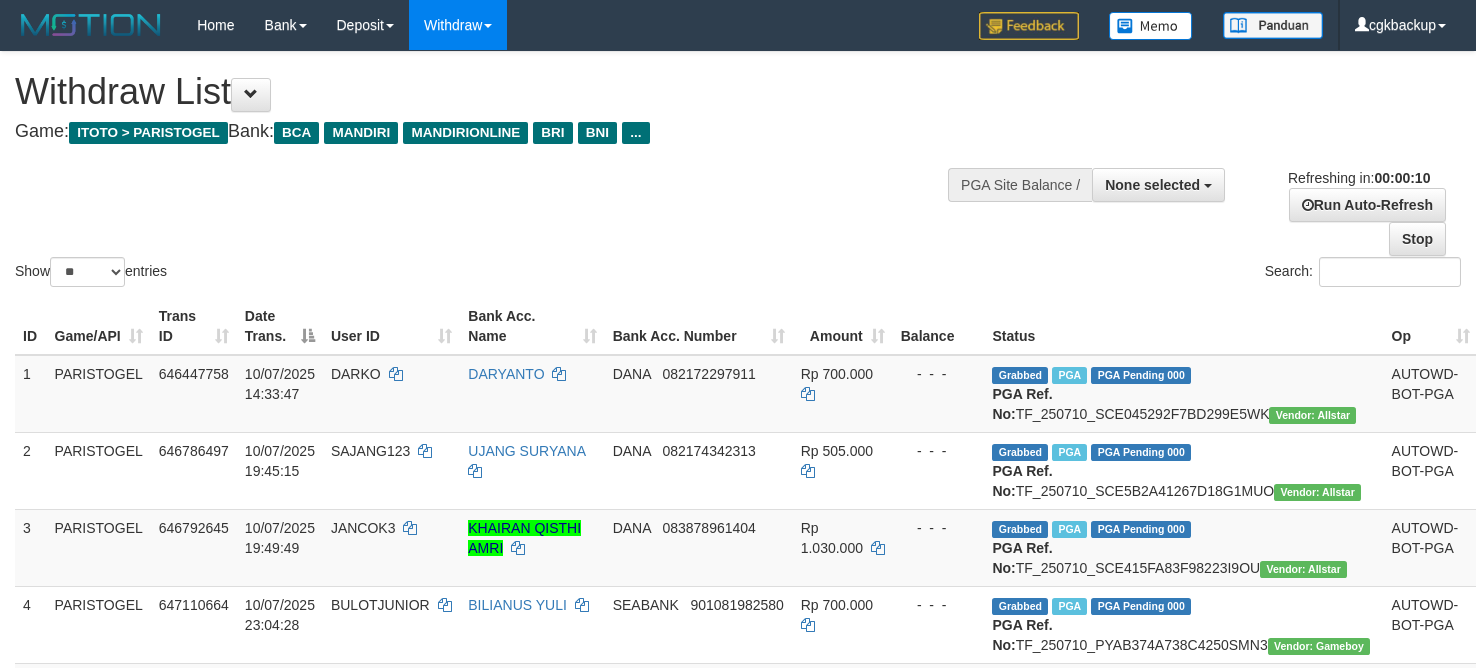 select 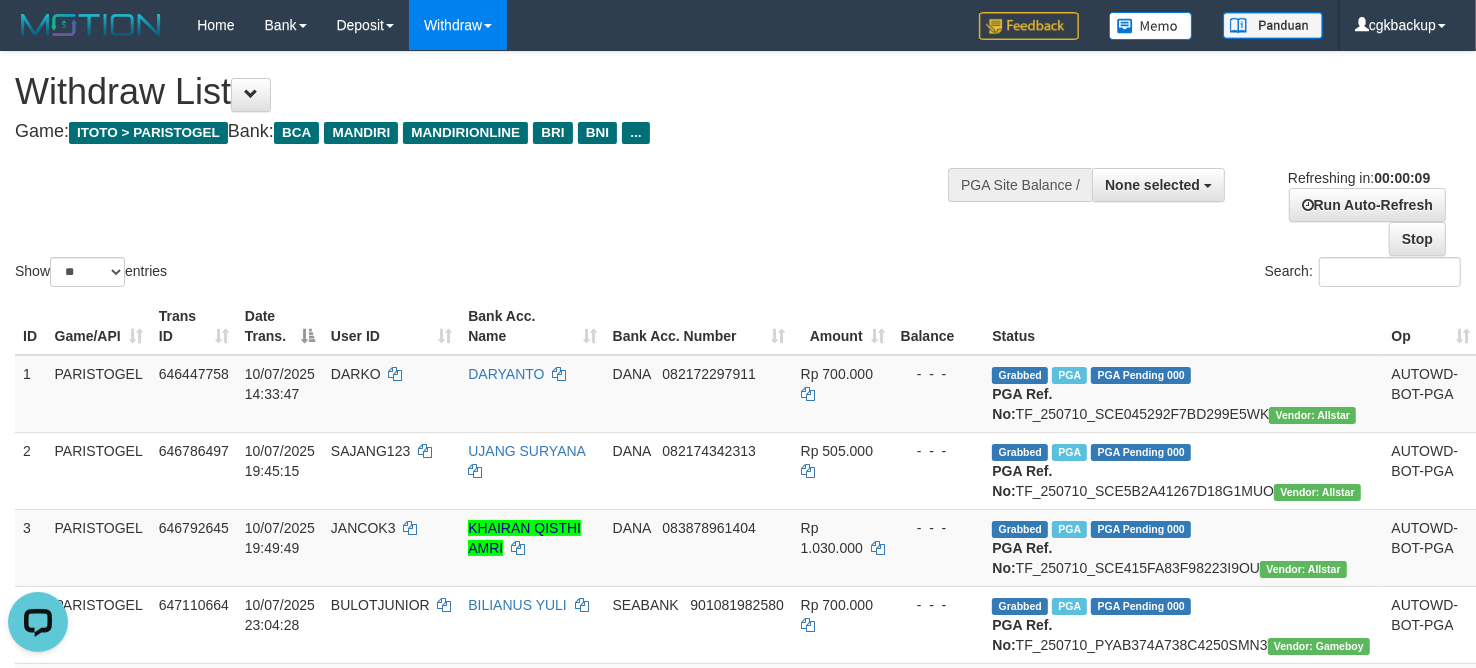 scroll, scrollTop: 0, scrollLeft: 0, axis: both 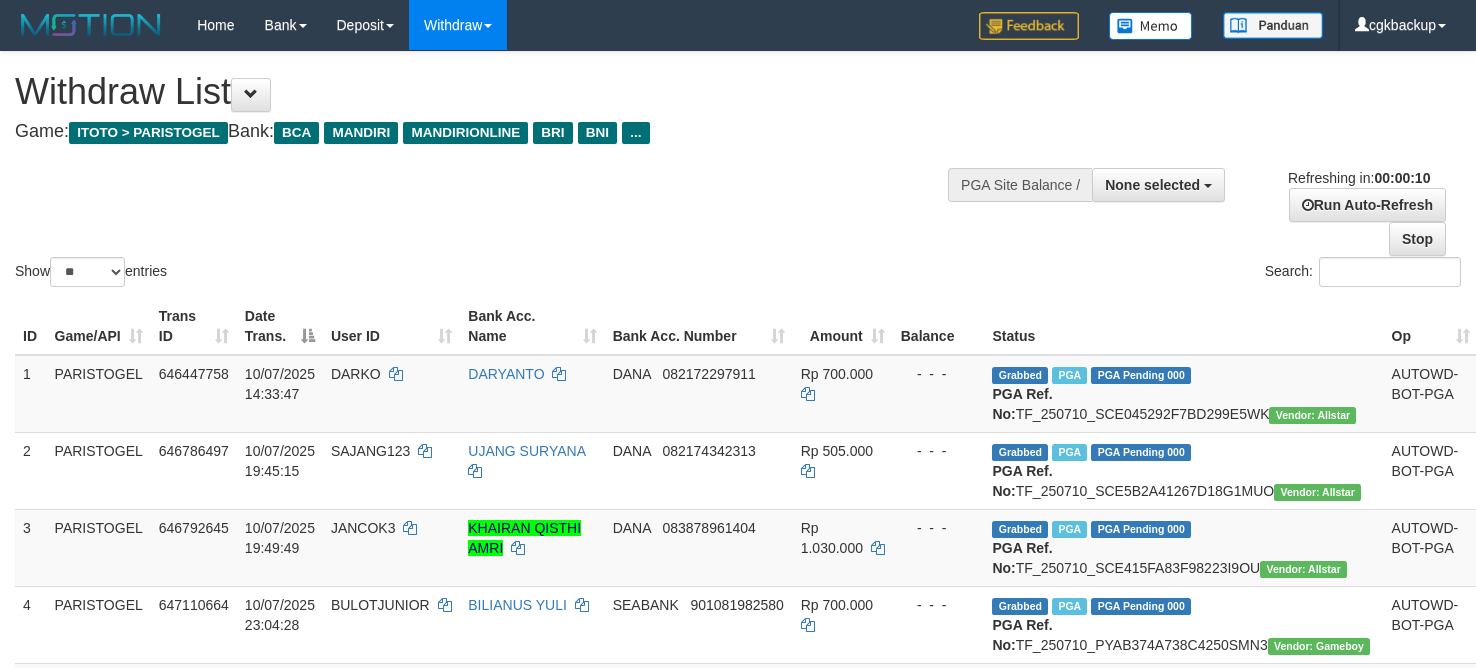 select 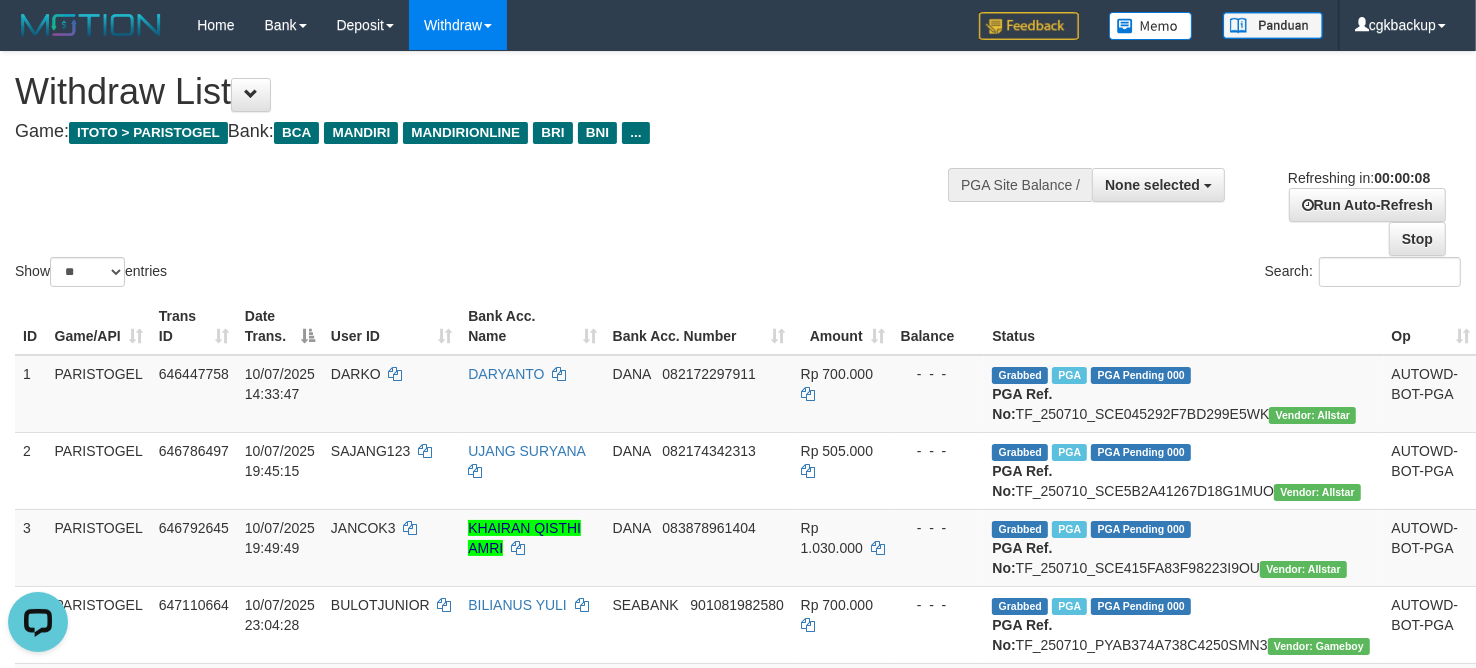 scroll, scrollTop: 0, scrollLeft: 0, axis: both 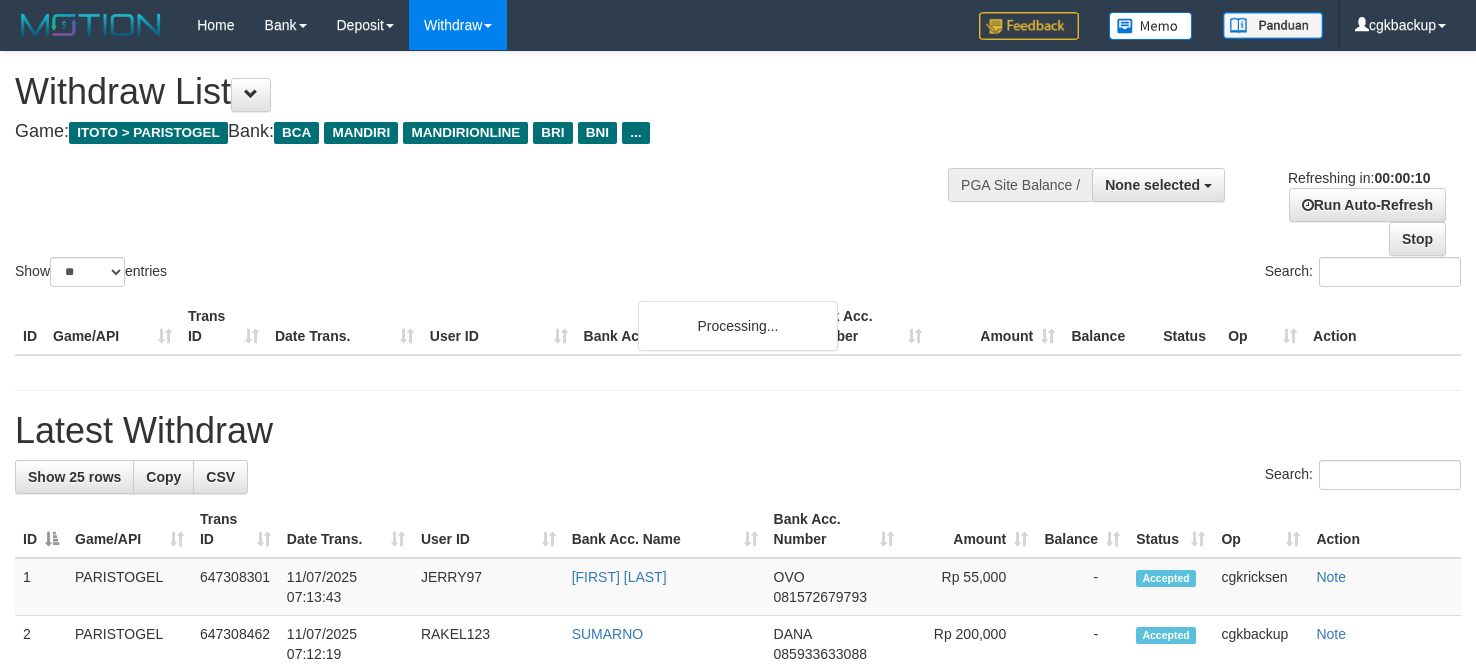 select 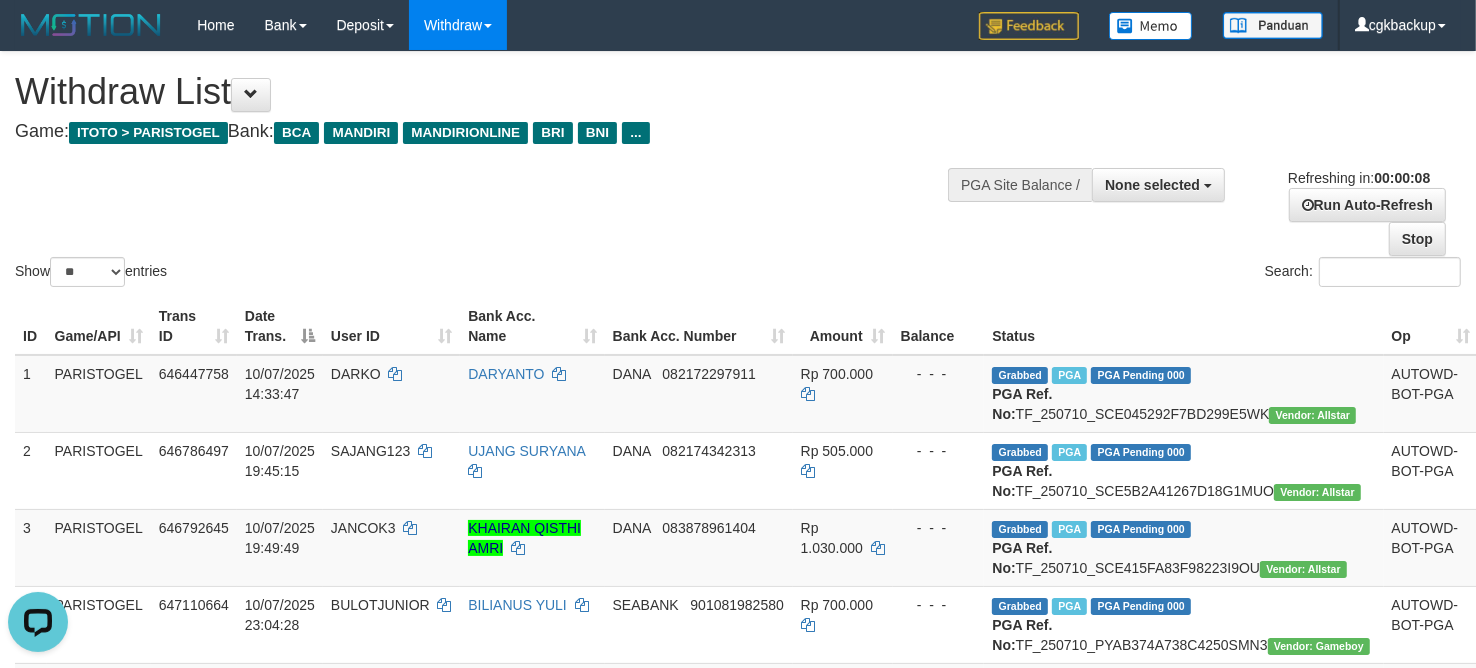scroll, scrollTop: 0, scrollLeft: 0, axis: both 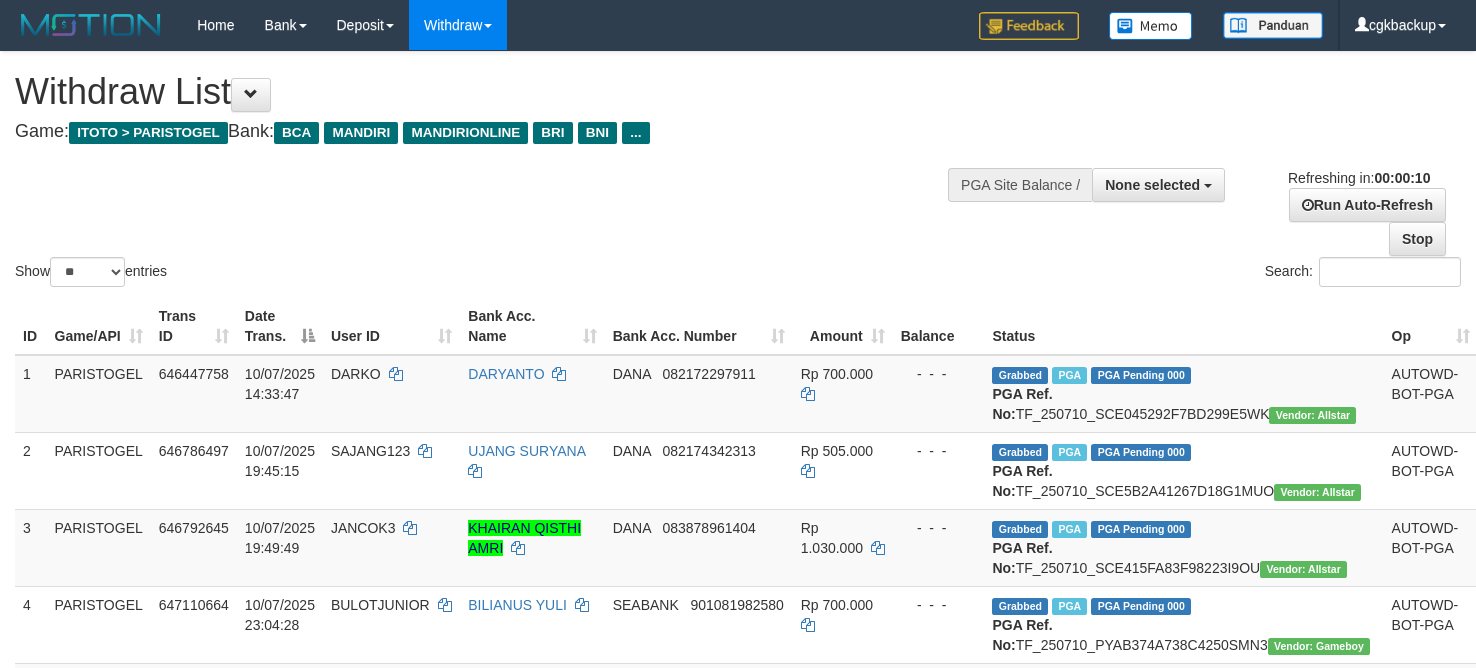 select 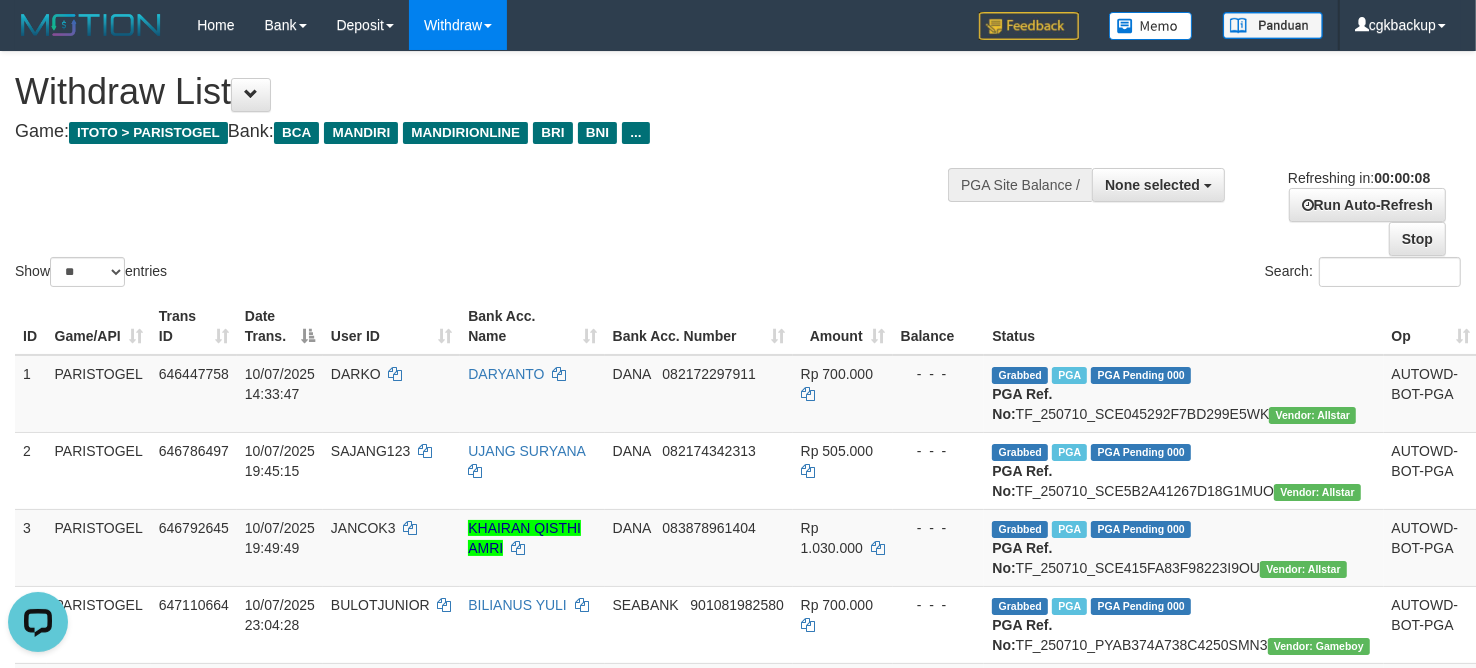 scroll, scrollTop: 0, scrollLeft: 0, axis: both 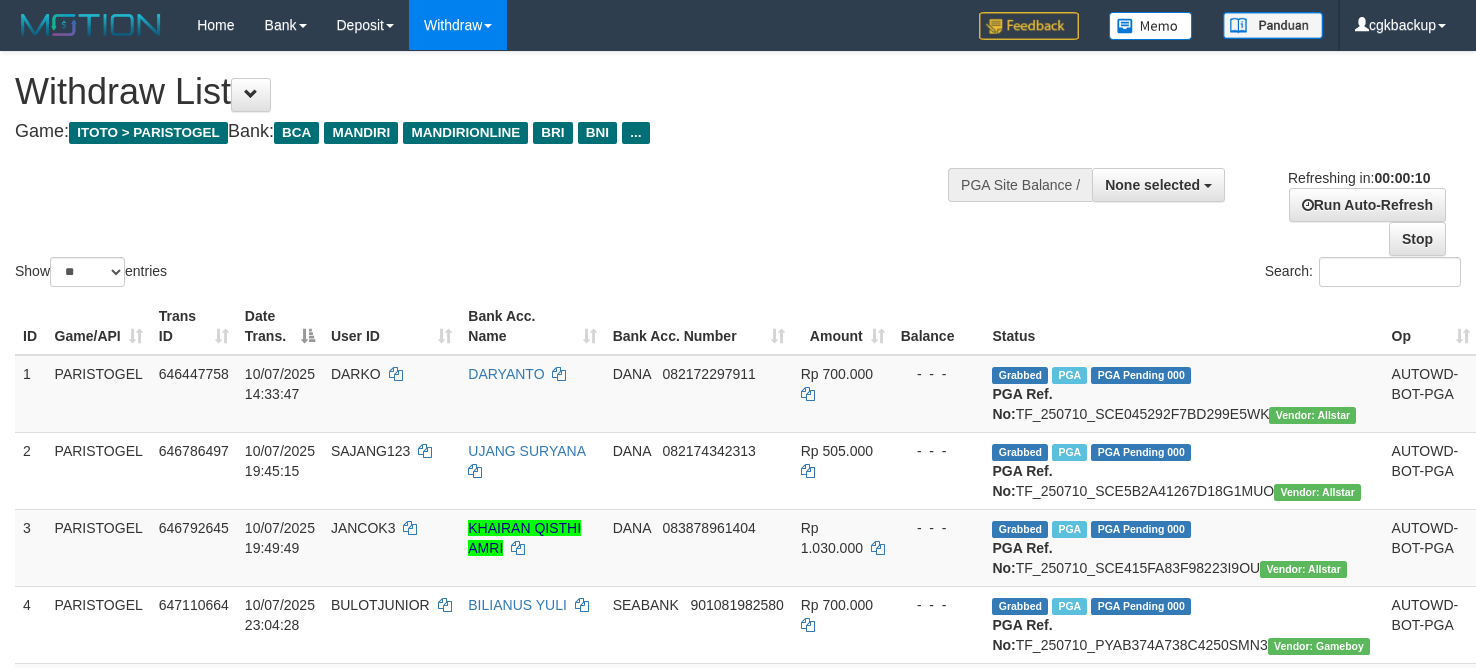 select 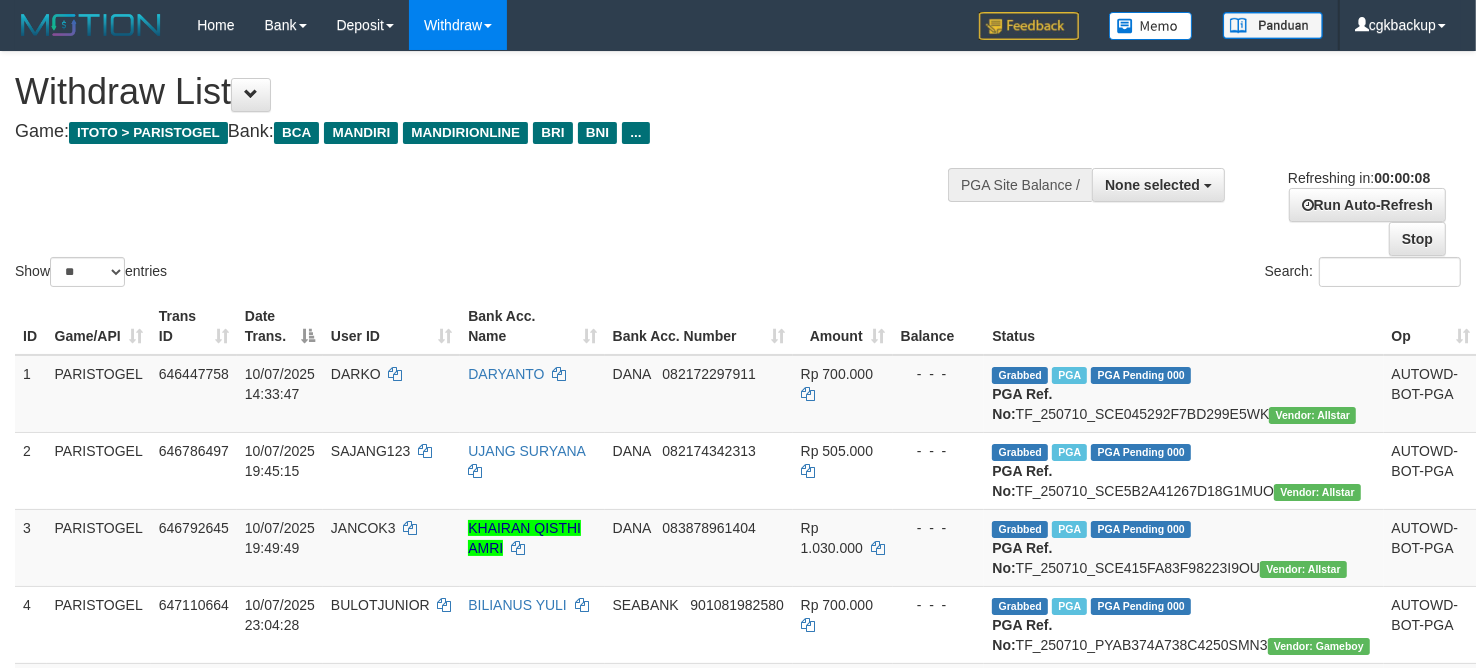 drag, startPoint x: 658, startPoint y: 245, endPoint x: 522, endPoint y: 31, distance: 253.55867 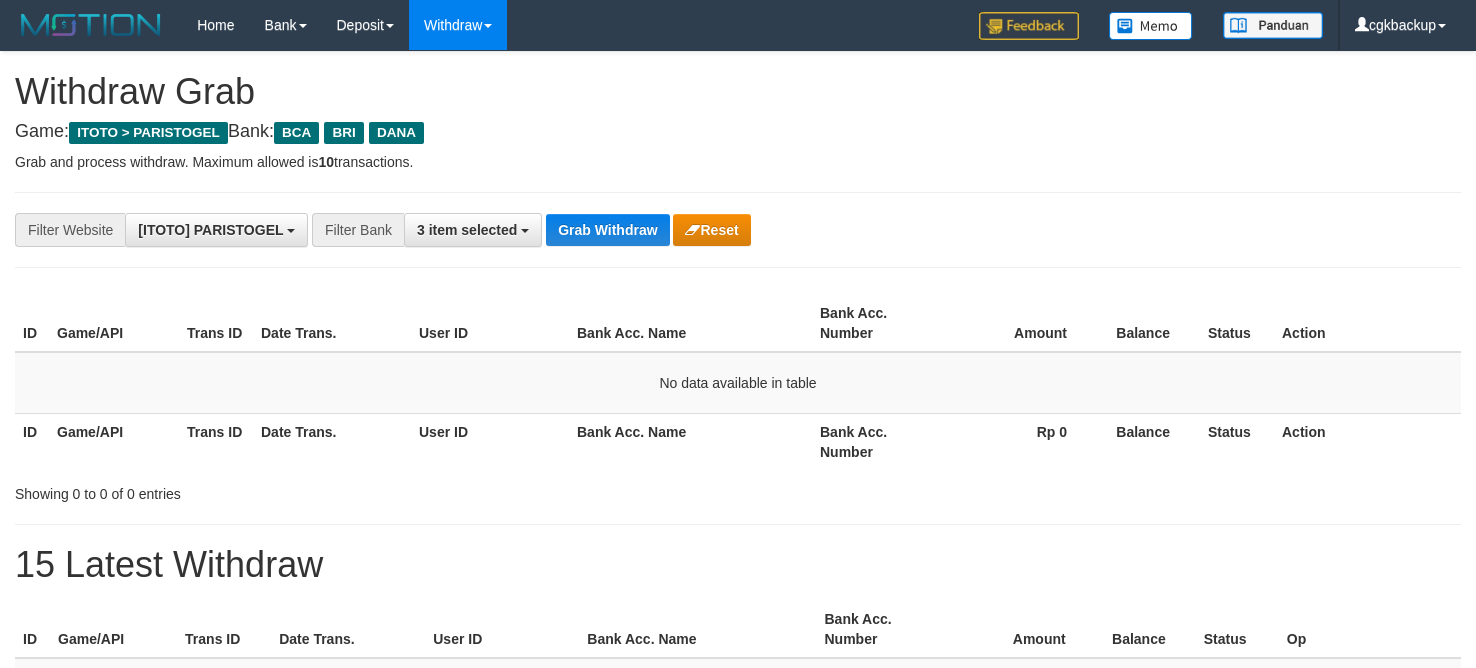 scroll, scrollTop: 0, scrollLeft: 0, axis: both 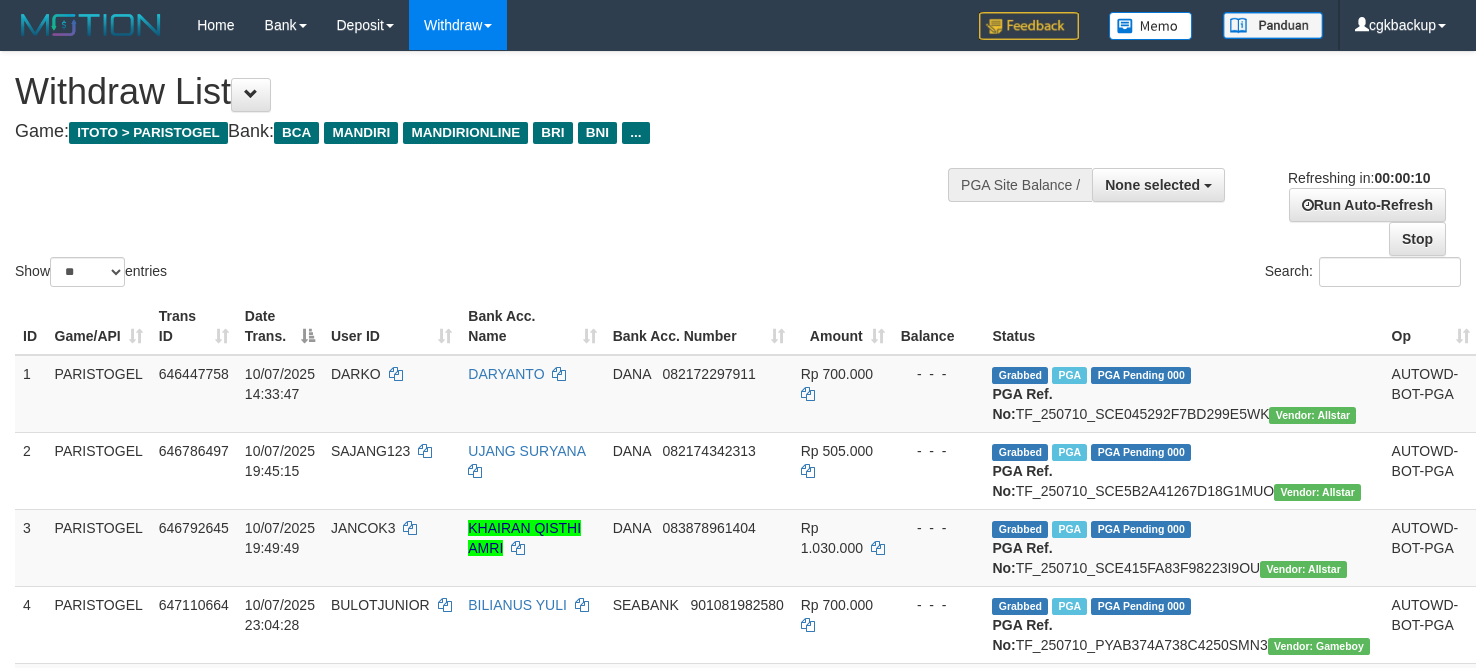 select 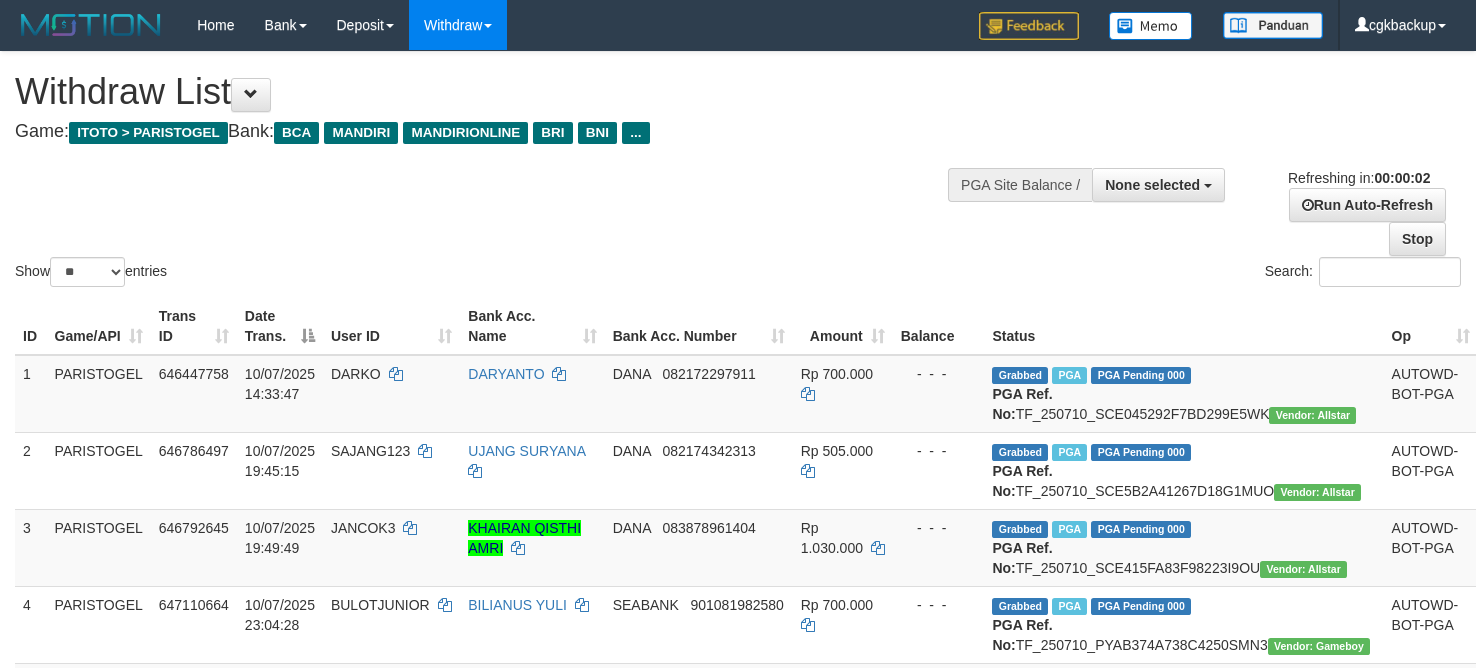 scroll, scrollTop: 0, scrollLeft: 0, axis: both 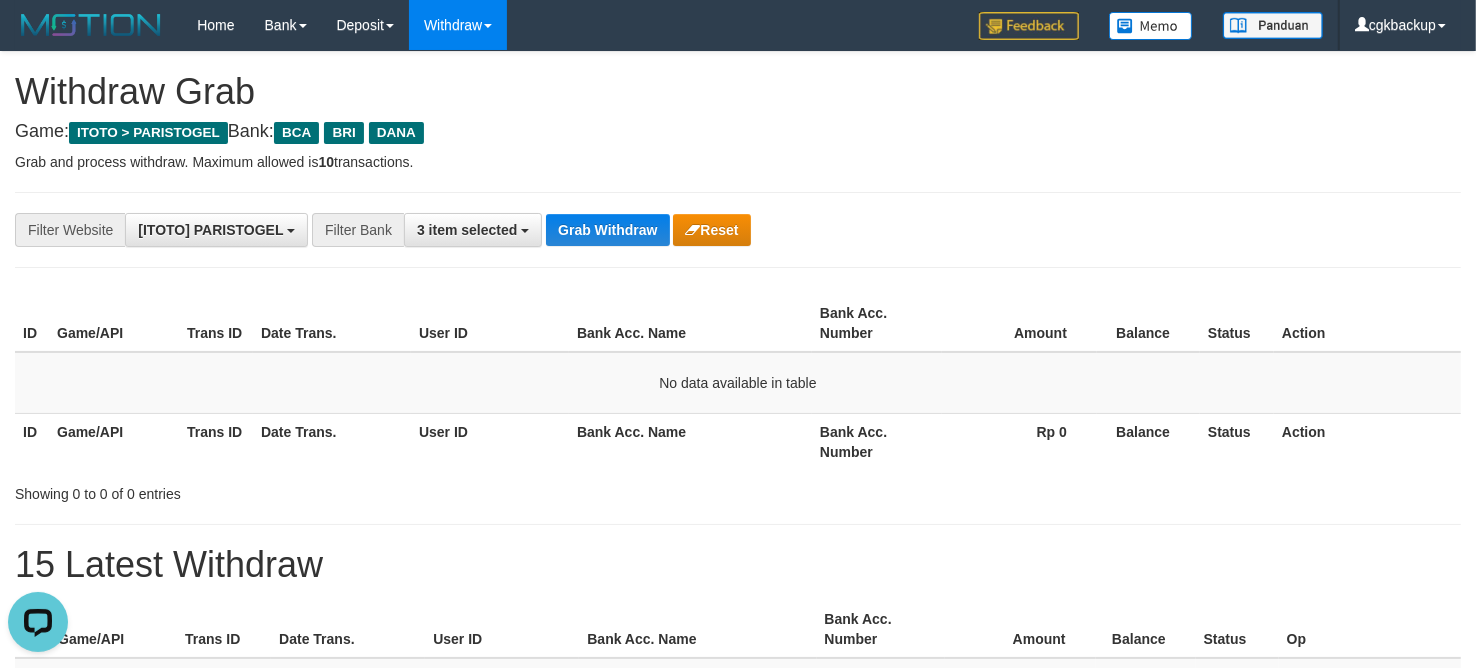 click on "**********" at bounding box center (738, 1113) 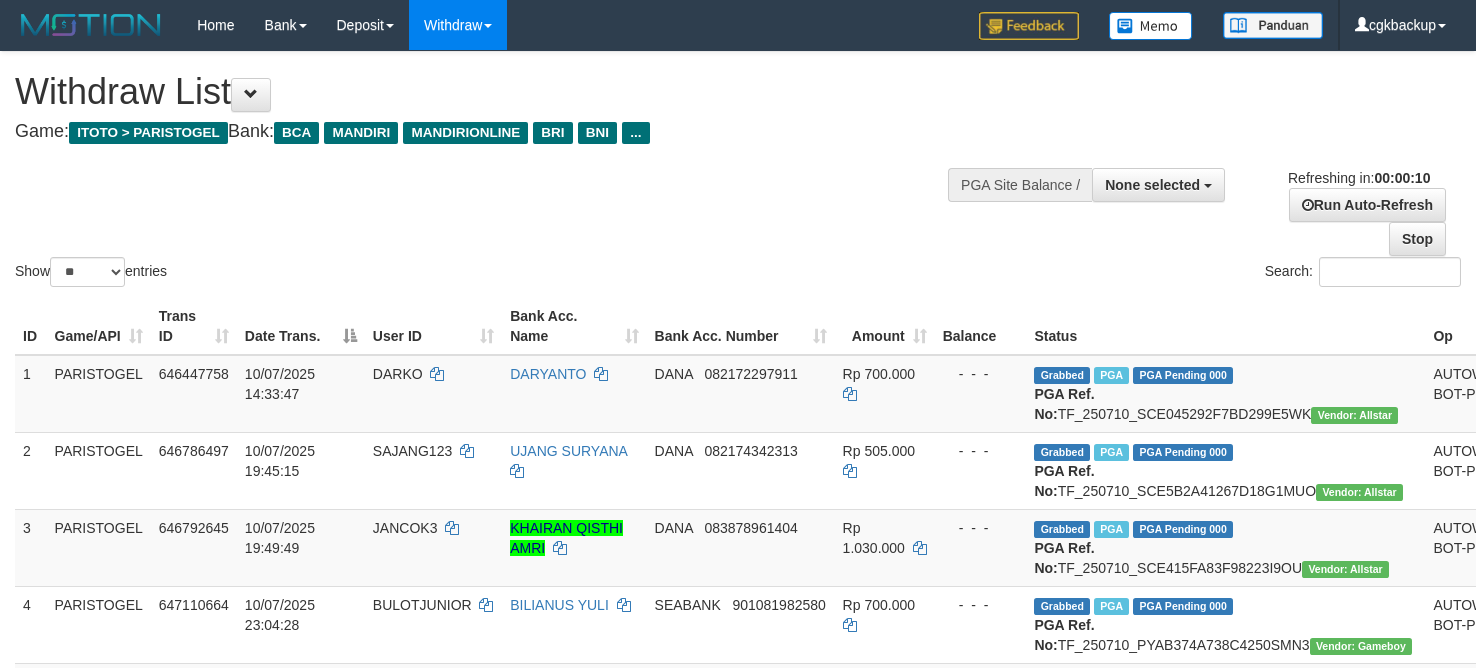 select 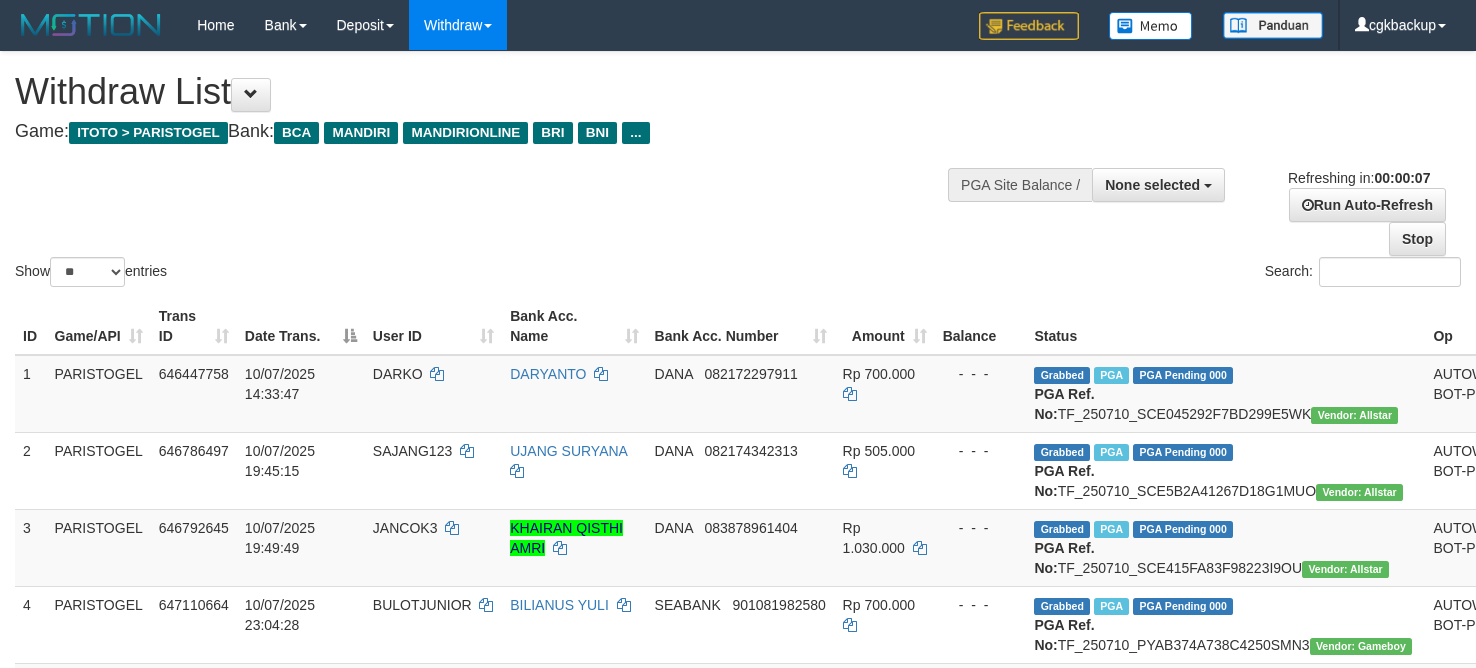 scroll, scrollTop: 0, scrollLeft: 0, axis: both 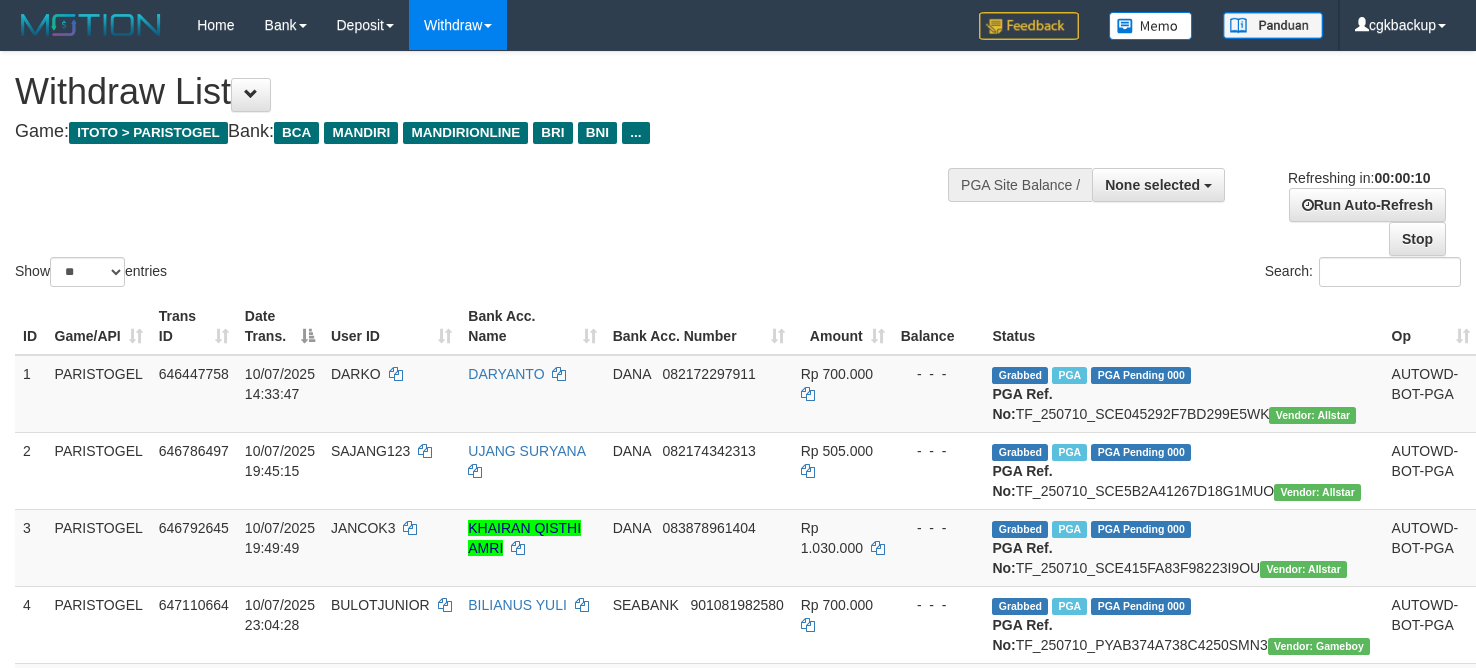 select 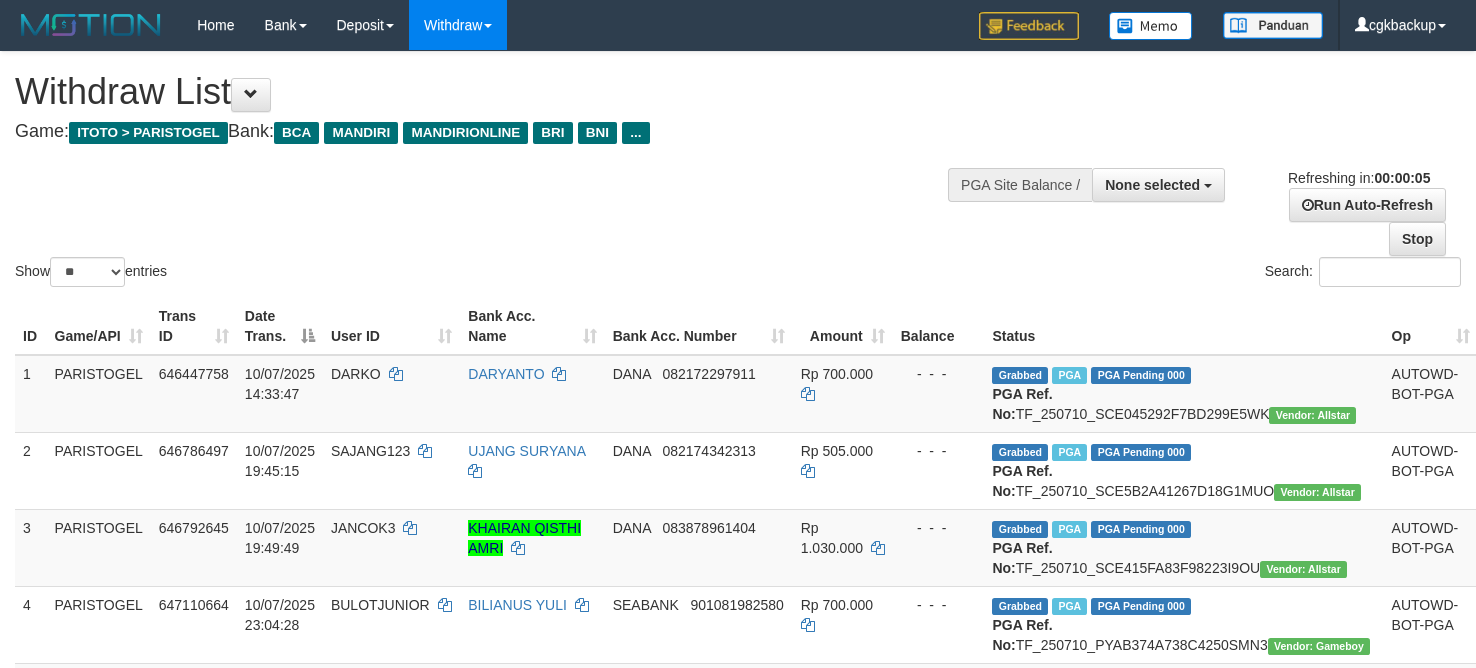 scroll, scrollTop: 0, scrollLeft: 0, axis: both 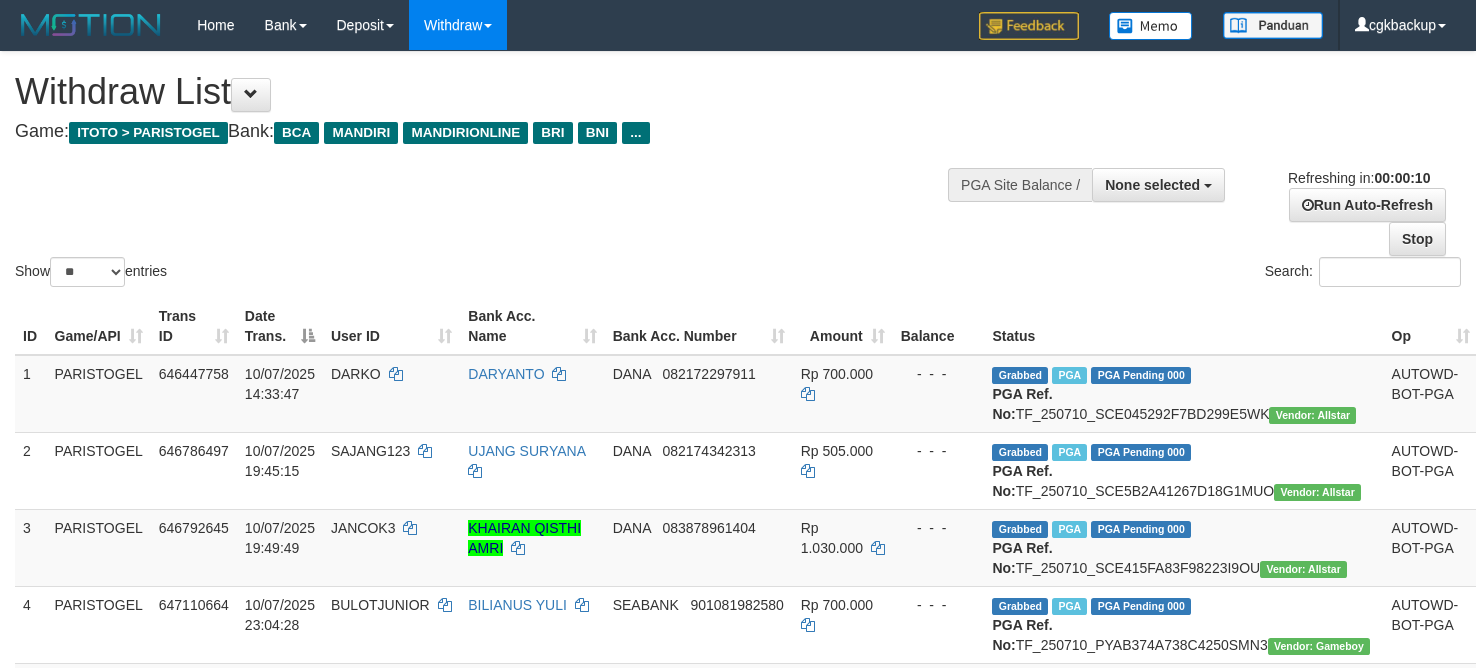 select 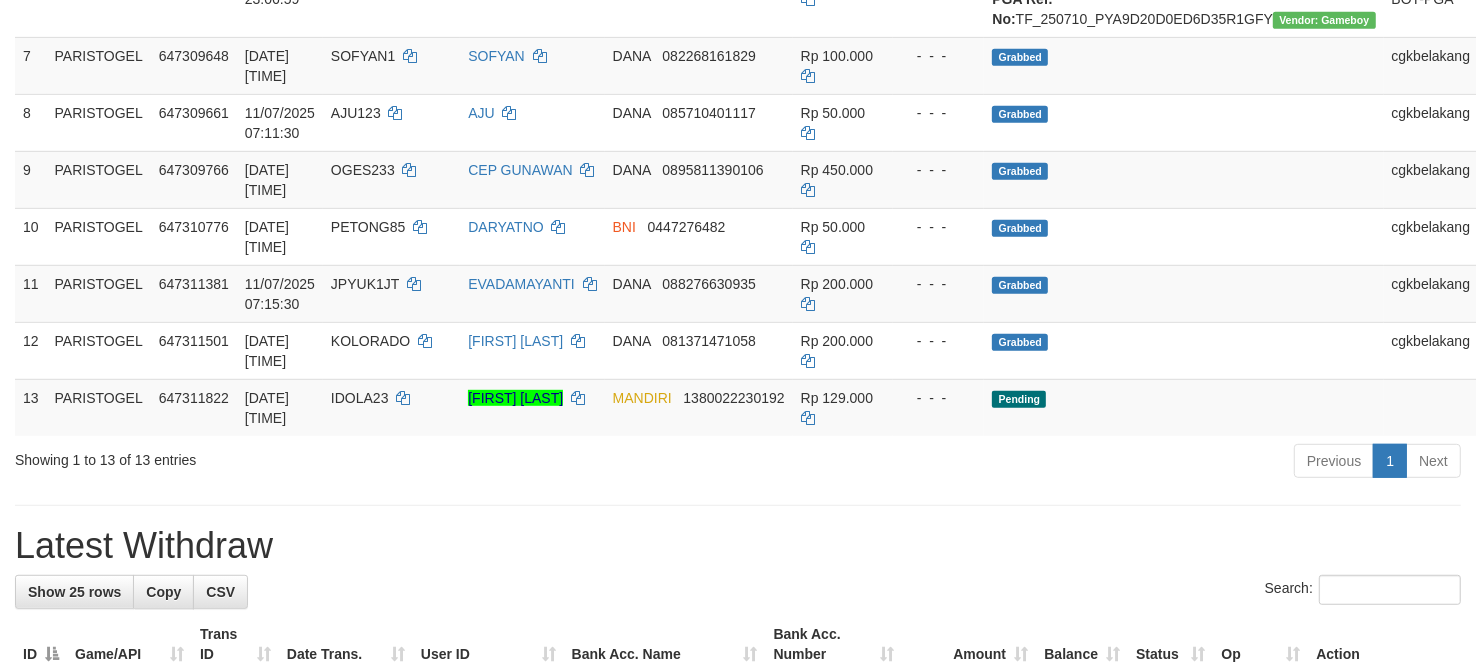 scroll, scrollTop: 825, scrollLeft: 0, axis: vertical 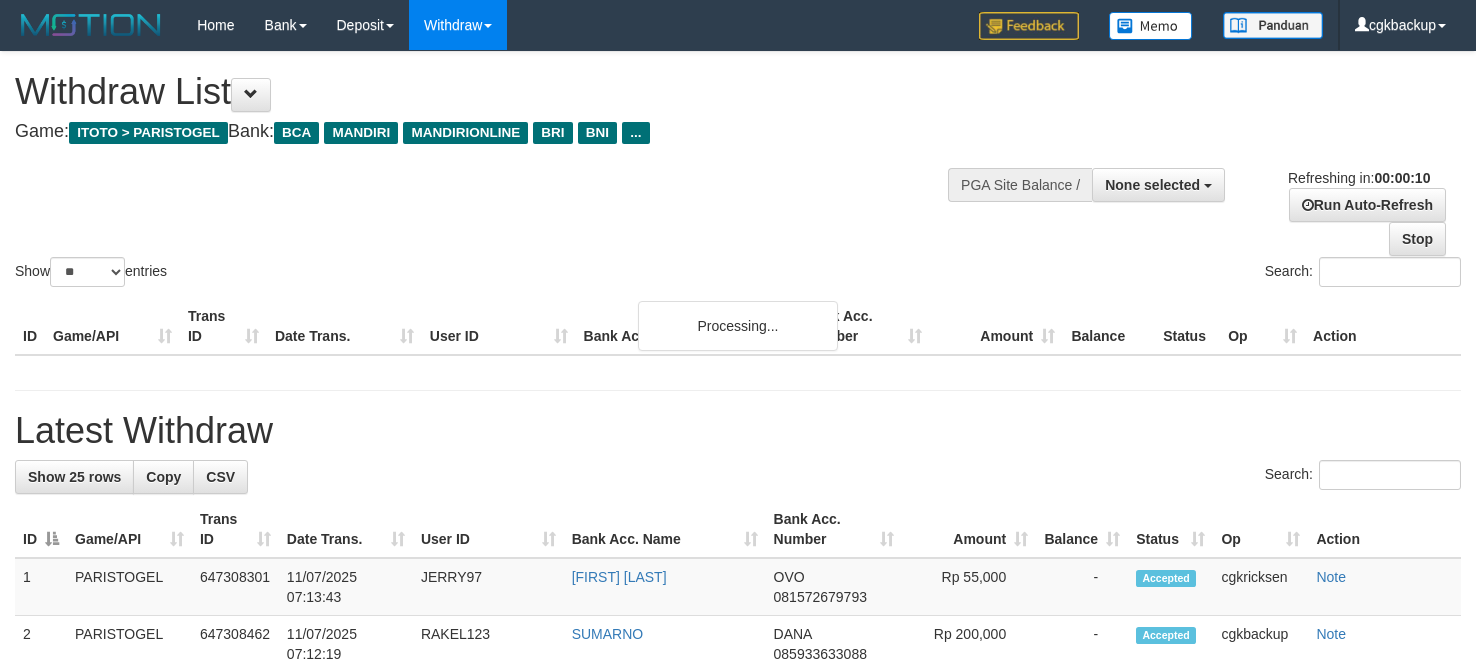 select 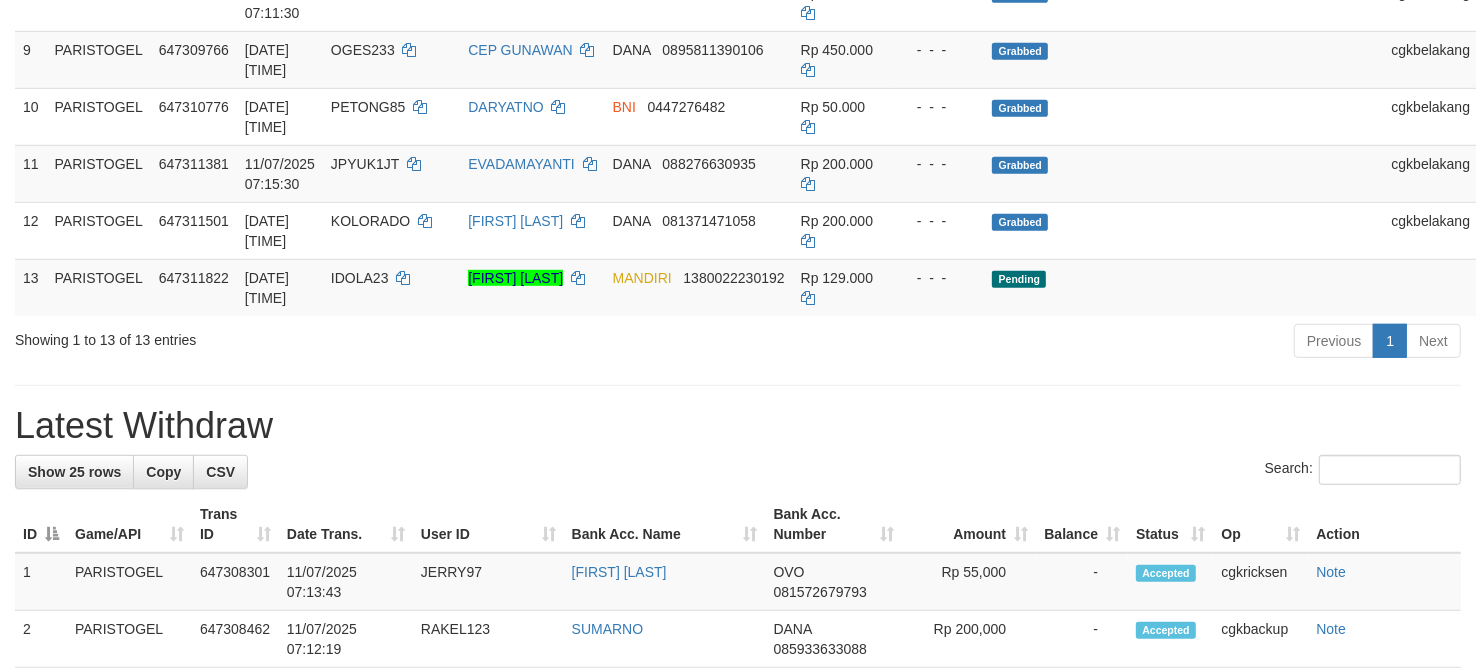 scroll, scrollTop: 825, scrollLeft: 0, axis: vertical 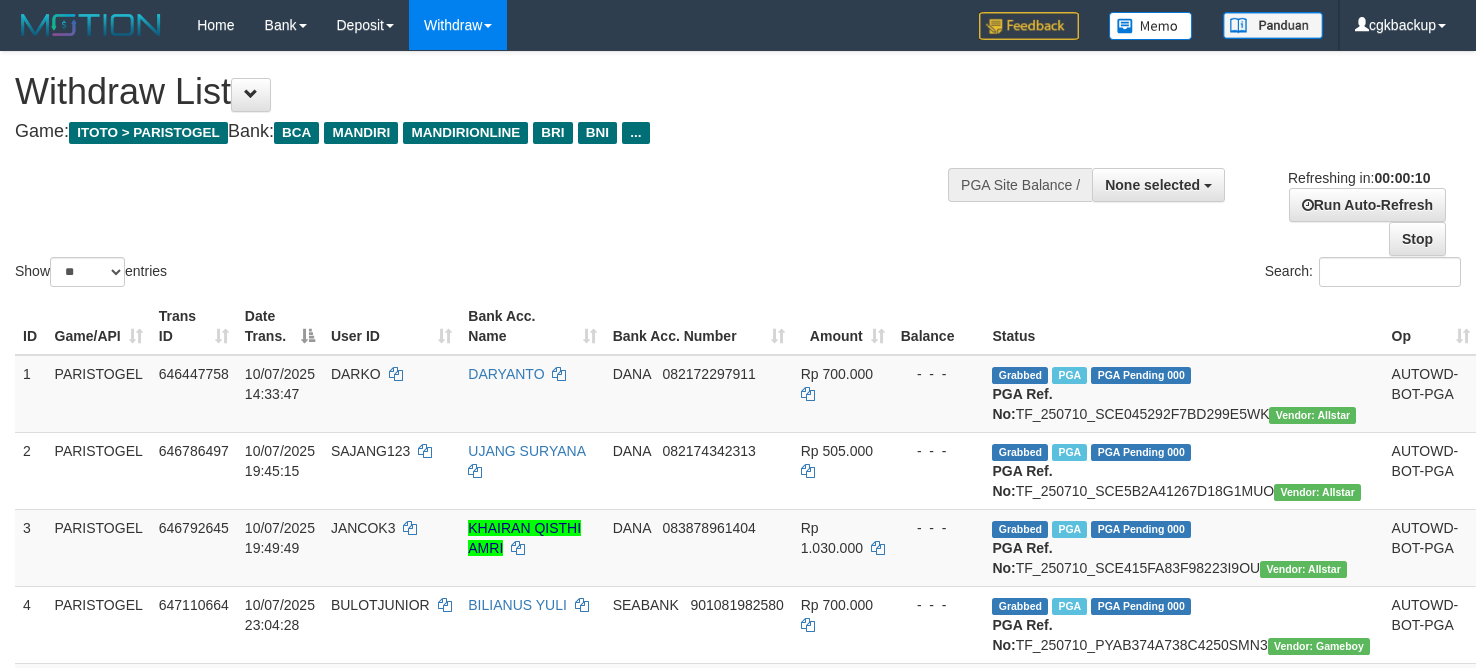 select 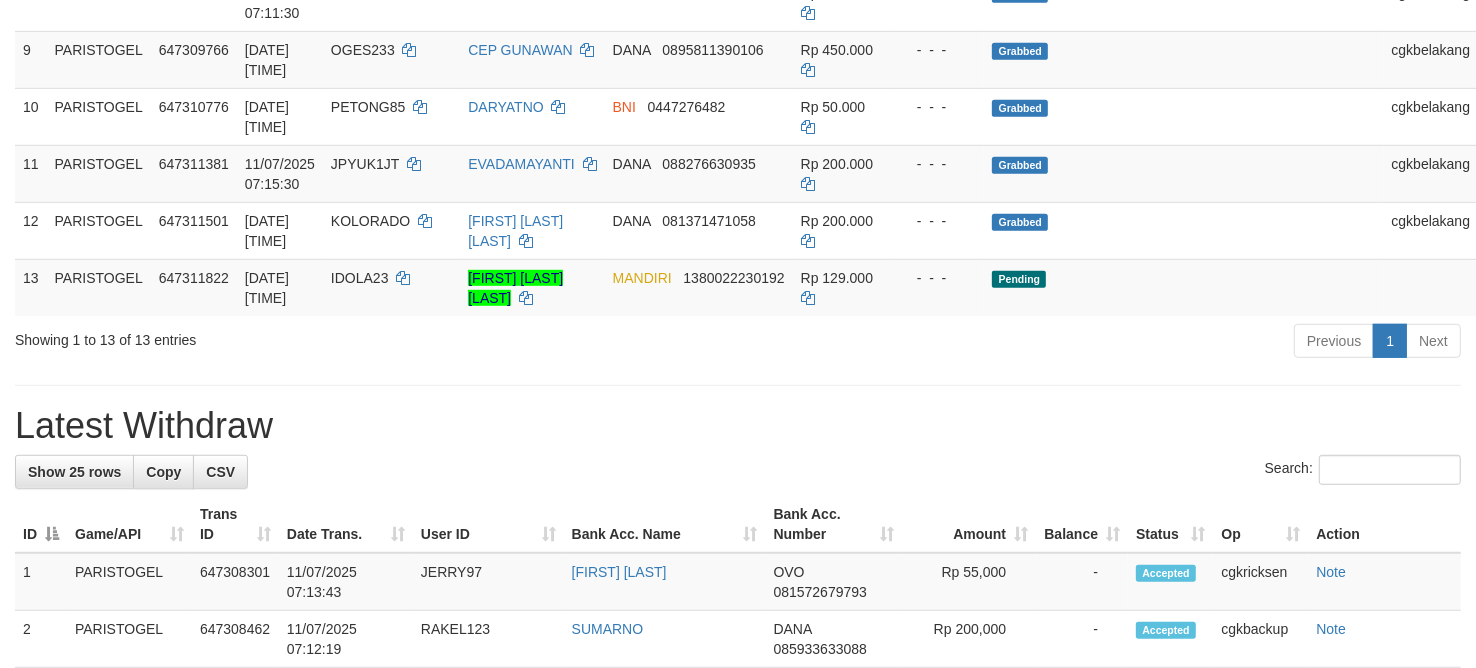scroll, scrollTop: 825, scrollLeft: 0, axis: vertical 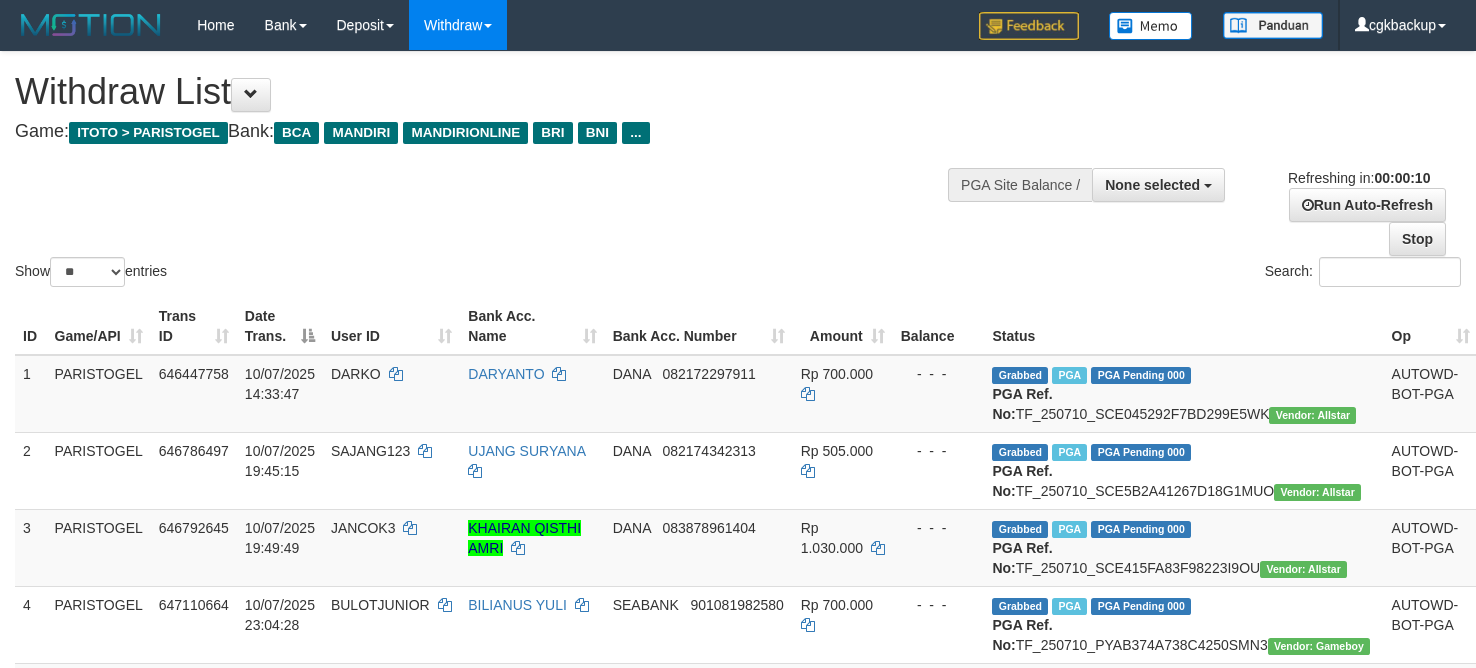 select 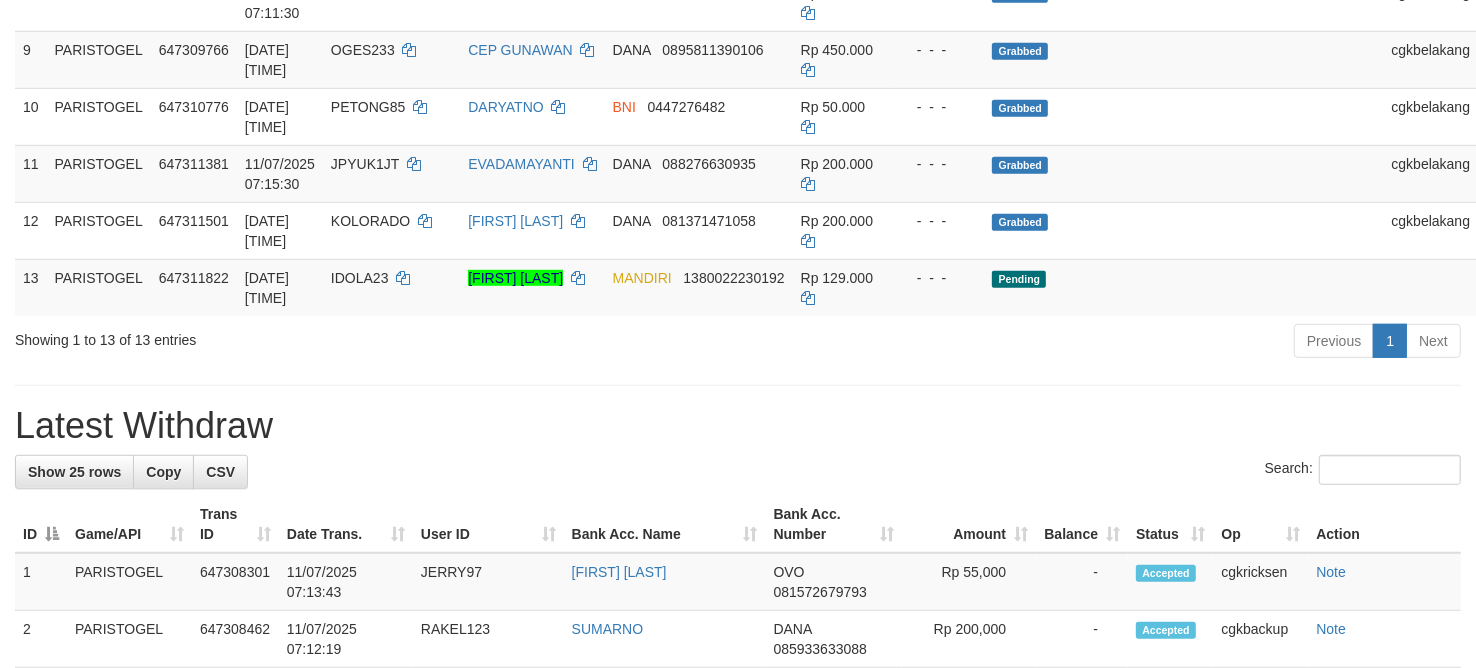 scroll, scrollTop: 825, scrollLeft: 0, axis: vertical 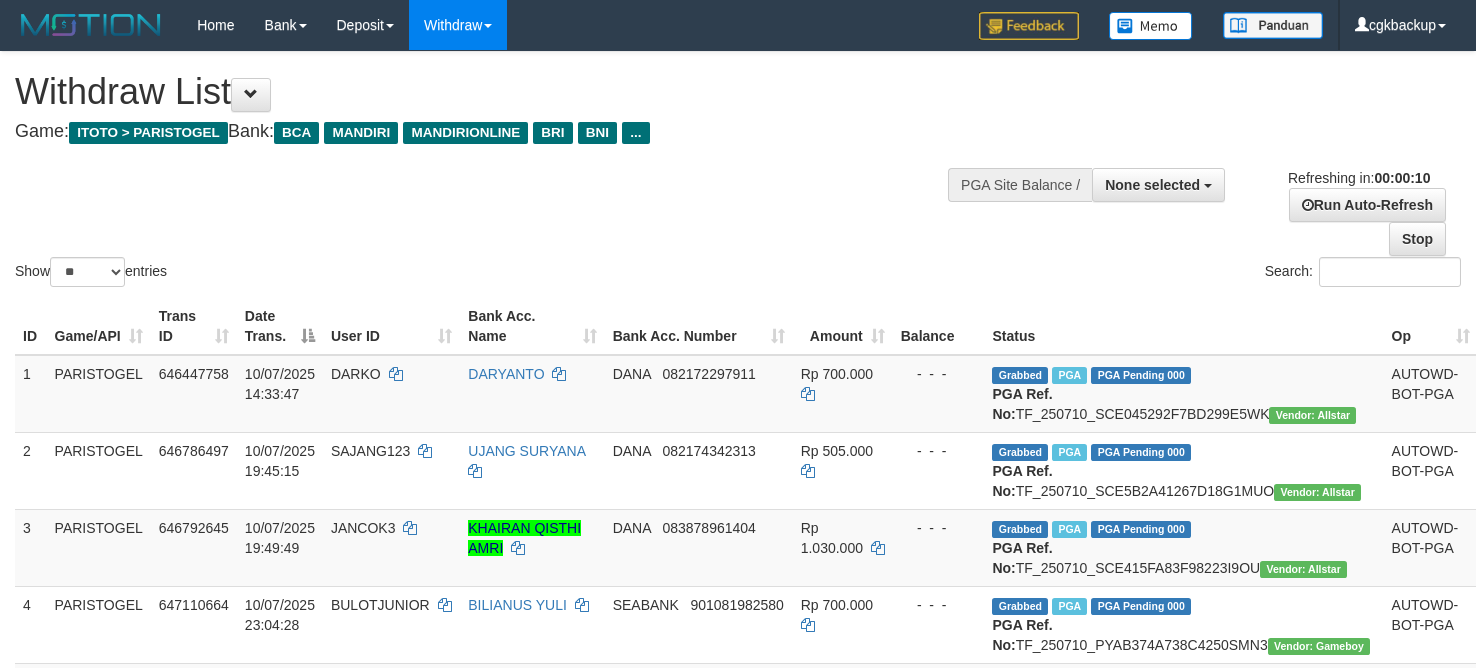 select 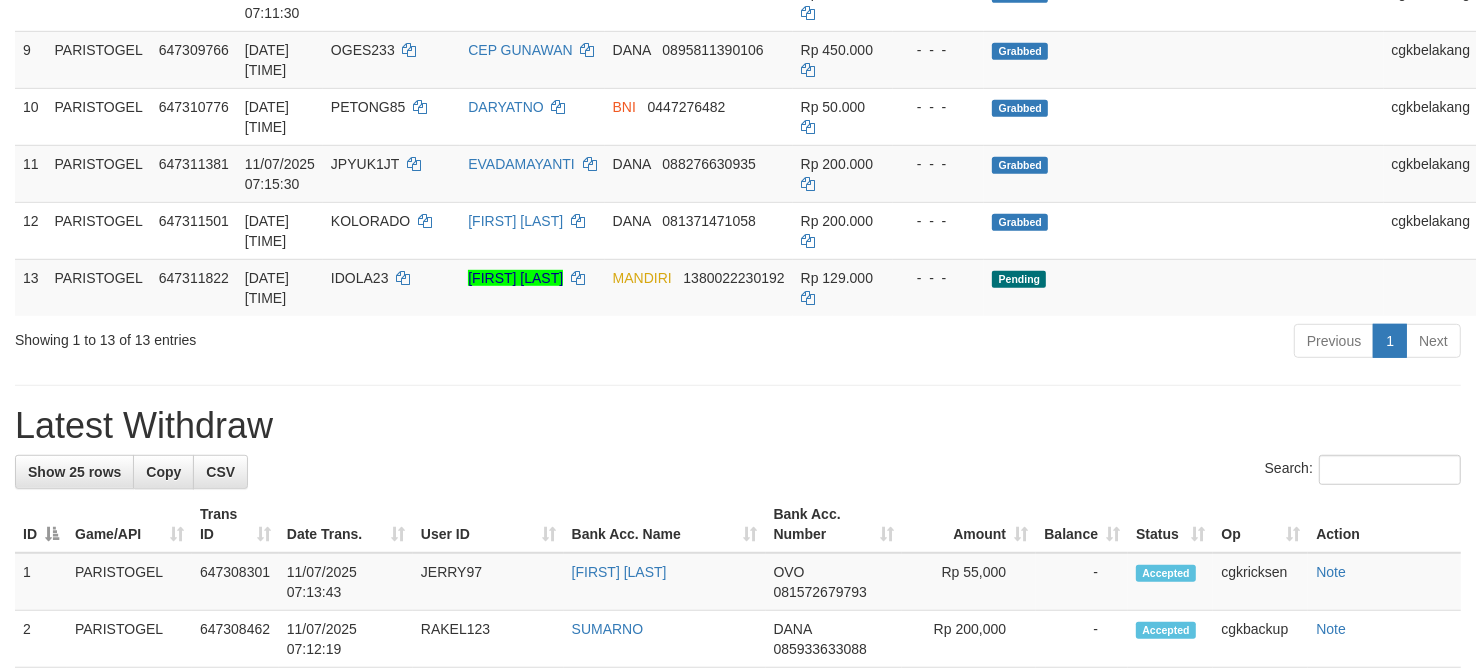 scroll, scrollTop: 825, scrollLeft: 0, axis: vertical 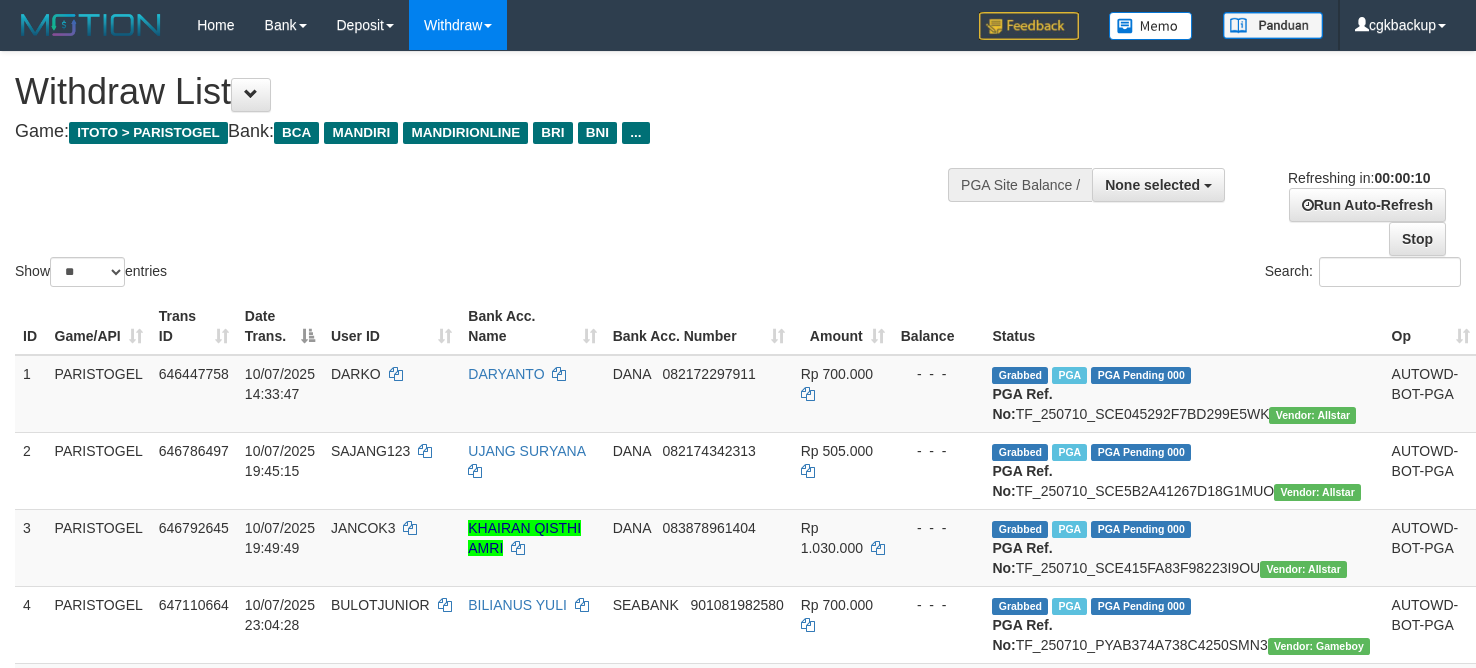 select 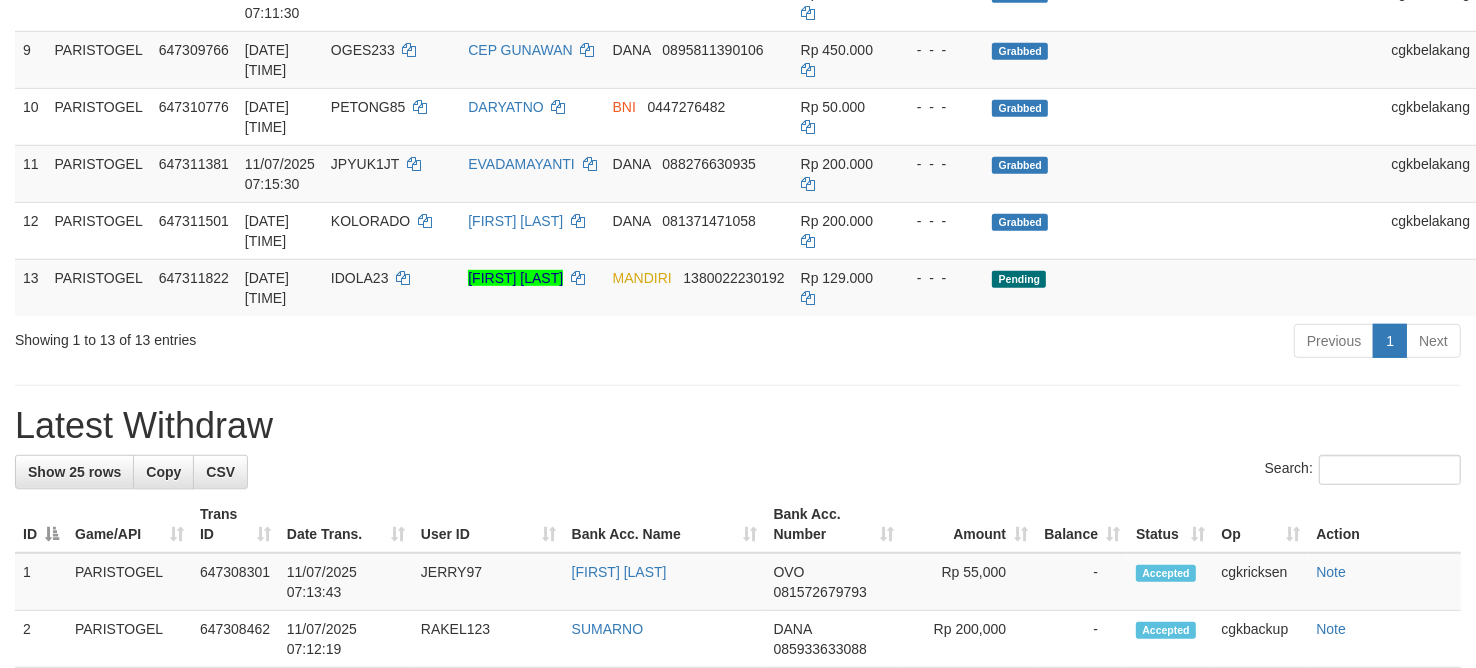 scroll, scrollTop: 825, scrollLeft: 0, axis: vertical 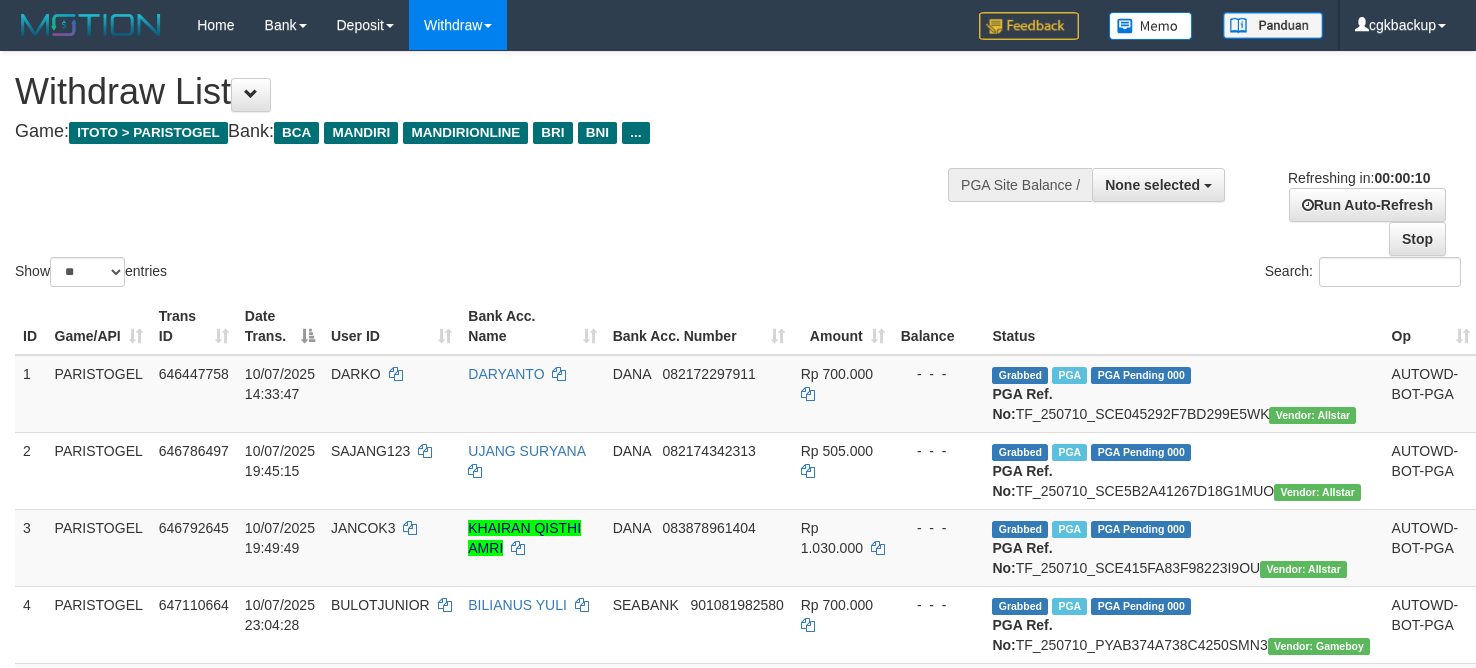 select 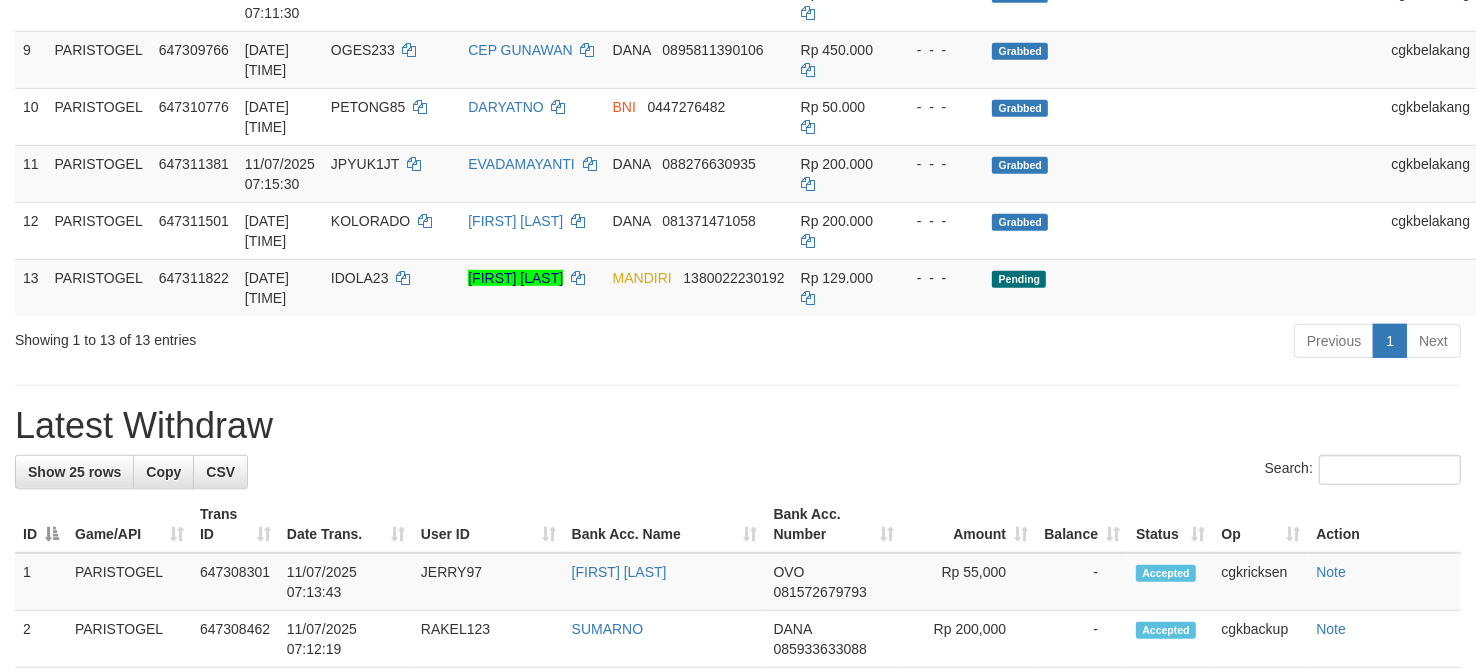 scroll, scrollTop: 825, scrollLeft: 0, axis: vertical 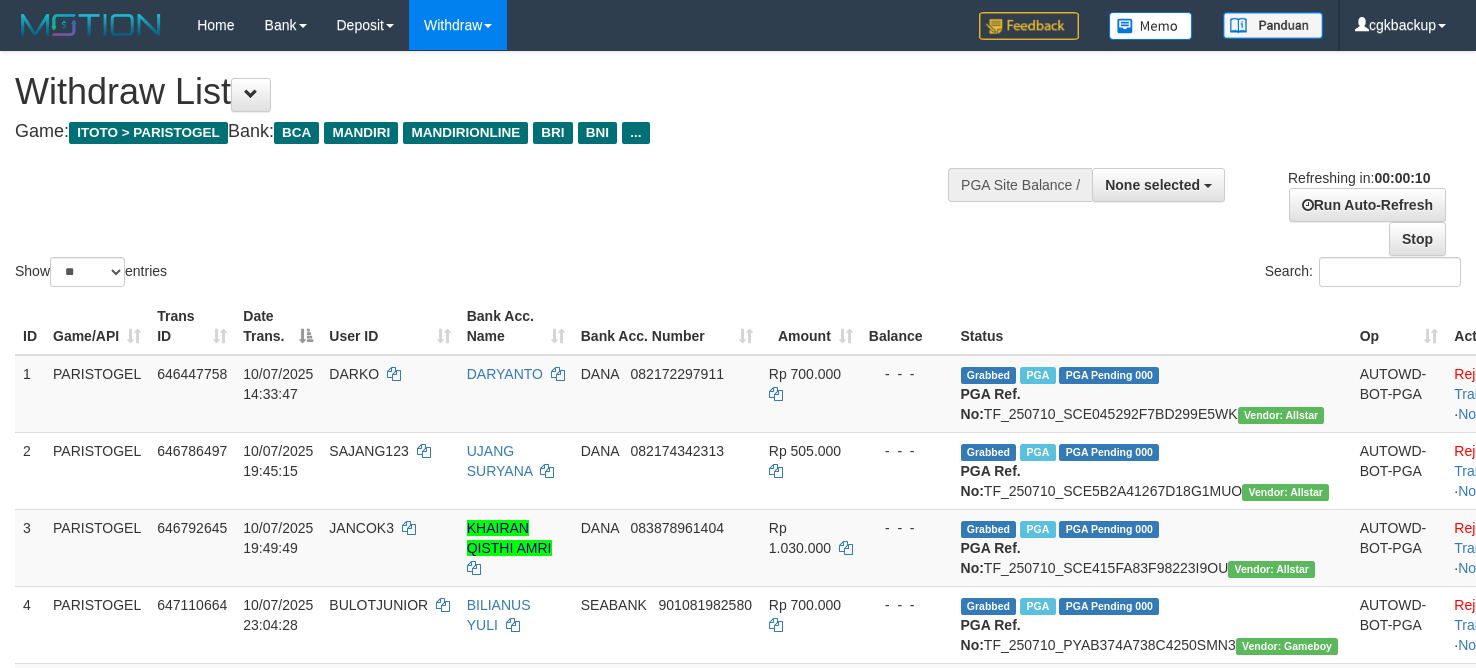 select 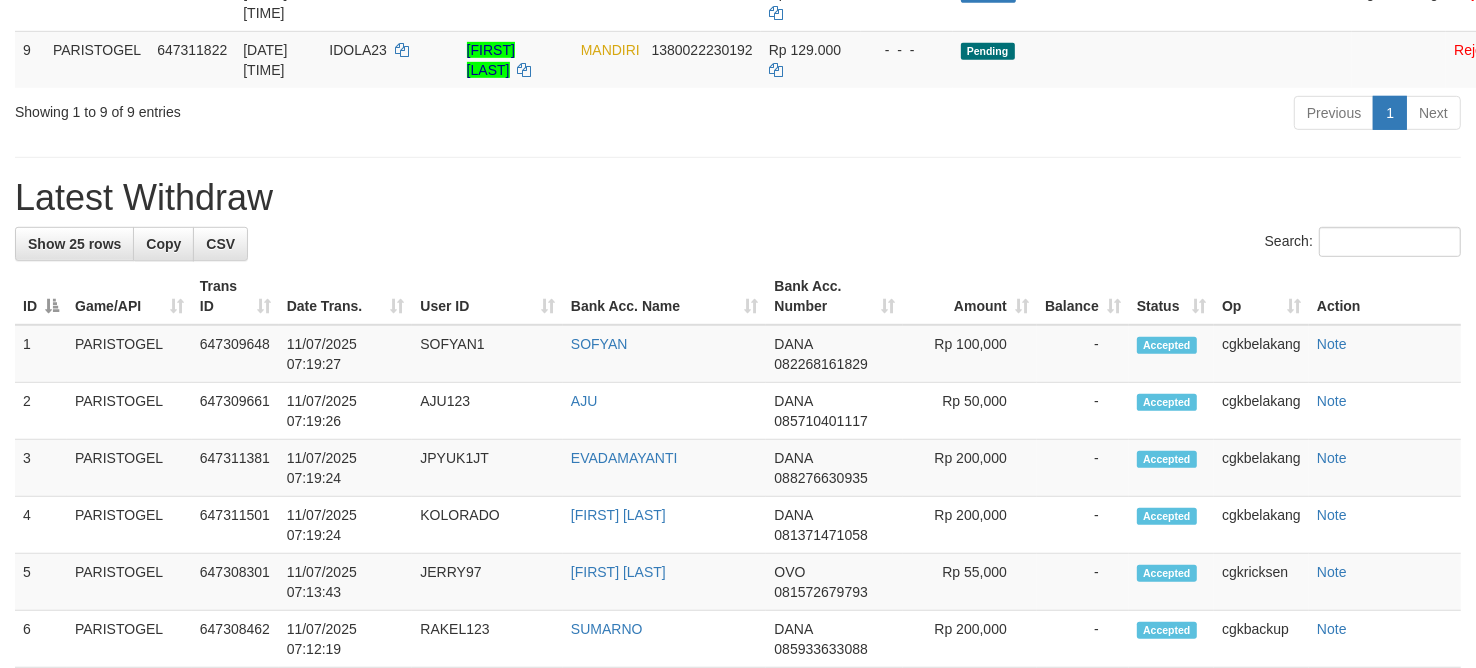 scroll, scrollTop: 825, scrollLeft: 0, axis: vertical 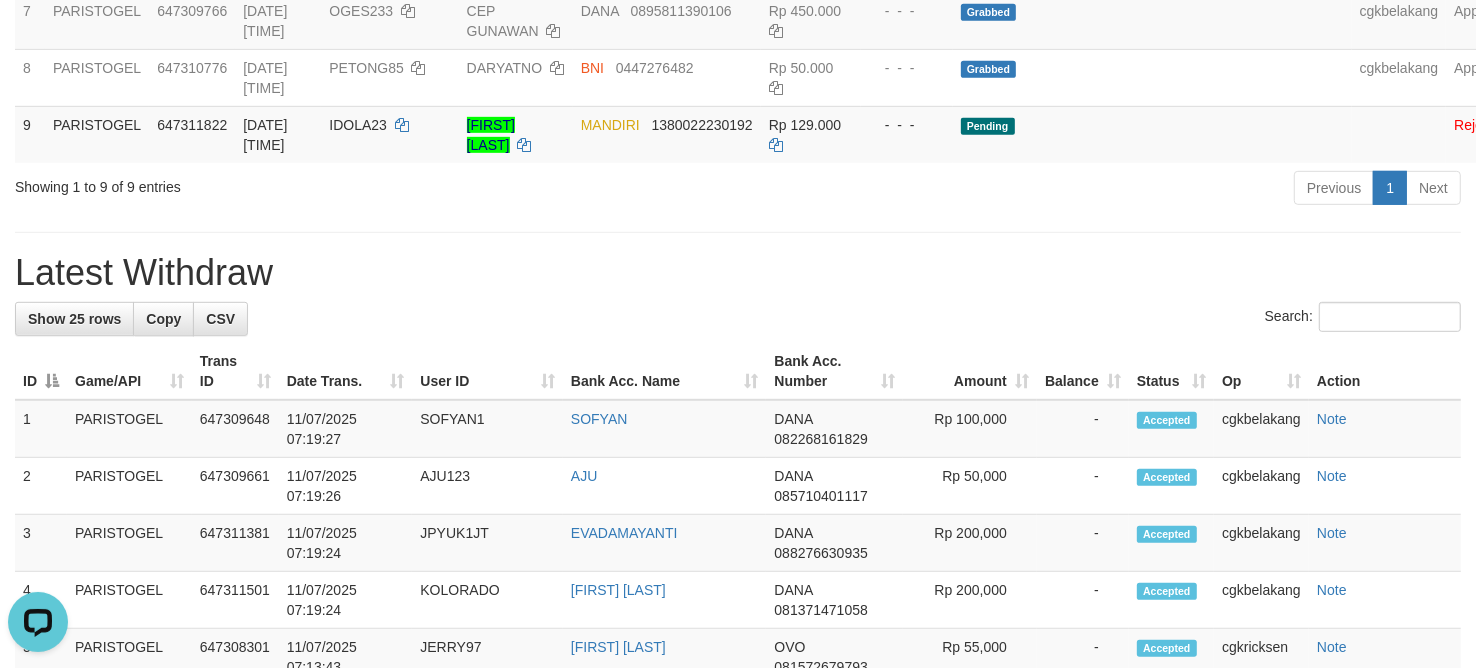 drag, startPoint x: 936, startPoint y: 383, endPoint x: 925, endPoint y: 382, distance: 11.045361 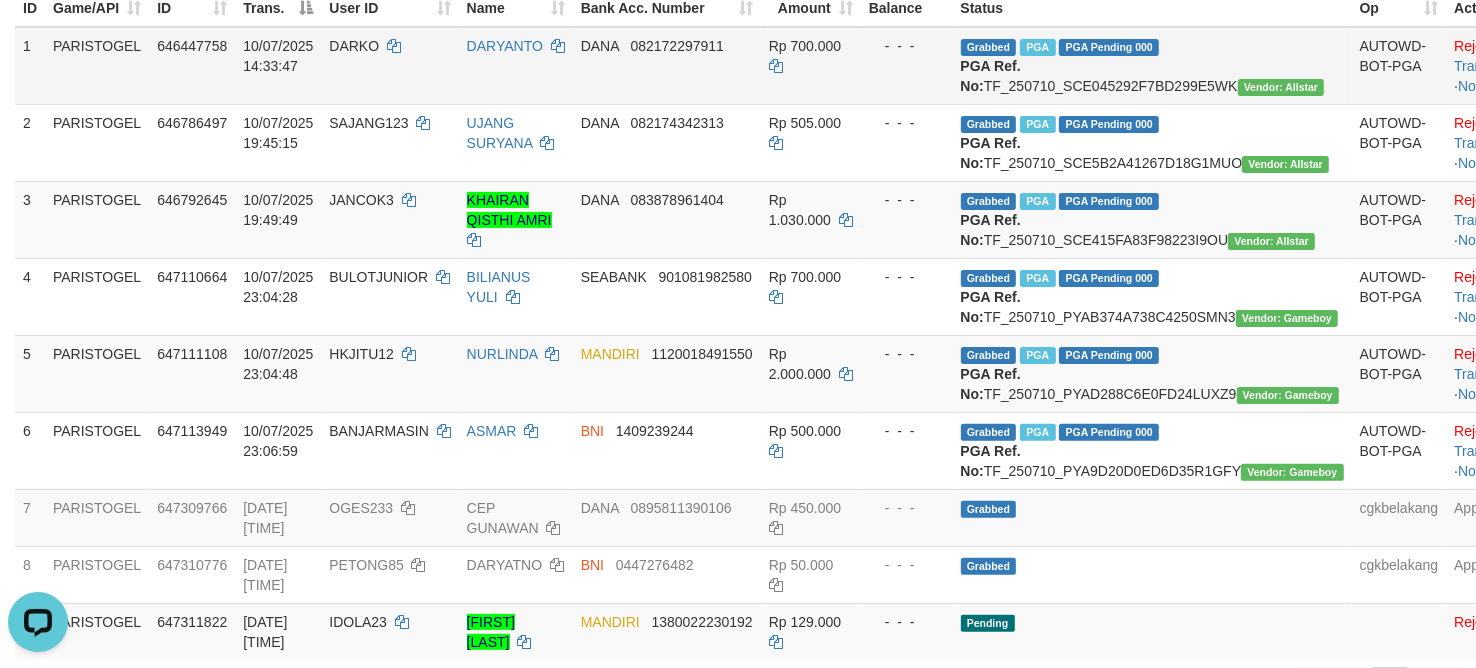 scroll, scrollTop: 325, scrollLeft: 0, axis: vertical 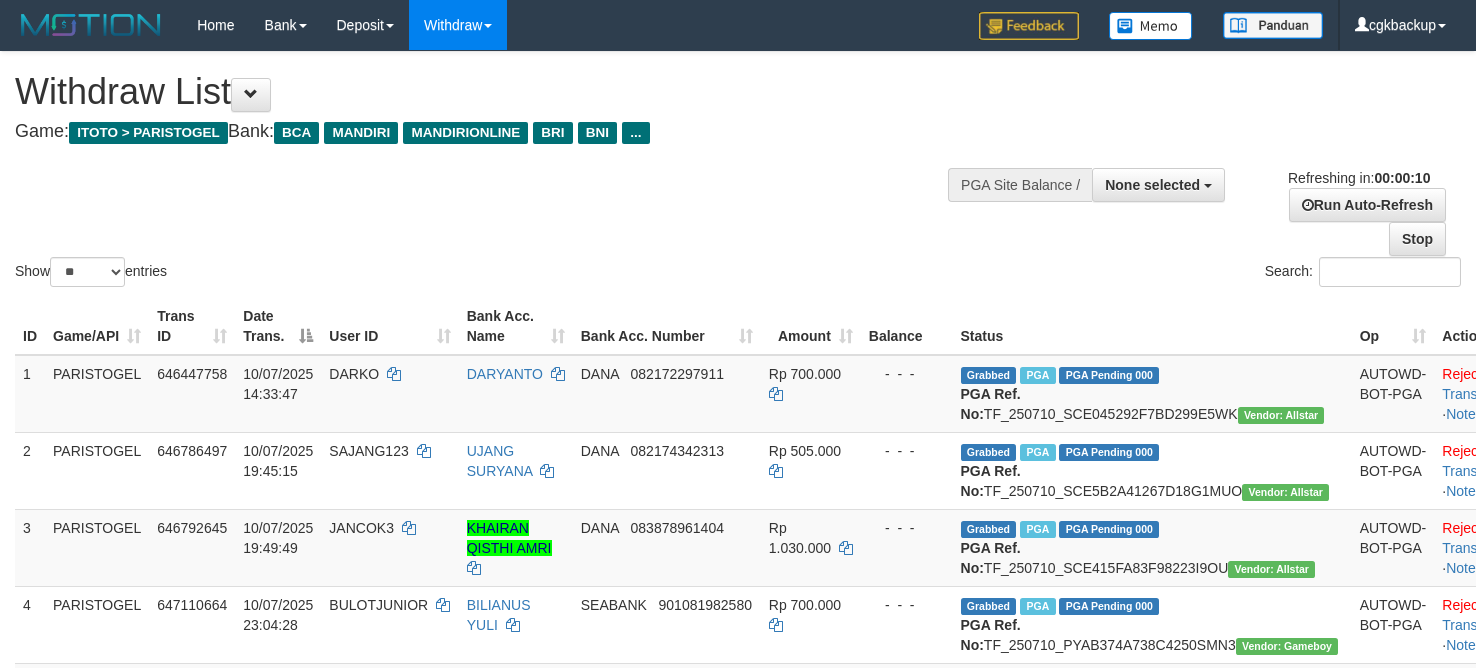 select 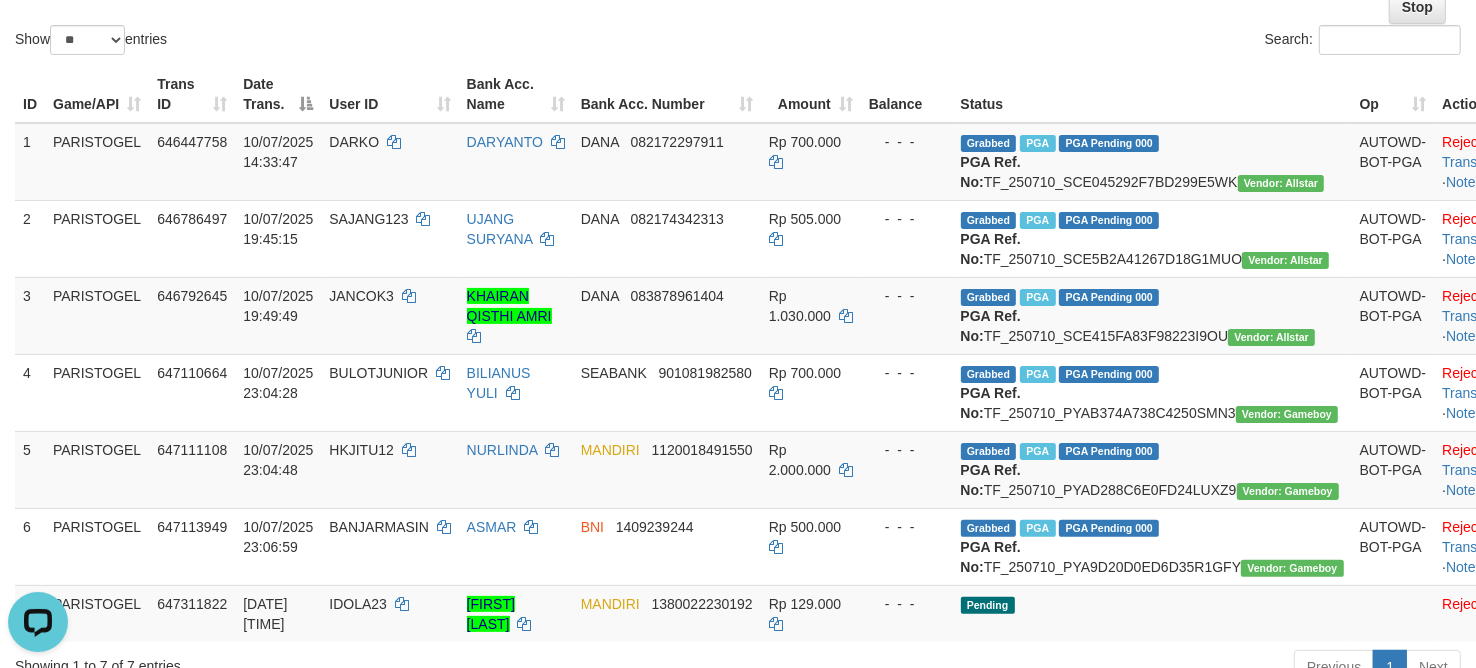 scroll, scrollTop: 232, scrollLeft: 0, axis: vertical 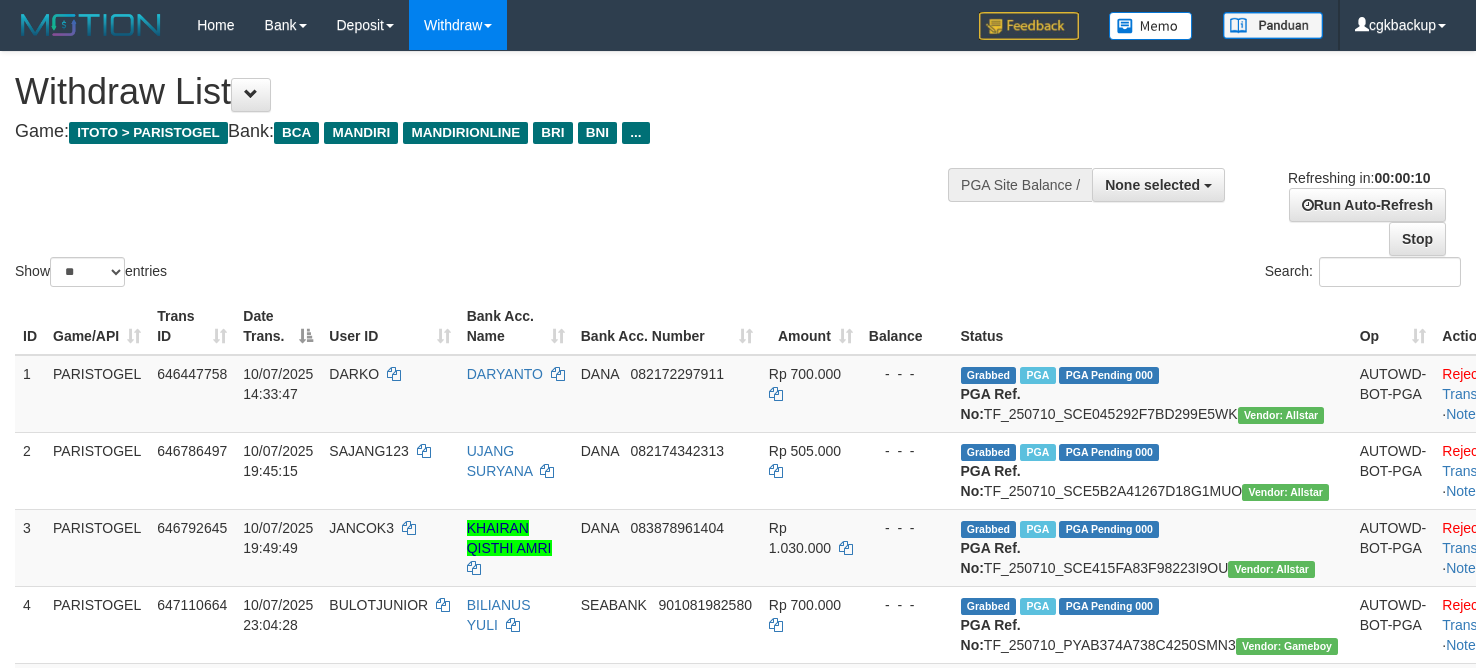 select 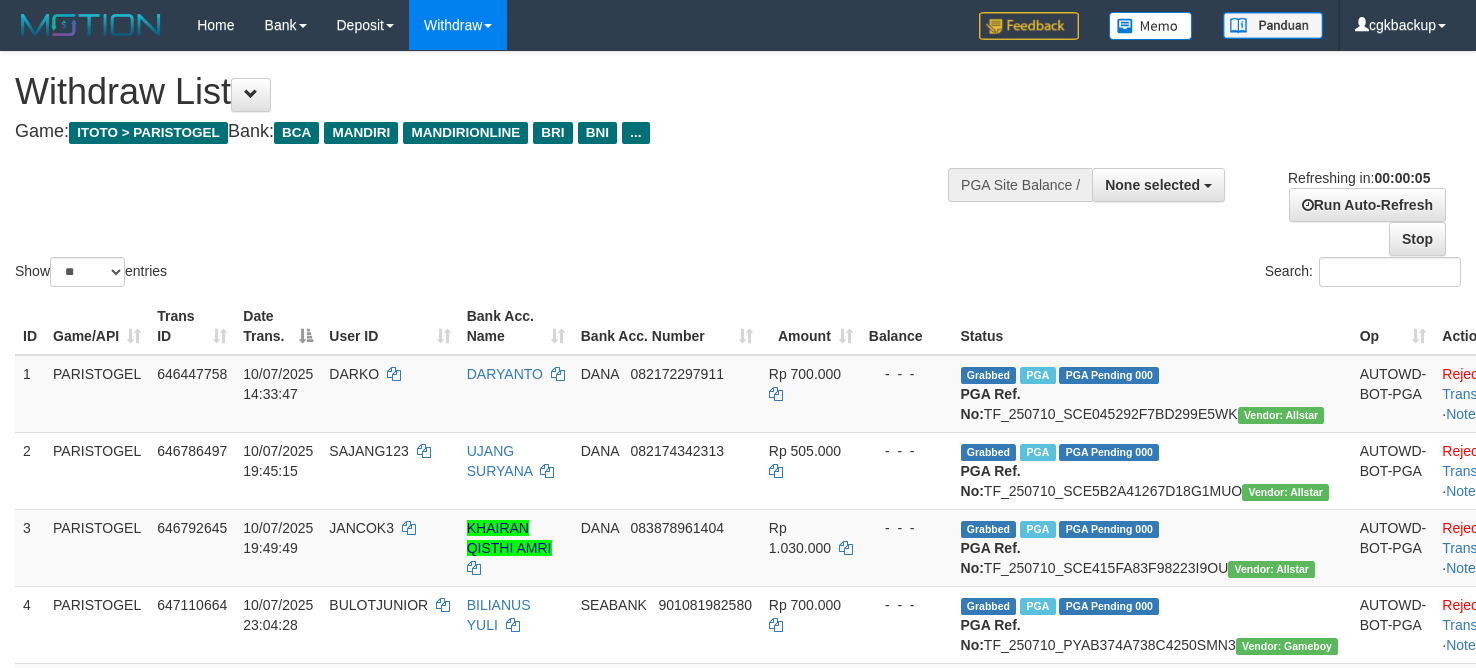 scroll, scrollTop: 317, scrollLeft: 0, axis: vertical 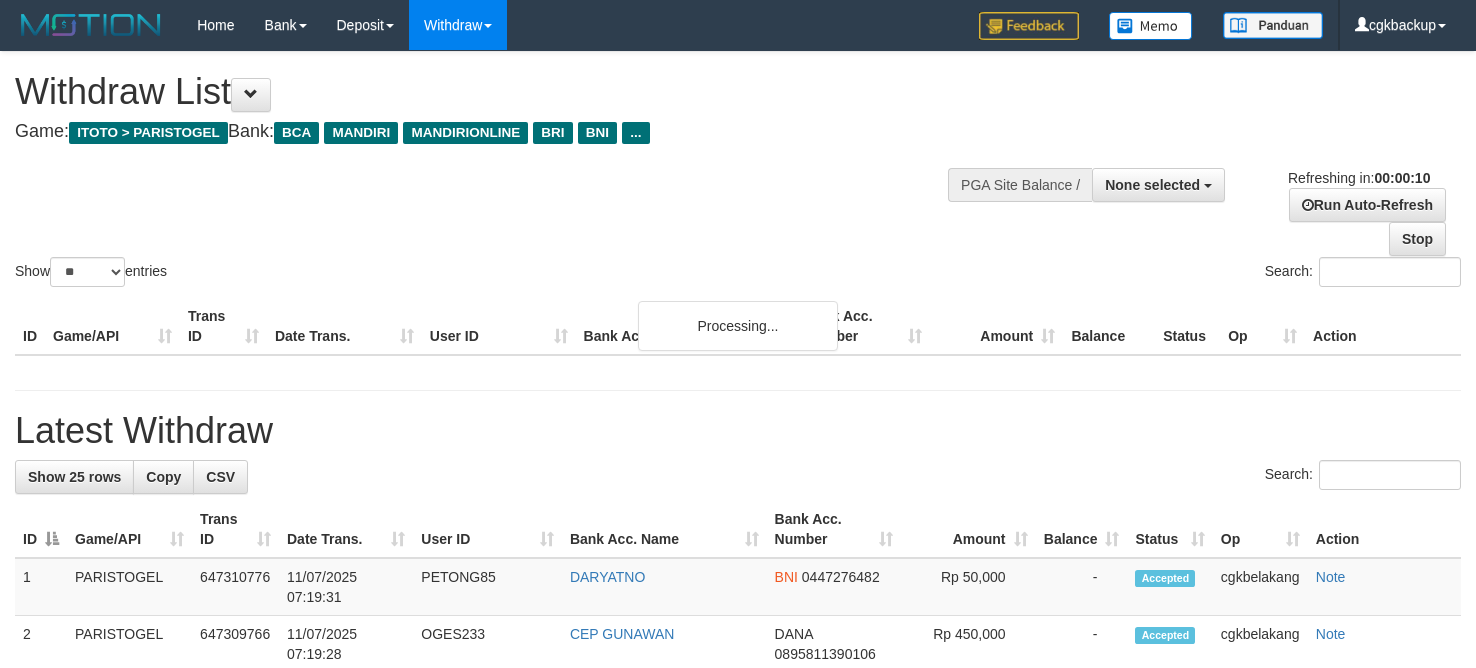 select 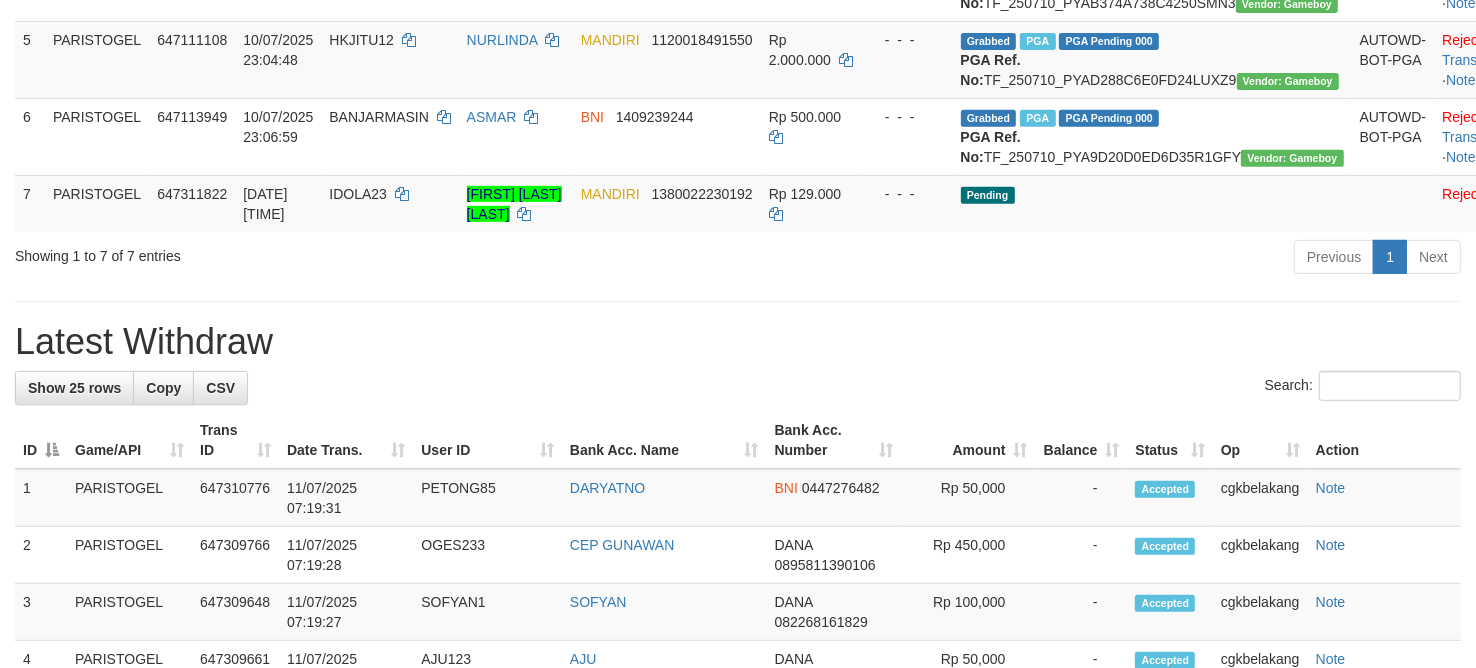 scroll, scrollTop: 567, scrollLeft: 0, axis: vertical 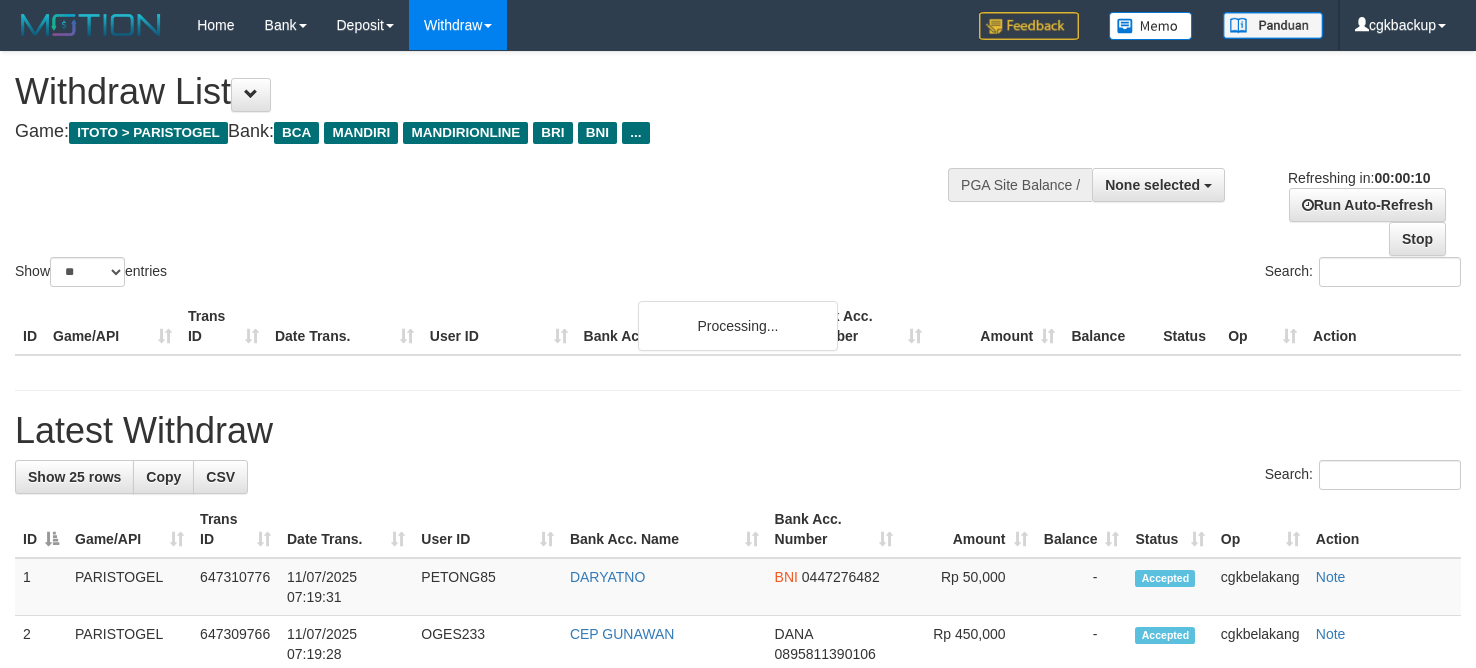 select 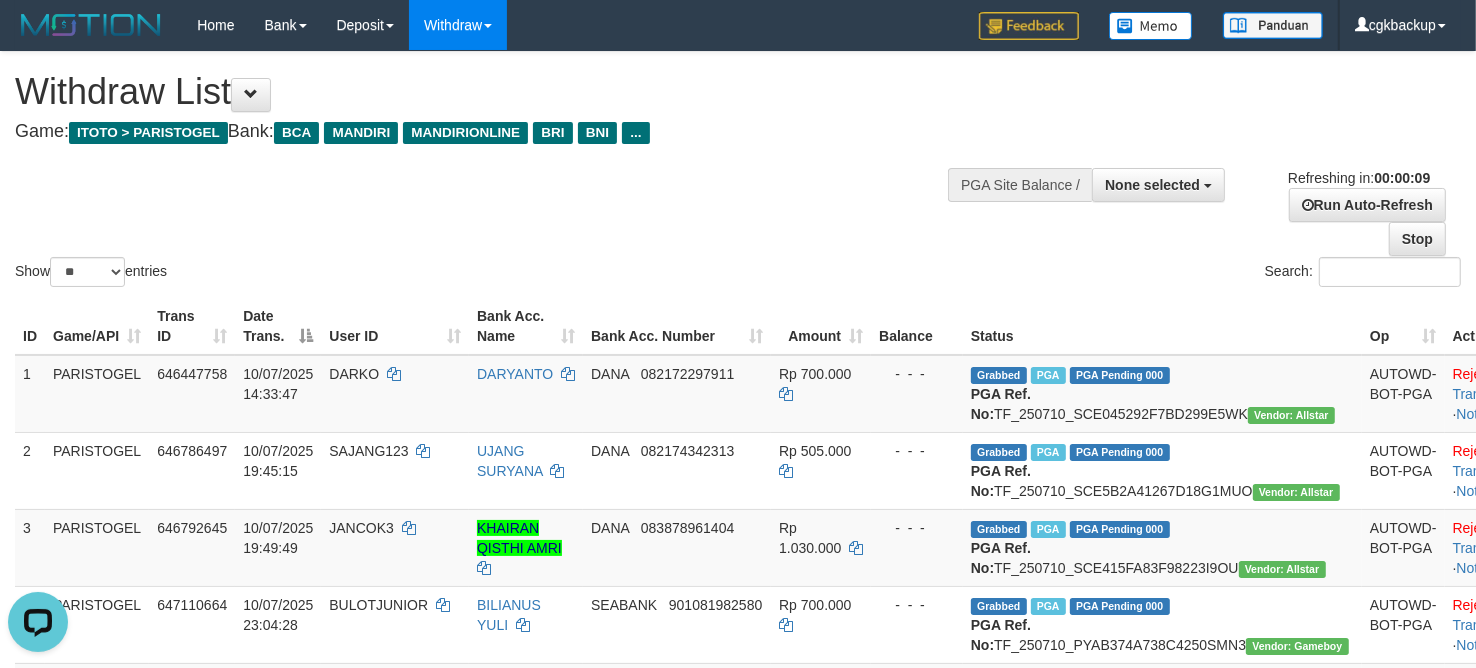 scroll, scrollTop: 0, scrollLeft: 0, axis: both 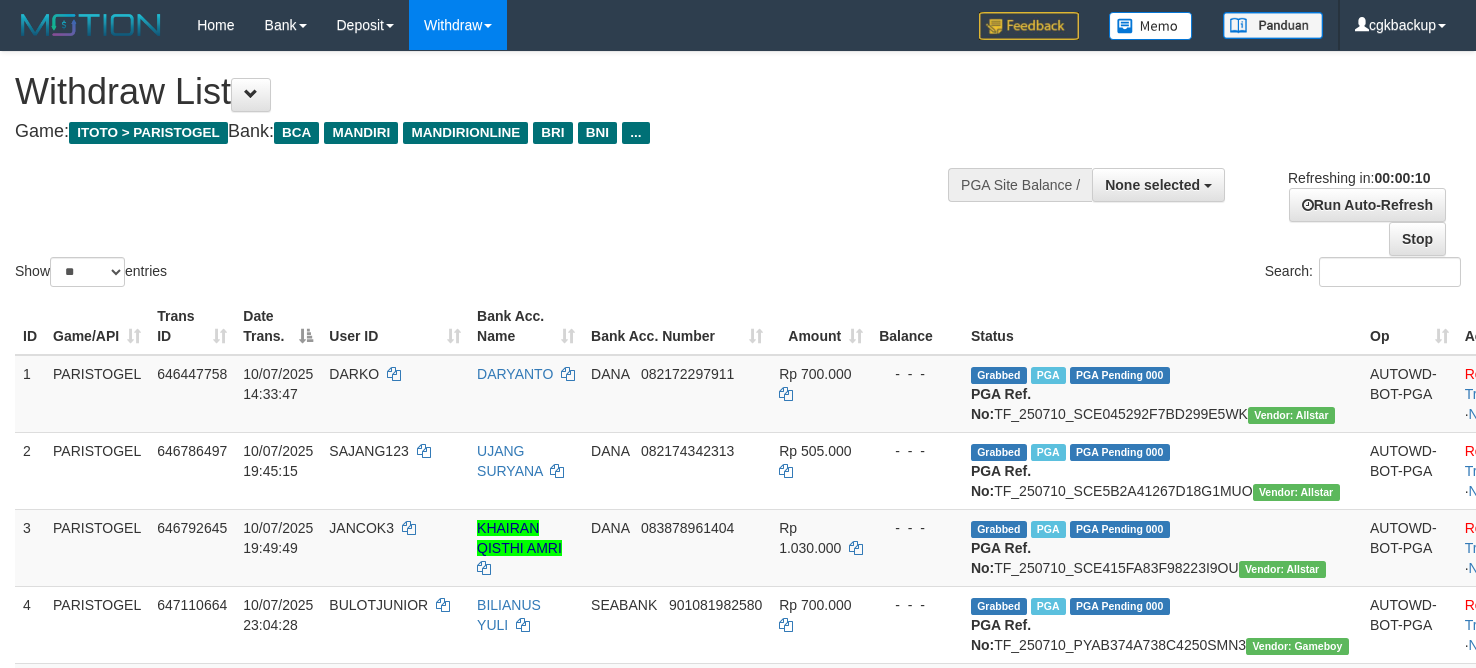 select 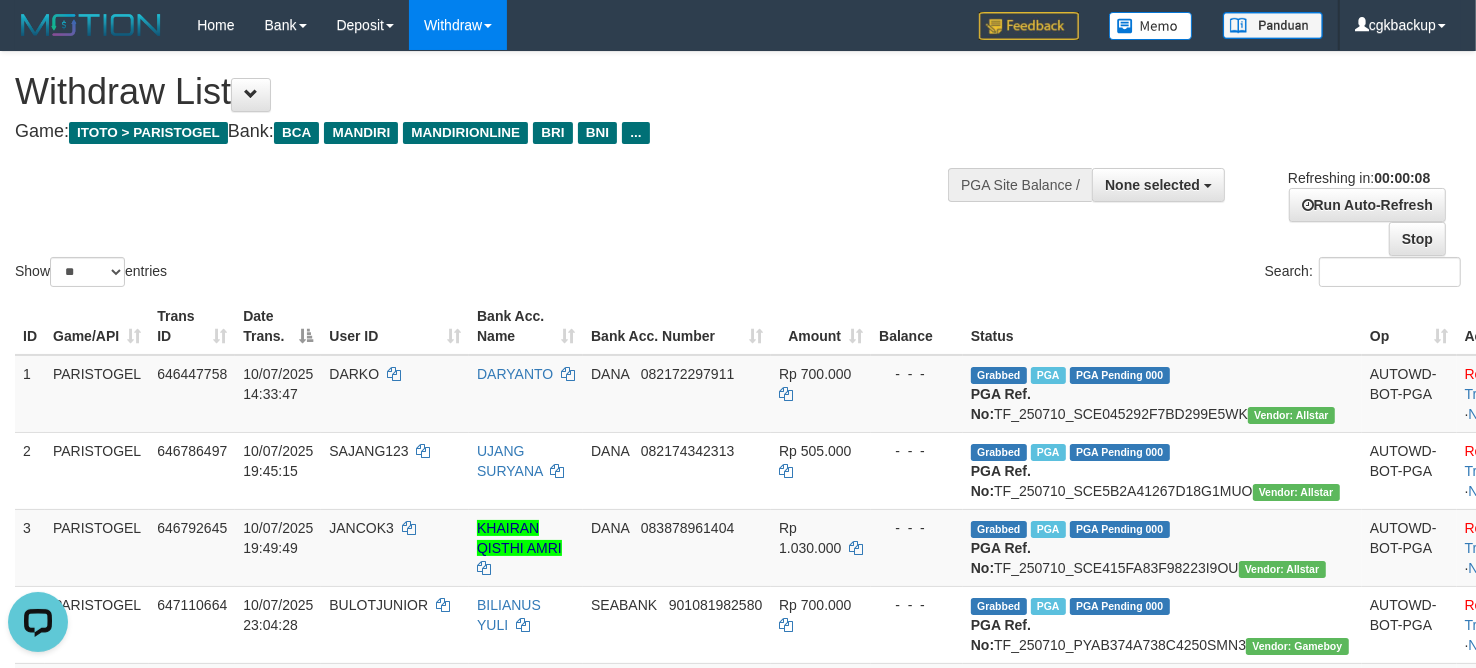 scroll, scrollTop: 0, scrollLeft: 0, axis: both 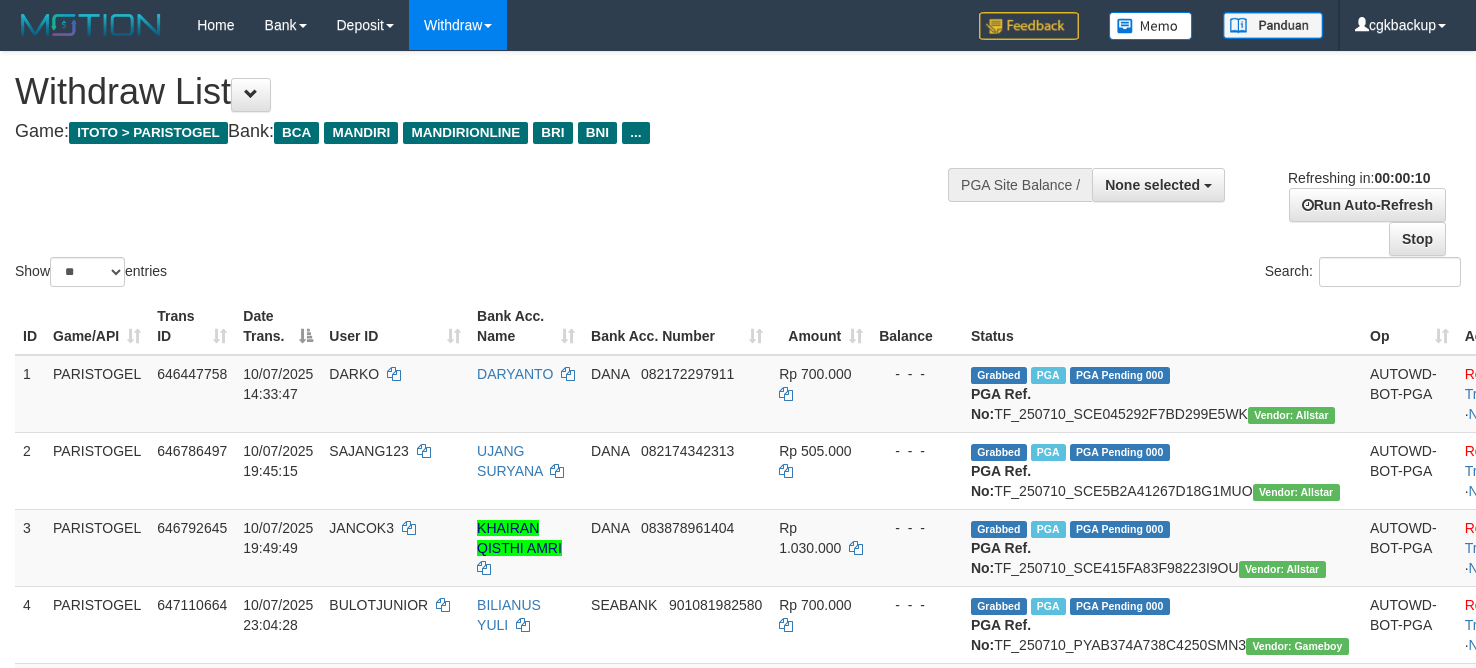 select 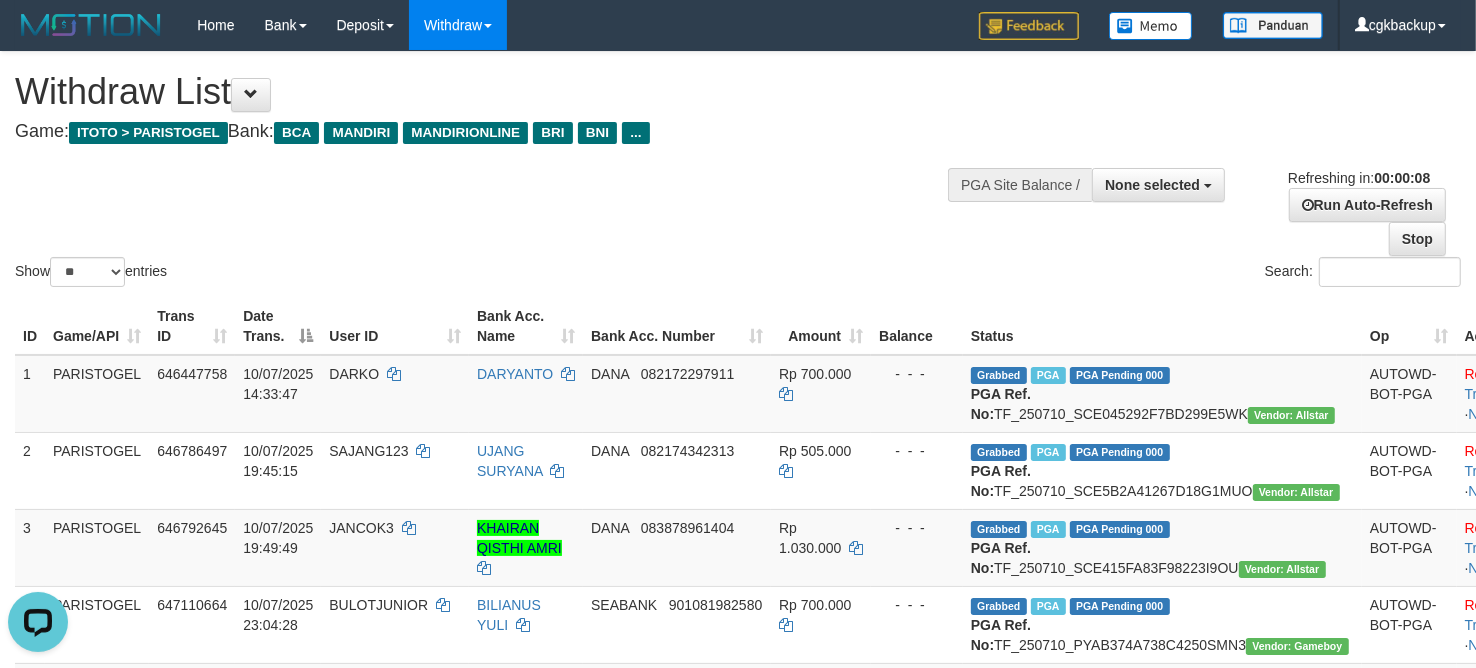 scroll, scrollTop: 0, scrollLeft: 0, axis: both 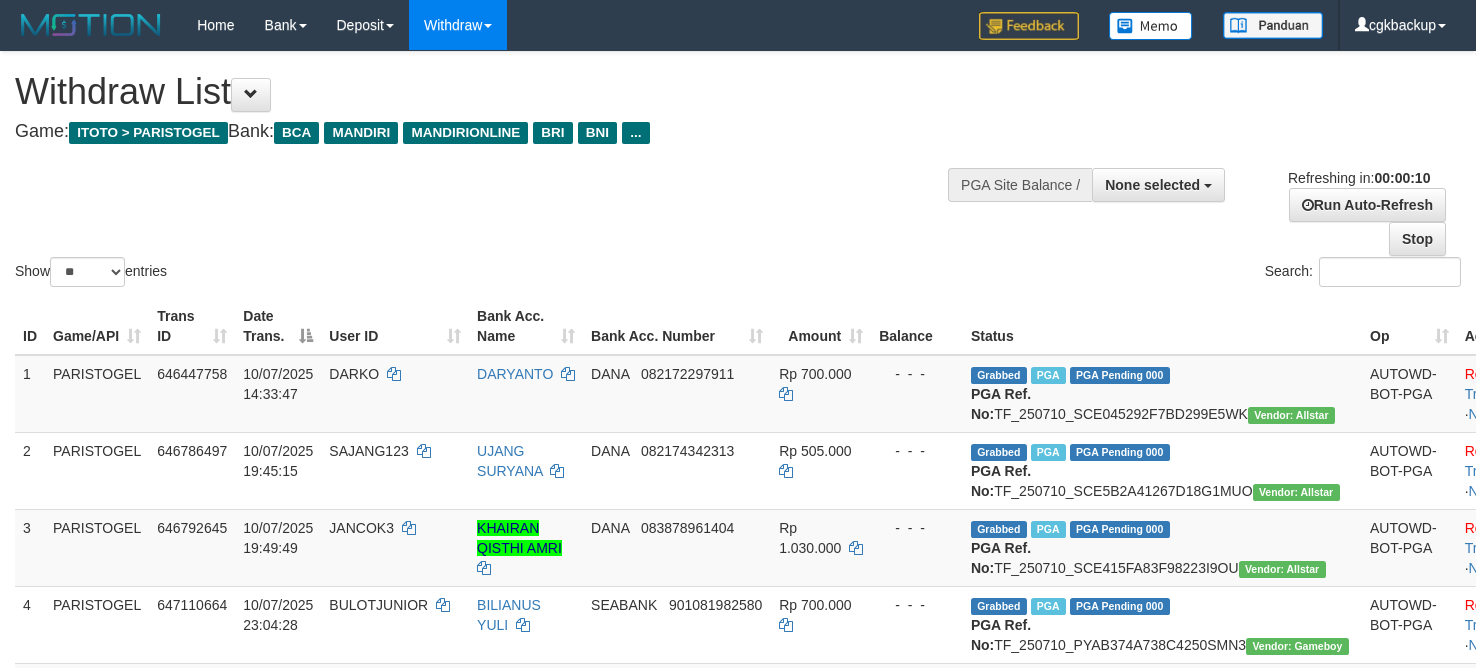 select 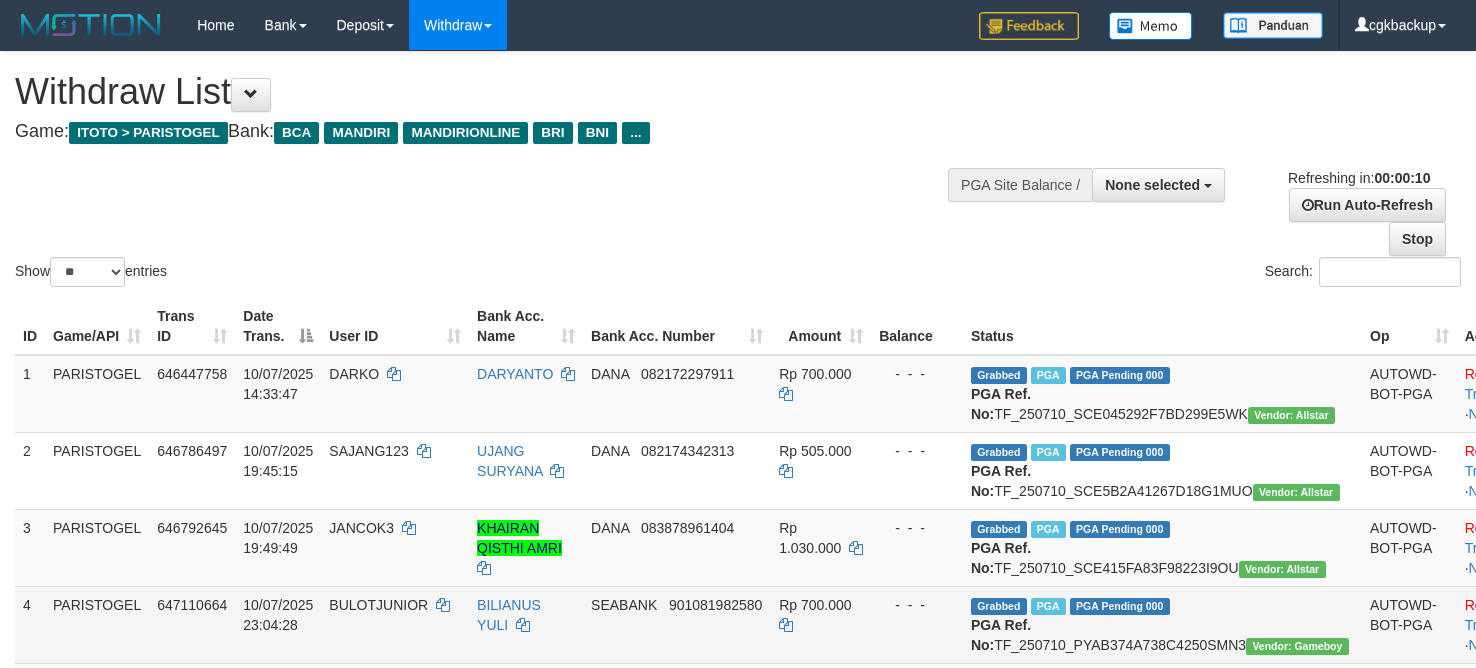 scroll, scrollTop: 0, scrollLeft: 0, axis: both 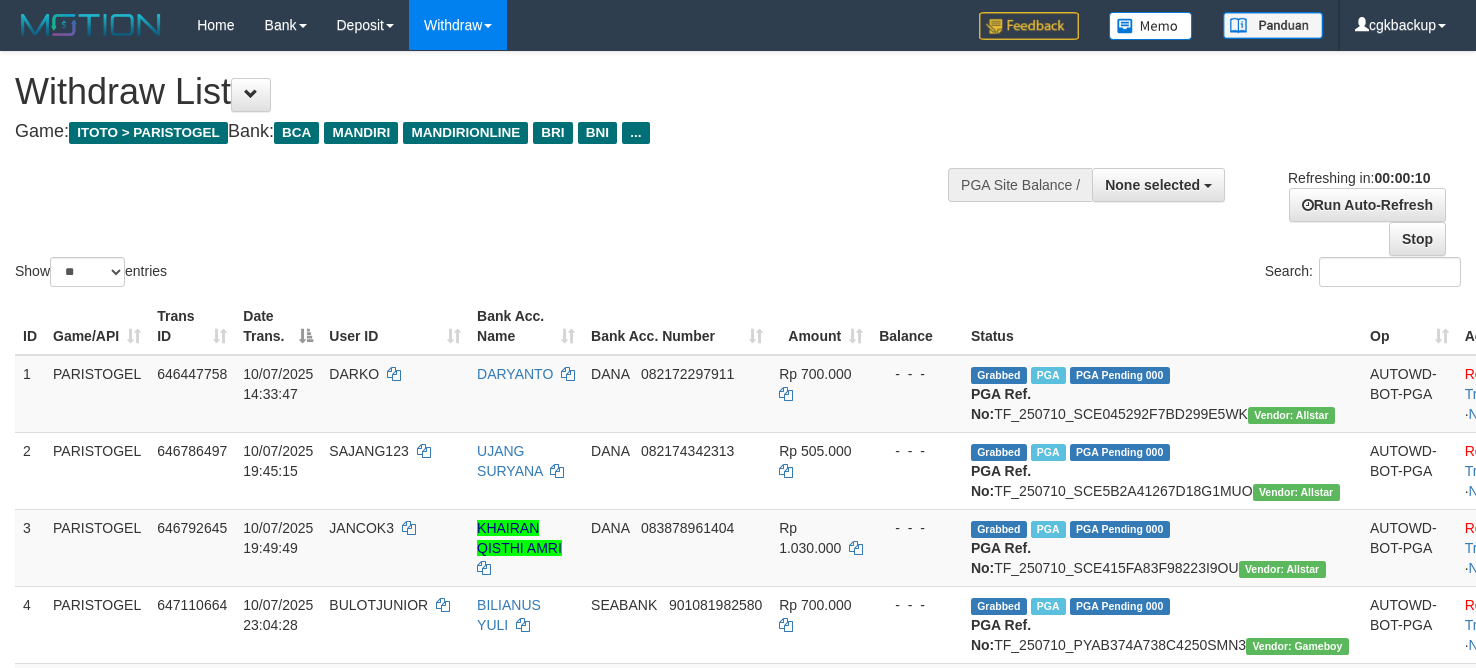 select 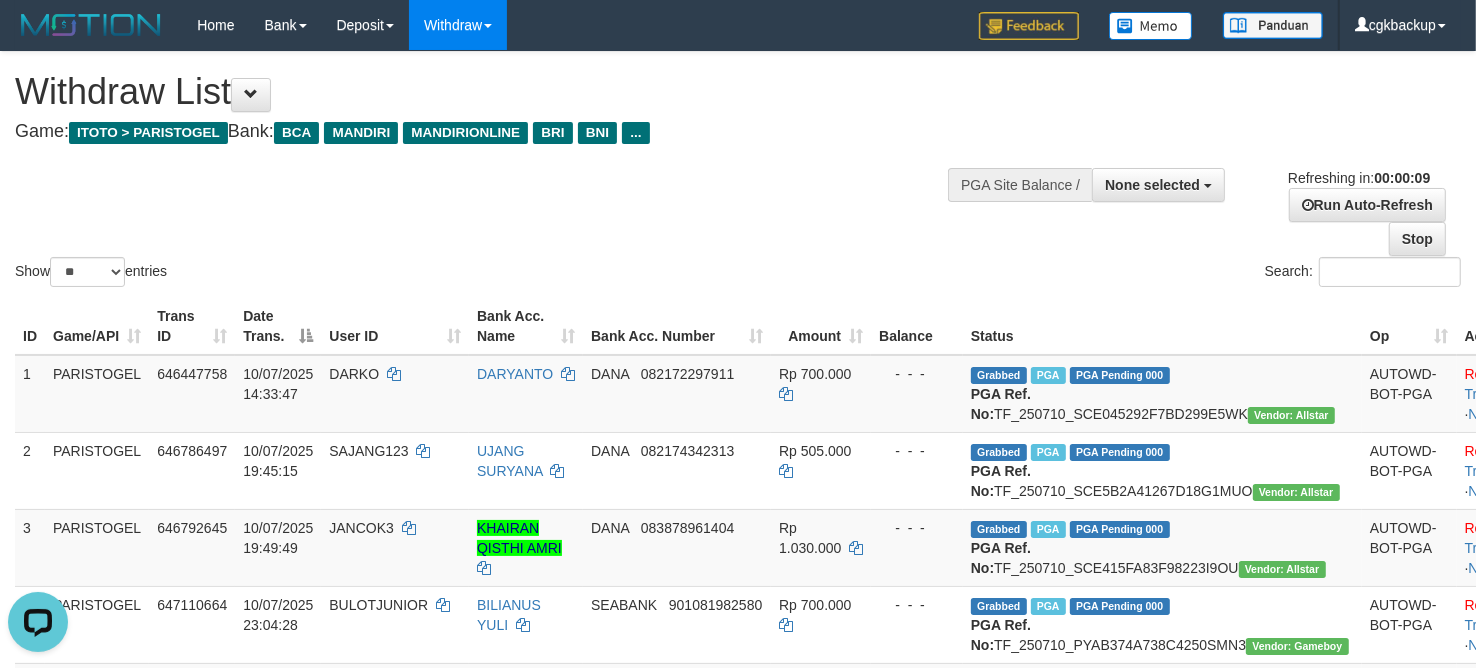 scroll, scrollTop: 0, scrollLeft: 0, axis: both 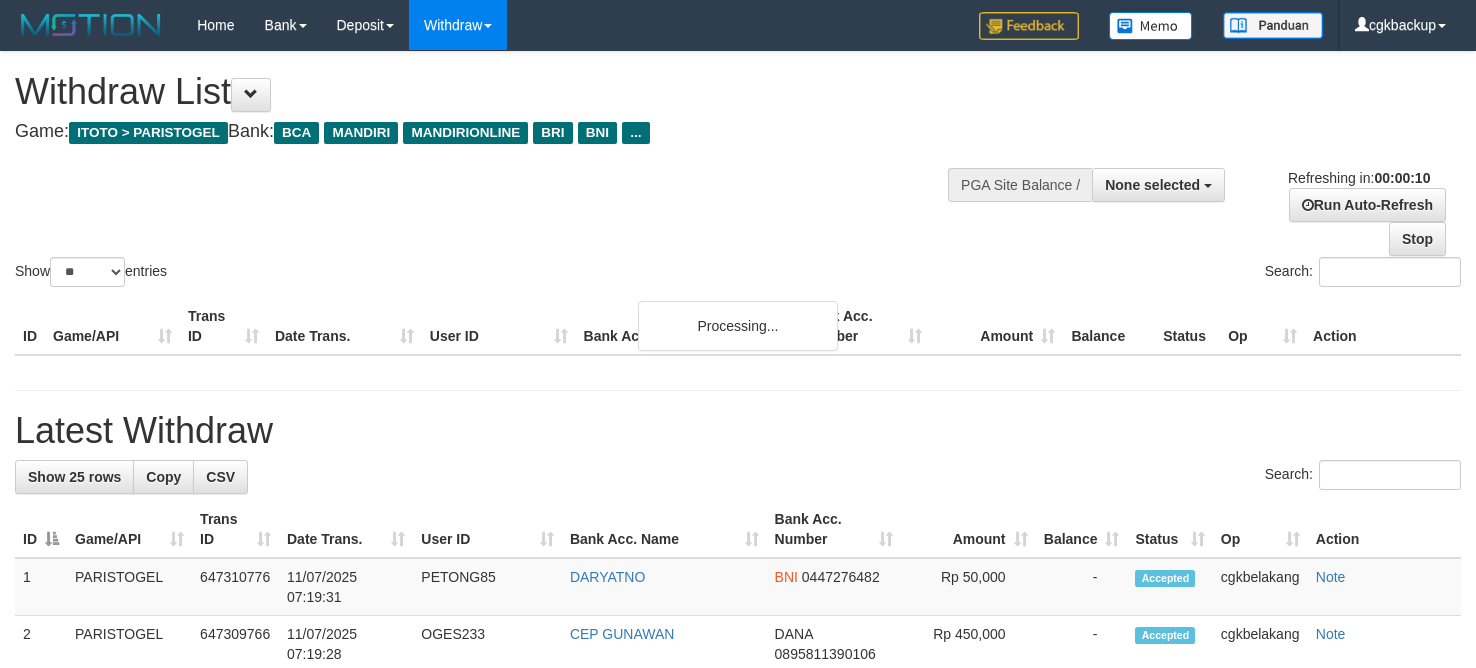 select 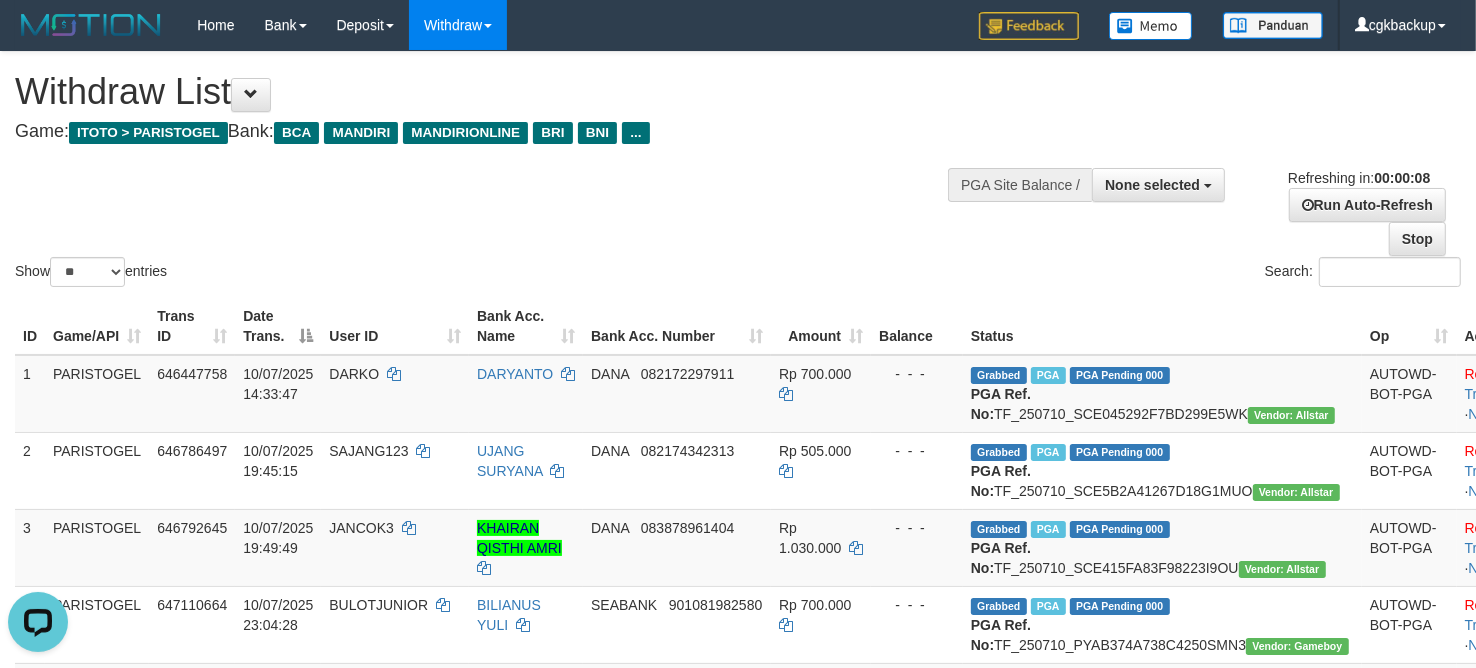 scroll, scrollTop: 0, scrollLeft: 0, axis: both 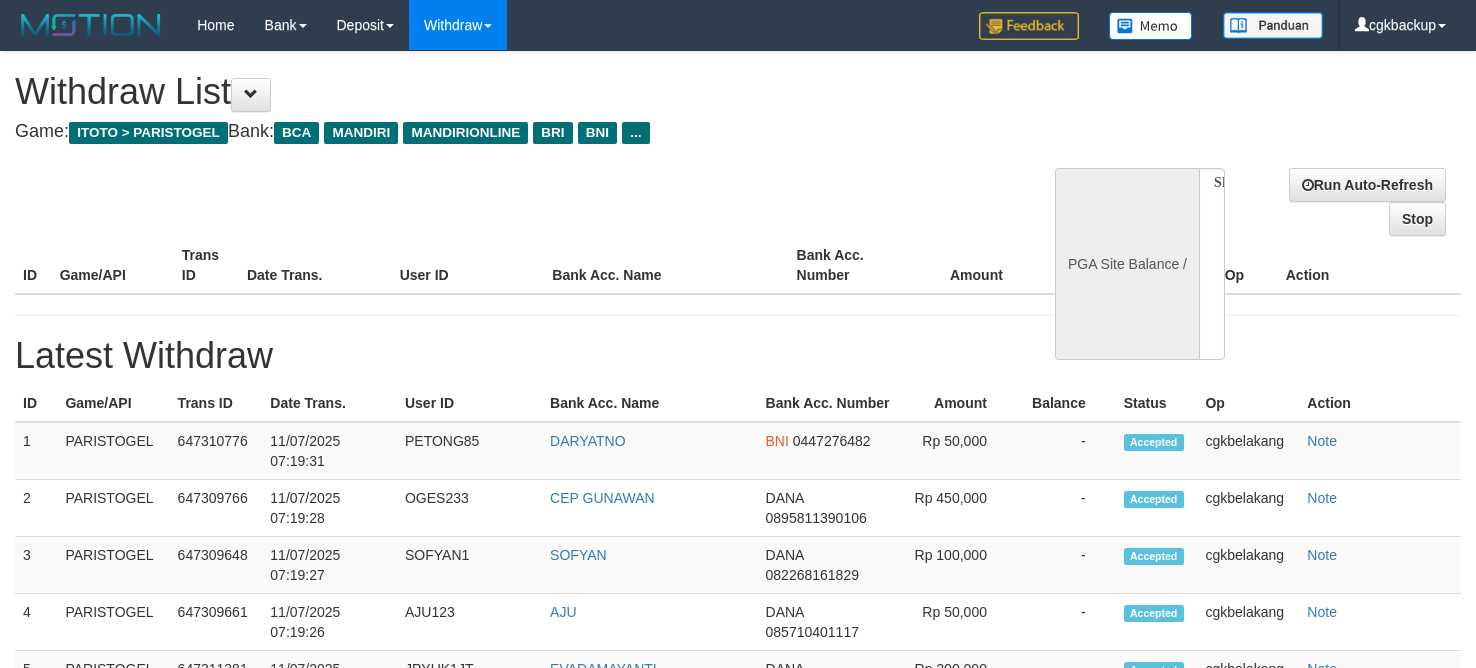 select 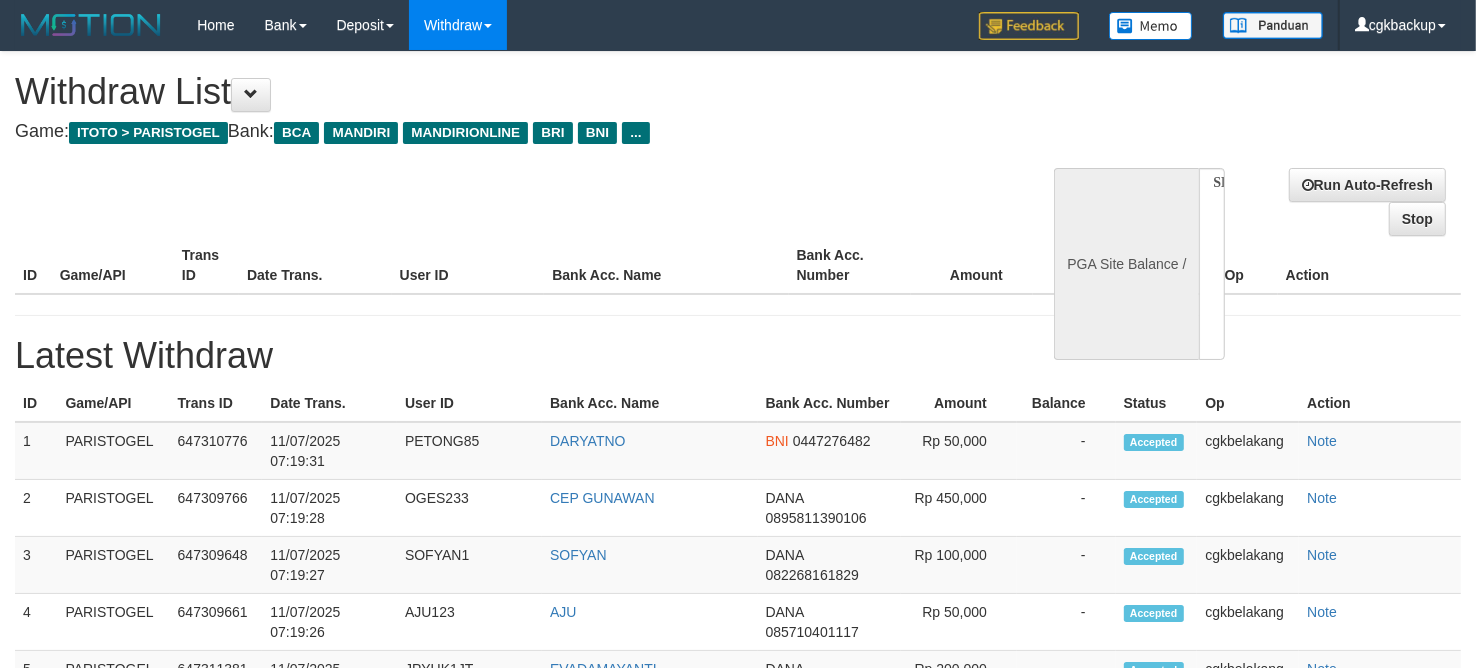 select on "**" 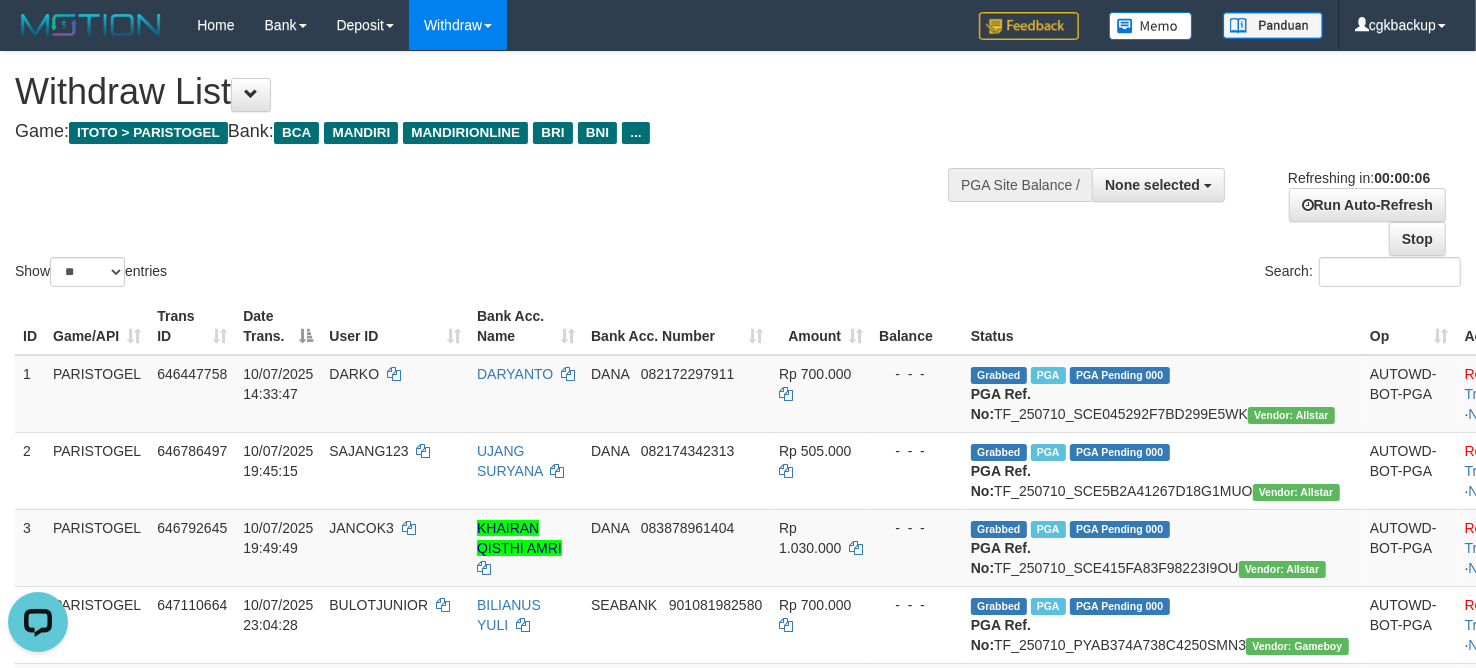 scroll, scrollTop: 0, scrollLeft: 0, axis: both 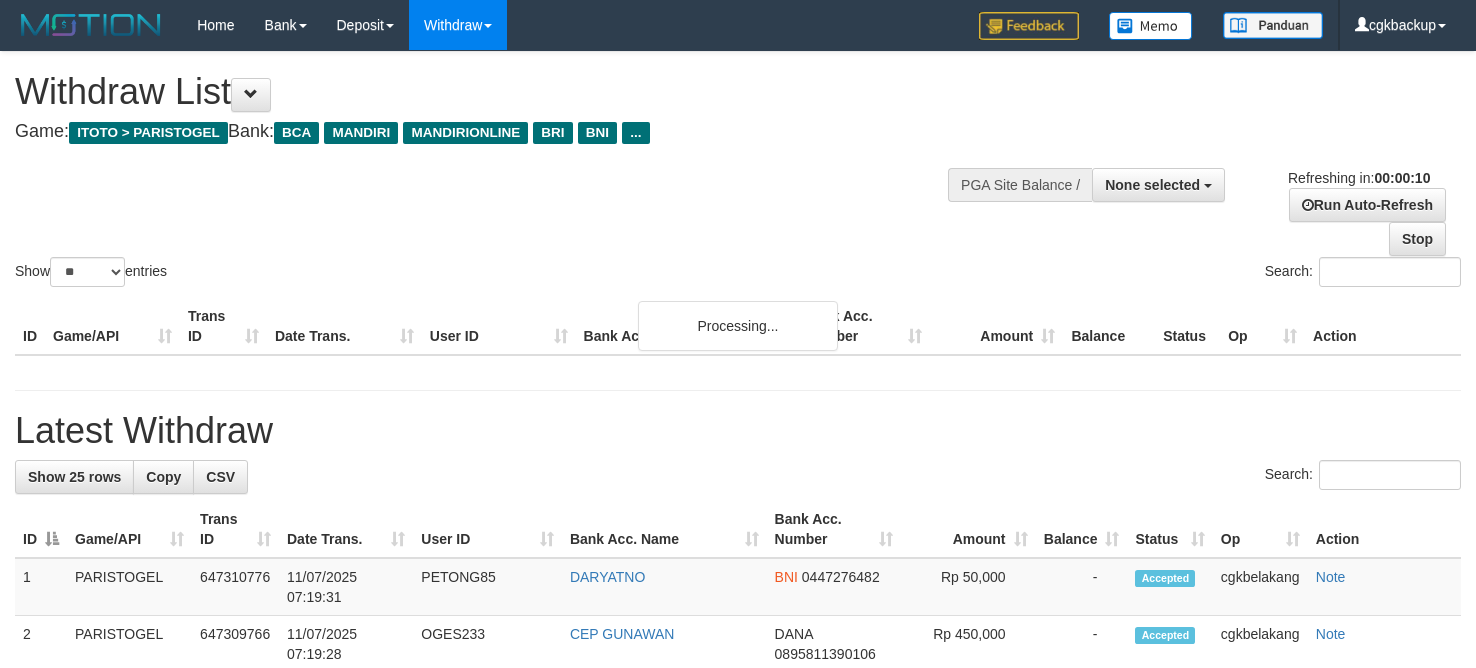 select 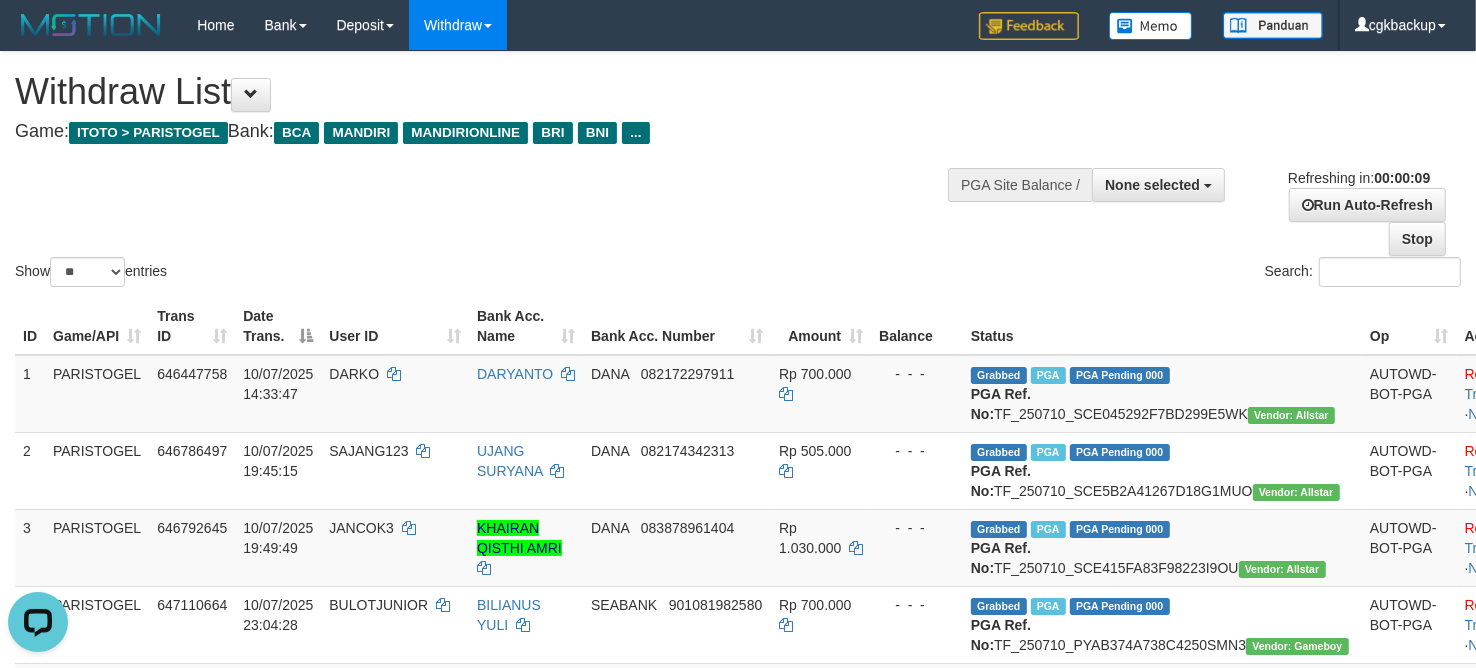 scroll, scrollTop: 0, scrollLeft: 0, axis: both 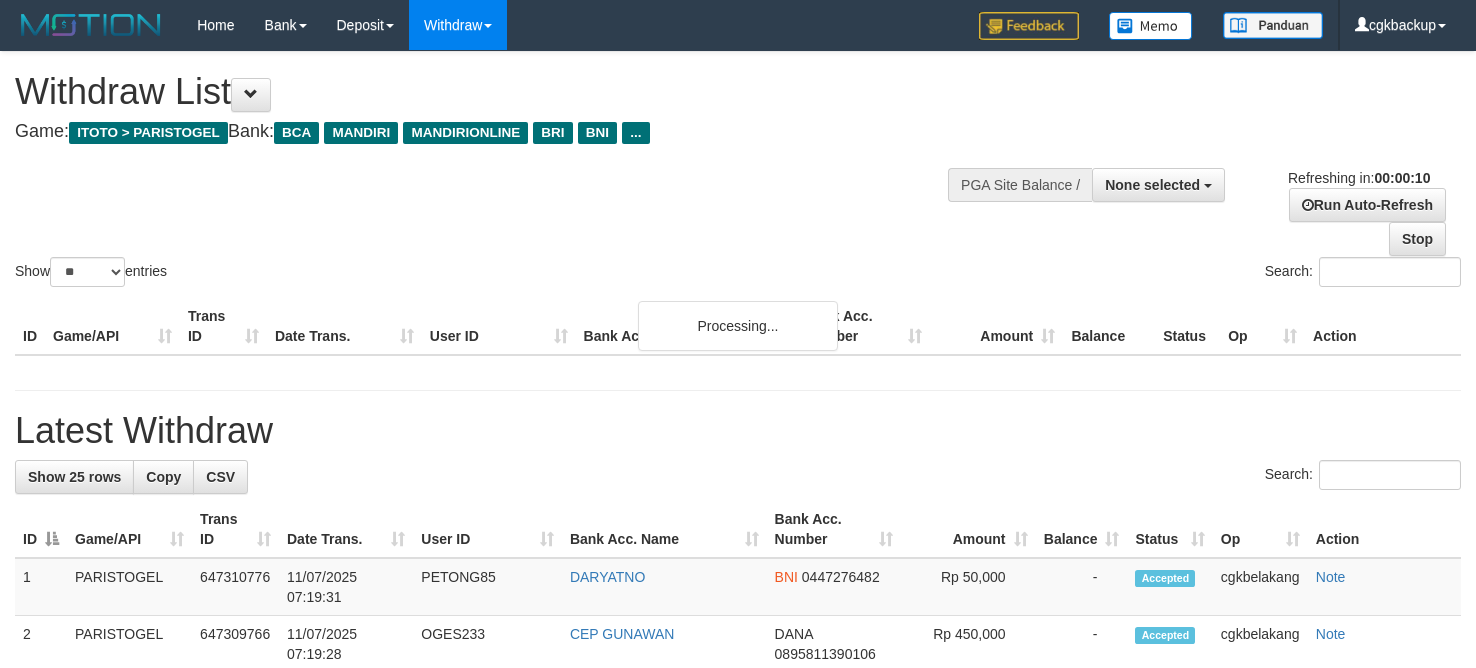 select 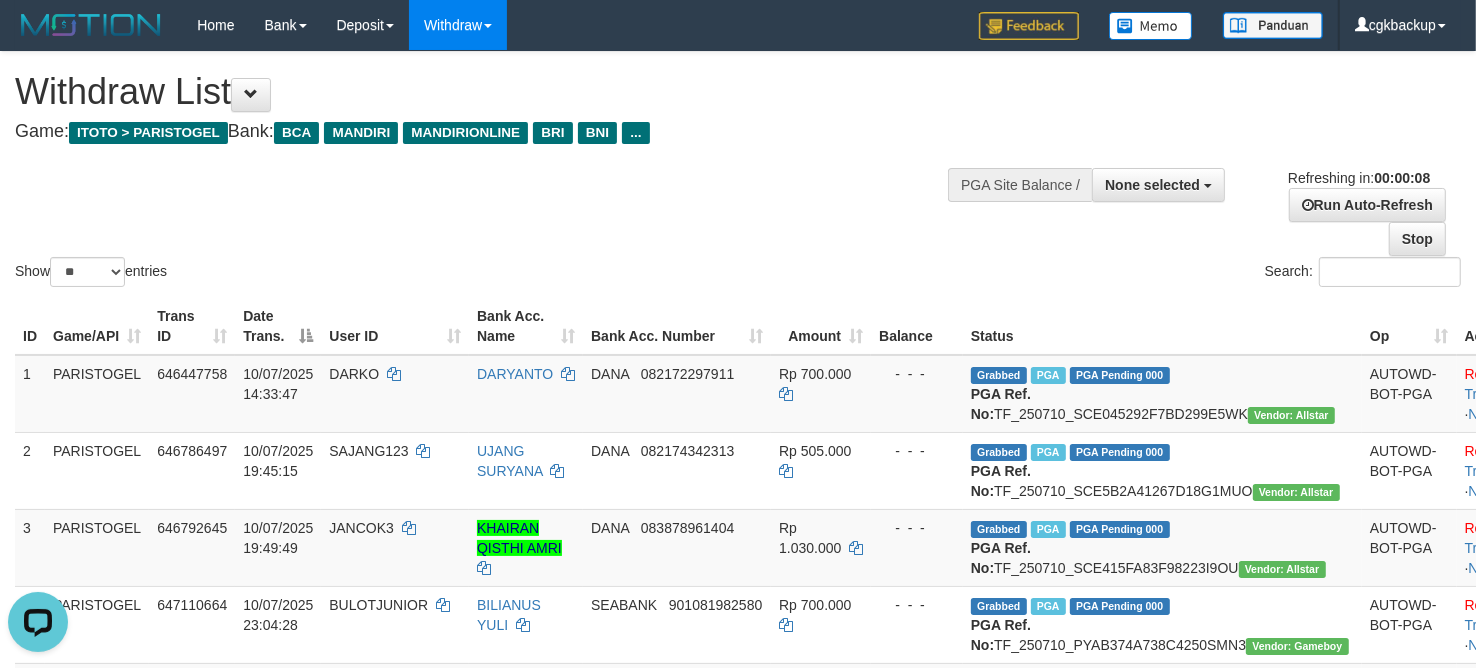 scroll, scrollTop: 0, scrollLeft: 0, axis: both 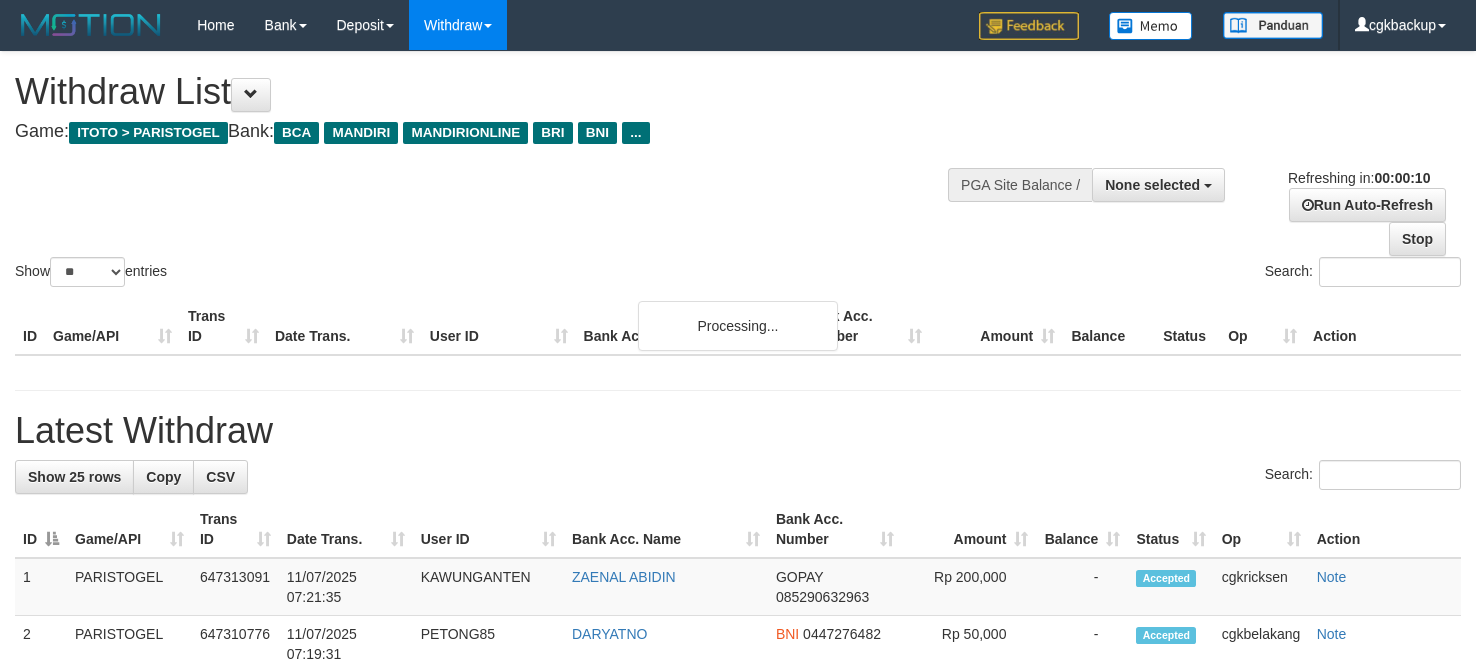 select 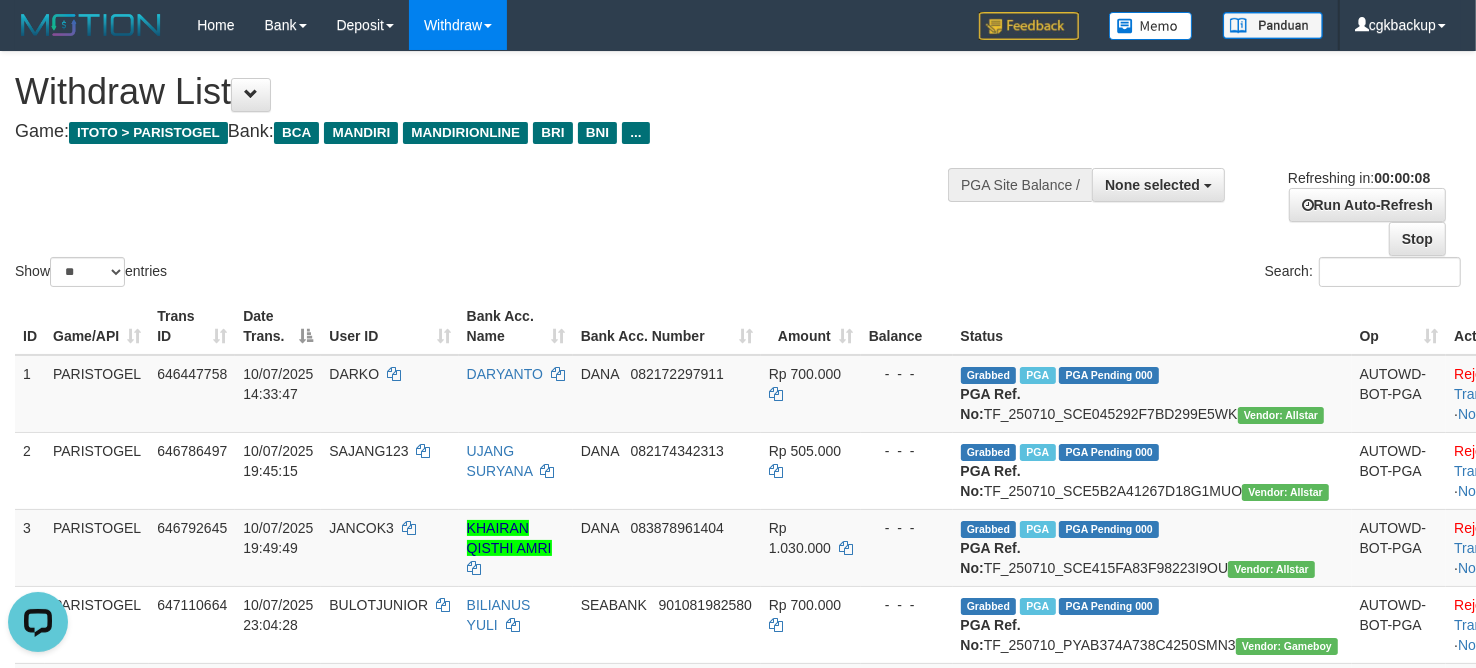 scroll, scrollTop: 0, scrollLeft: 0, axis: both 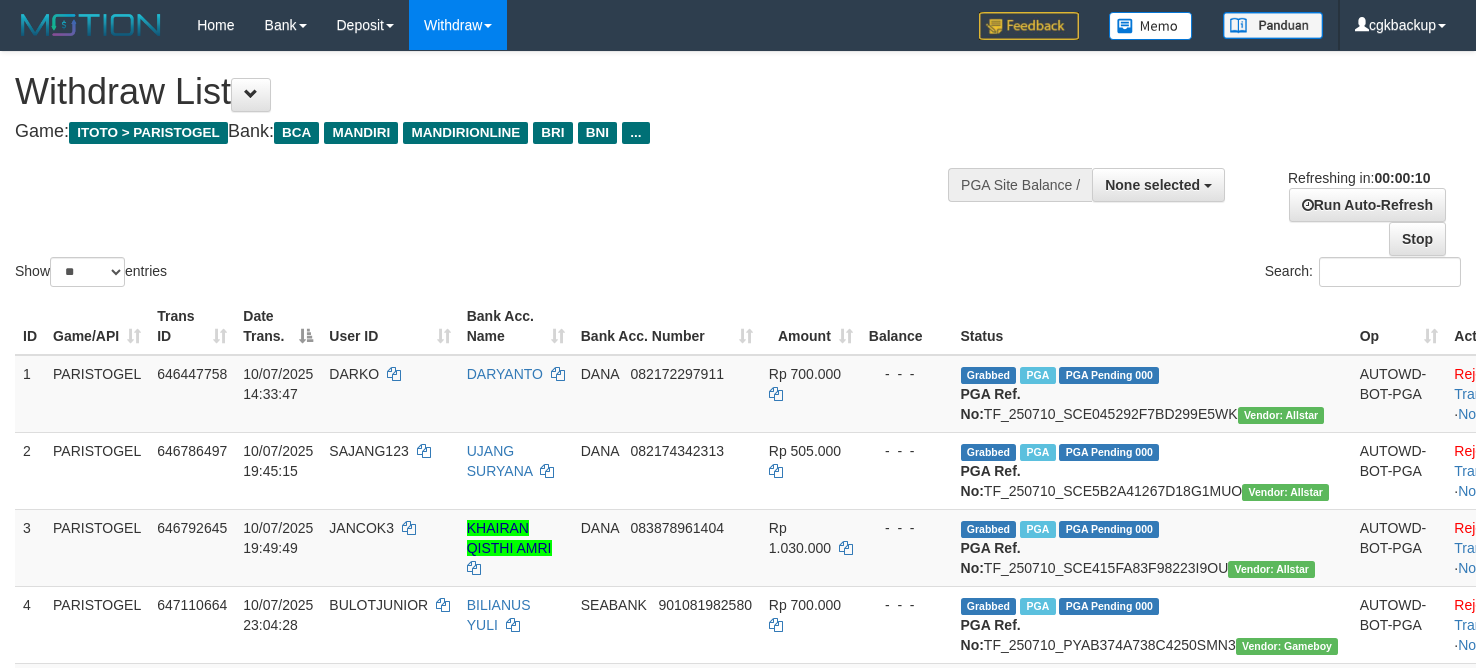 select 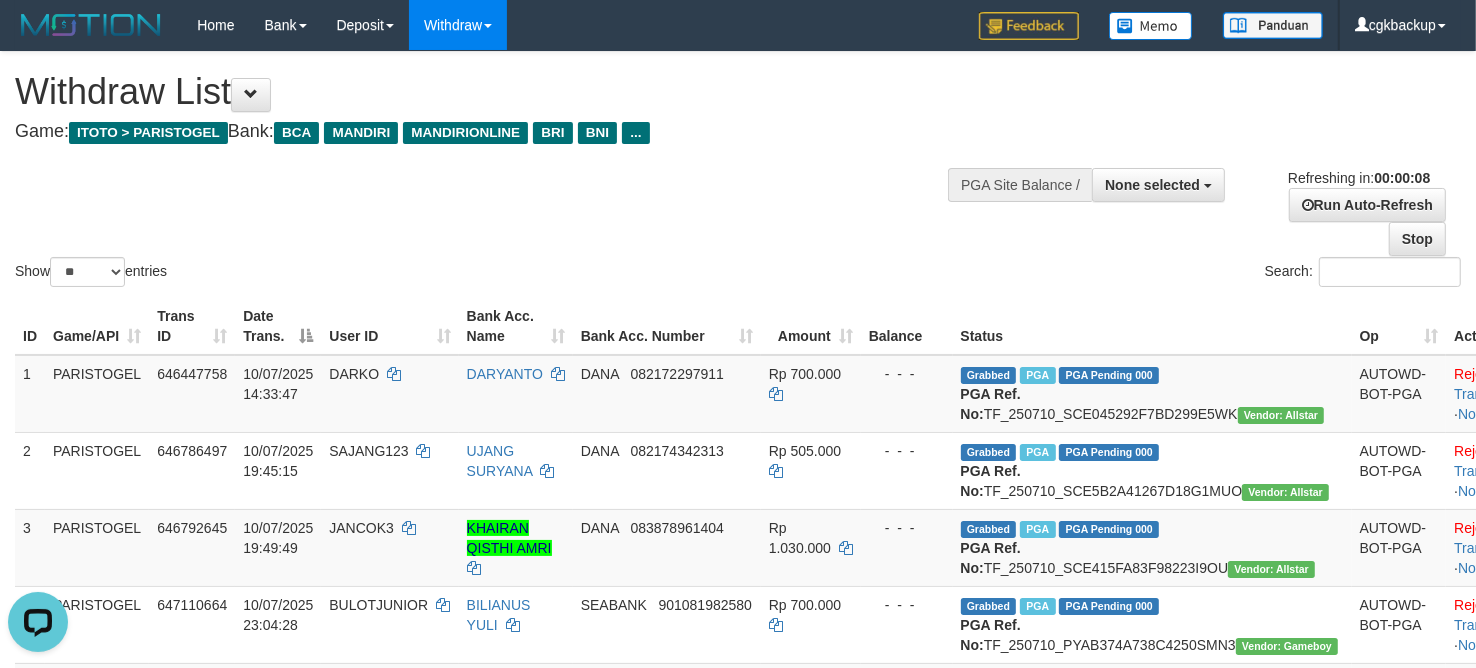 scroll, scrollTop: 0, scrollLeft: 0, axis: both 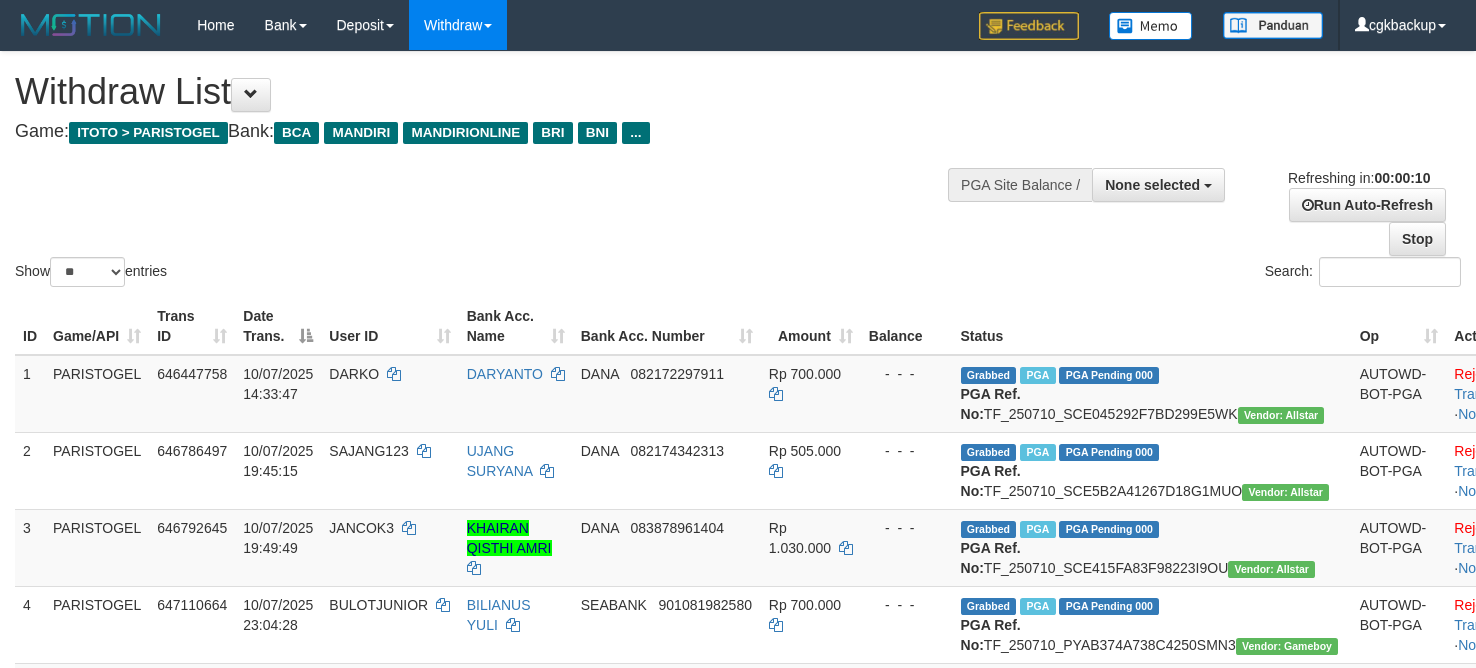 select 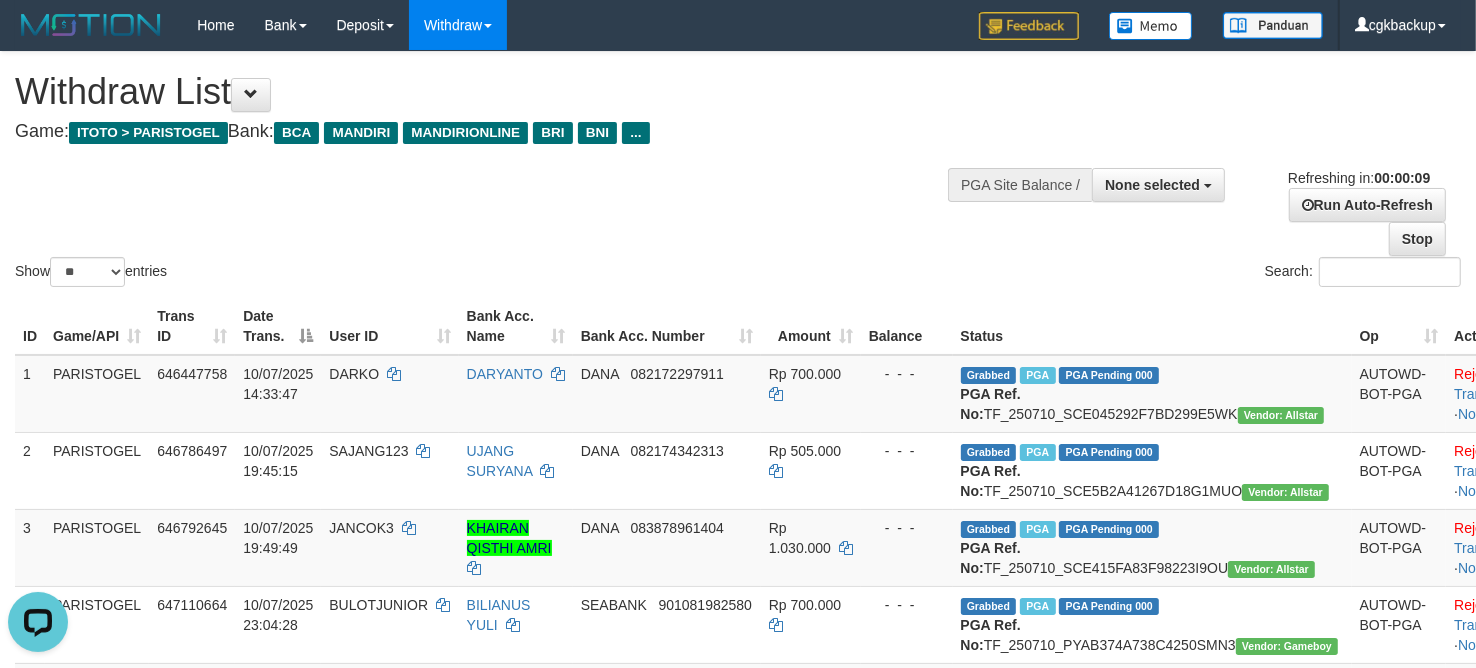 scroll, scrollTop: 0, scrollLeft: 0, axis: both 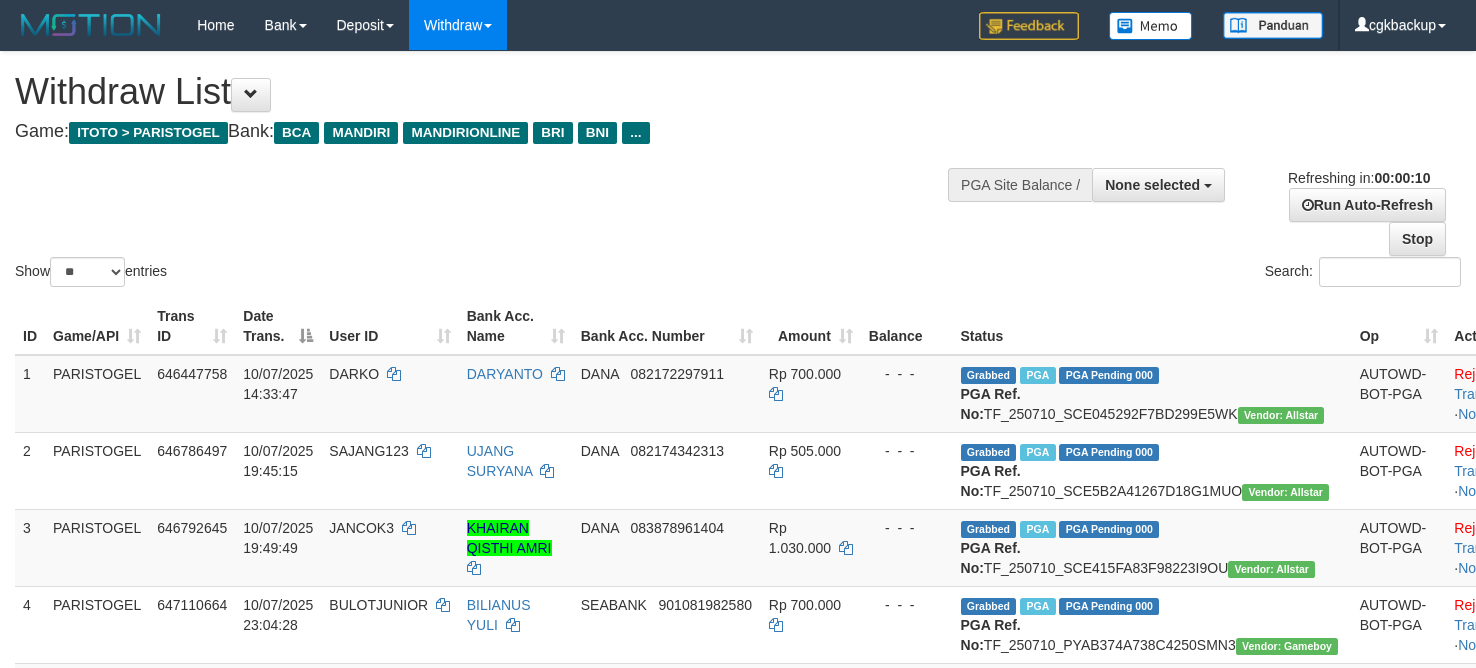 select 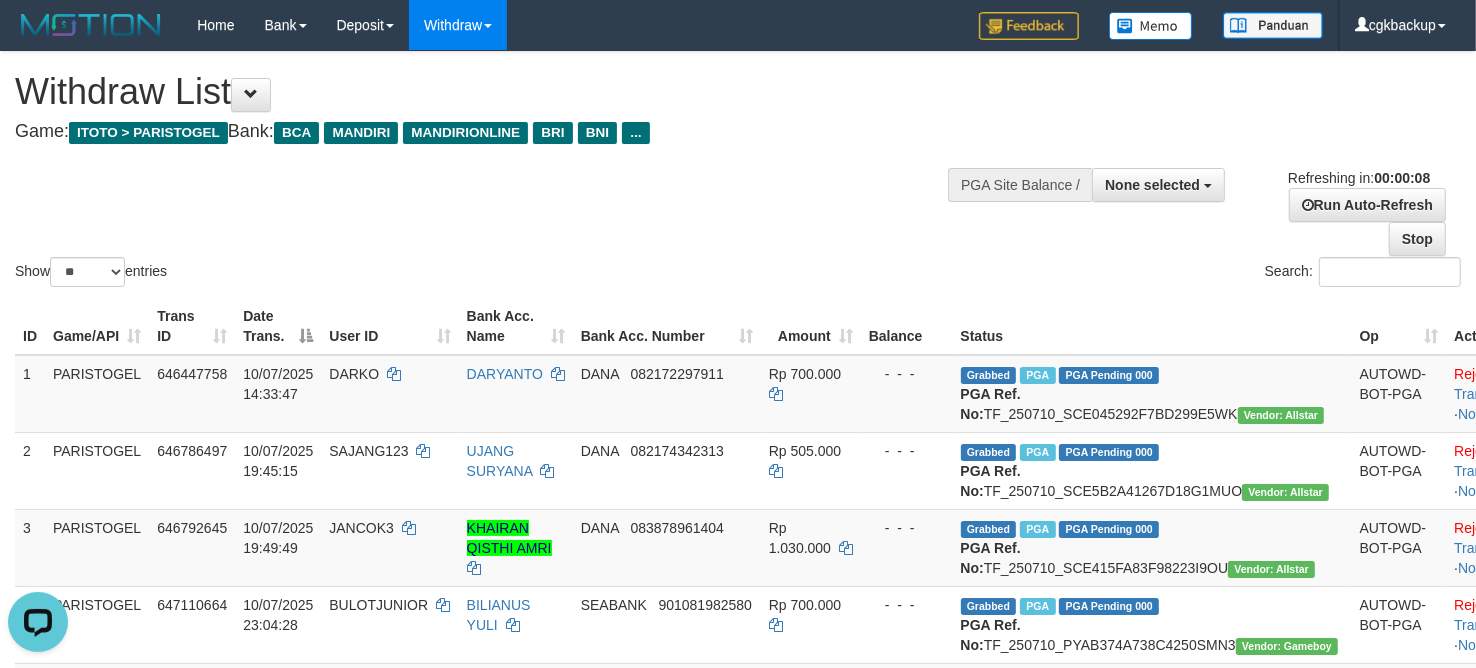 scroll, scrollTop: 0, scrollLeft: 0, axis: both 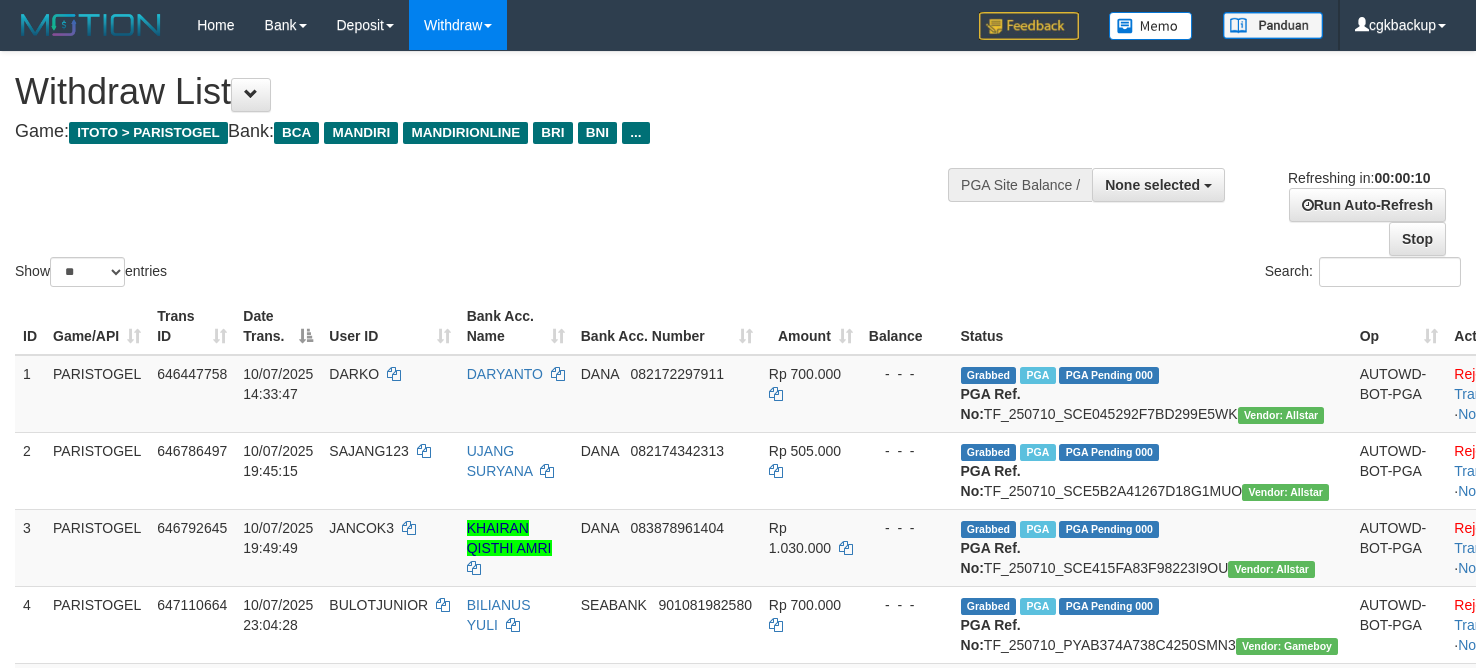 select 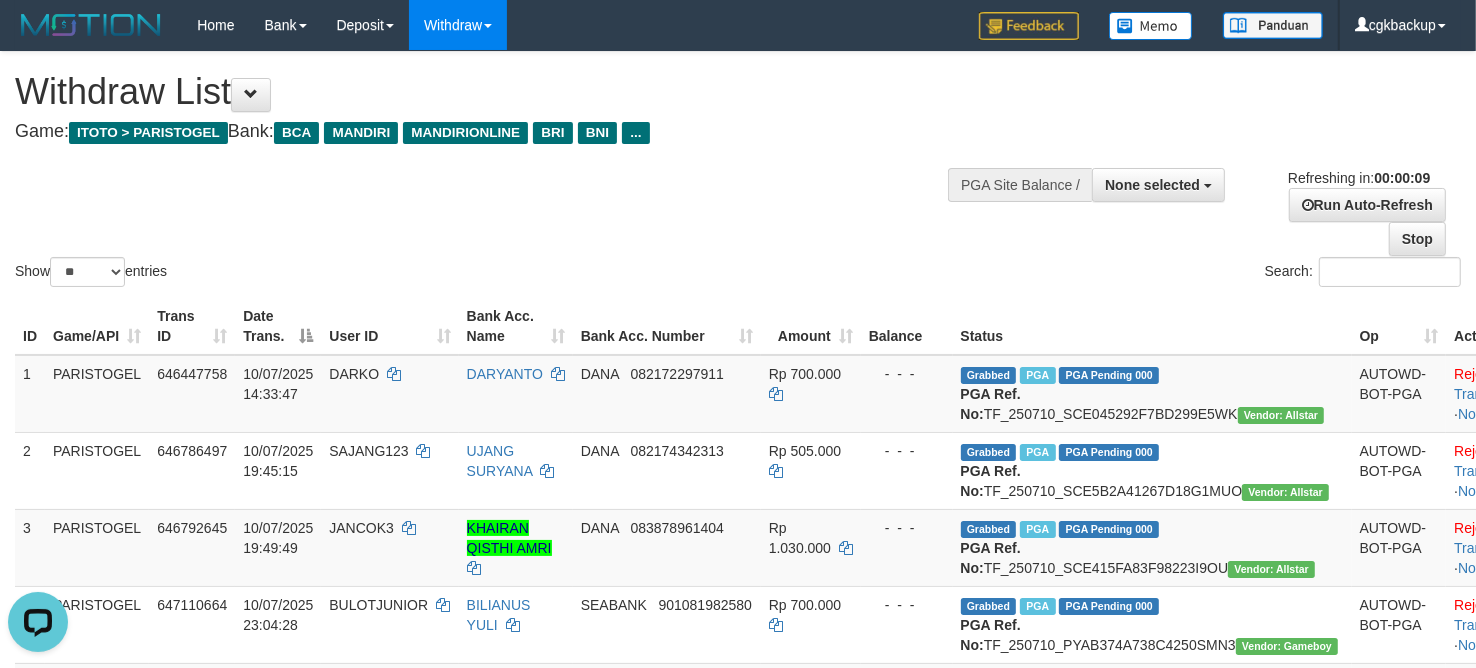 scroll, scrollTop: 0, scrollLeft: 0, axis: both 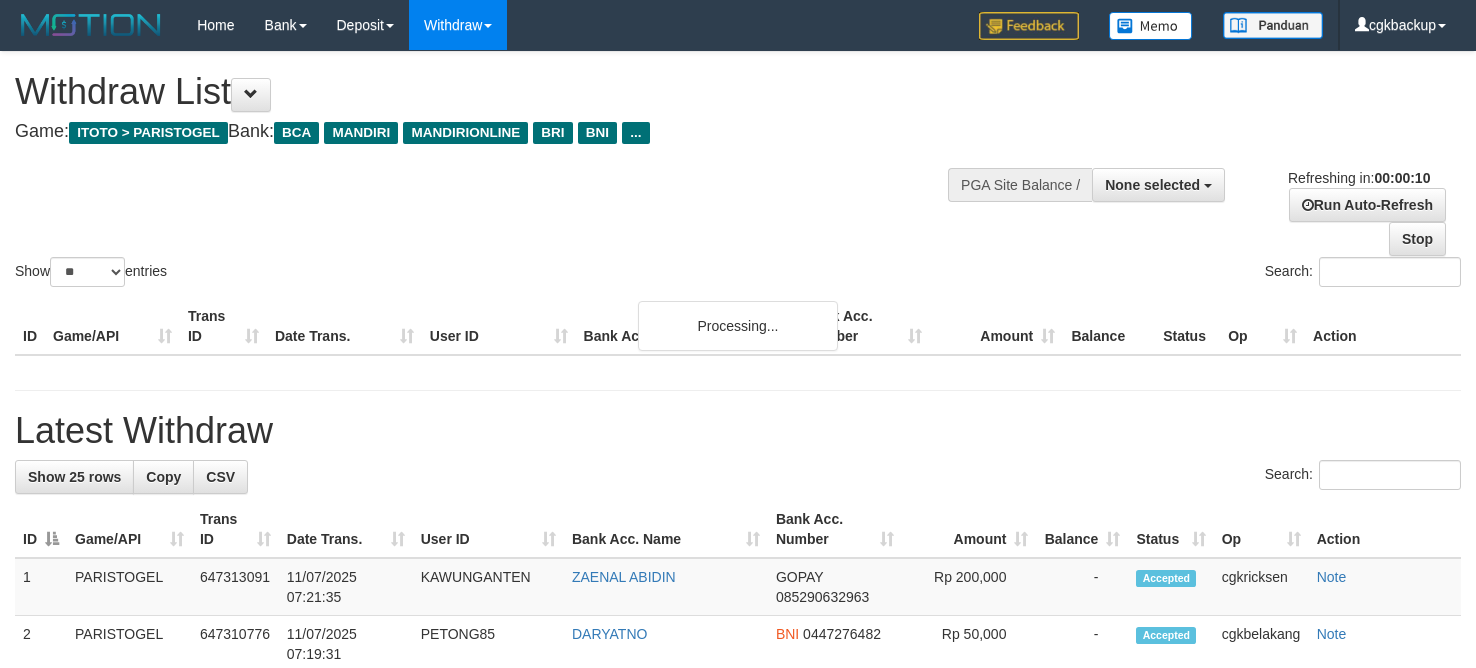 select 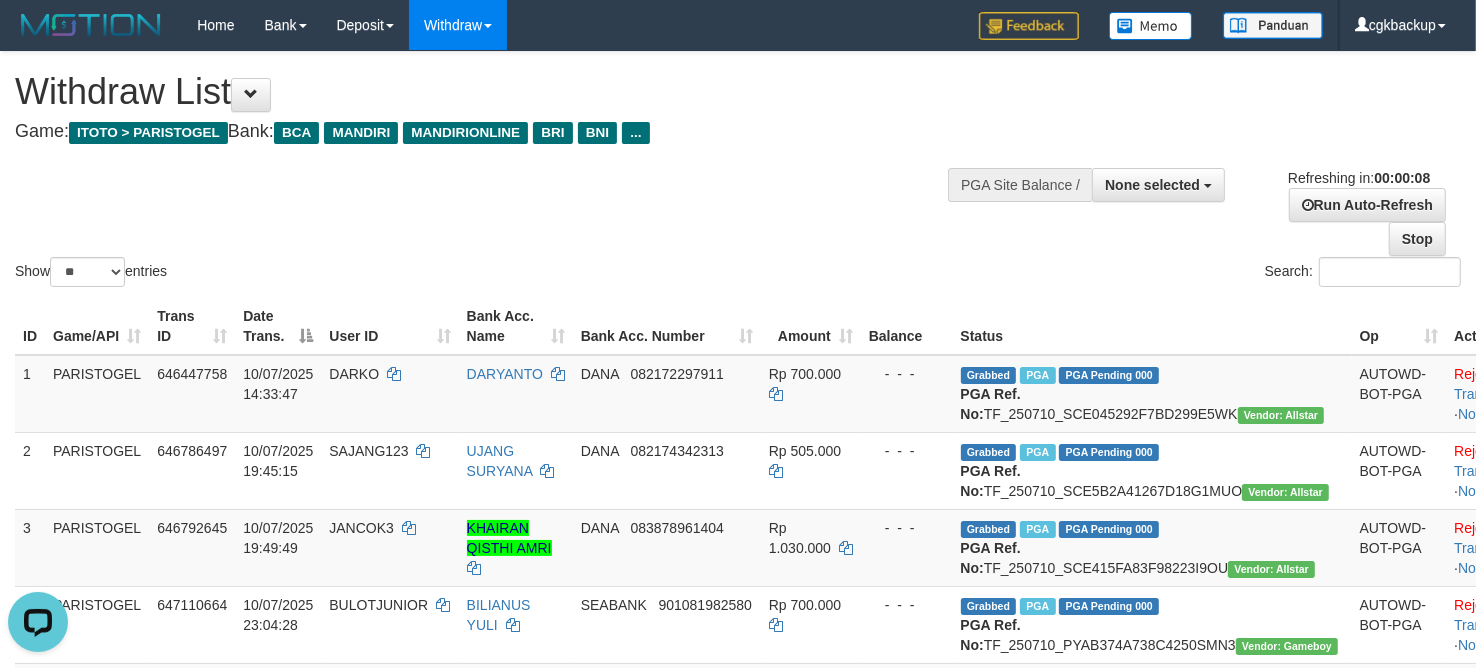 scroll, scrollTop: 0, scrollLeft: 0, axis: both 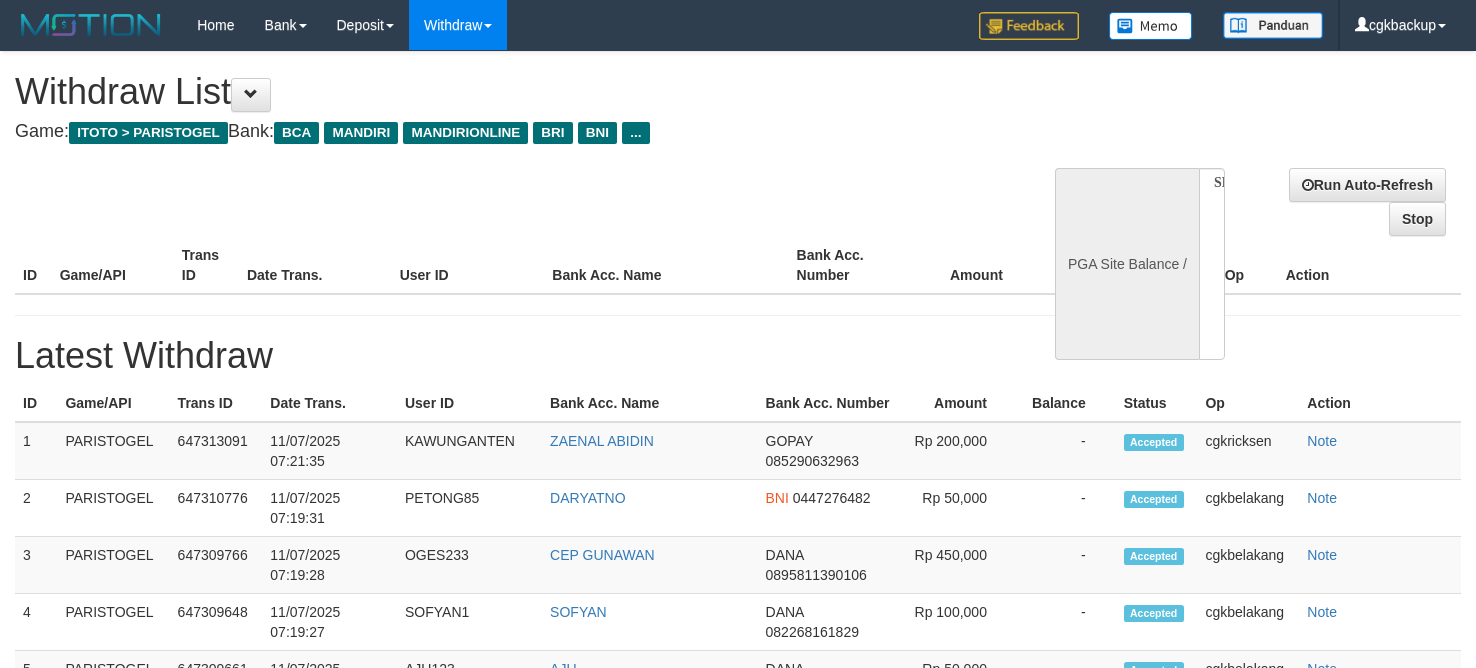 select 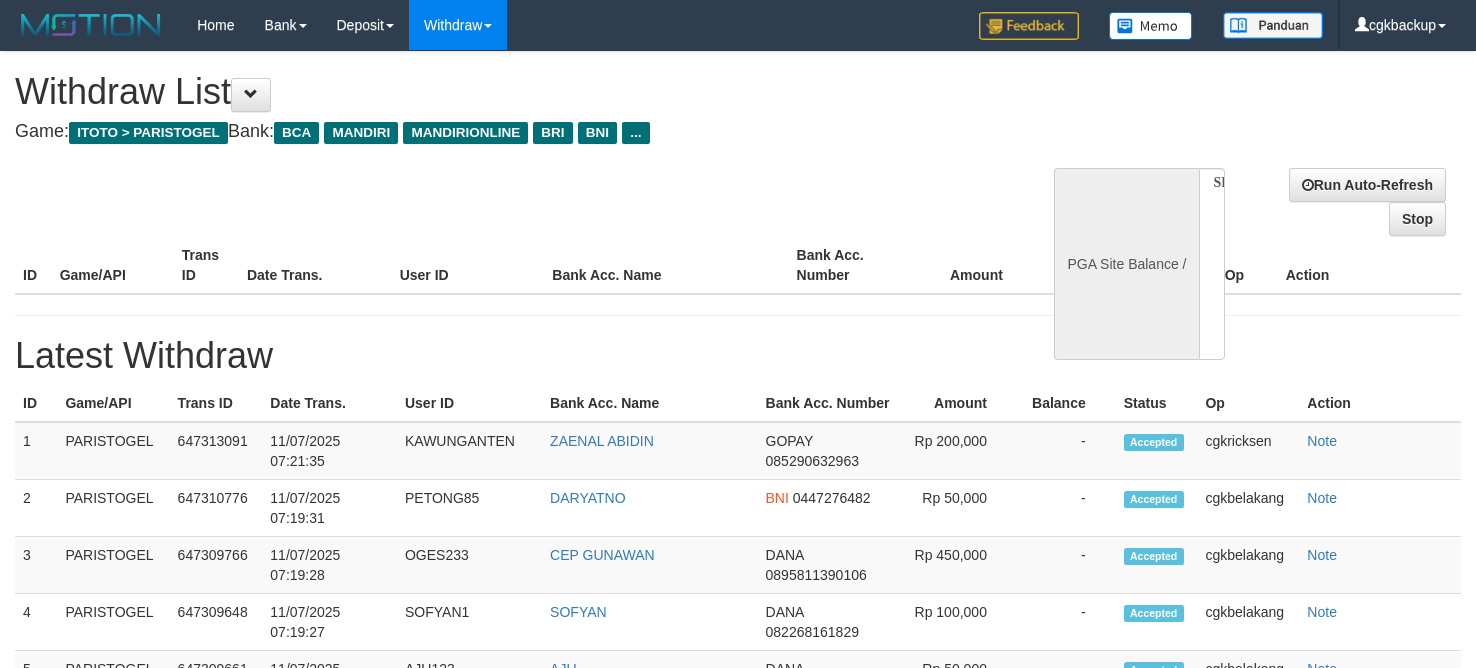 scroll, scrollTop: 0, scrollLeft: 0, axis: both 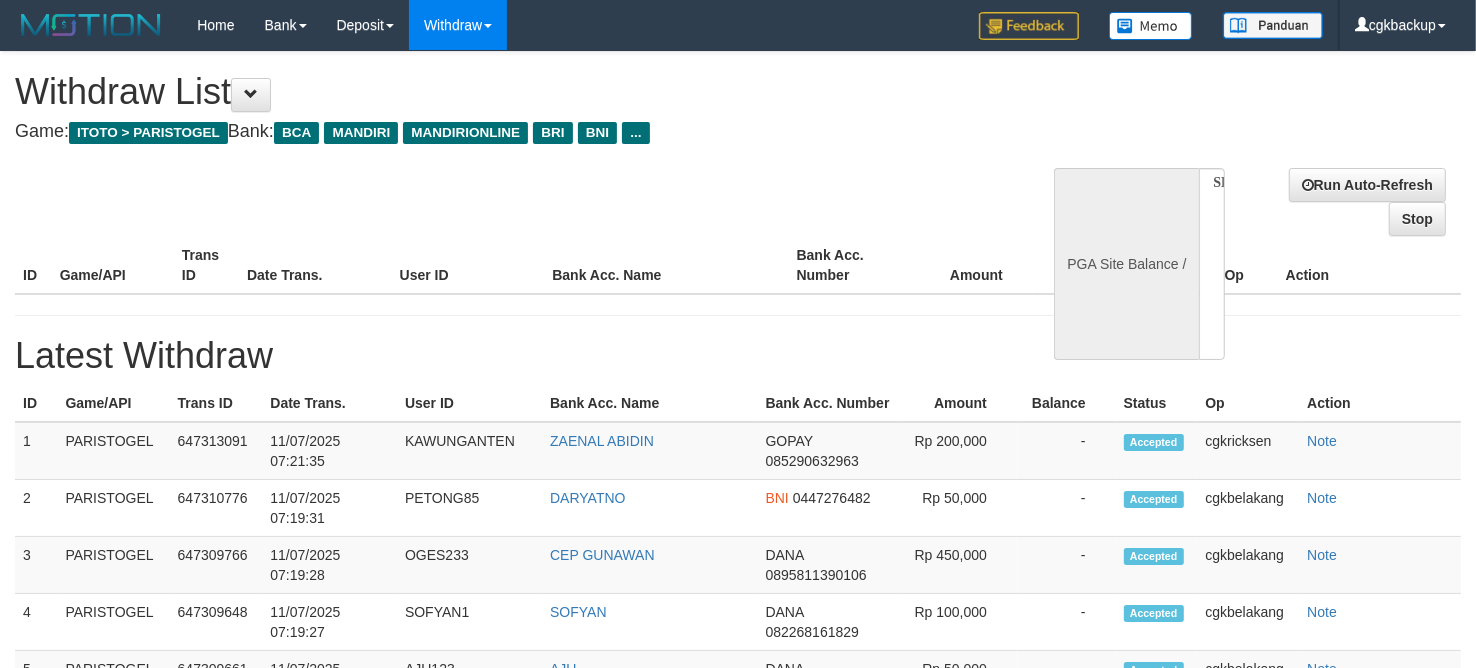 select on "**" 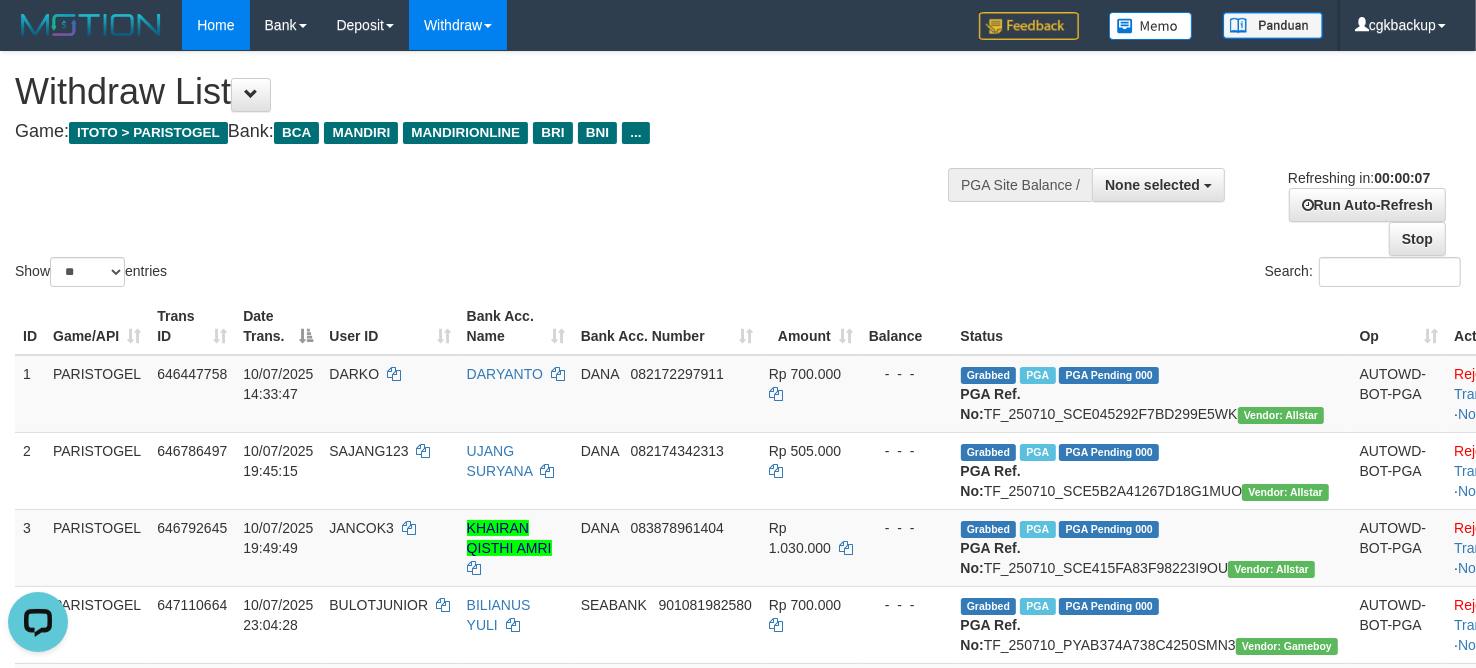 scroll, scrollTop: 0, scrollLeft: 0, axis: both 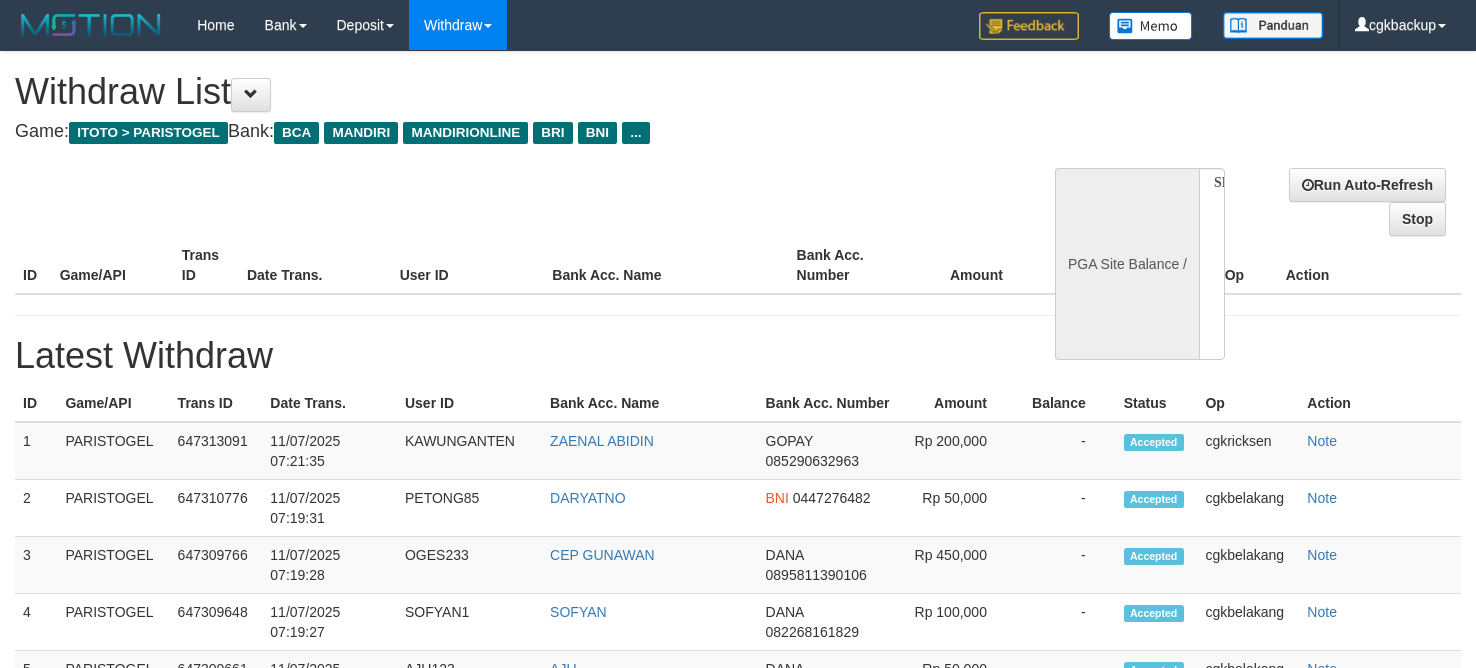 select 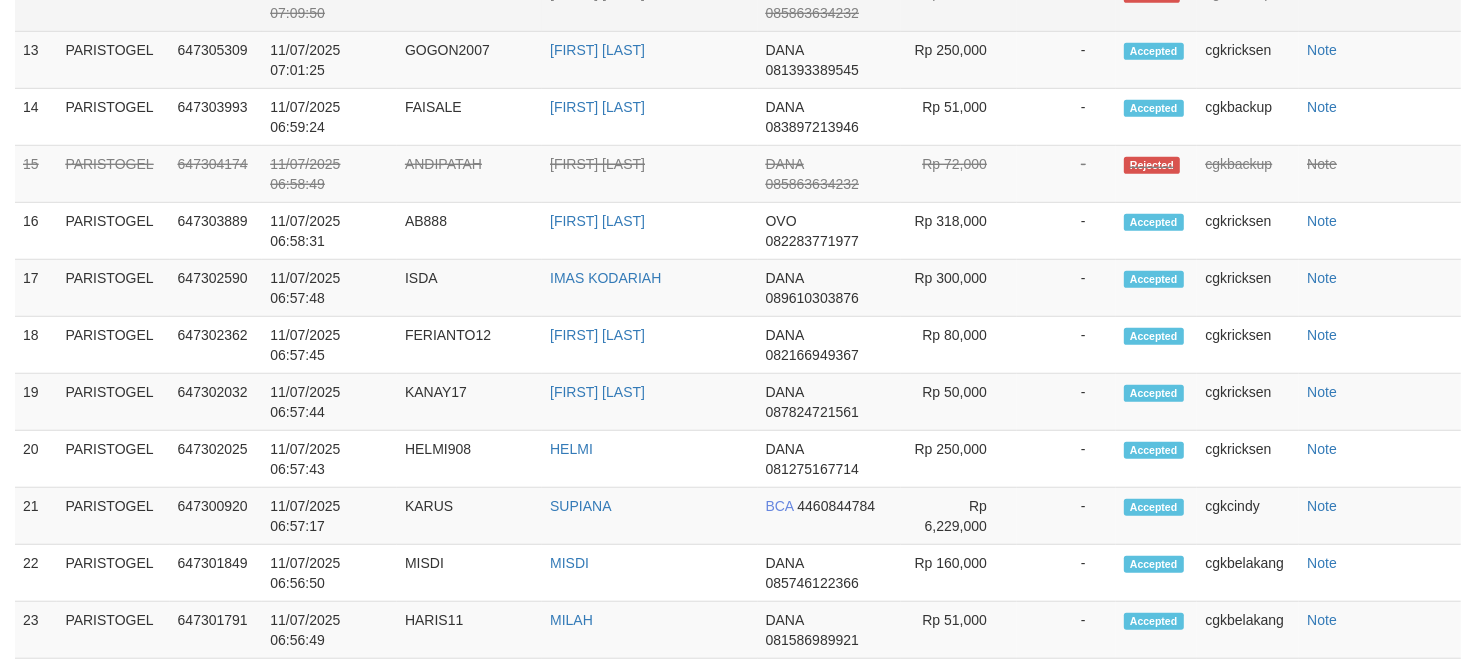 select on "**" 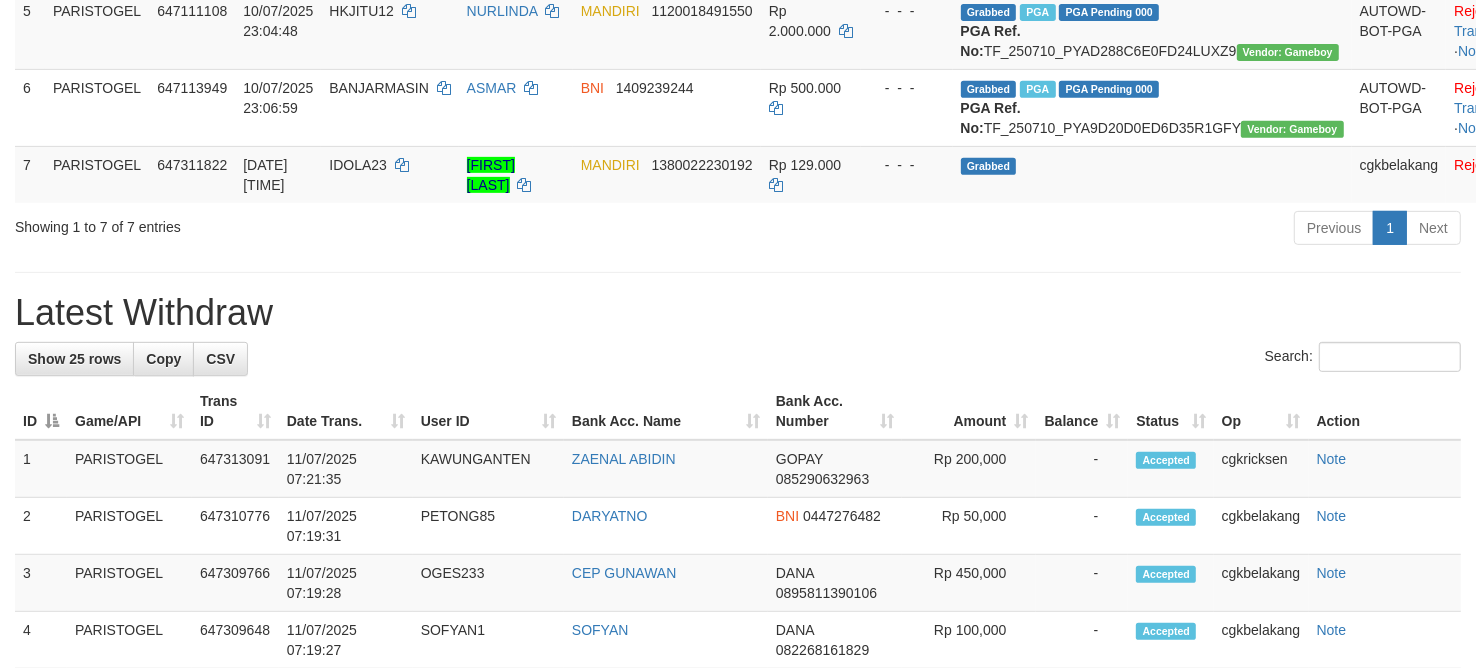 scroll, scrollTop: 645, scrollLeft: 0, axis: vertical 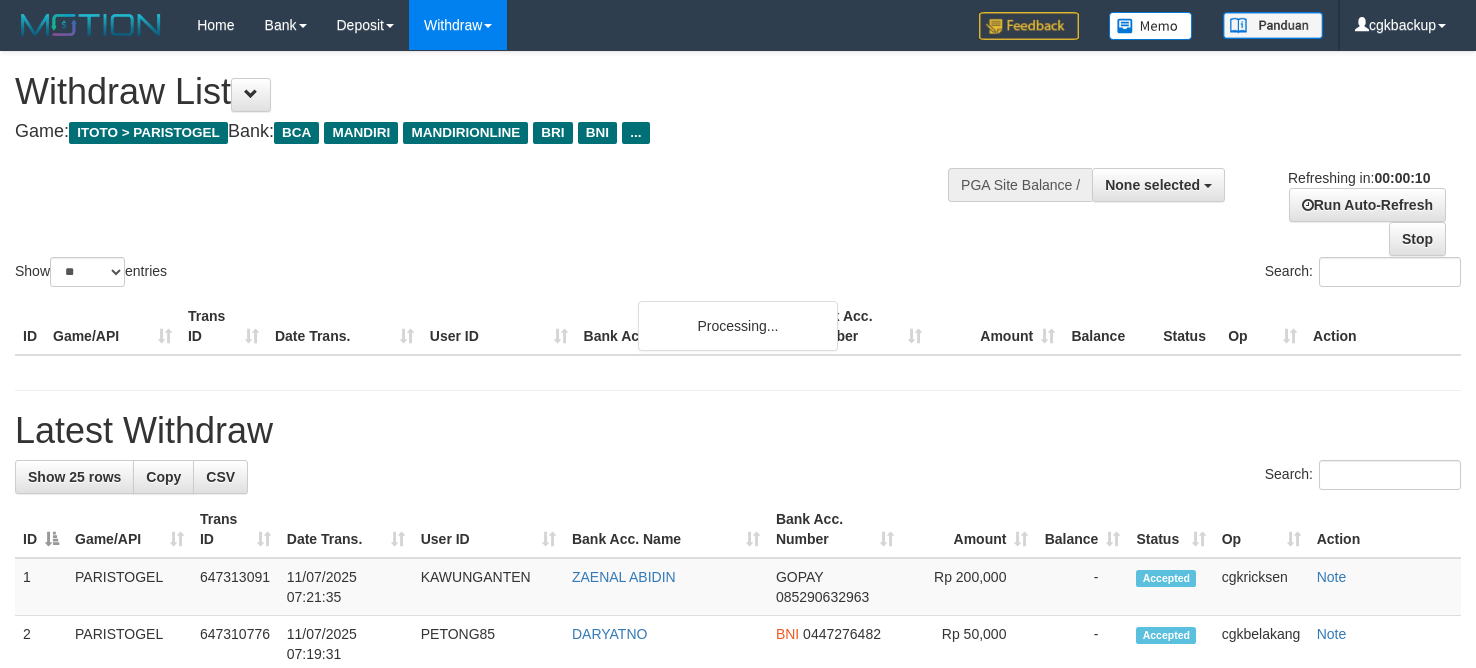 select 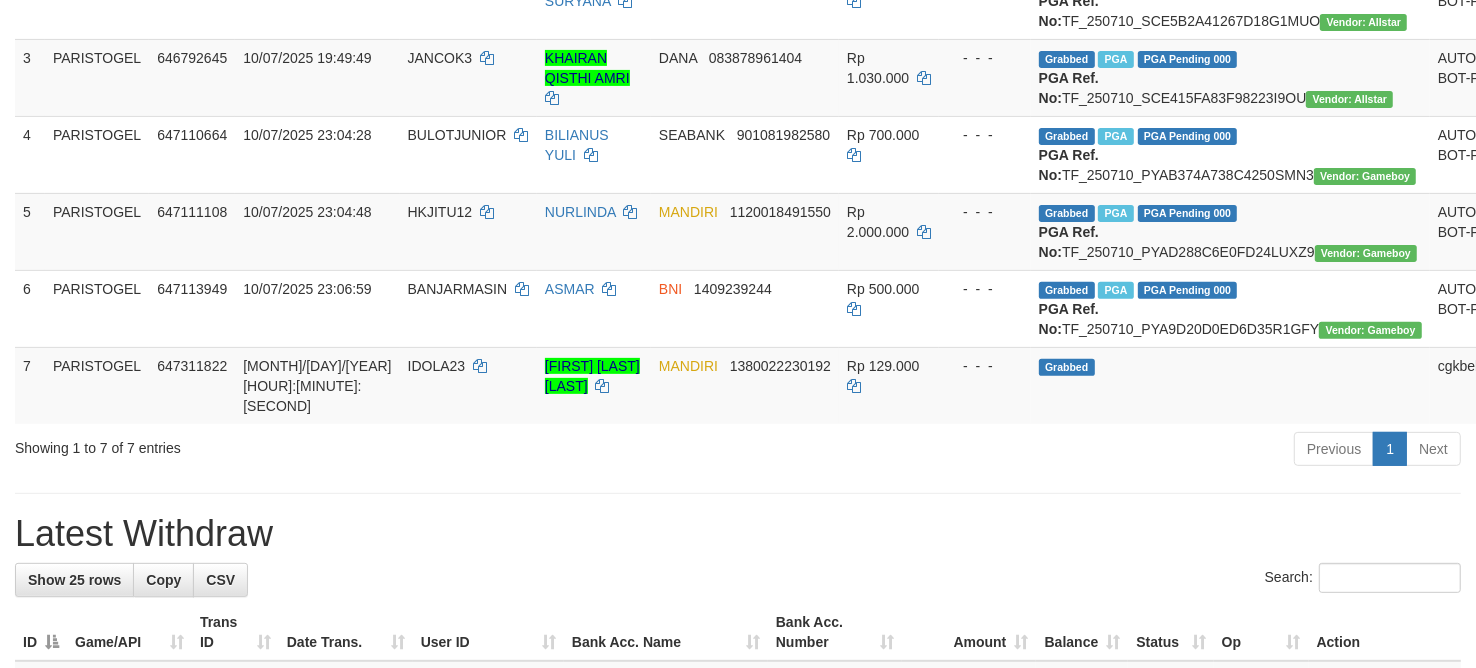 scroll, scrollTop: 395, scrollLeft: 0, axis: vertical 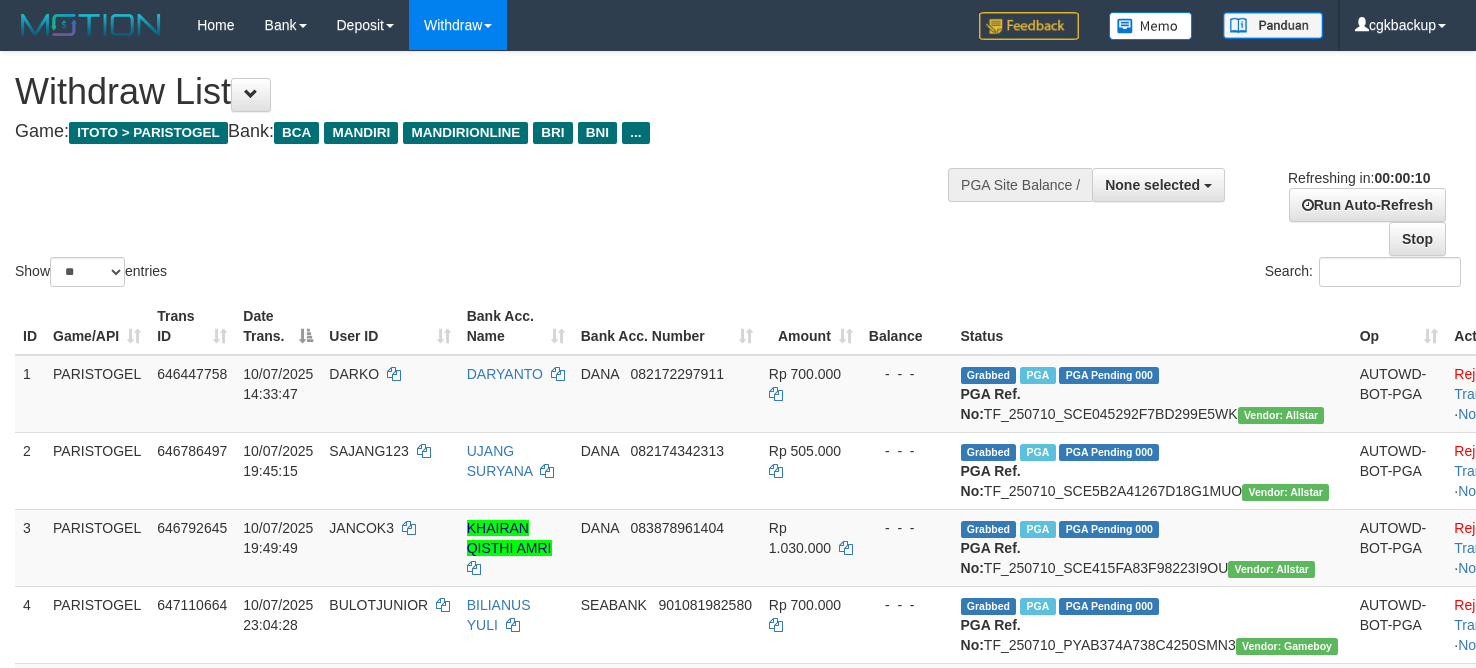 select 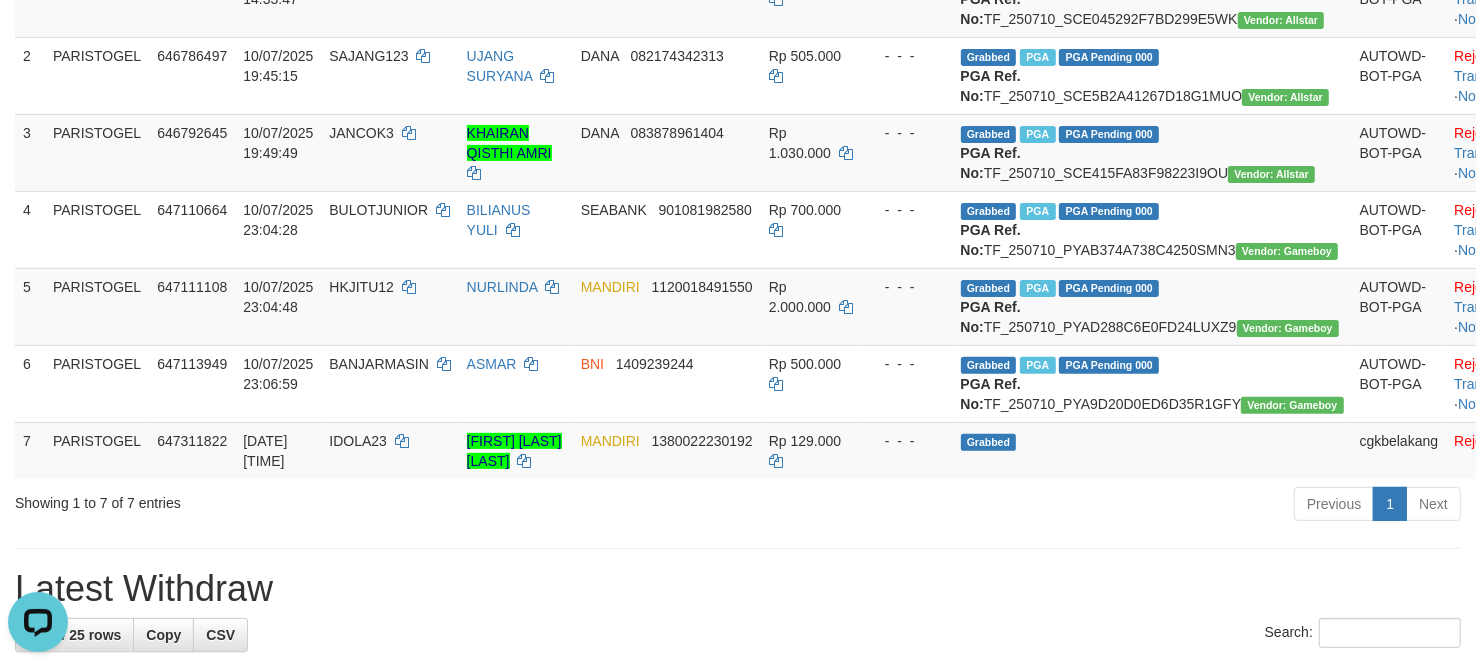 scroll, scrollTop: 0, scrollLeft: 0, axis: both 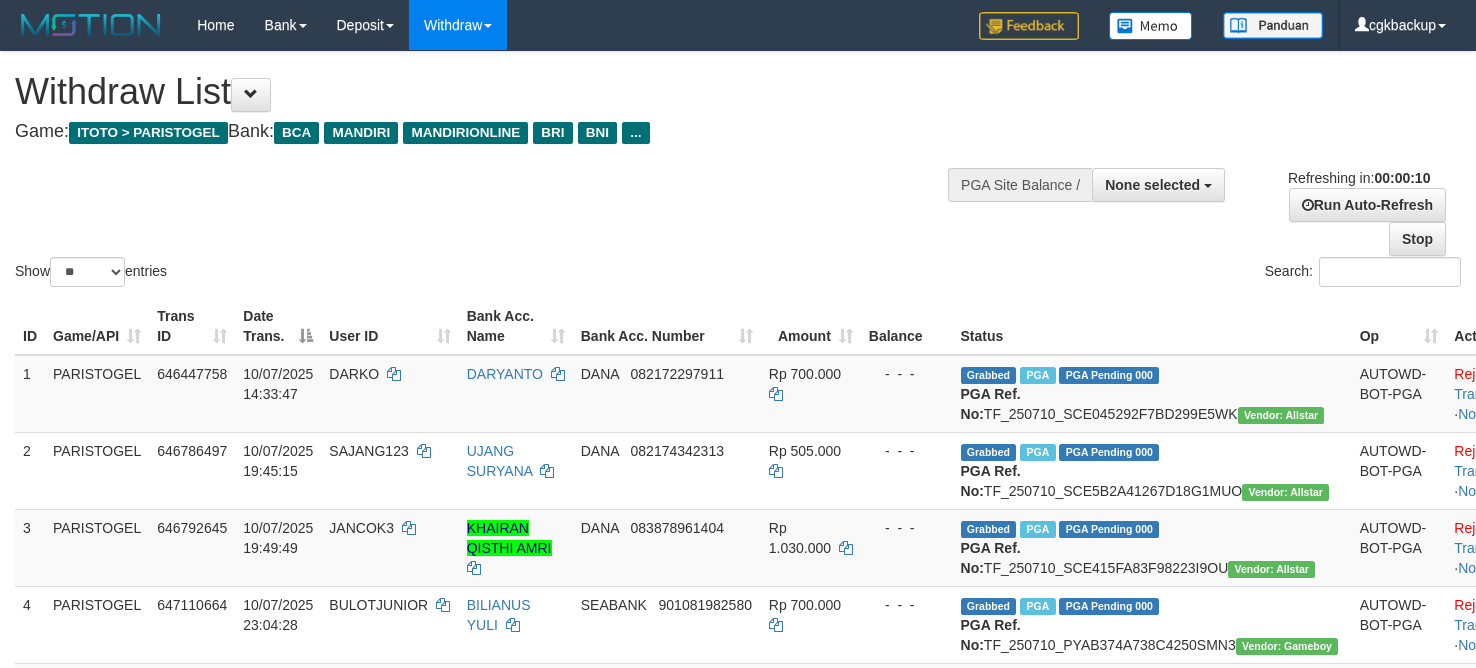 select 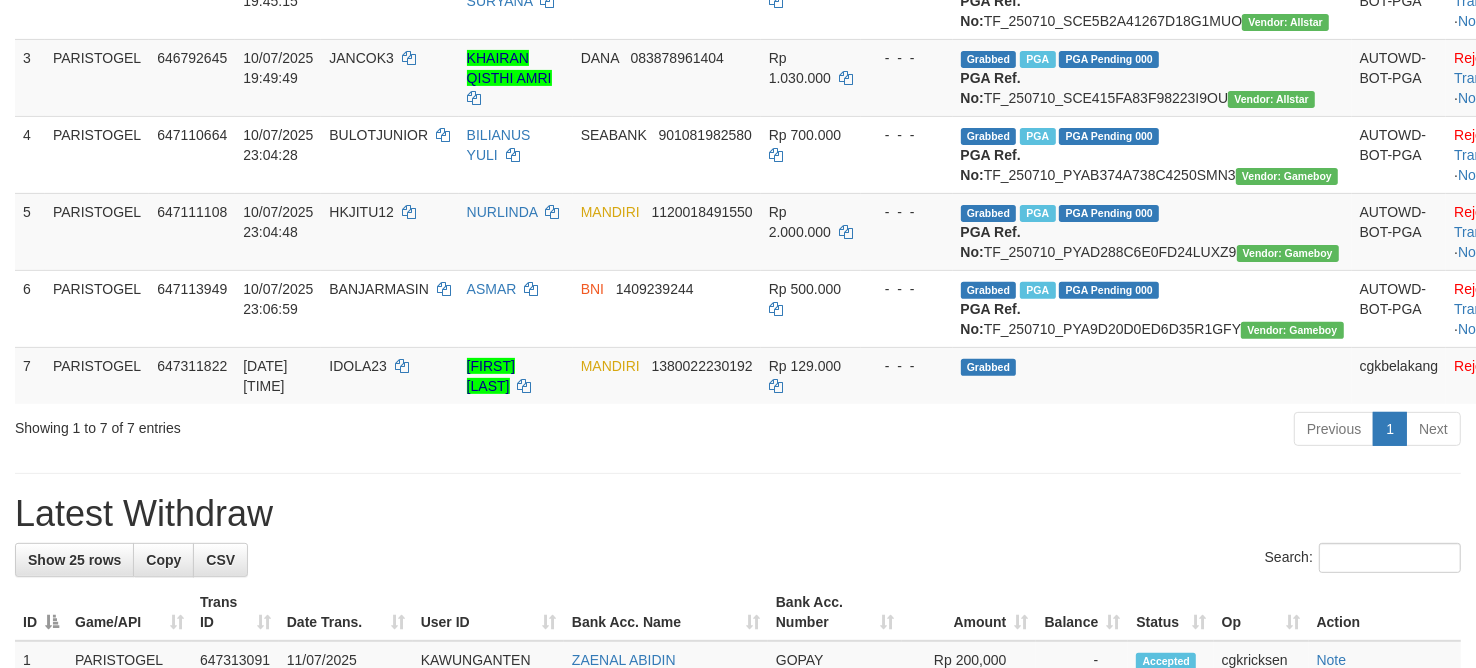 scroll, scrollTop: 395, scrollLeft: 0, axis: vertical 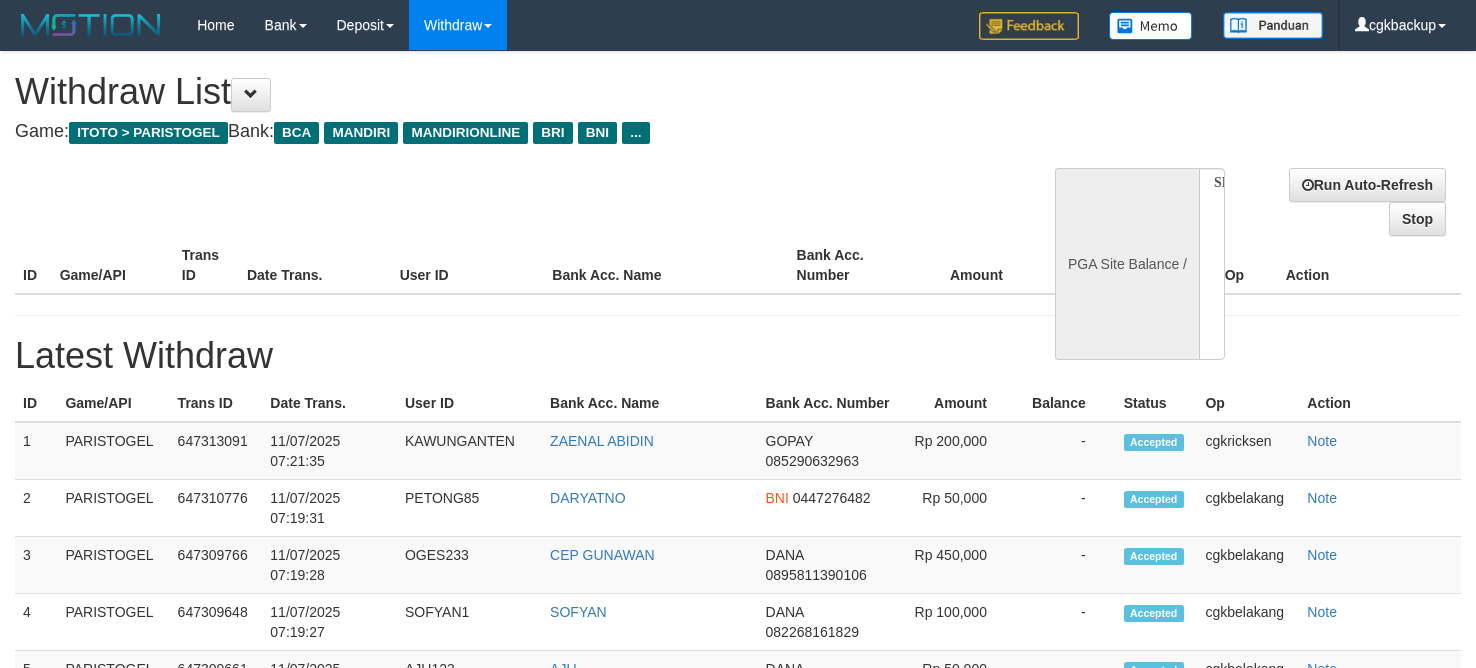 select 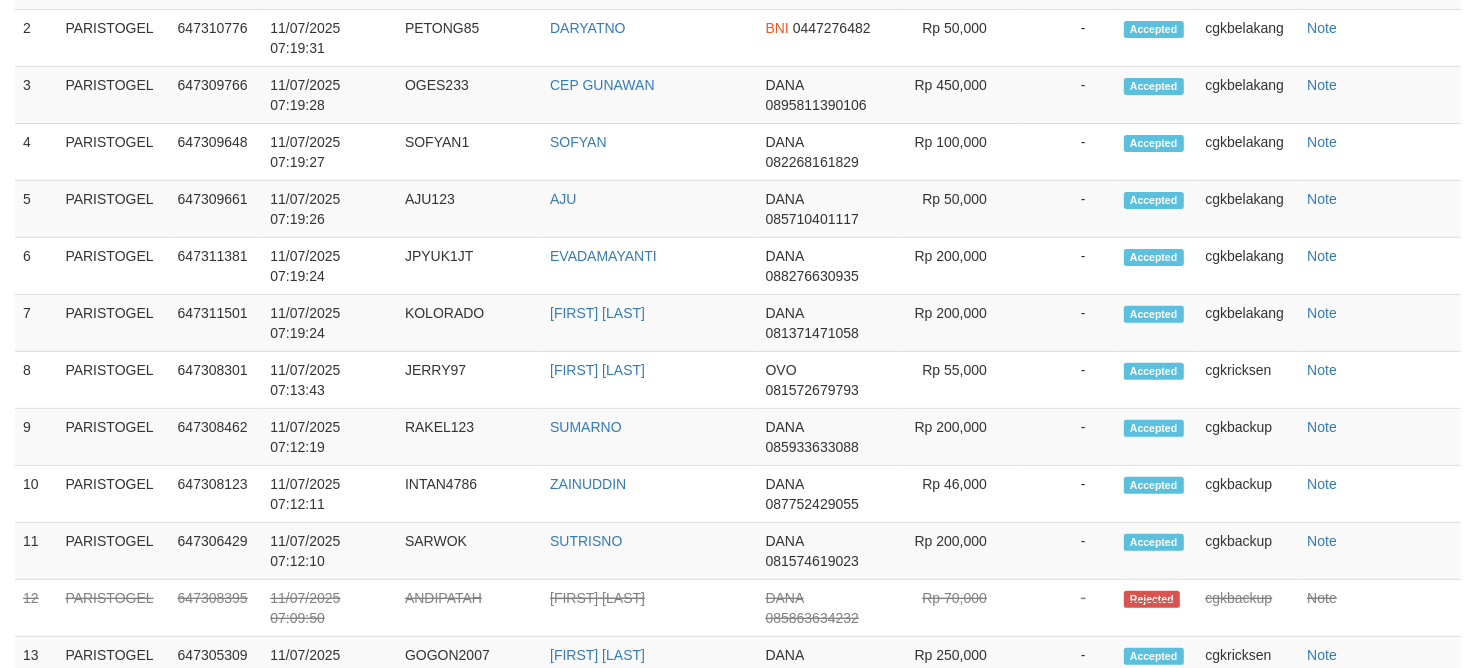 select on "**" 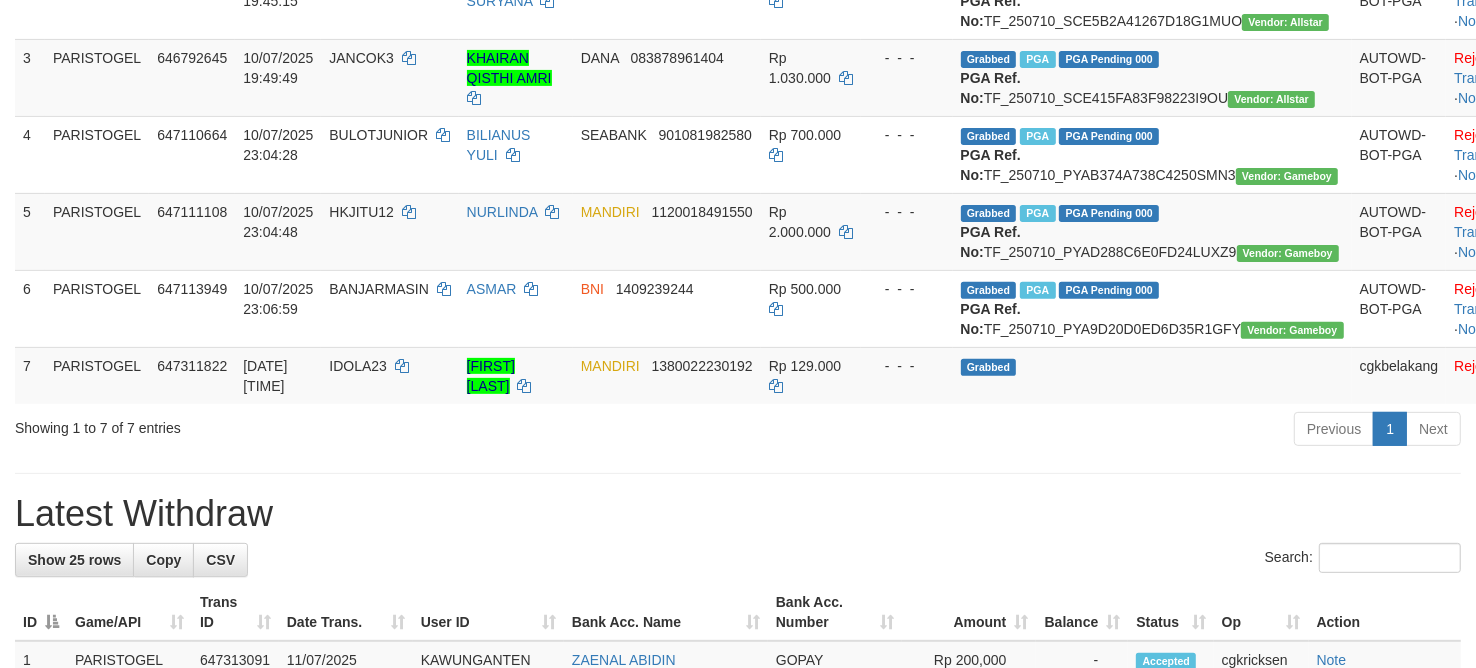 scroll, scrollTop: 395, scrollLeft: 0, axis: vertical 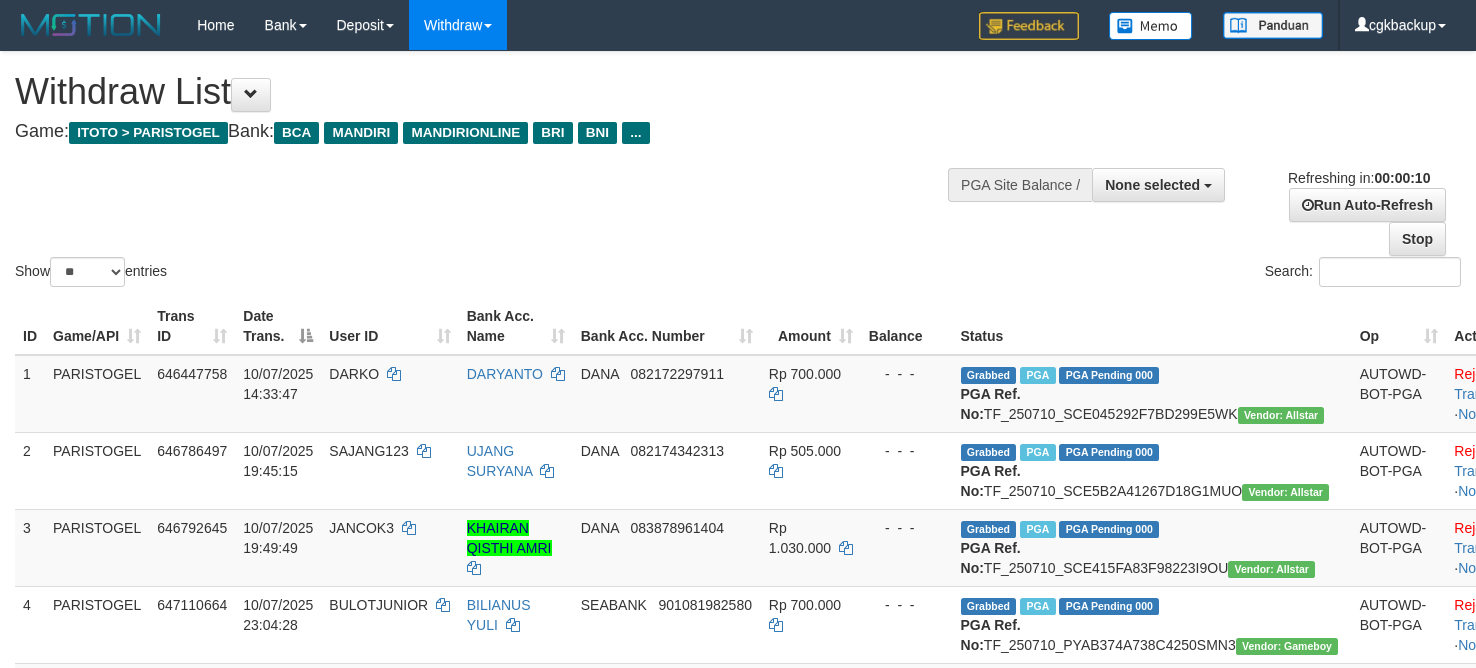 select 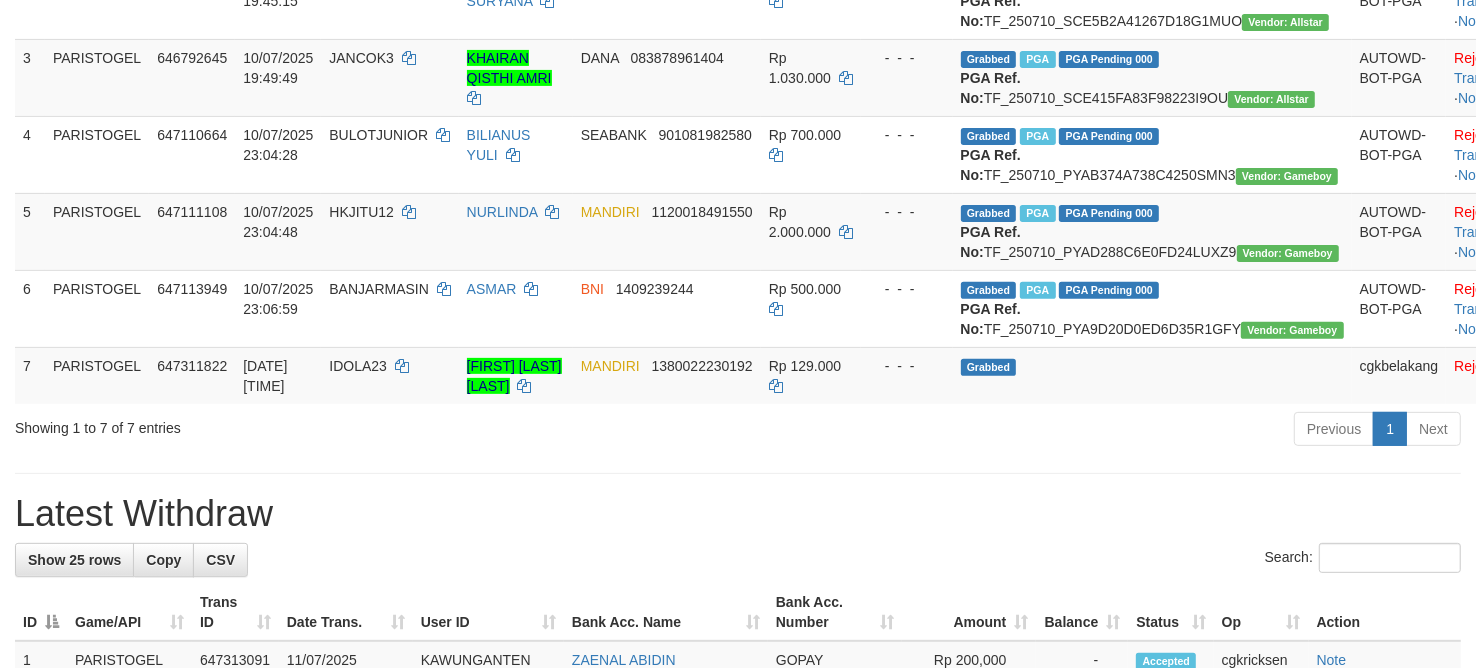 scroll, scrollTop: 395, scrollLeft: 0, axis: vertical 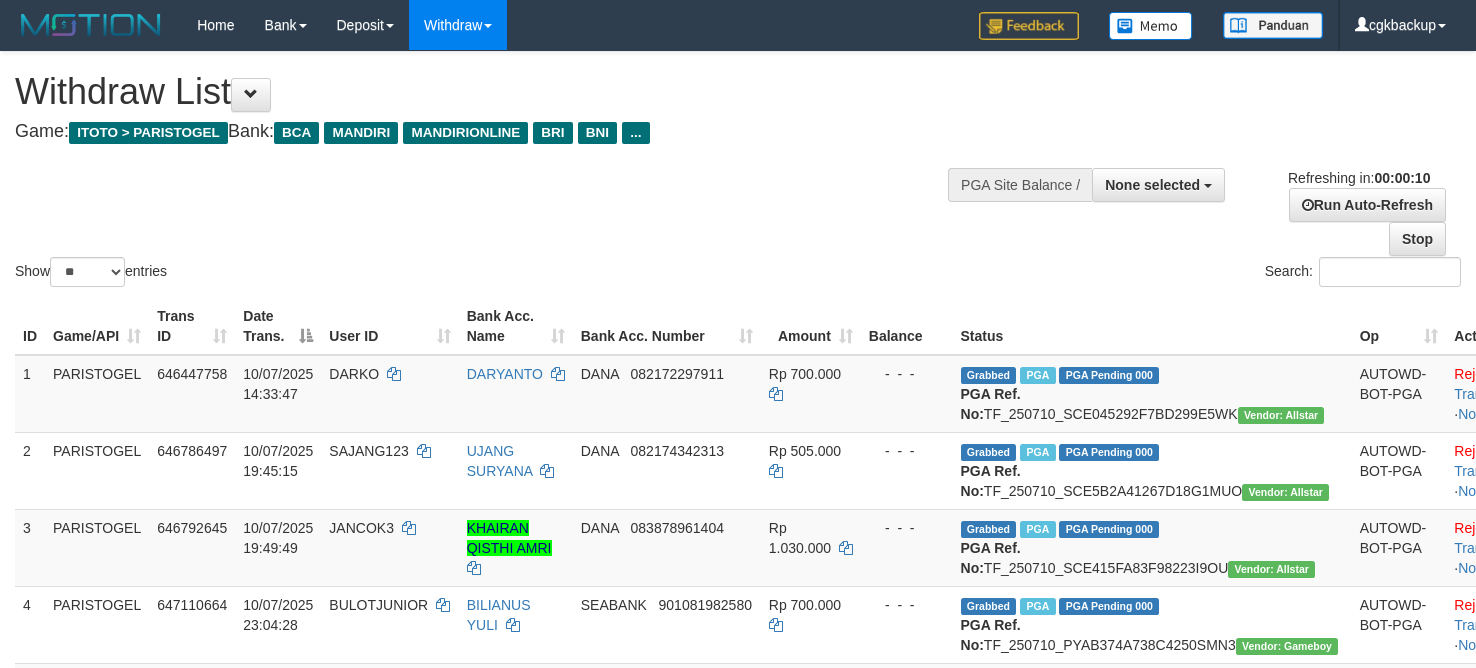 select 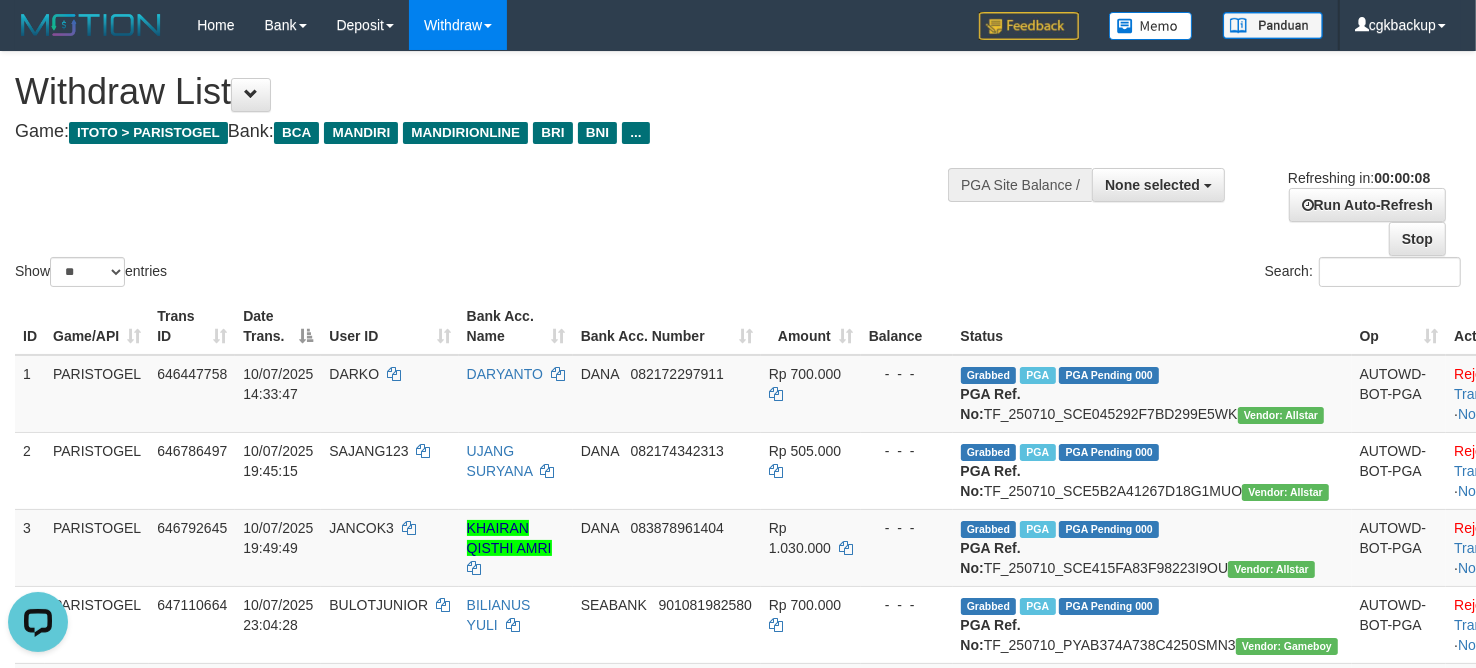 scroll, scrollTop: 0, scrollLeft: 0, axis: both 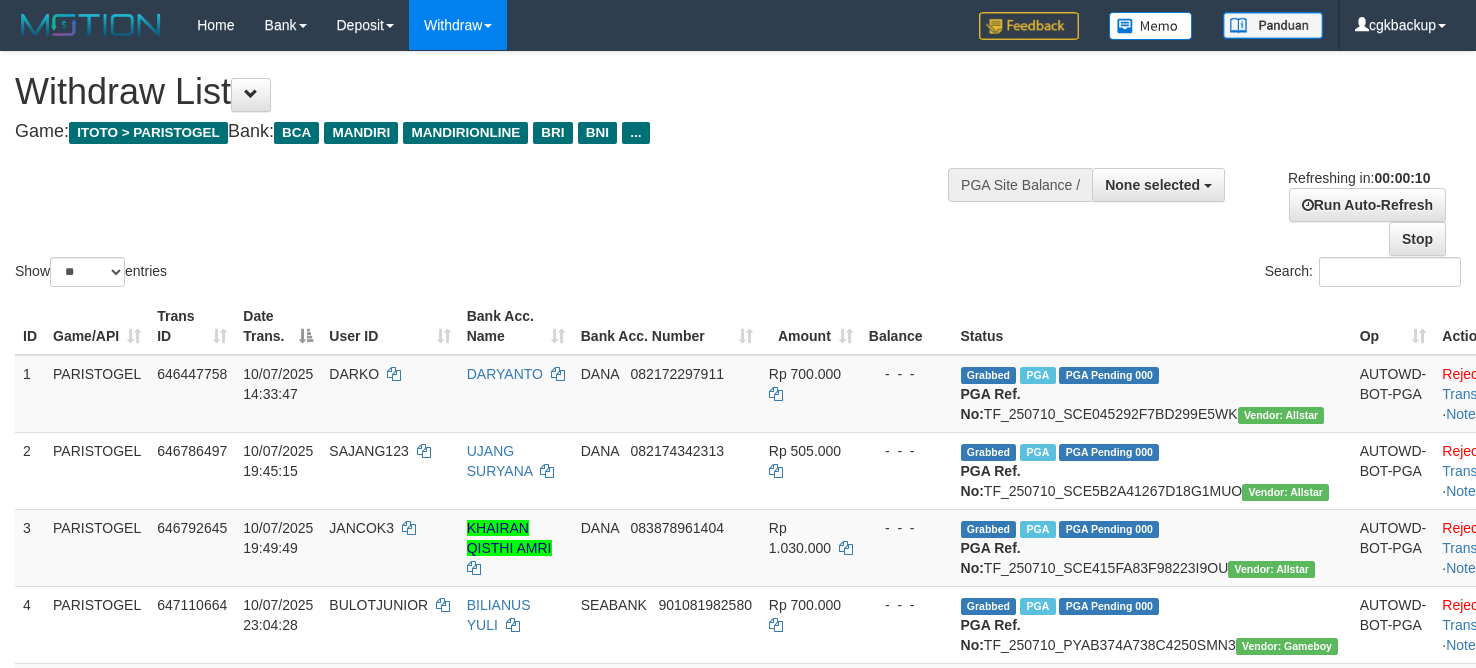 select 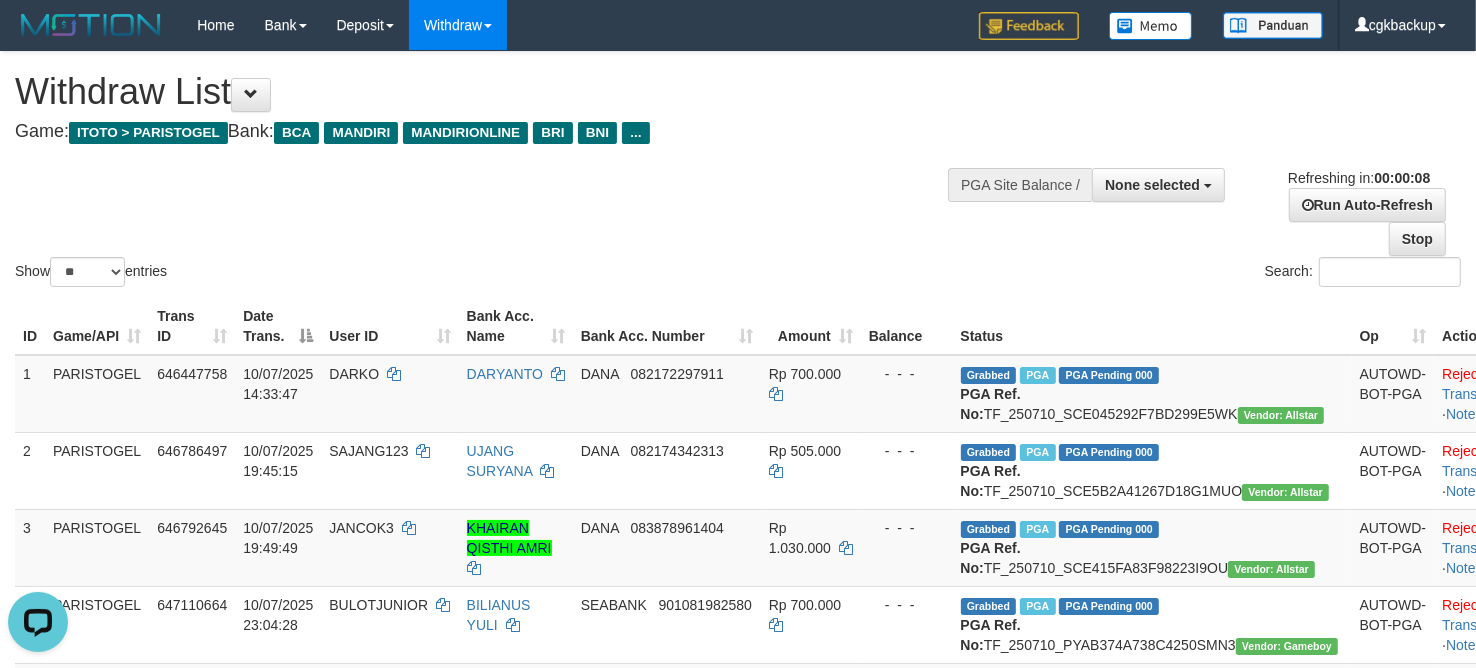 scroll, scrollTop: 0, scrollLeft: 0, axis: both 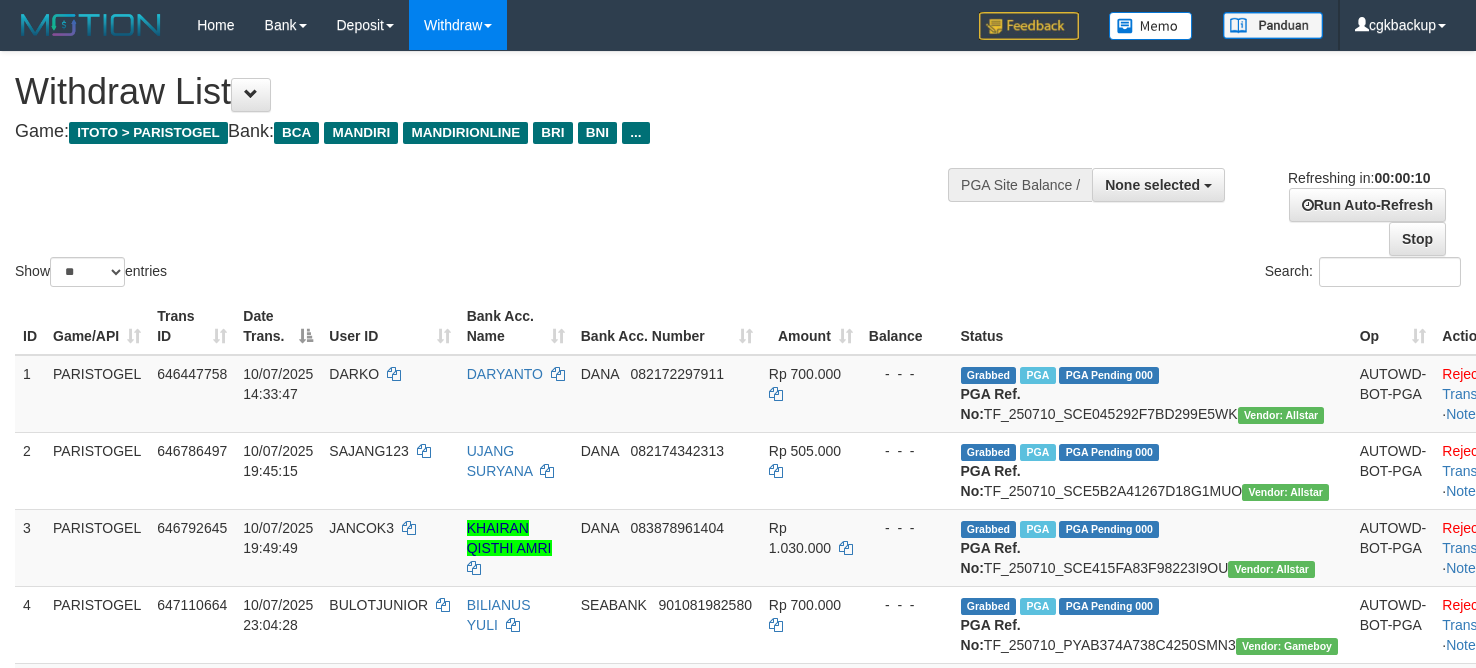 select 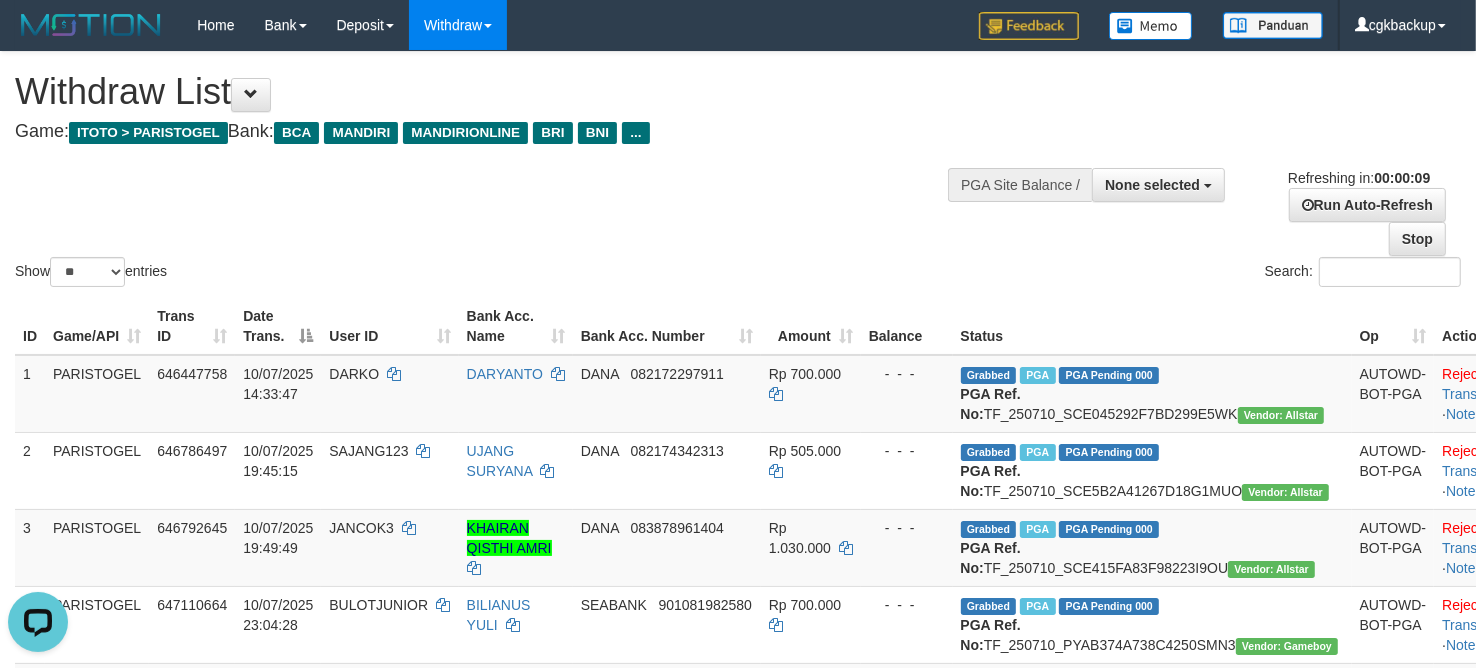 scroll, scrollTop: 0, scrollLeft: 0, axis: both 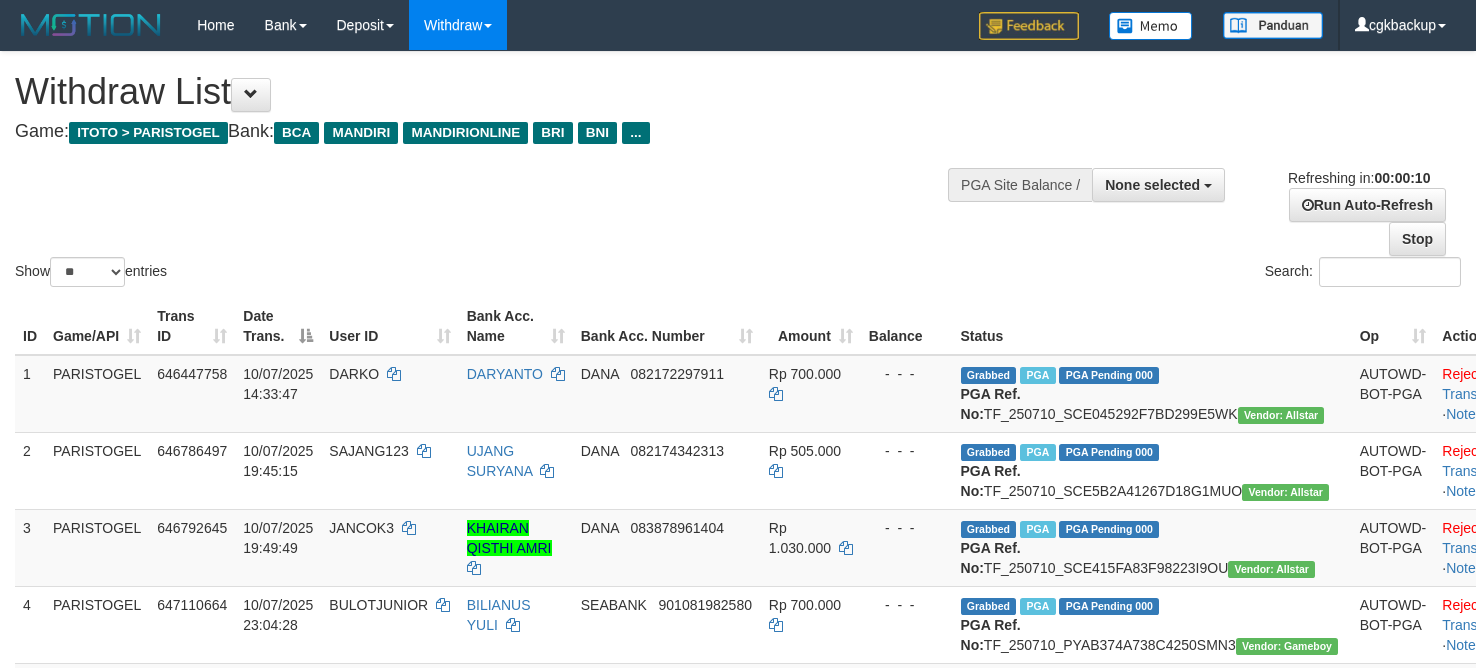 select 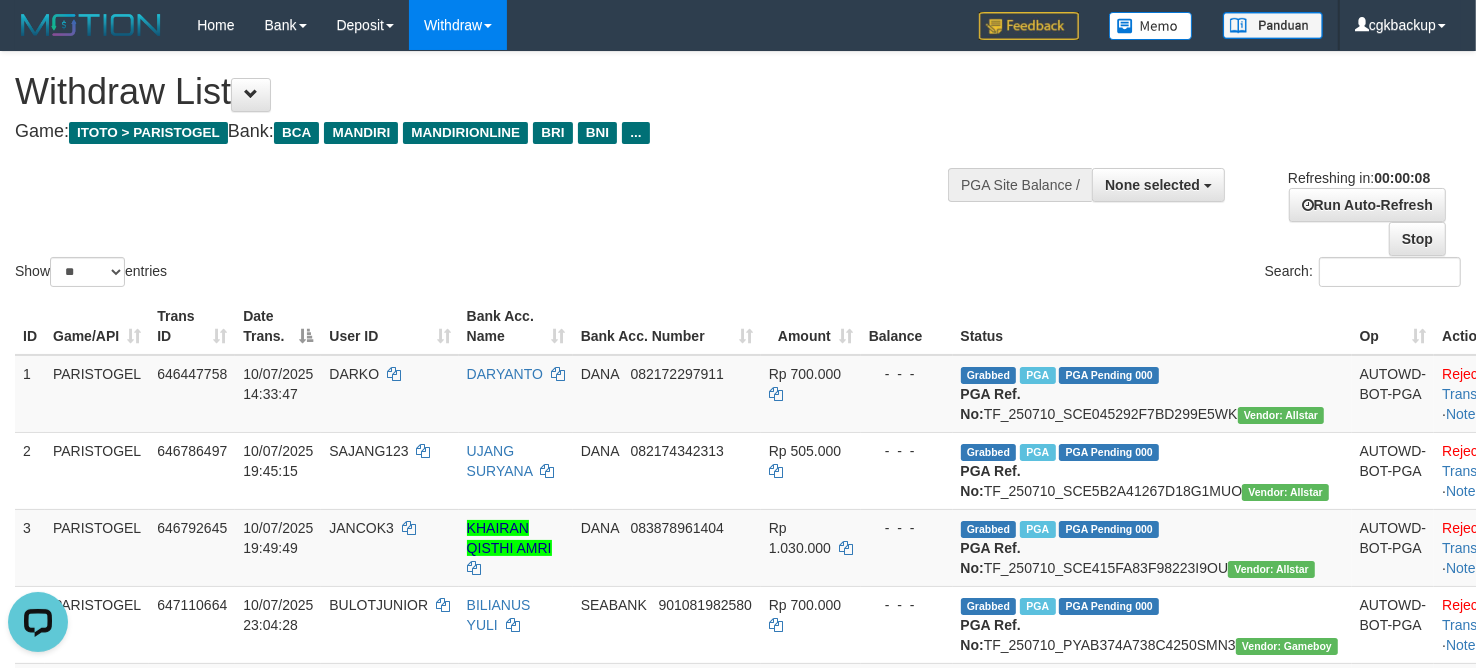 scroll, scrollTop: 0, scrollLeft: 0, axis: both 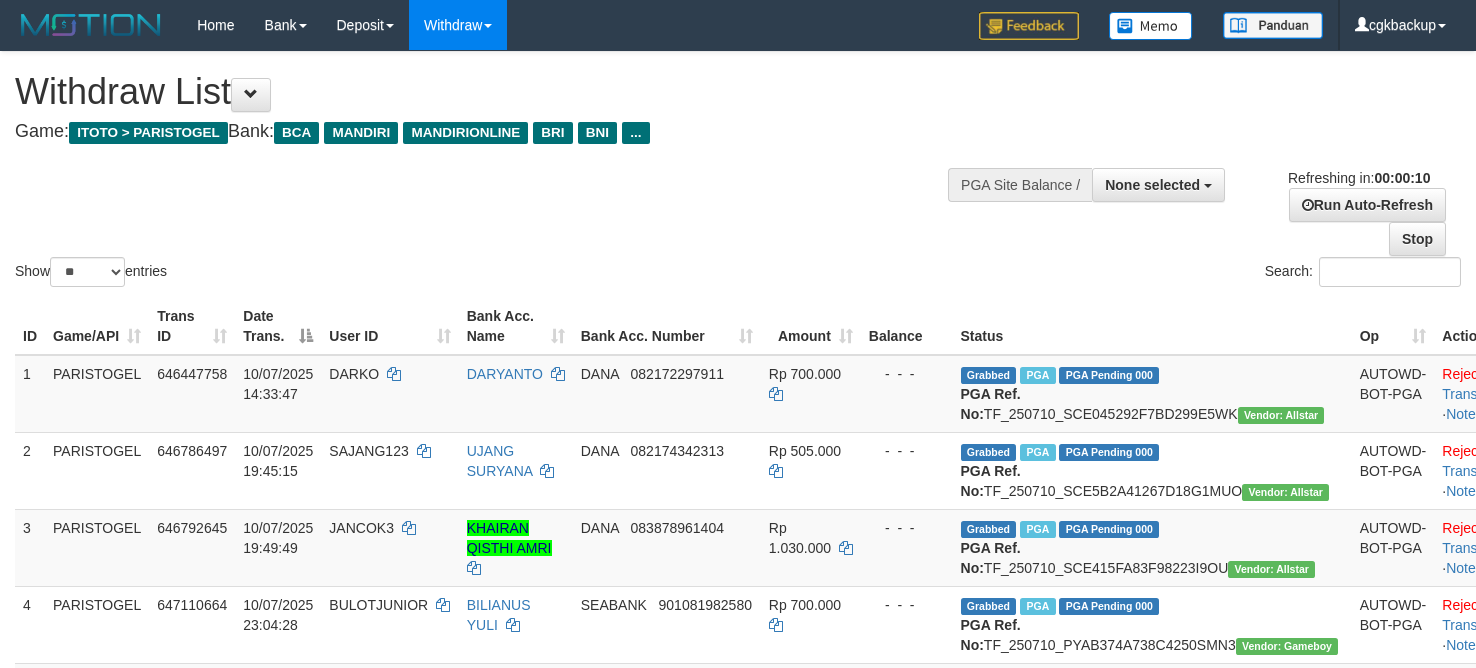 select 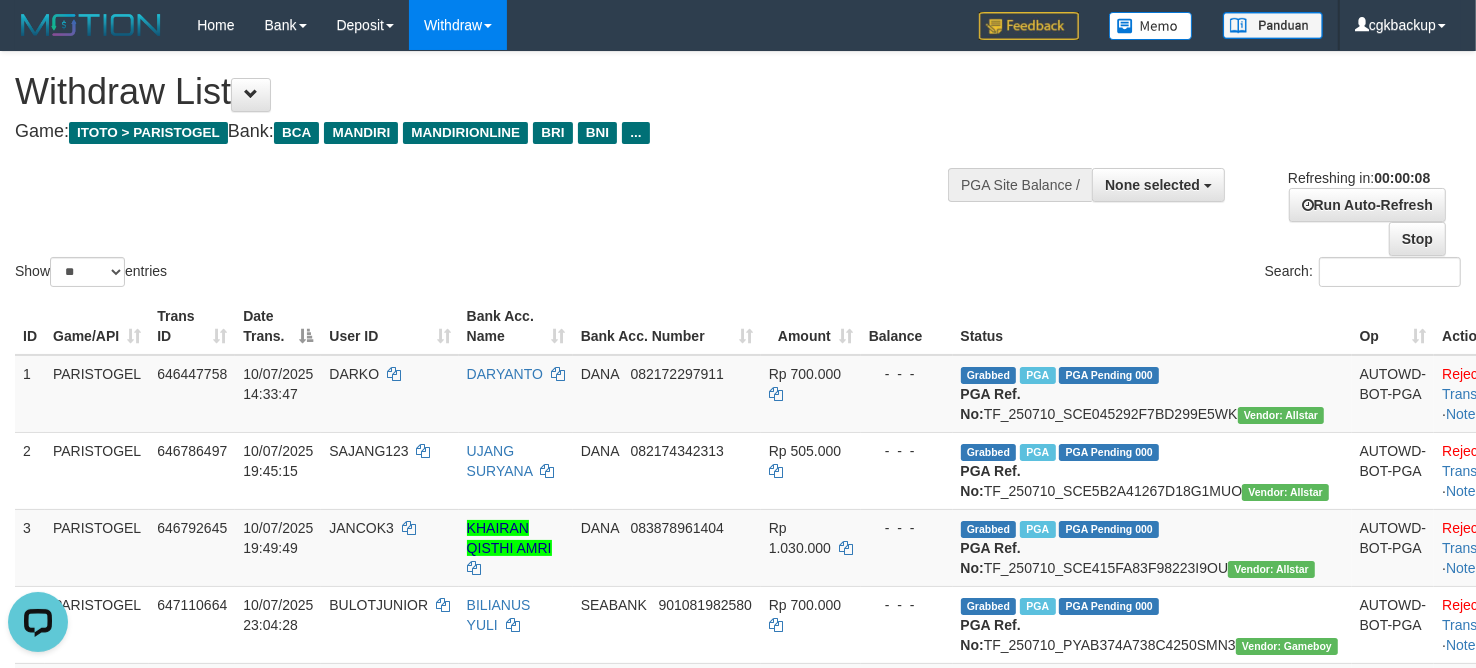scroll, scrollTop: 0, scrollLeft: 0, axis: both 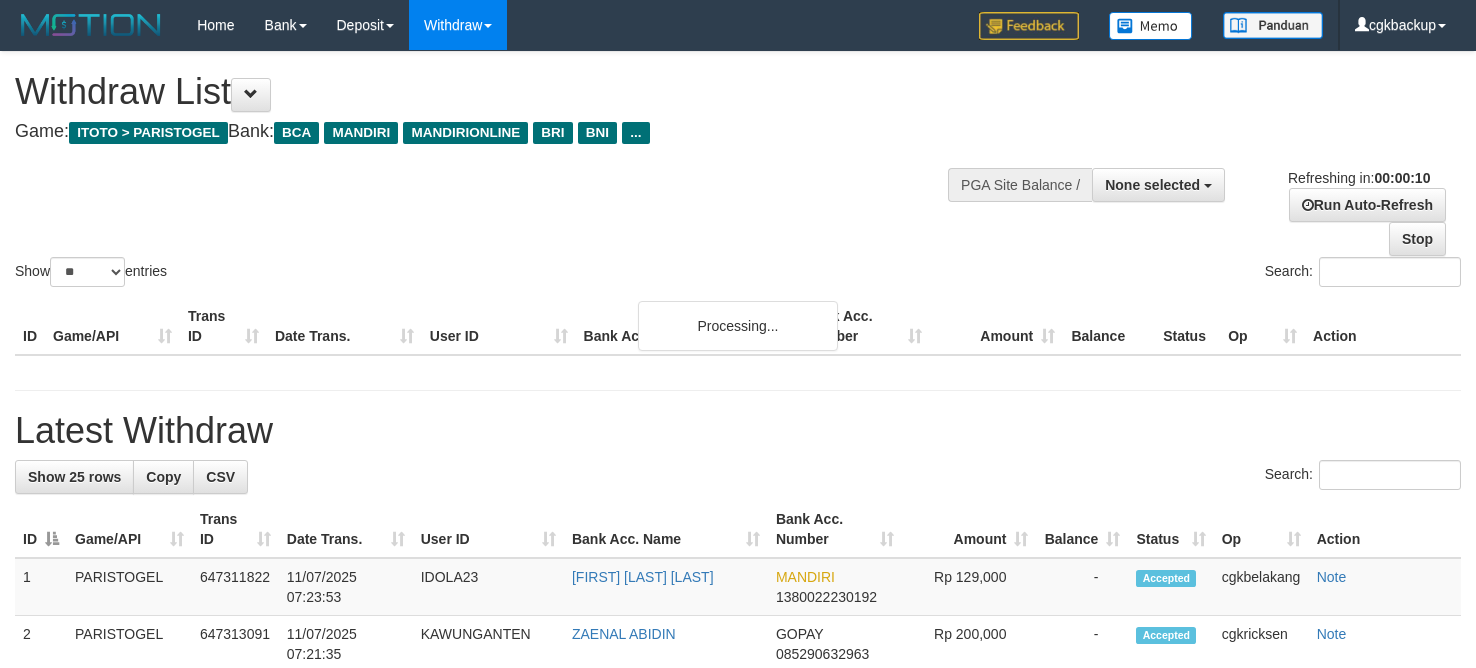 select 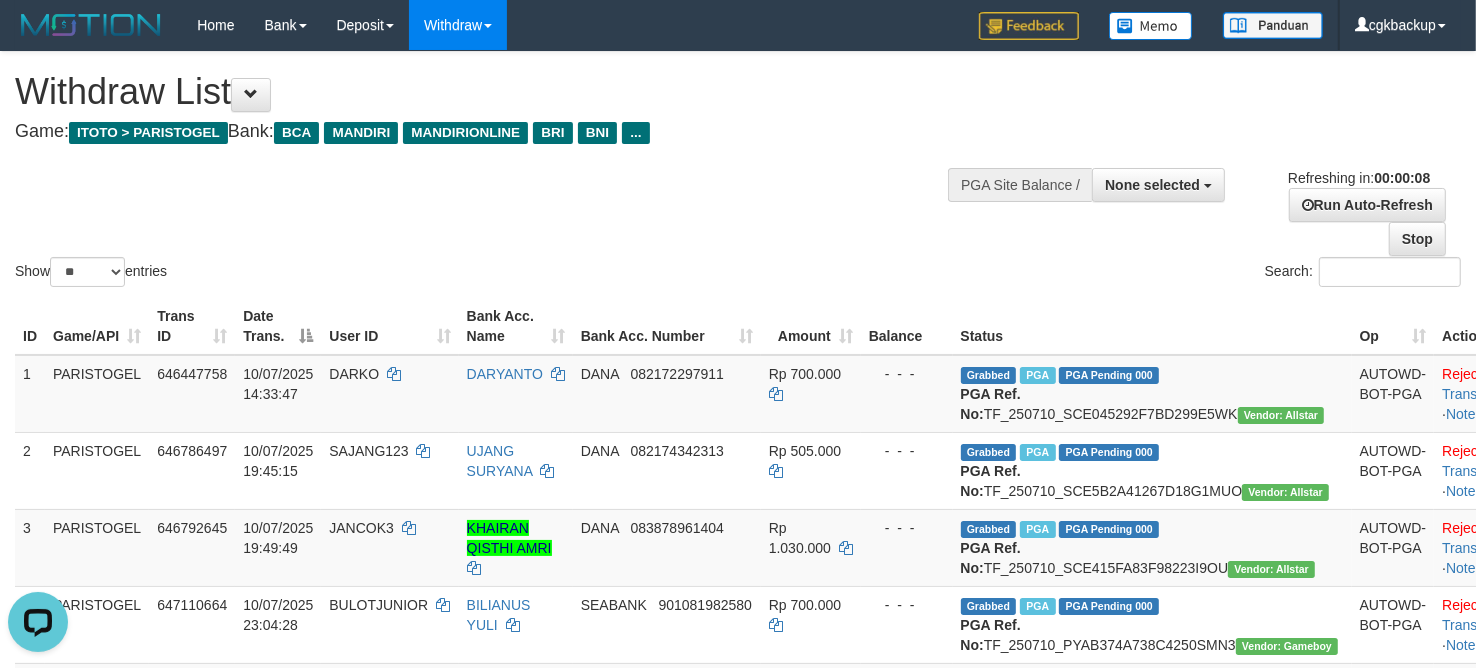 scroll, scrollTop: 0, scrollLeft: 0, axis: both 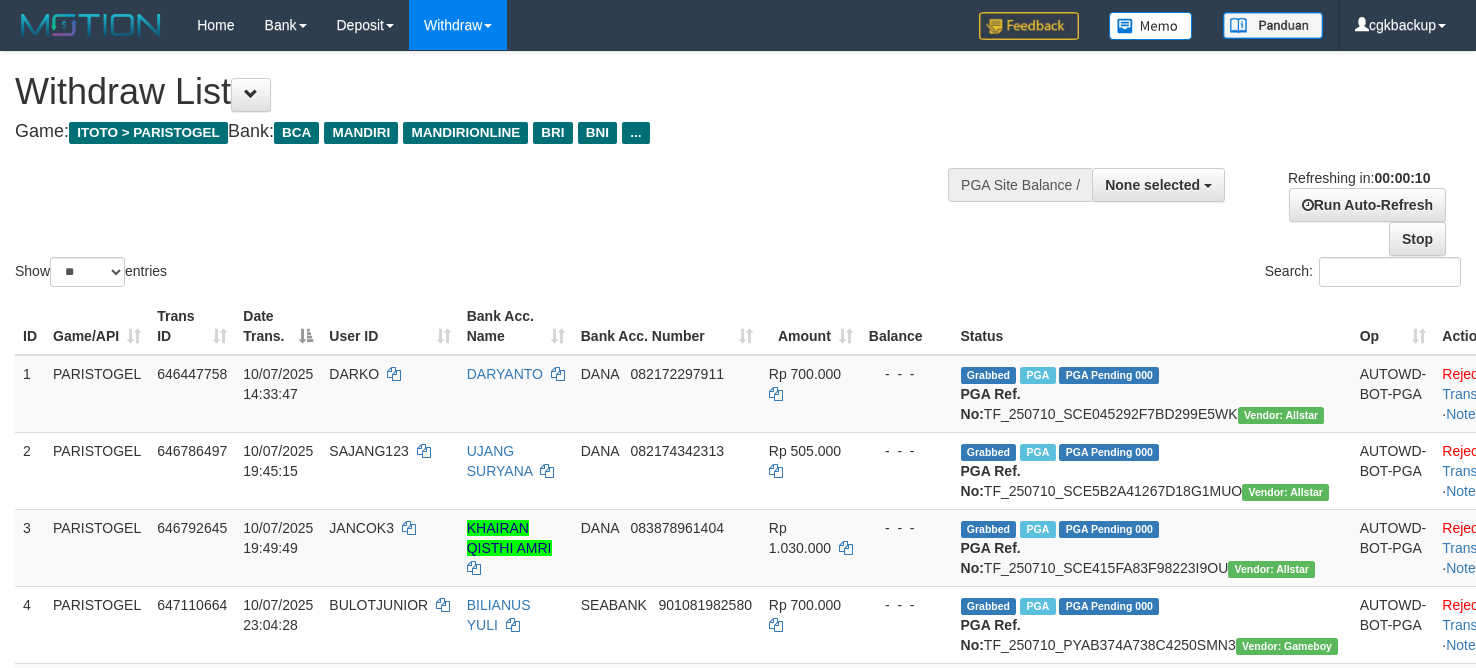 select 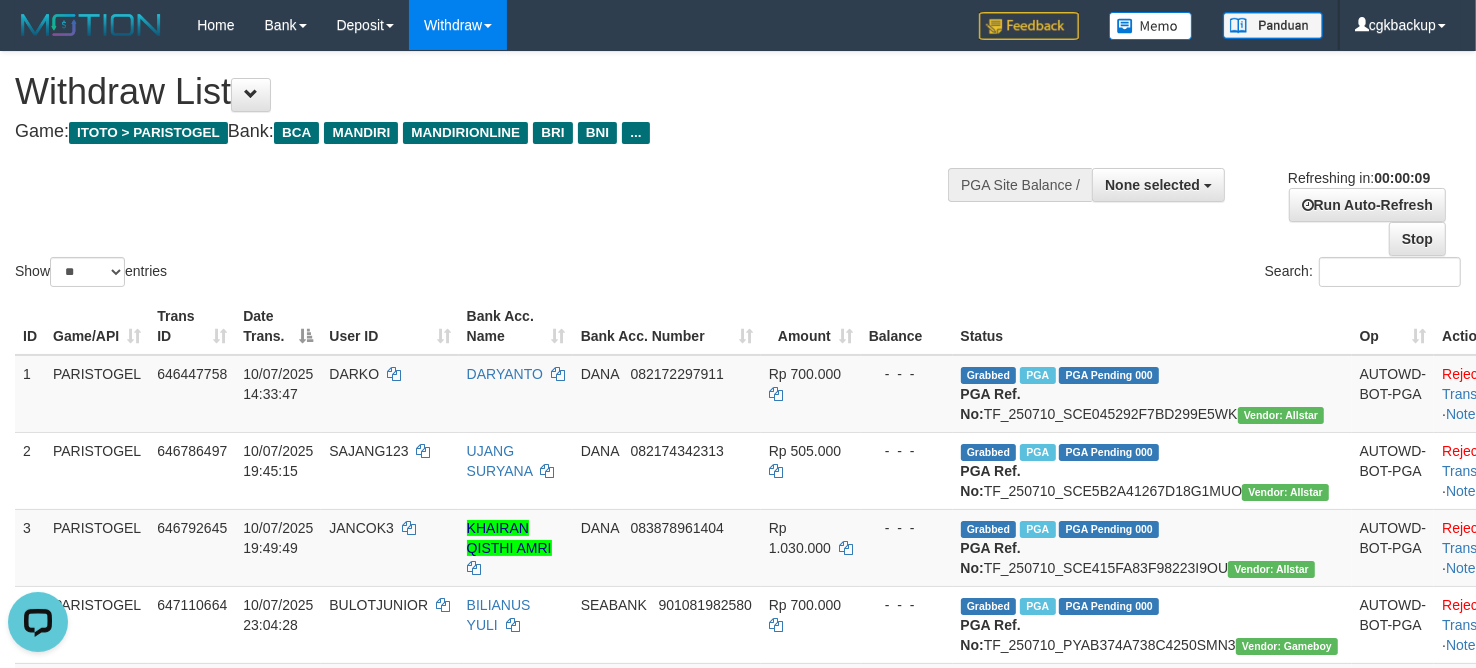 scroll, scrollTop: 0, scrollLeft: 0, axis: both 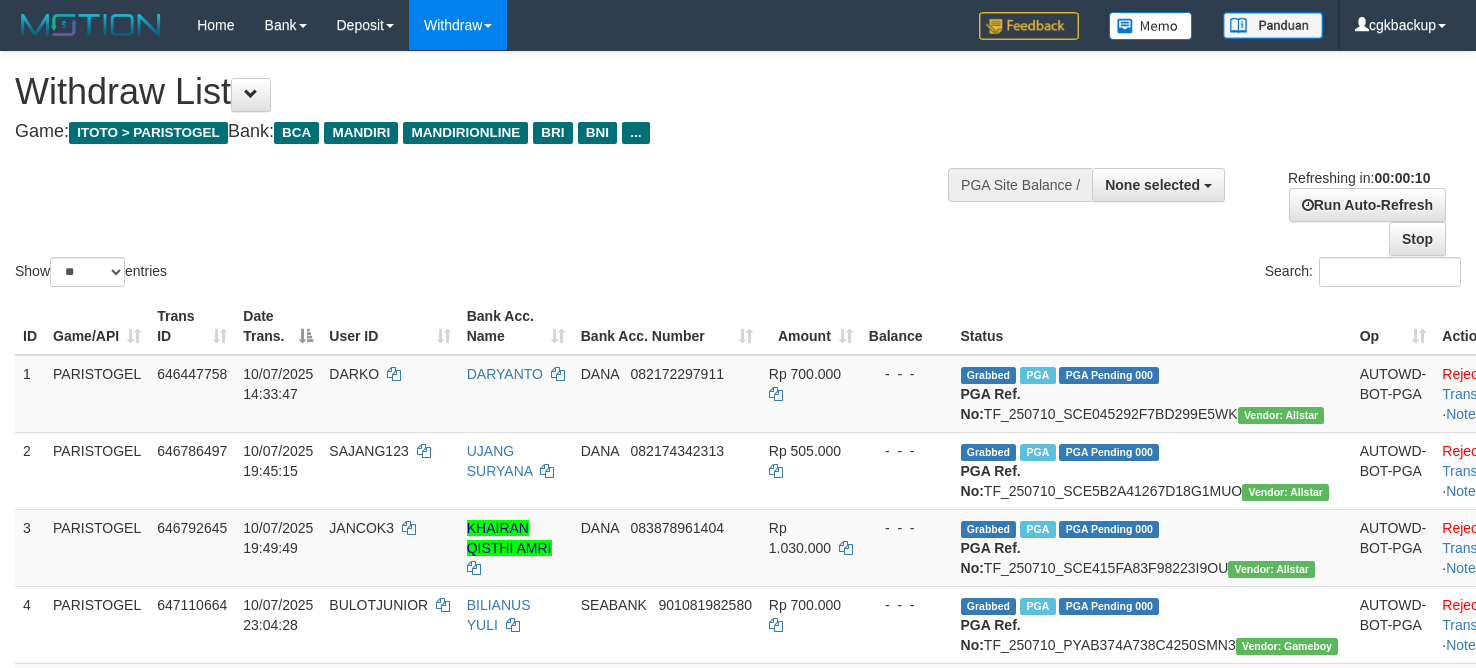select 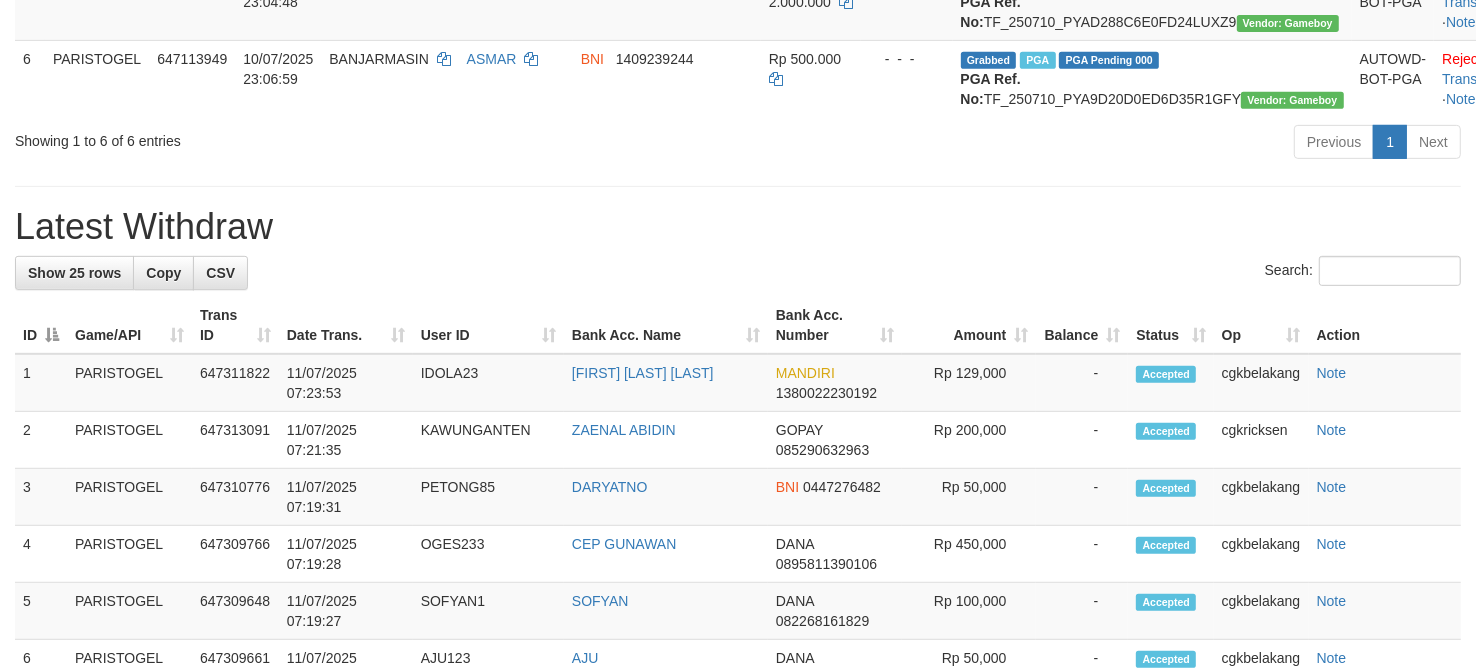 scroll, scrollTop: 625, scrollLeft: 0, axis: vertical 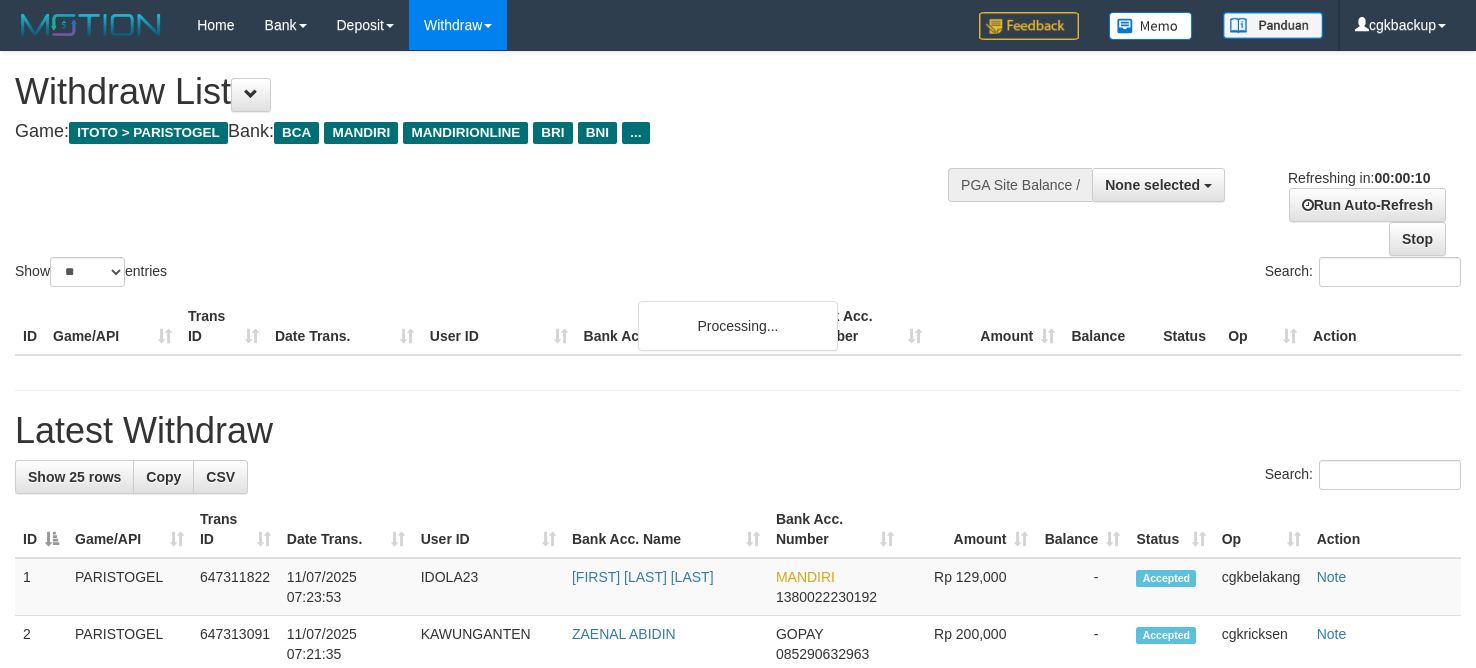 select 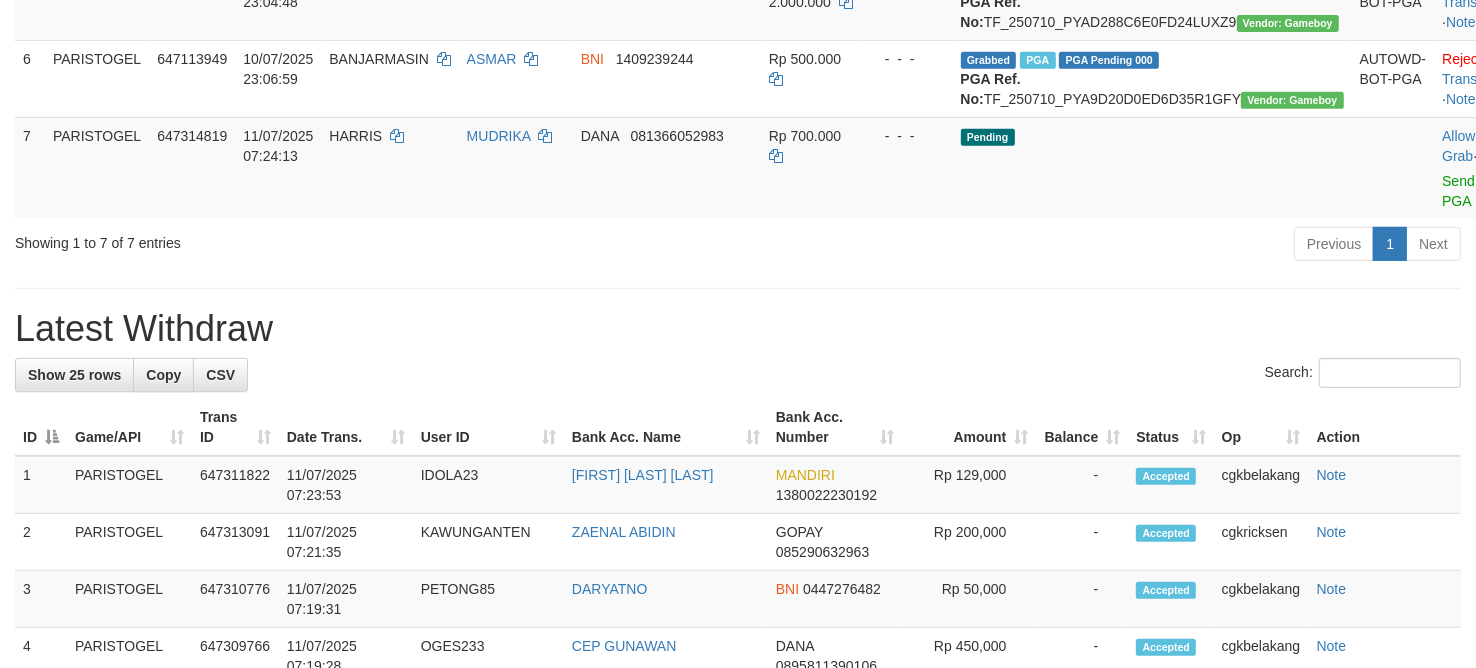 scroll, scrollTop: 625, scrollLeft: 0, axis: vertical 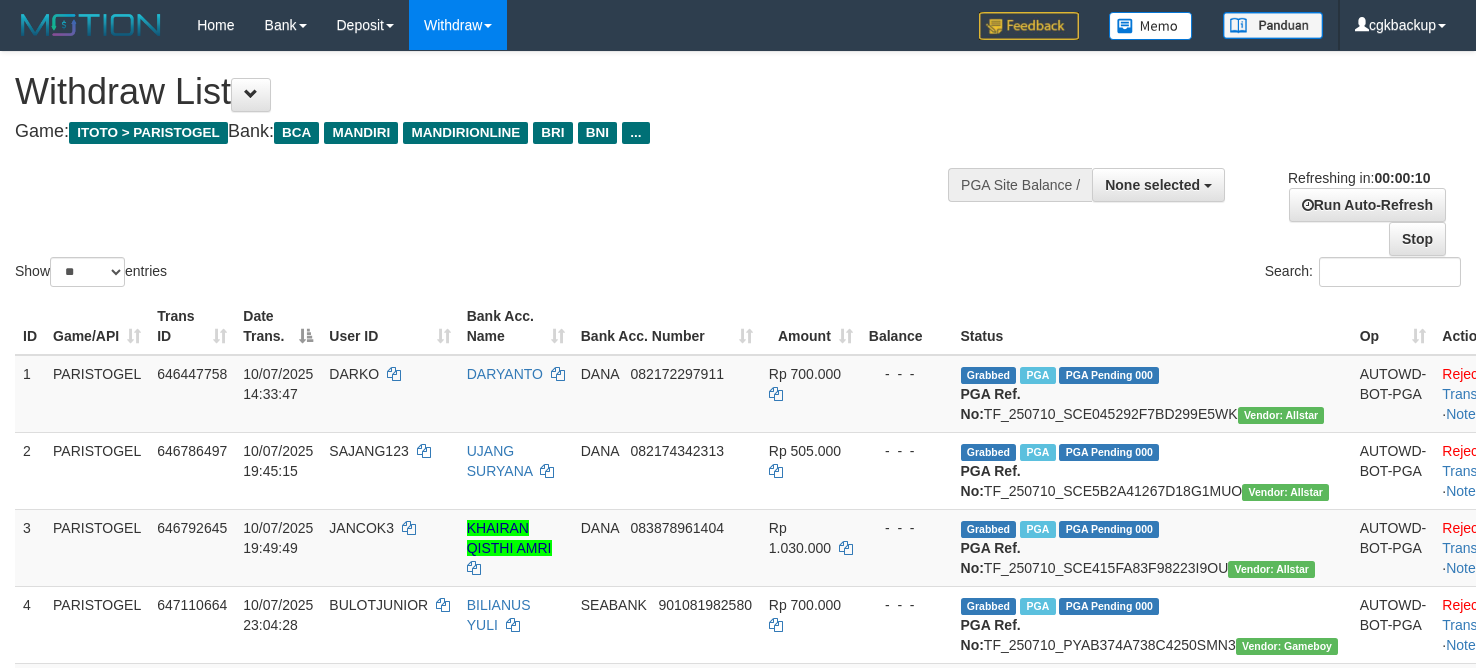 select 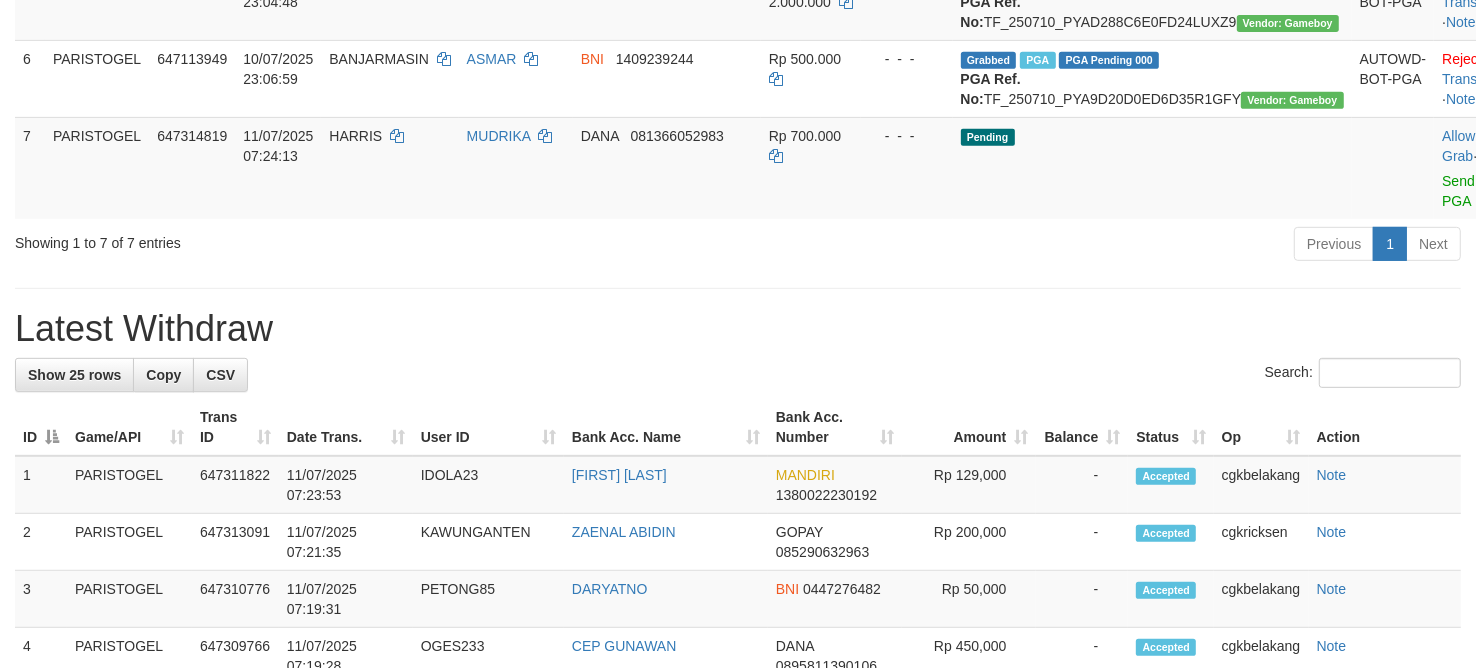 scroll, scrollTop: 625, scrollLeft: 0, axis: vertical 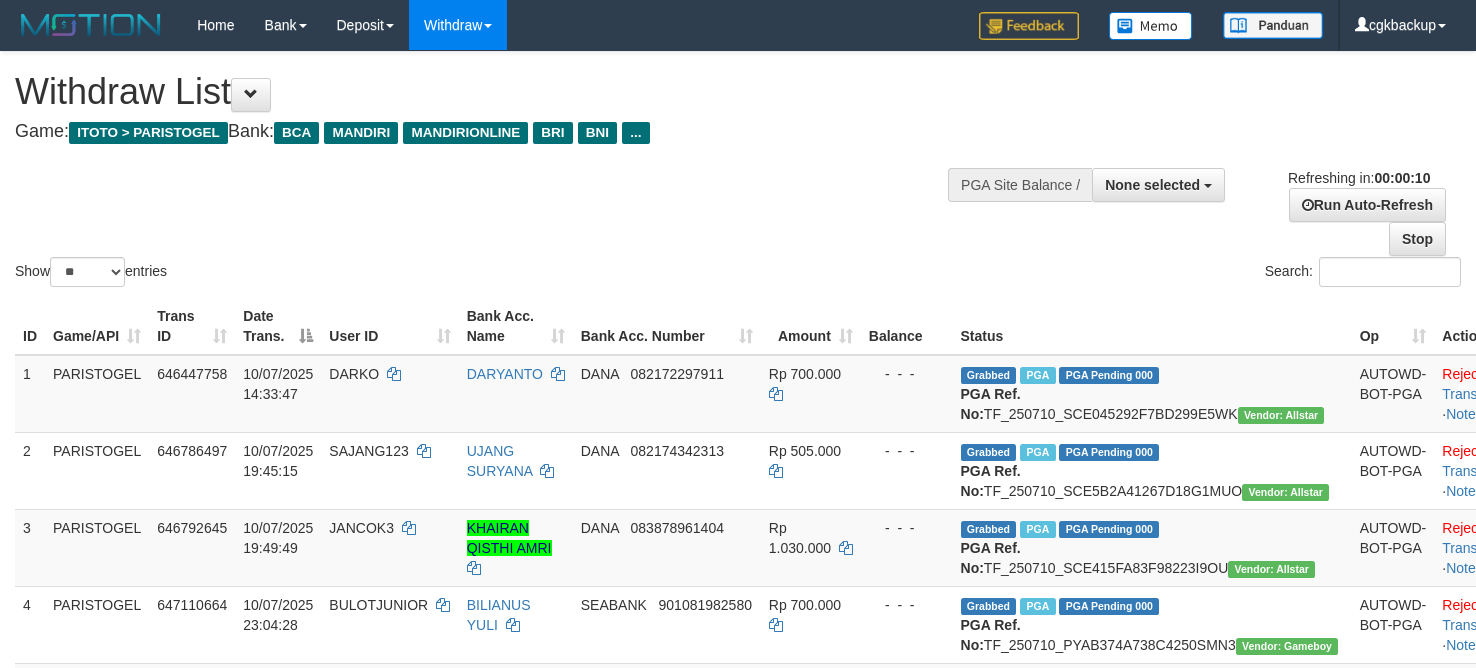 select 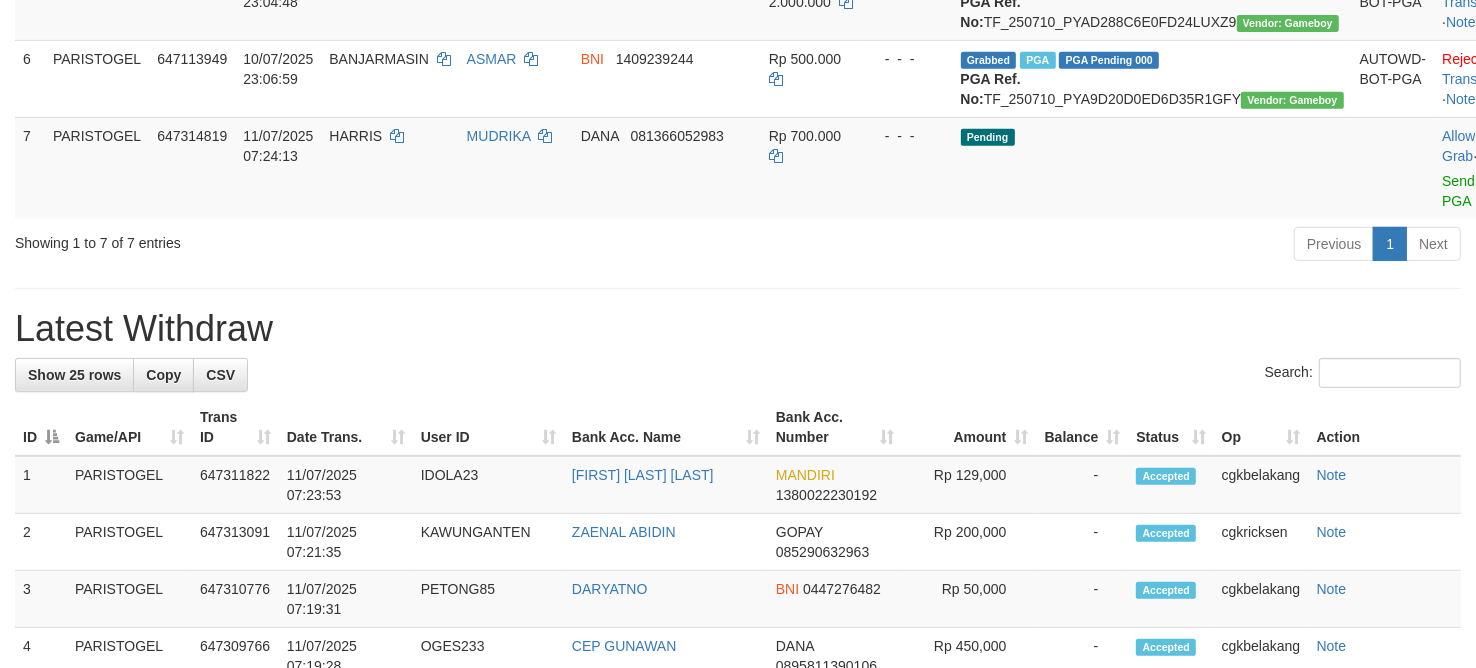 scroll, scrollTop: 625, scrollLeft: 0, axis: vertical 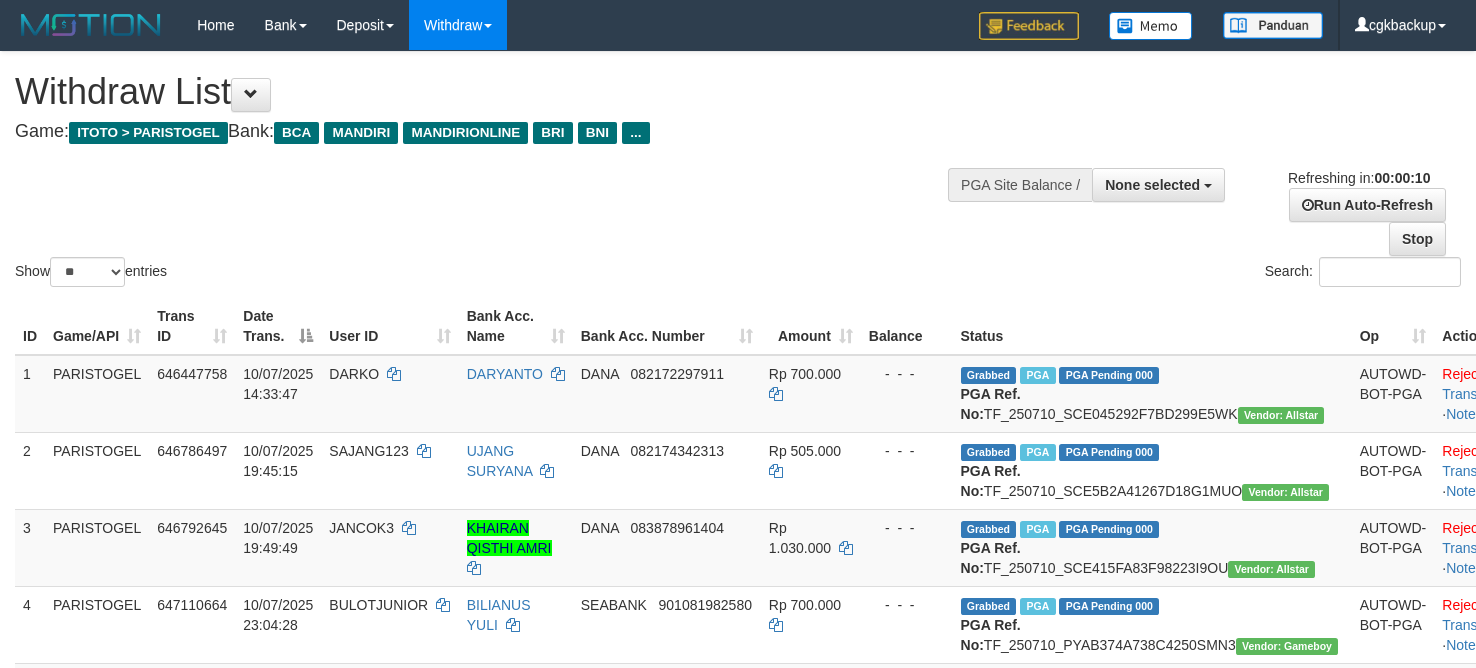 select 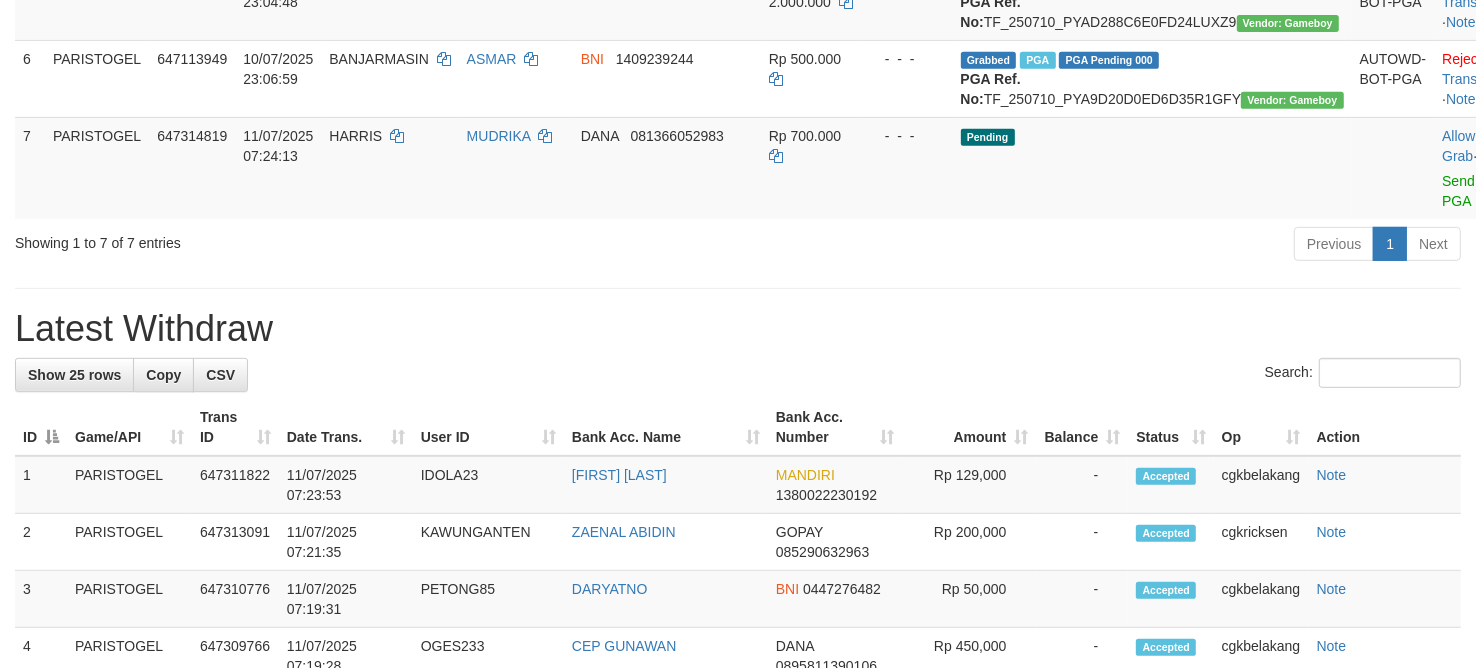 scroll, scrollTop: 625, scrollLeft: 0, axis: vertical 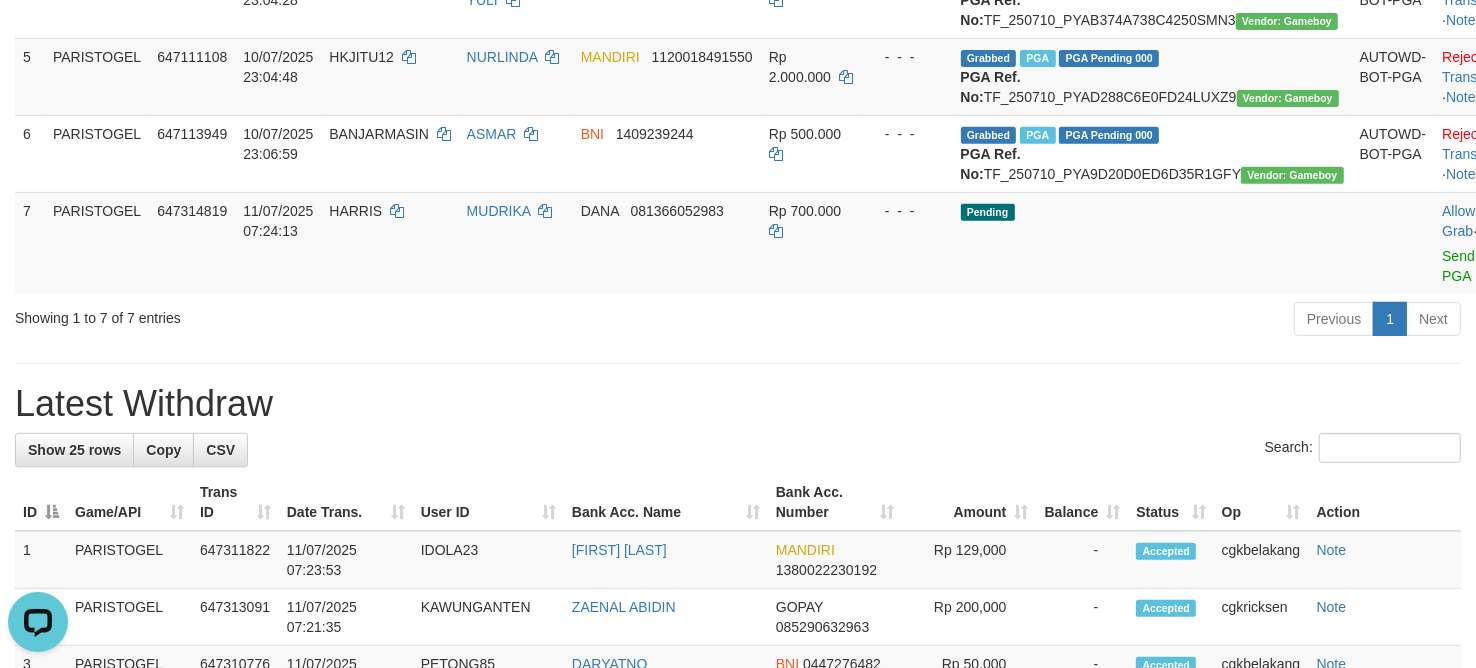 click on "Previous 1 Next" at bounding box center [1045, 321] 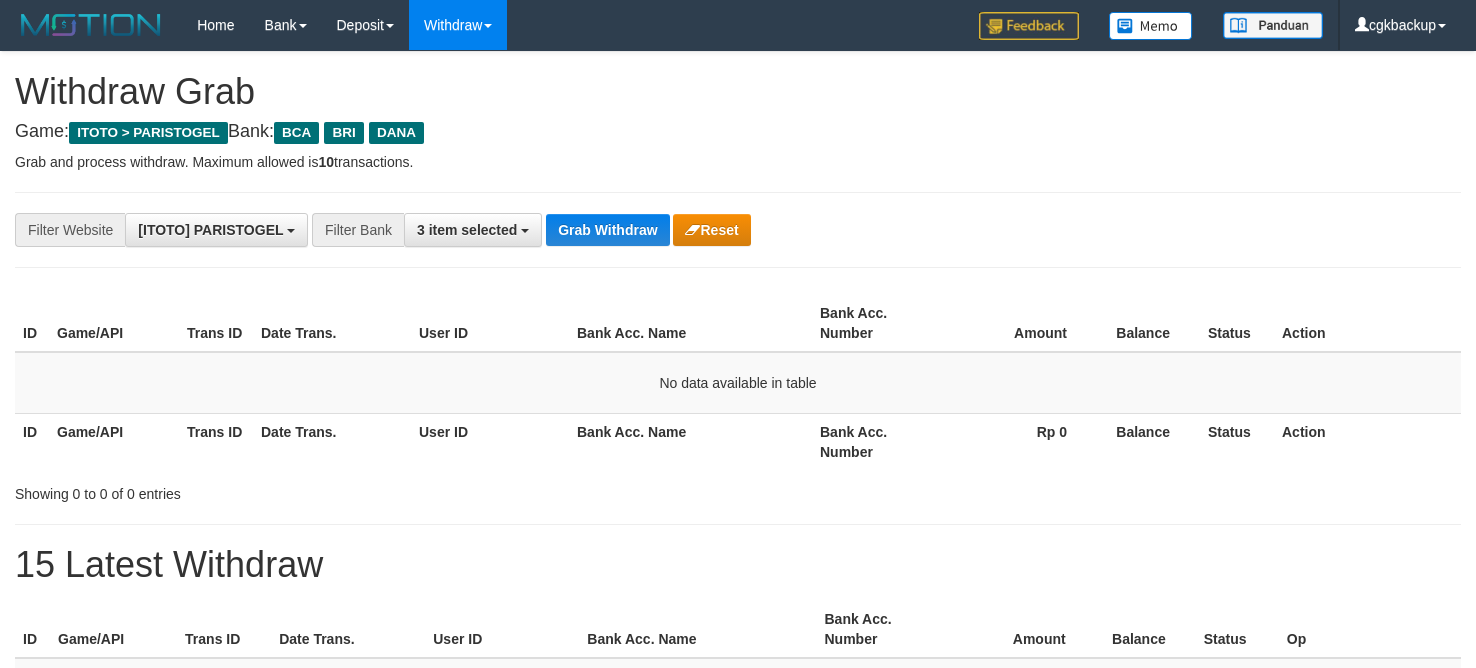 scroll, scrollTop: 0, scrollLeft: 0, axis: both 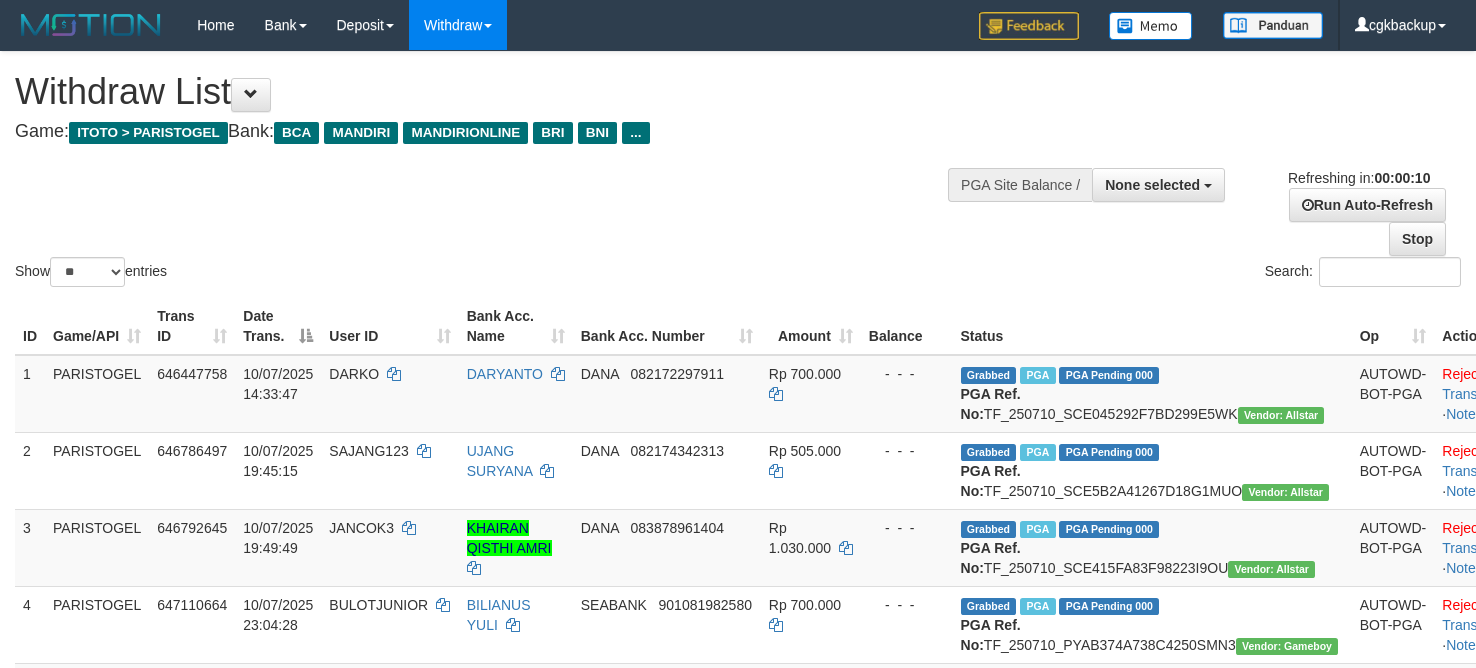 select 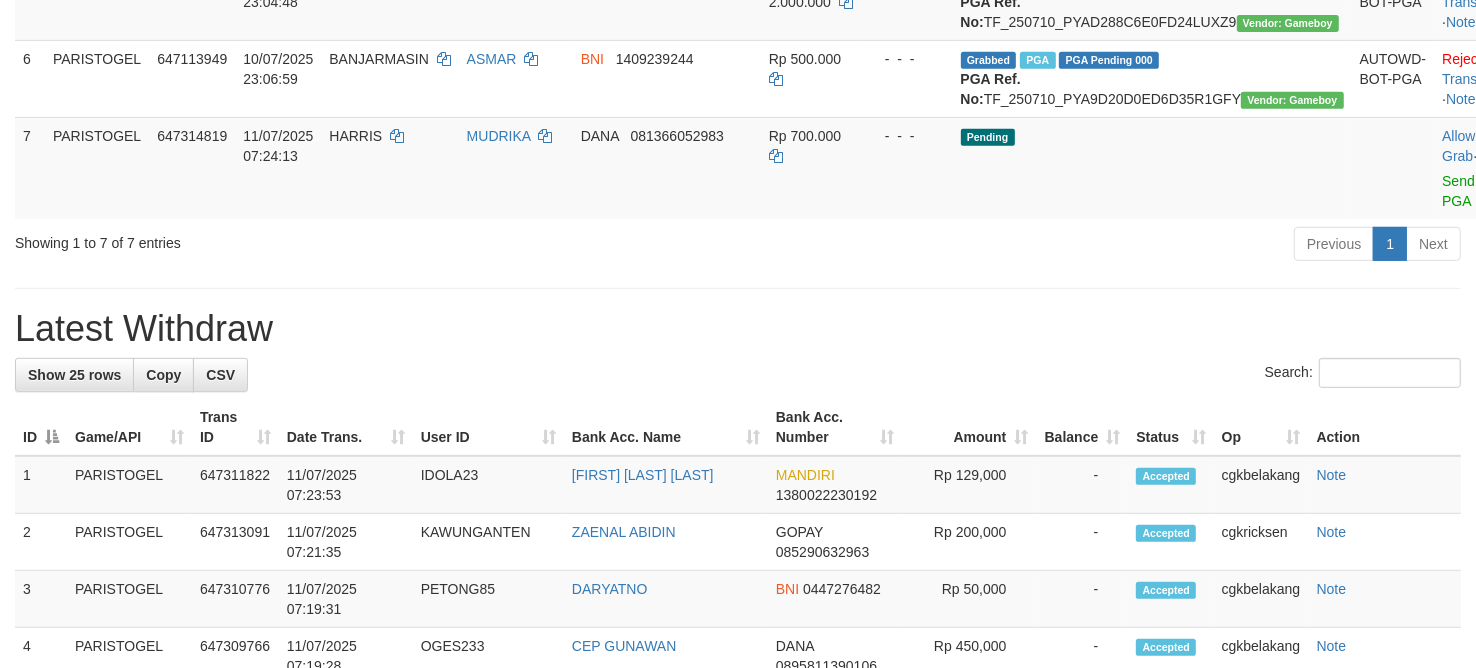 scroll, scrollTop: 625, scrollLeft: 0, axis: vertical 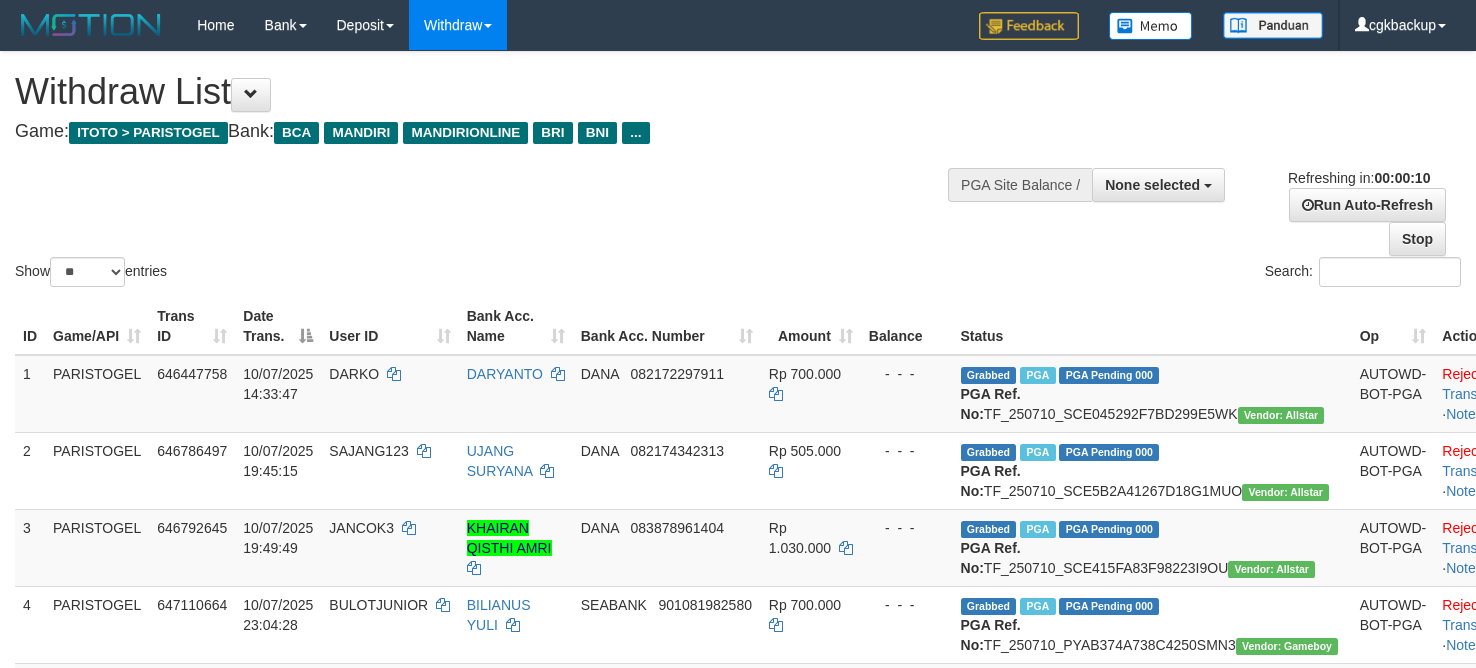 select 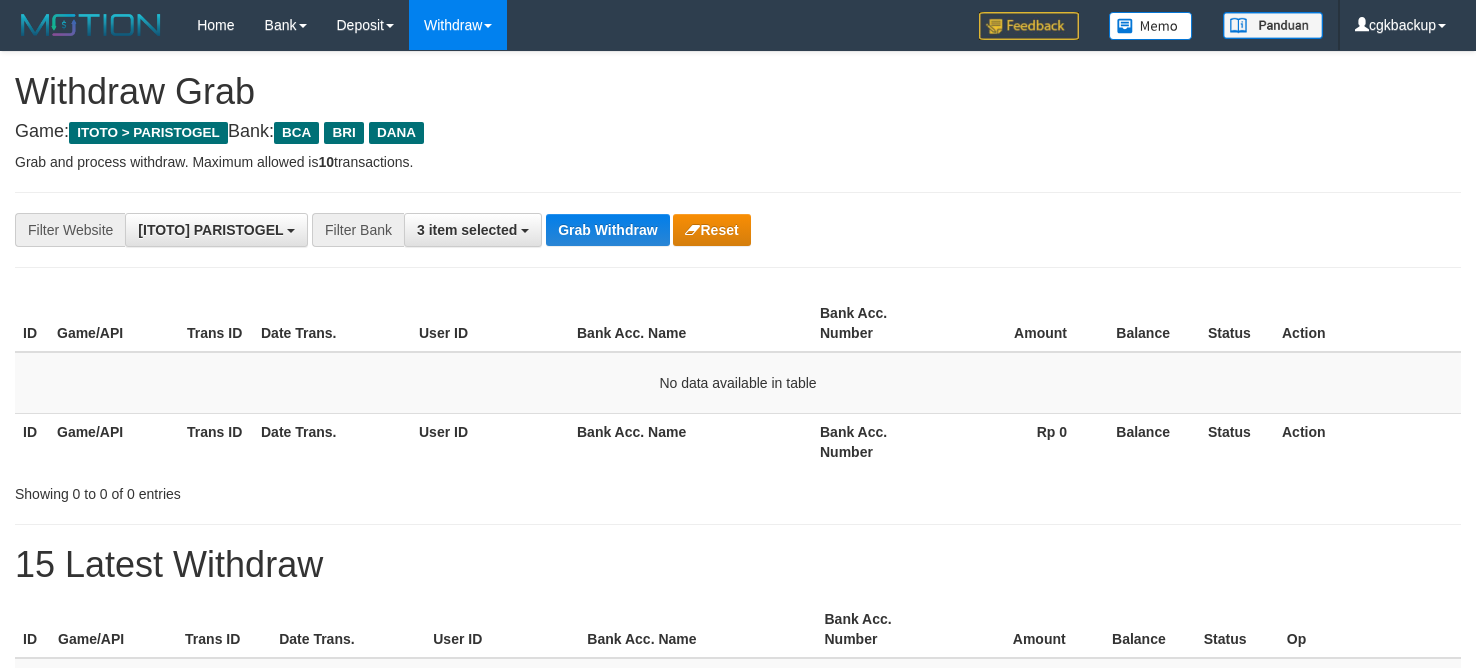 scroll, scrollTop: 0, scrollLeft: 0, axis: both 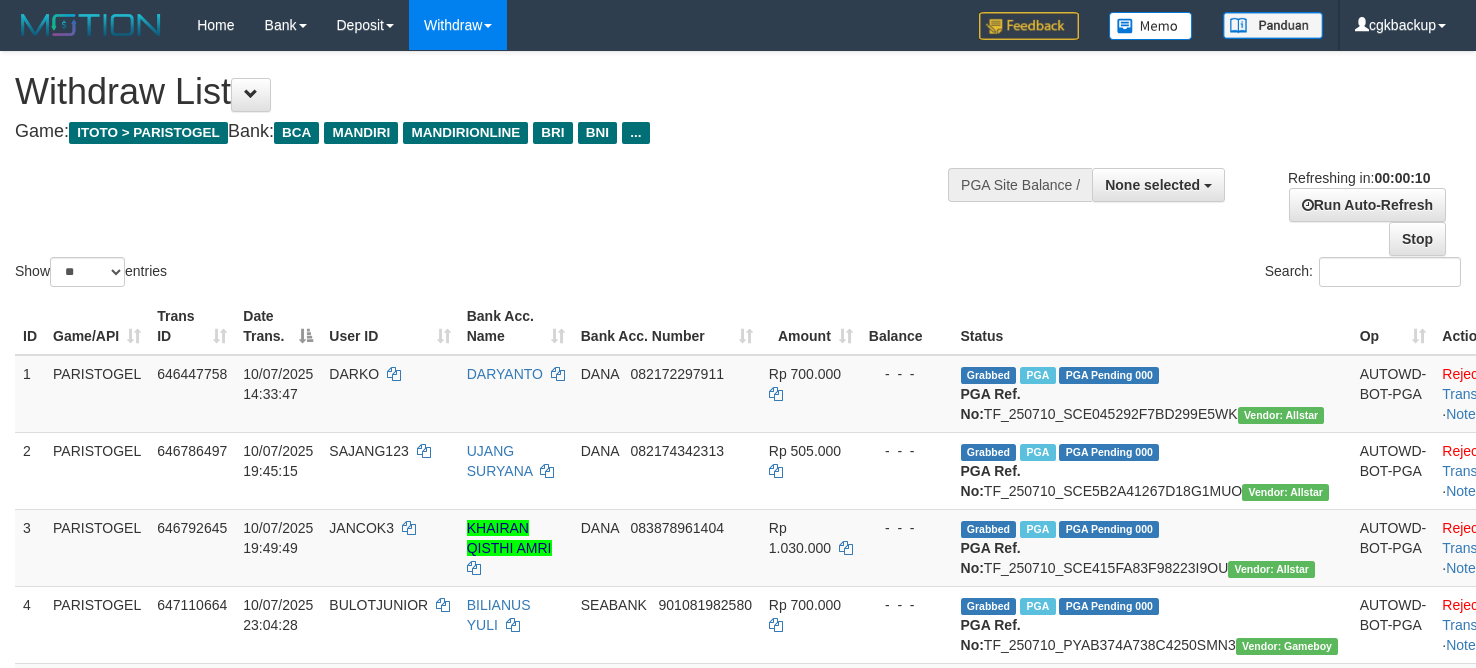 select 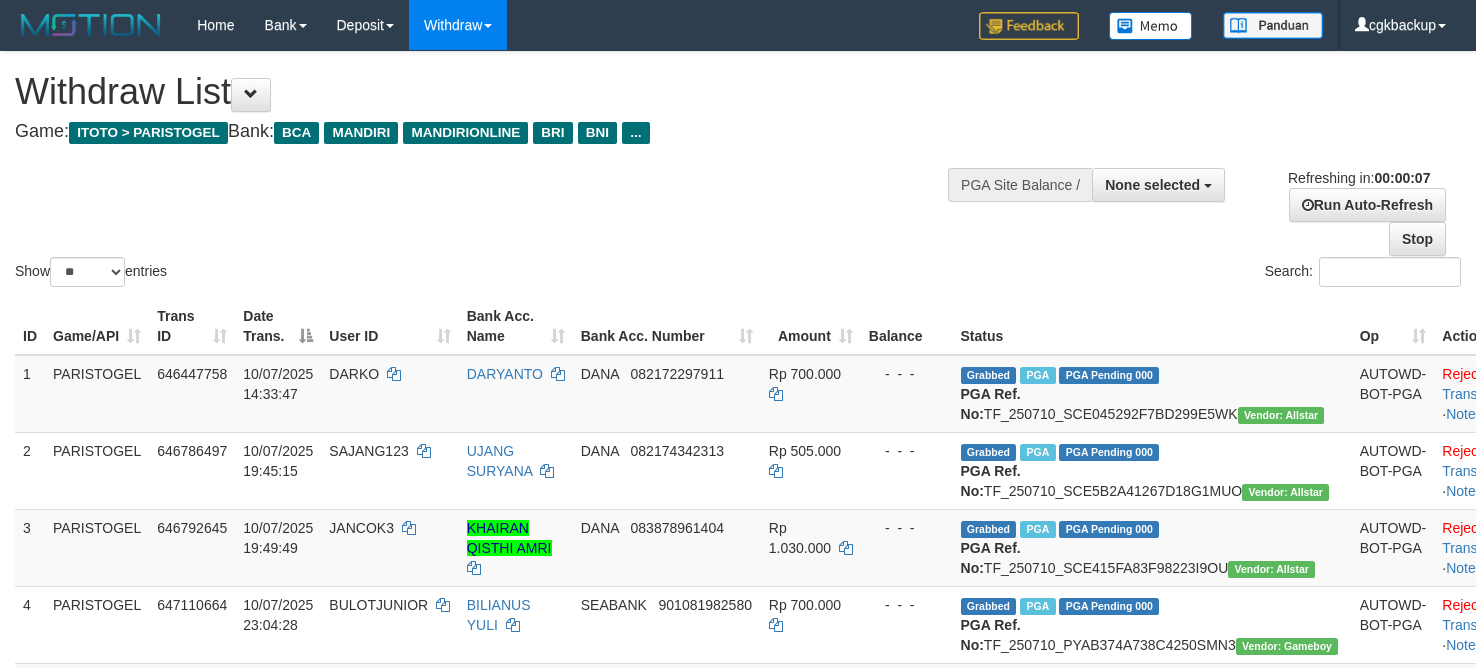 scroll, scrollTop: 625, scrollLeft: 0, axis: vertical 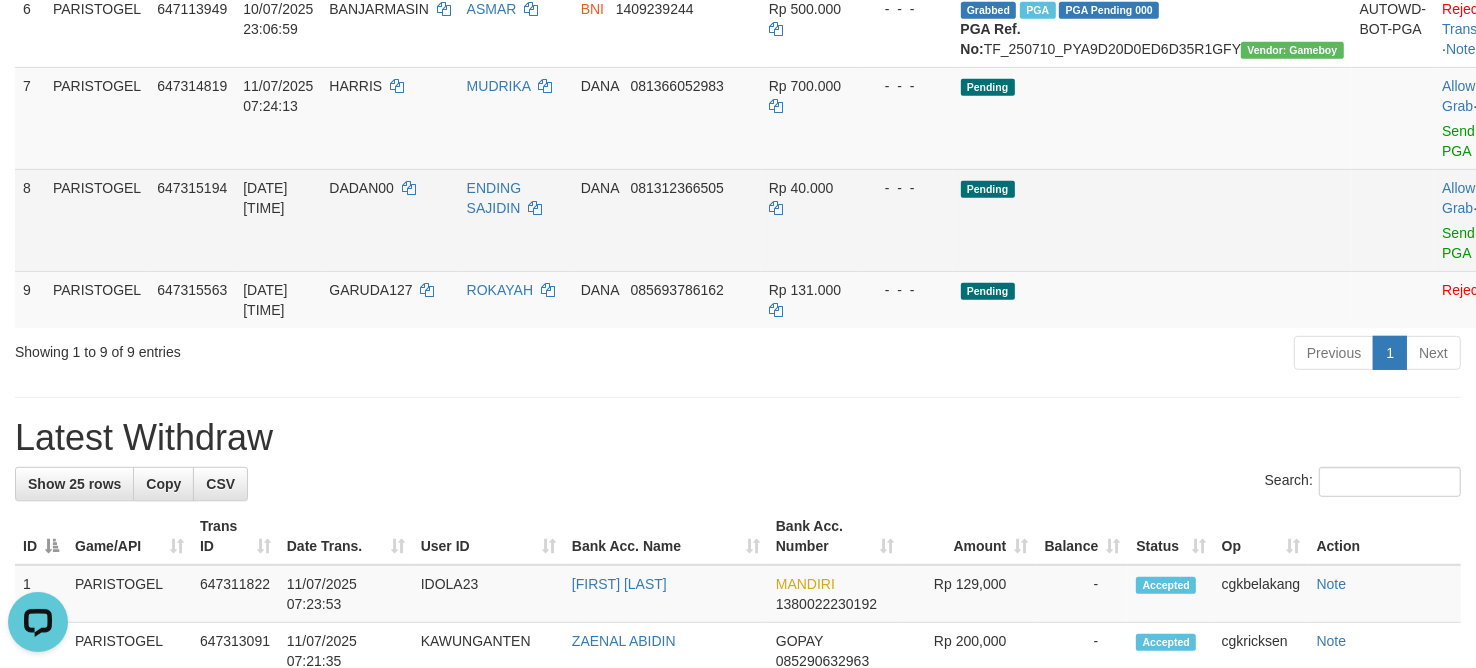 click on "Allow Grab   ·    Reject Send PGA     ·    Note" at bounding box center (1483, 220) 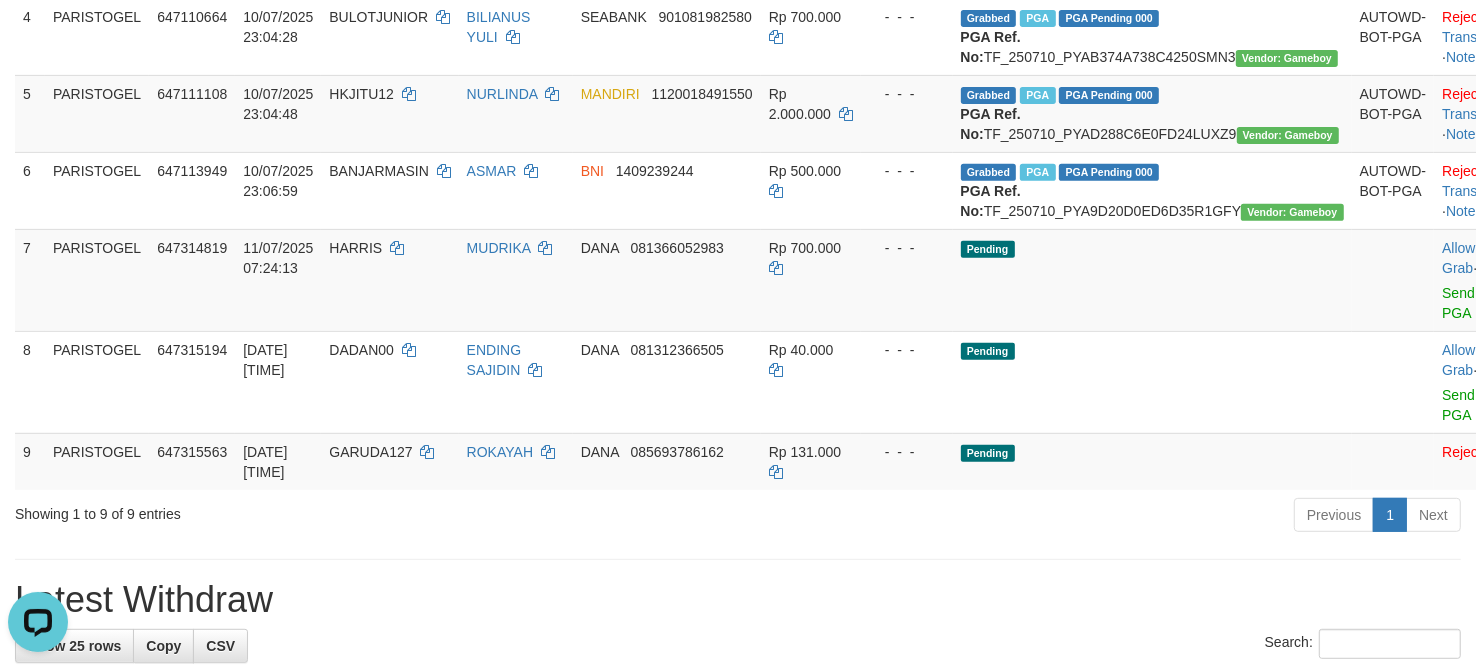 scroll, scrollTop: 585, scrollLeft: 0, axis: vertical 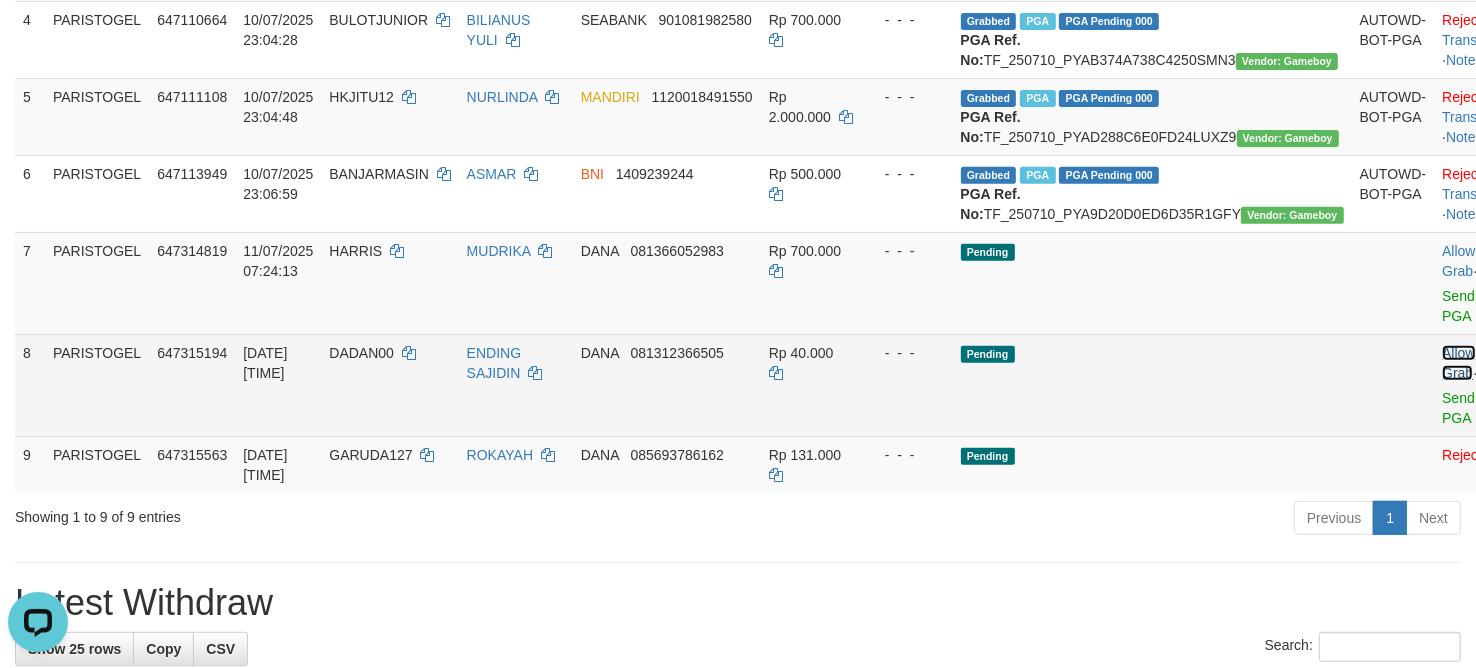 click on "Allow Grab" at bounding box center [1458, 363] 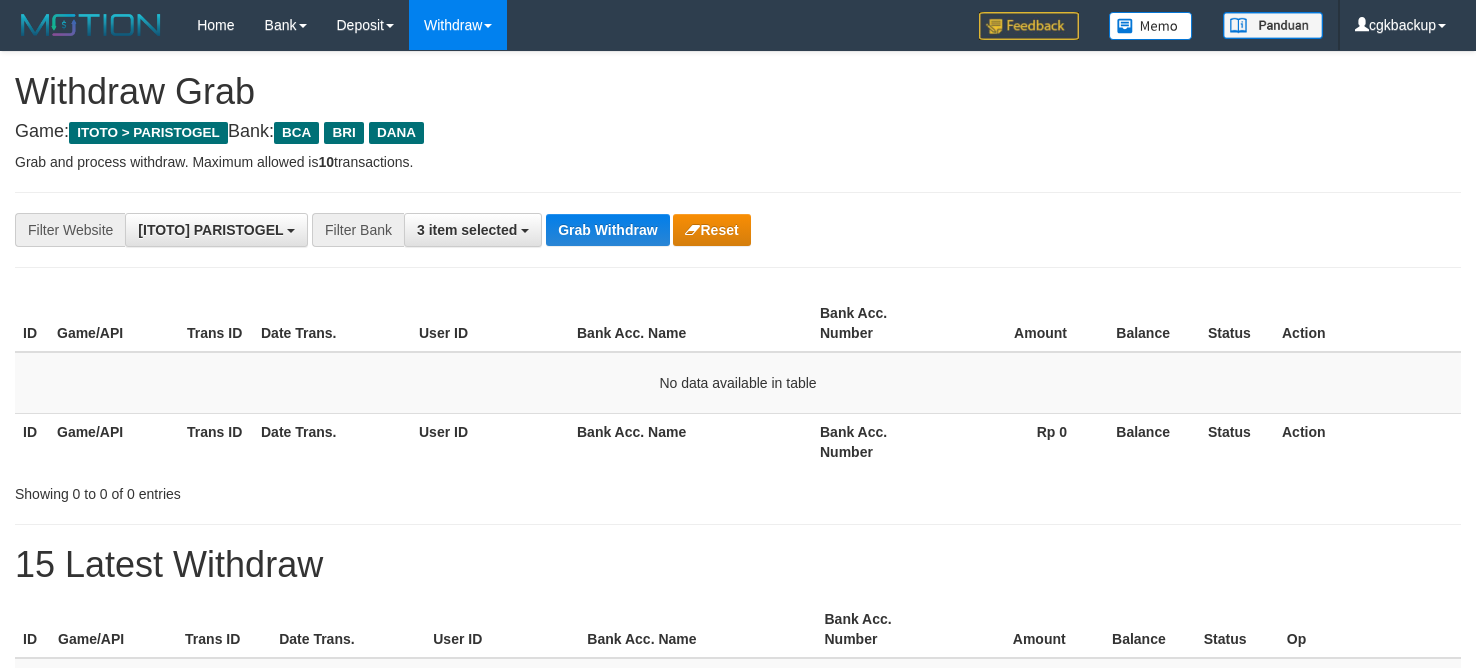 scroll, scrollTop: 0, scrollLeft: 0, axis: both 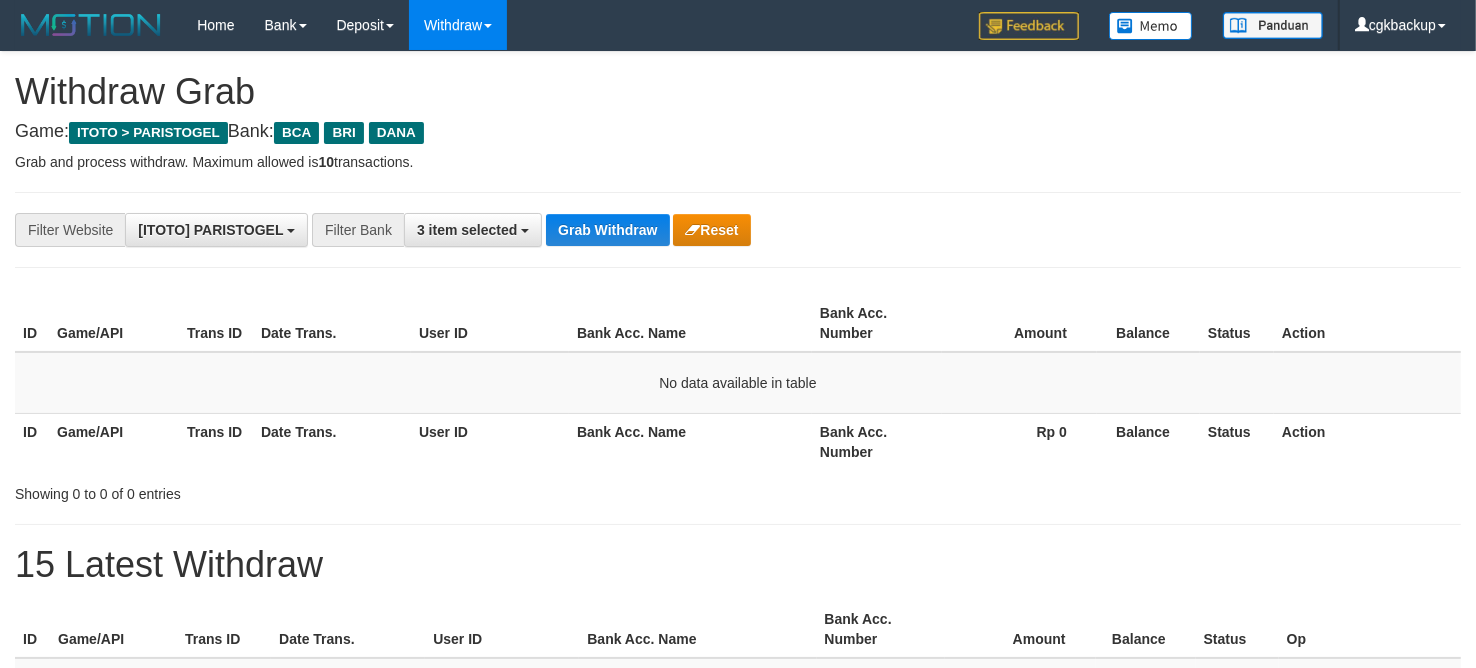 drag, startPoint x: 575, startPoint y: 253, endPoint x: 585, endPoint y: 247, distance: 11.661903 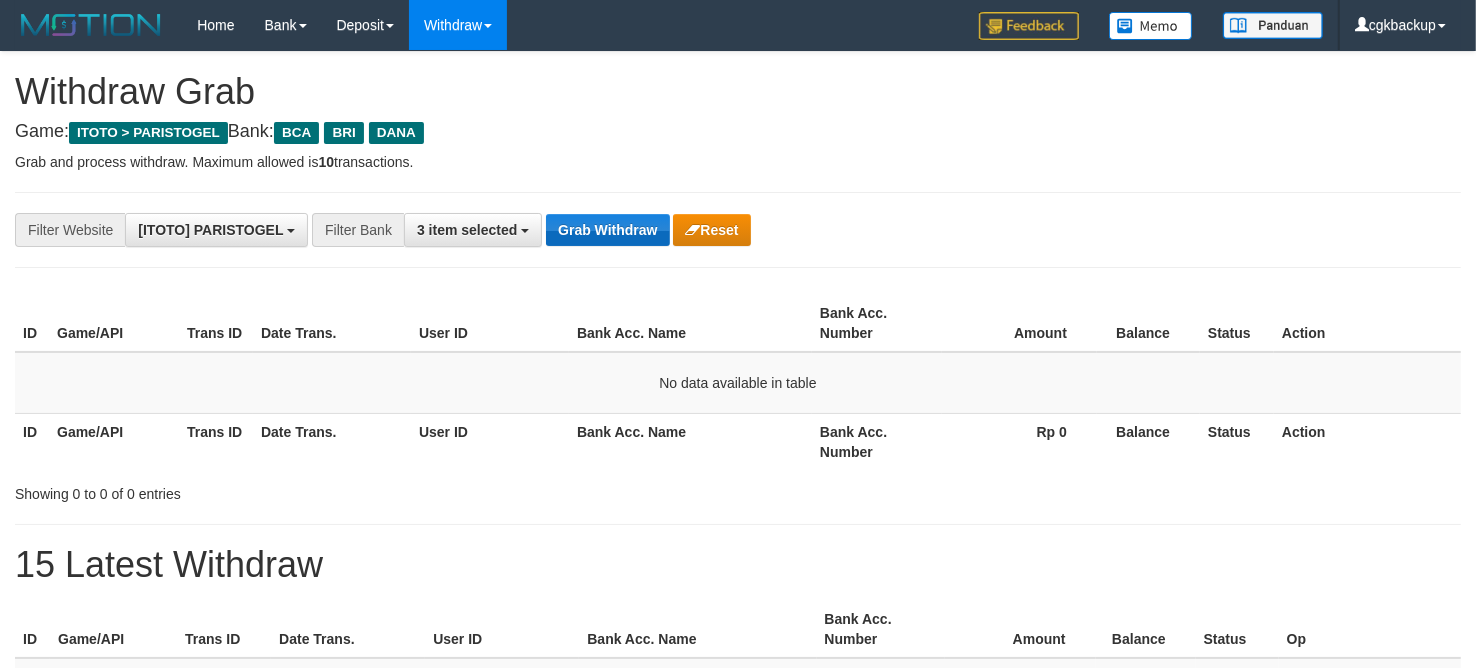 drag, startPoint x: 585, startPoint y: 247, endPoint x: 613, endPoint y: 232, distance: 31.764761 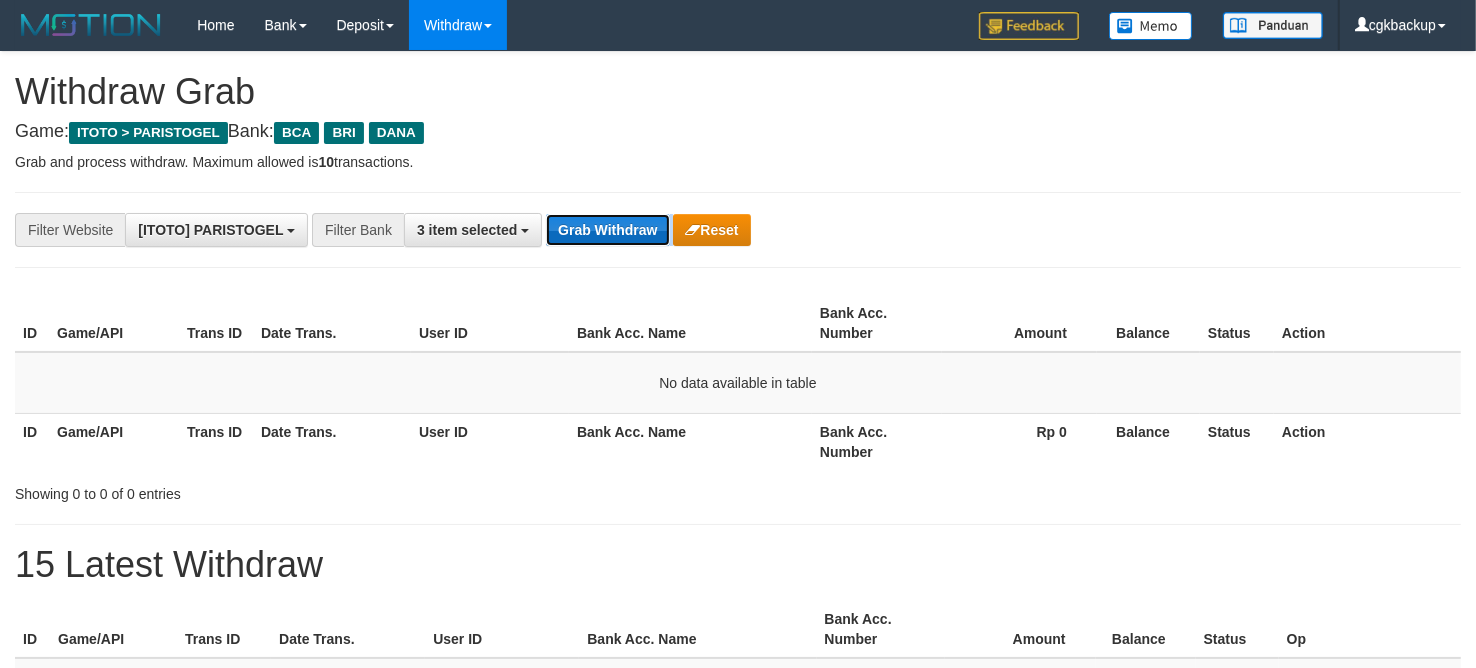 click on "Grab Withdraw" at bounding box center (607, 230) 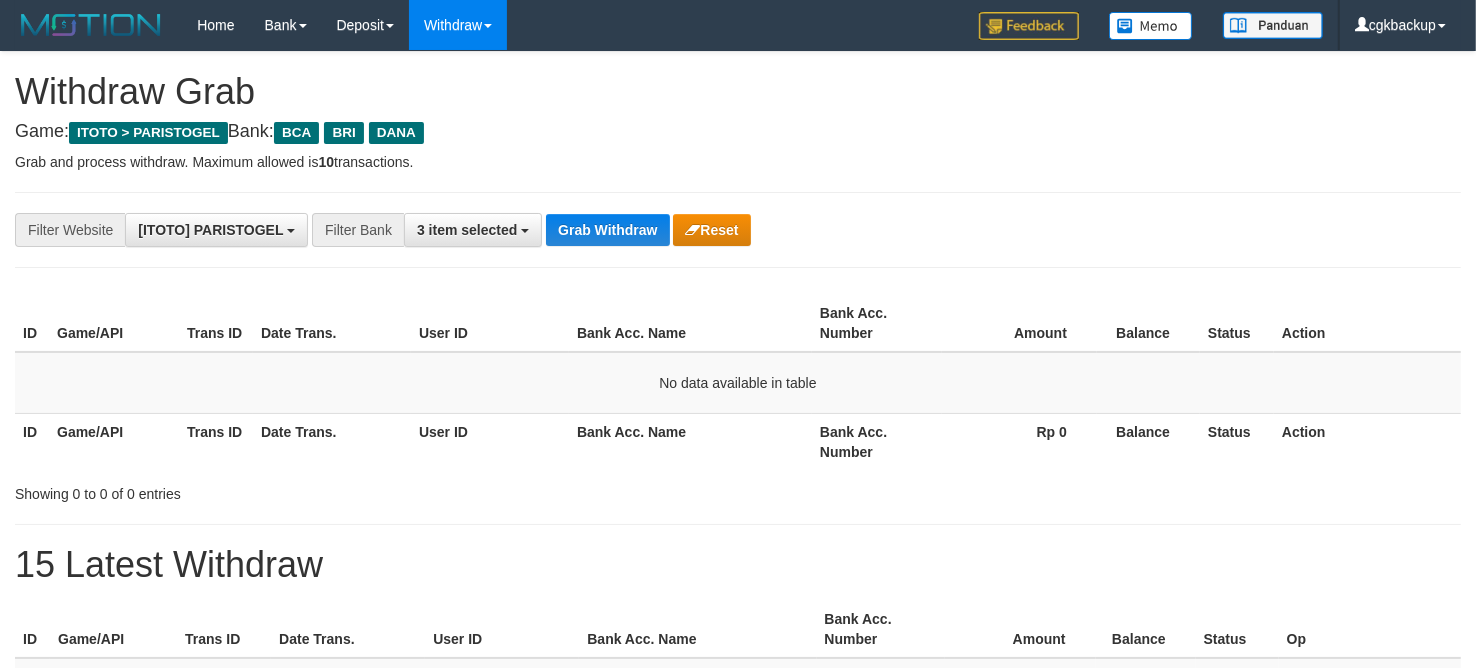 click on "**********" at bounding box center [738, 1113] 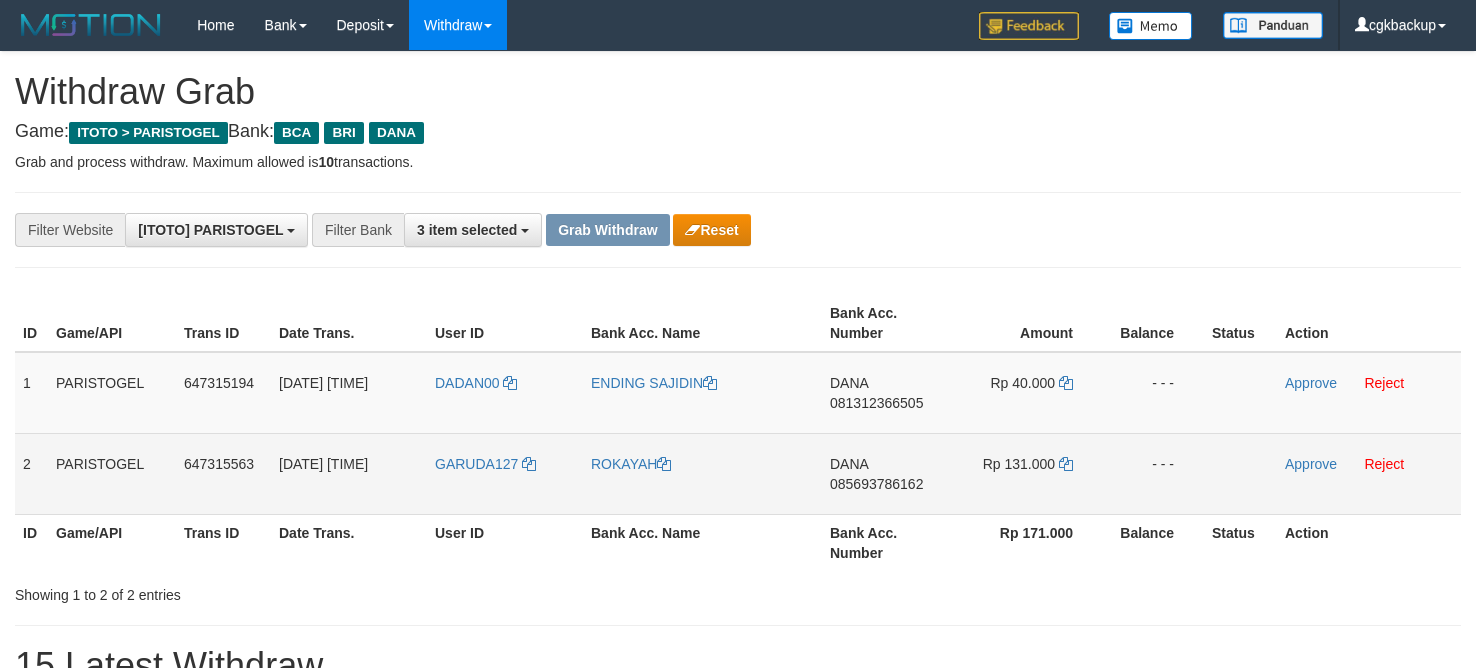scroll, scrollTop: 0, scrollLeft: 0, axis: both 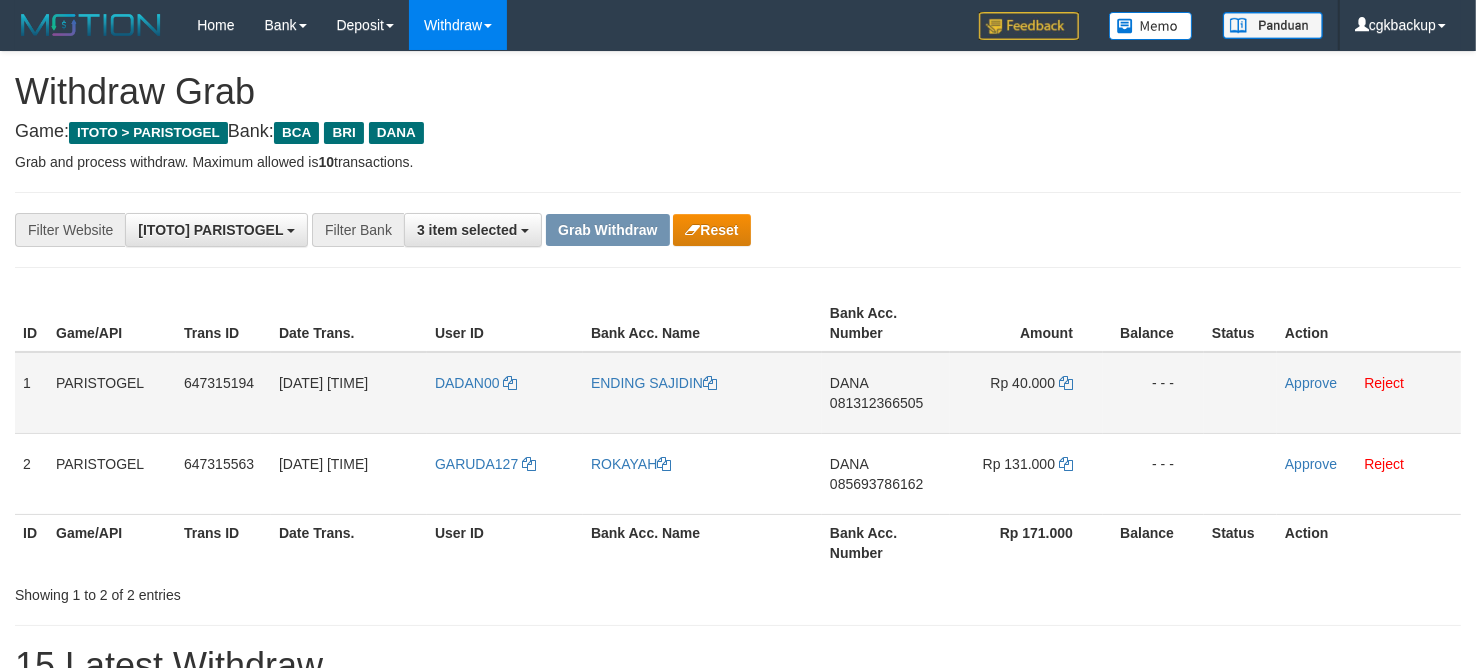 click on "DADAN00" at bounding box center (505, 393) 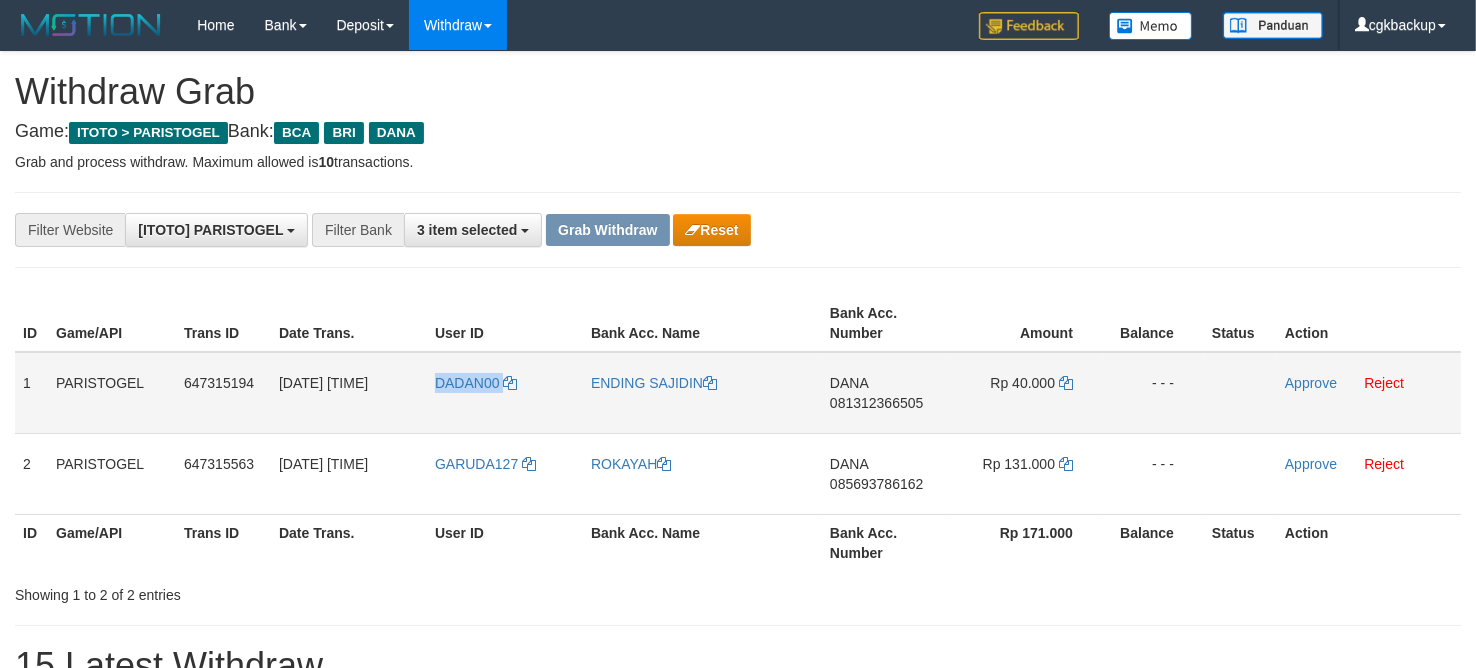 click on "DADAN00" at bounding box center [505, 393] 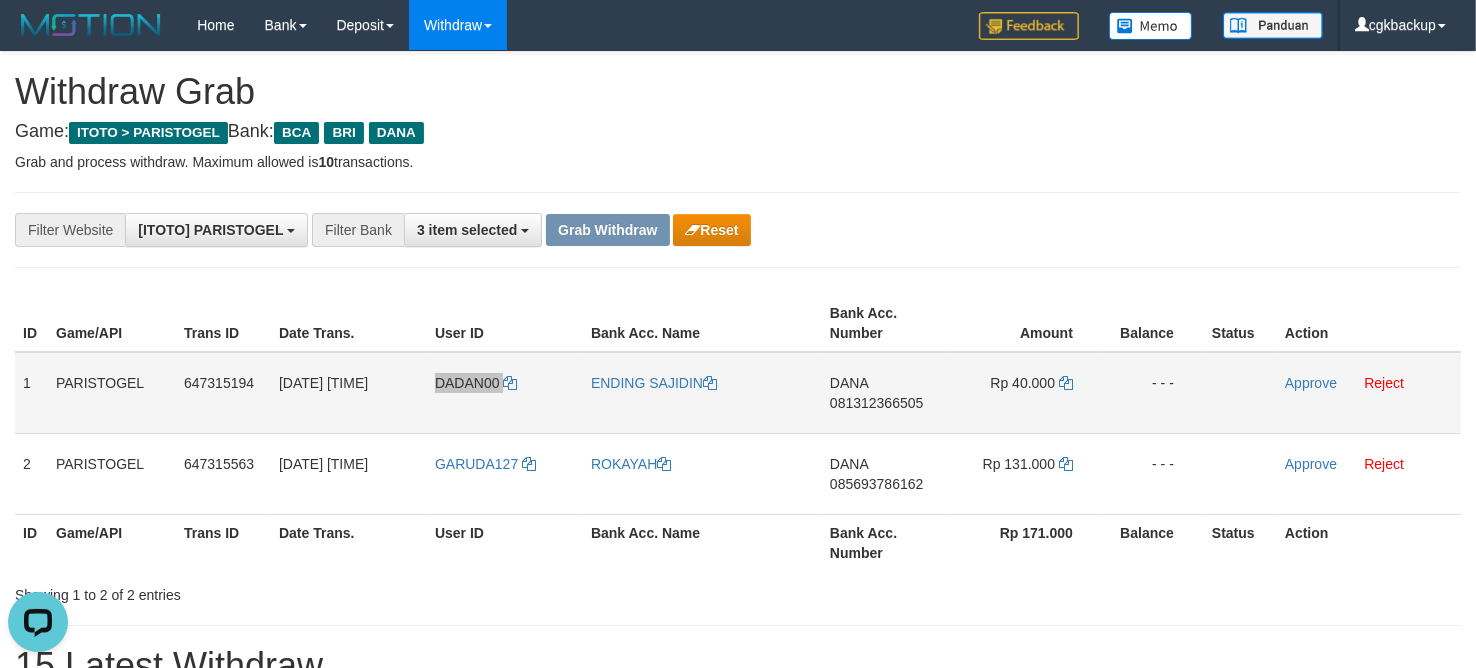 scroll, scrollTop: 0, scrollLeft: 0, axis: both 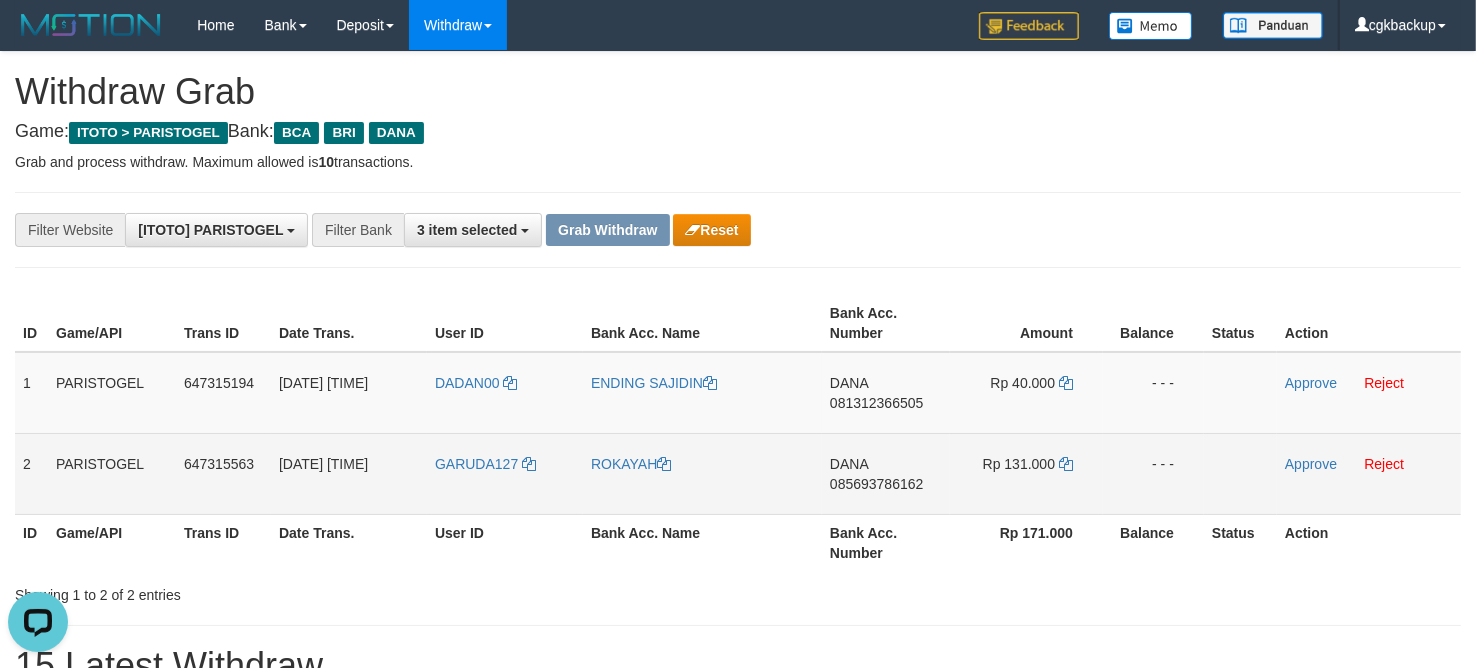 click on "GARUDA127" at bounding box center [505, 473] 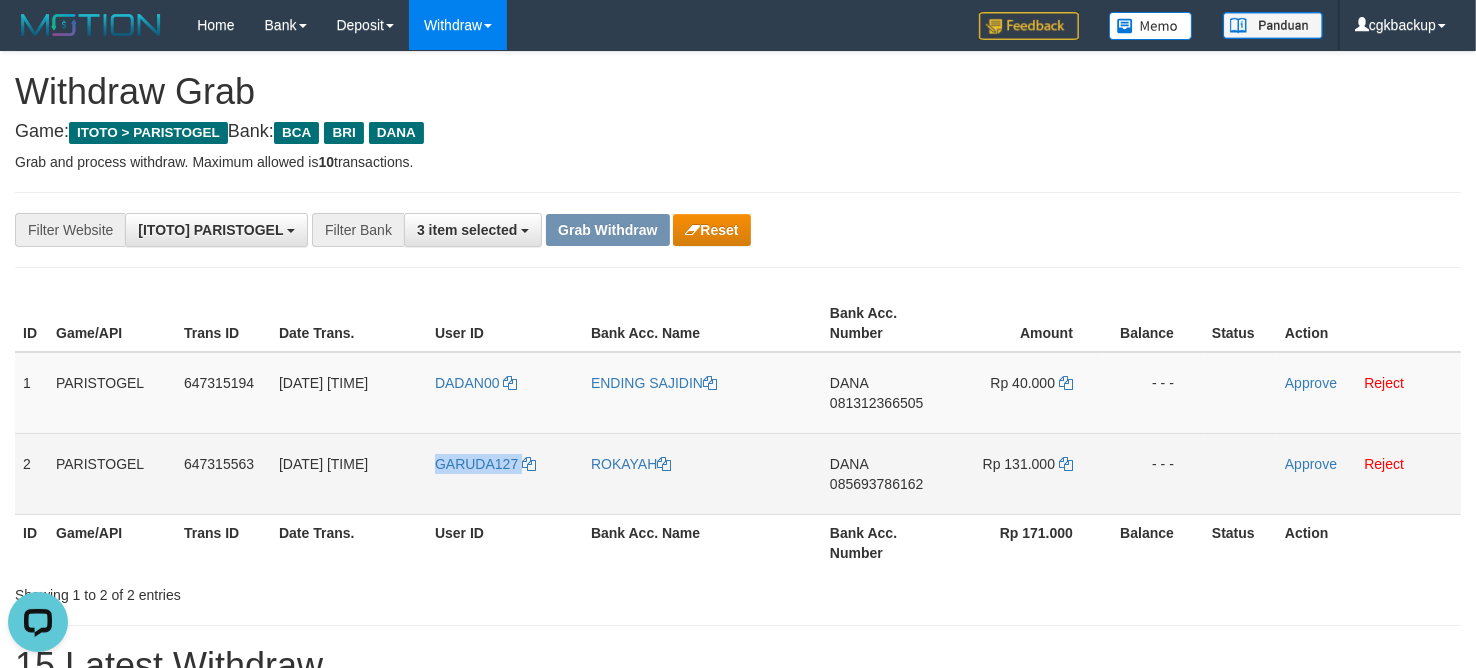 click on "GARUDA127" at bounding box center [505, 473] 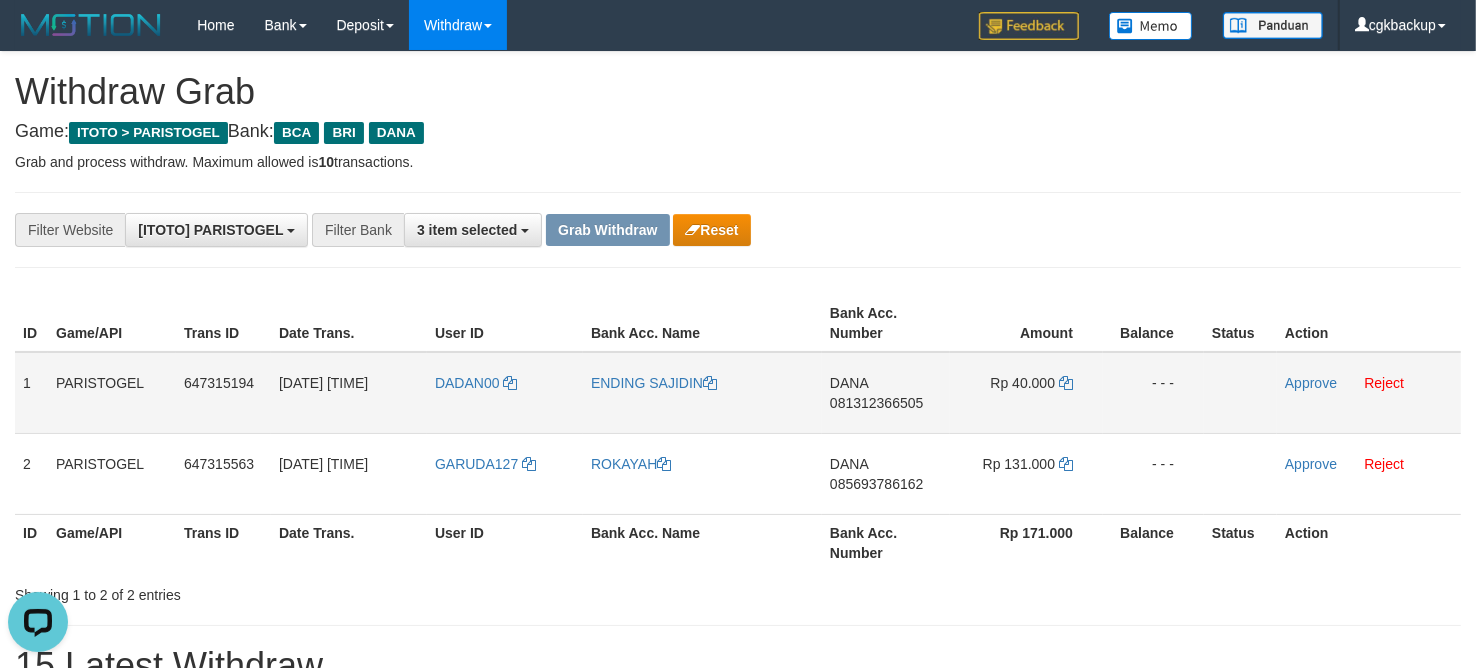 click on "ENDING SAJIDIN" at bounding box center (702, 393) 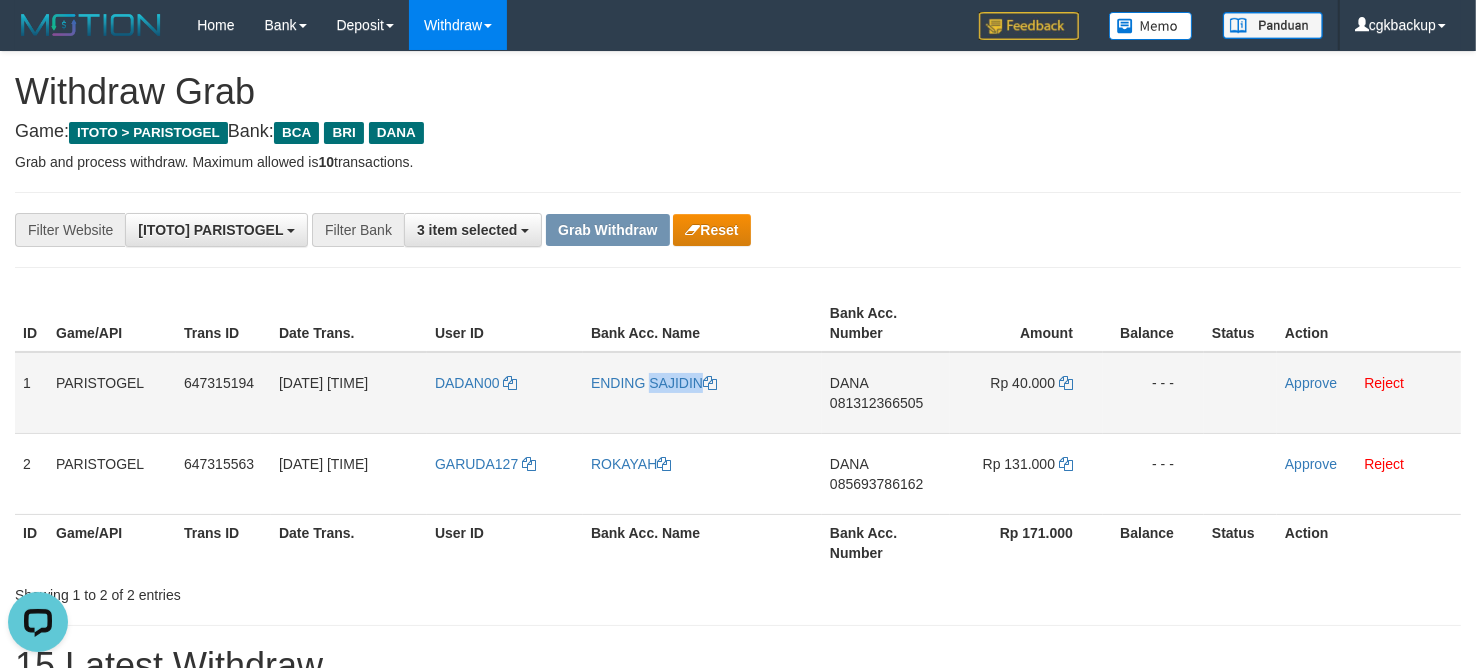 click on "ENDING SAJIDIN" at bounding box center (702, 393) 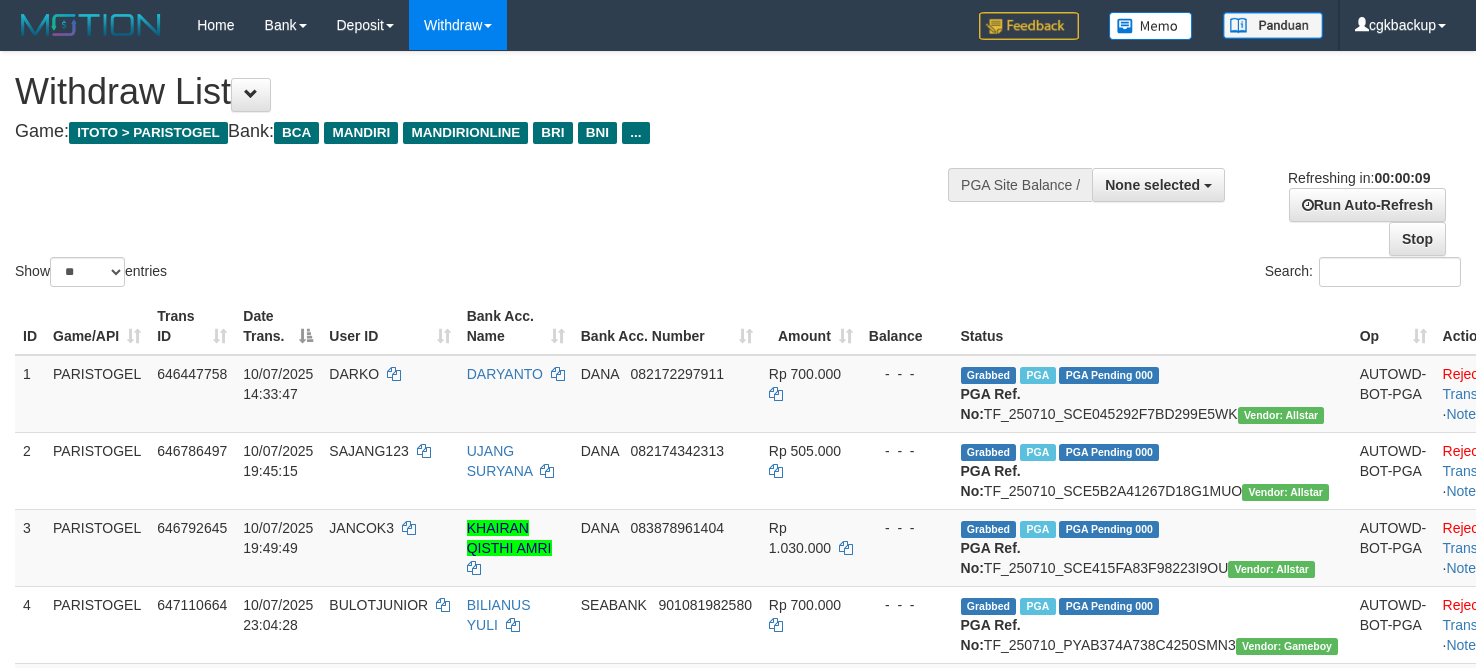 select 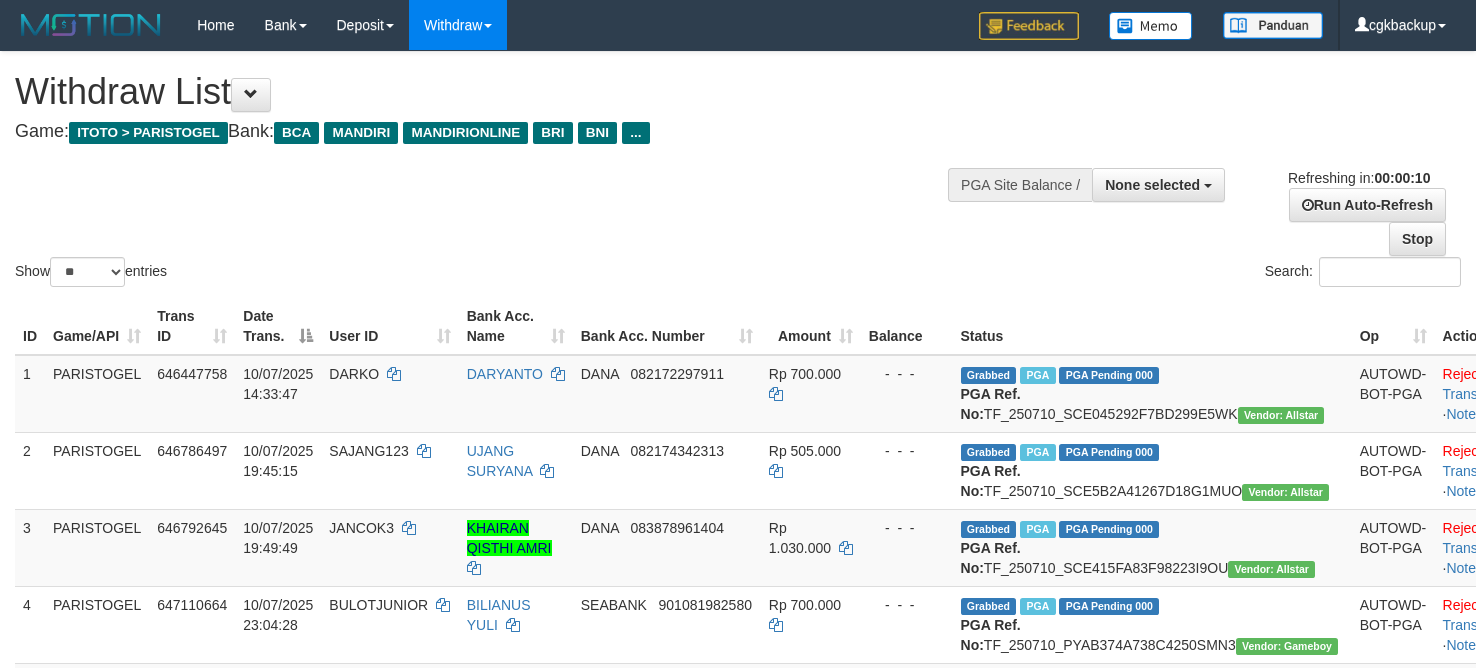 select 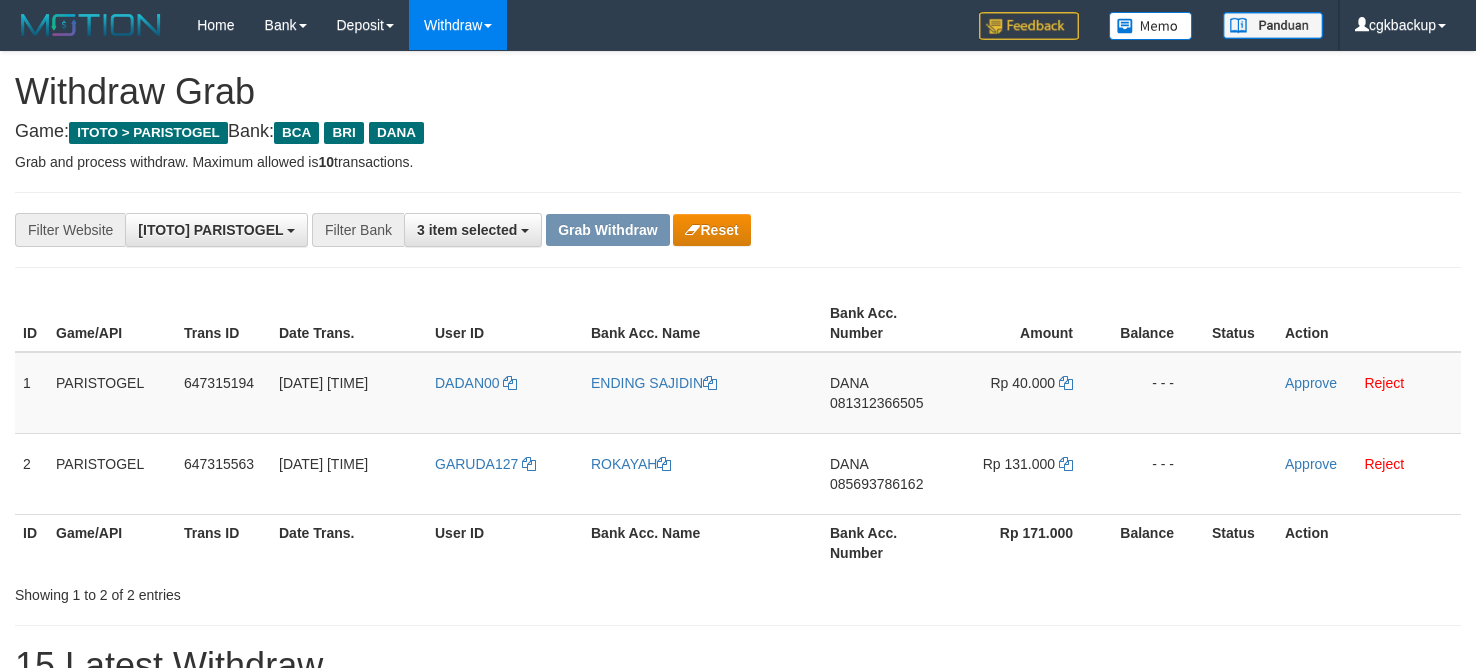 scroll, scrollTop: 0, scrollLeft: 0, axis: both 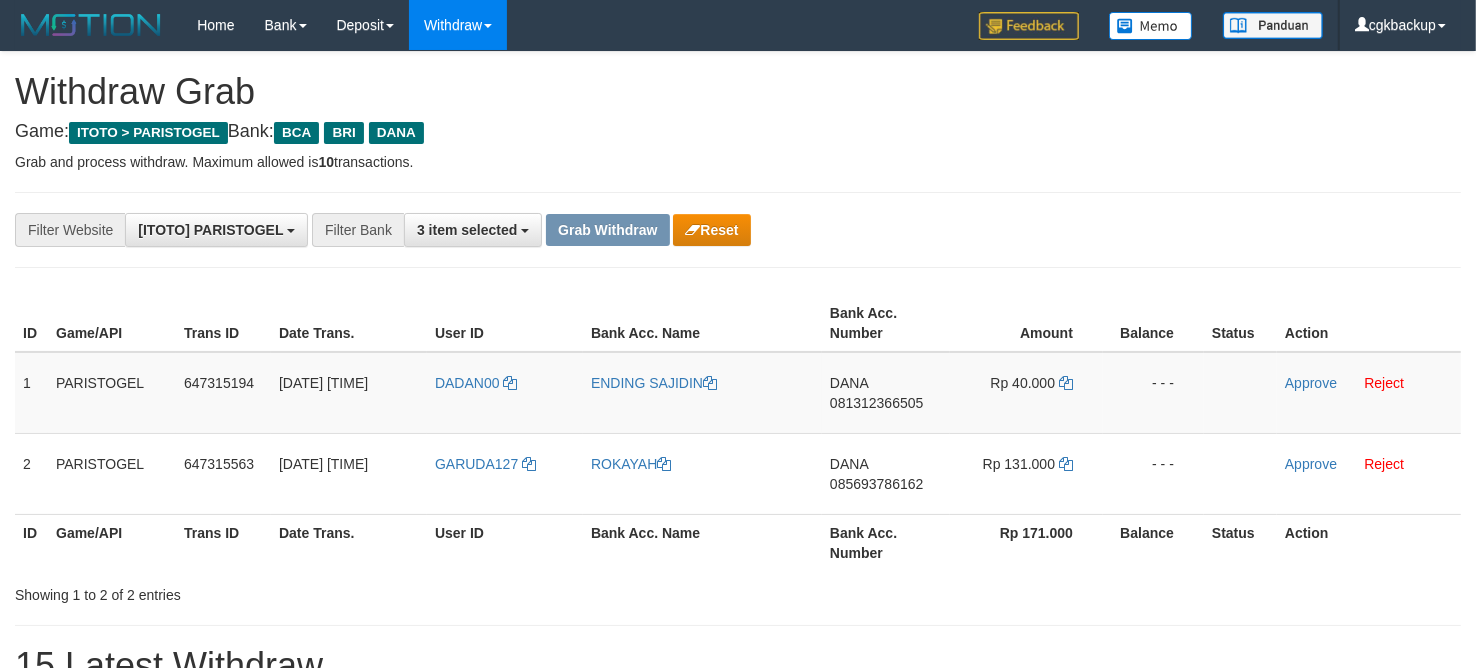 click on "DADAN00" at bounding box center [505, 393] 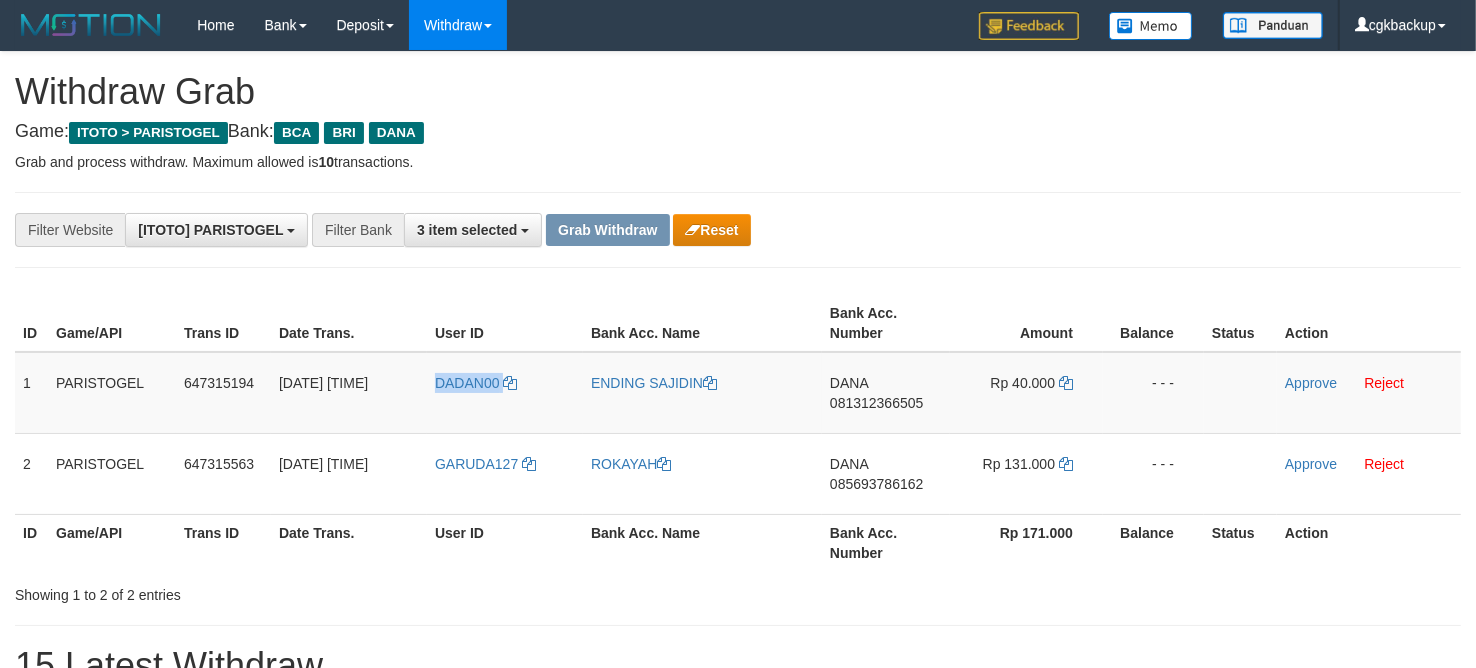 click on "DADAN00" at bounding box center (505, 393) 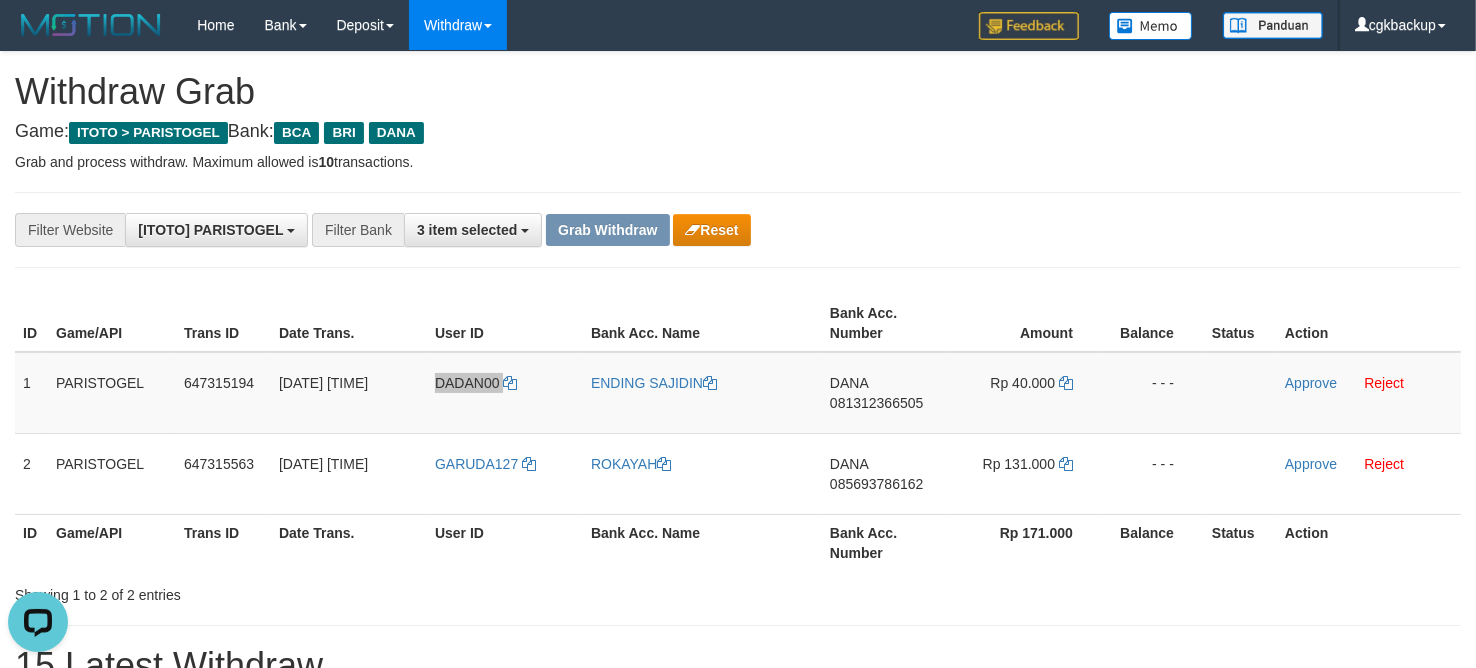 scroll, scrollTop: 0, scrollLeft: 0, axis: both 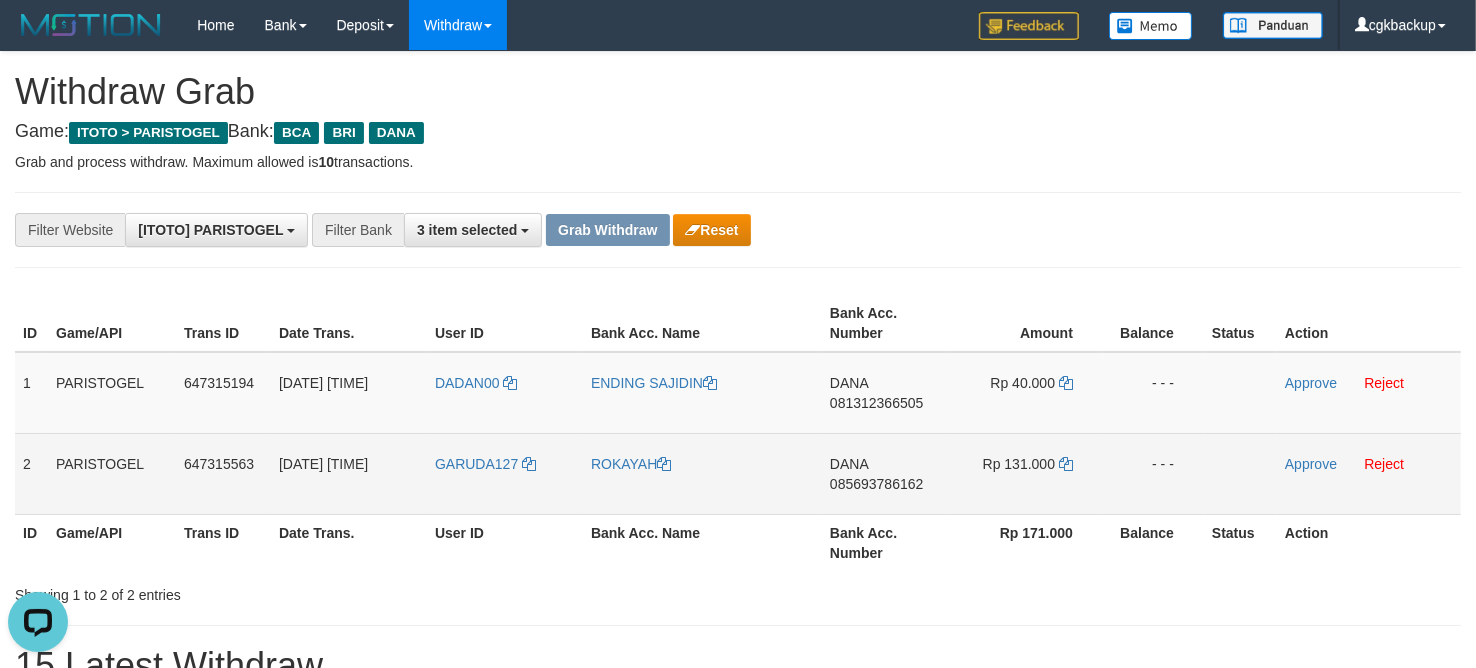 click on "ROKAYAH" at bounding box center [702, 473] 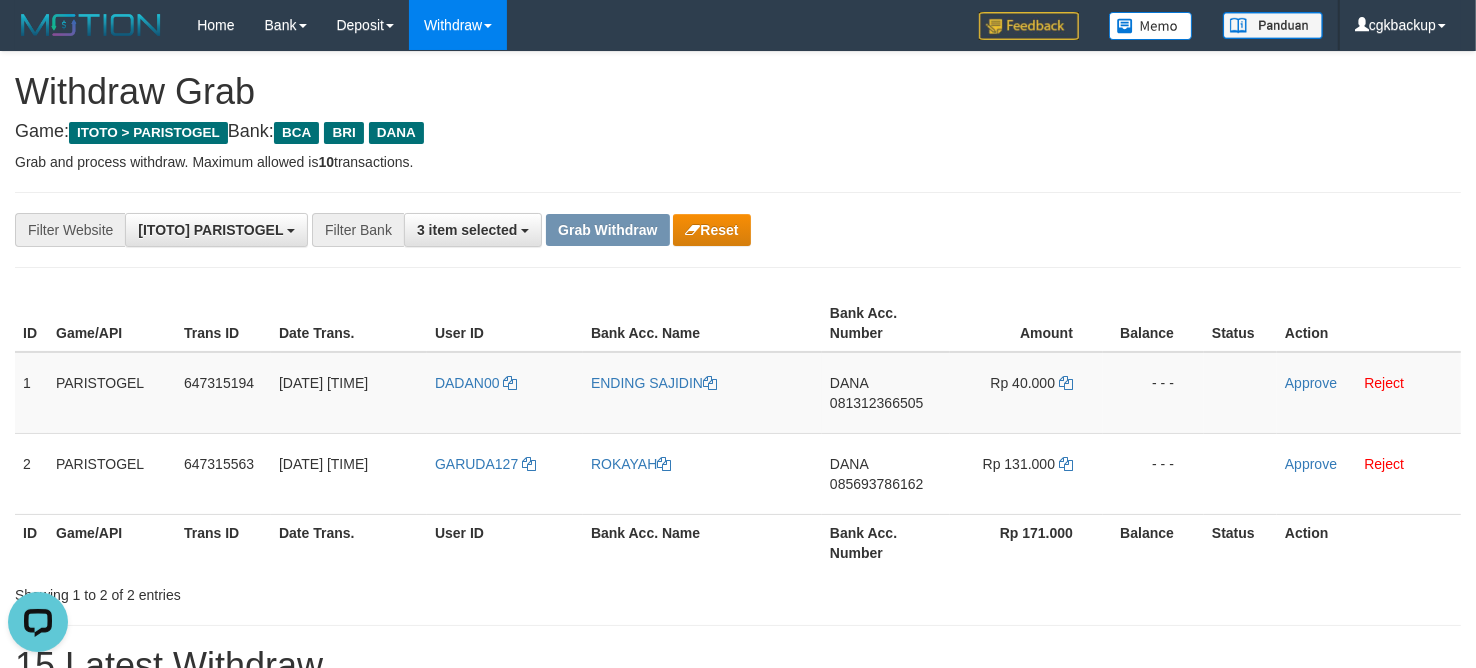 click on "User ID" at bounding box center (505, 542) 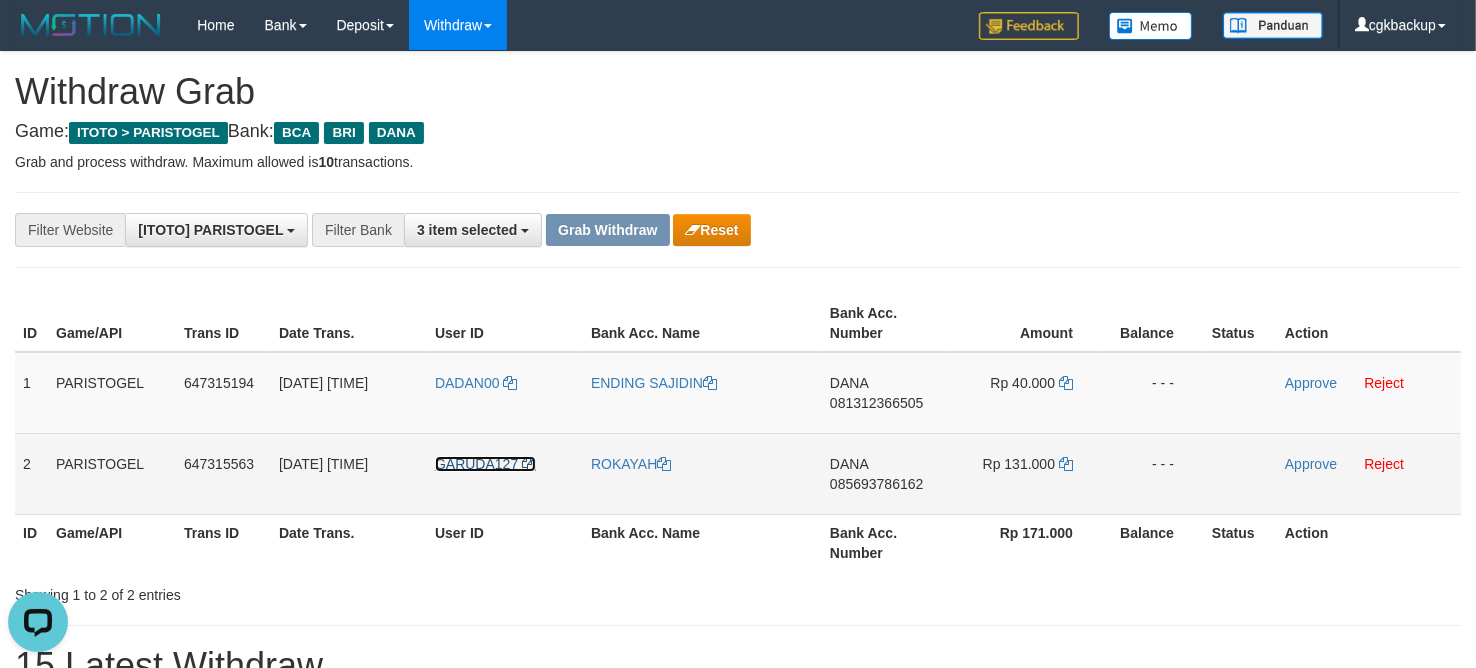 click on "GARUDA127" at bounding box center (476, 464) 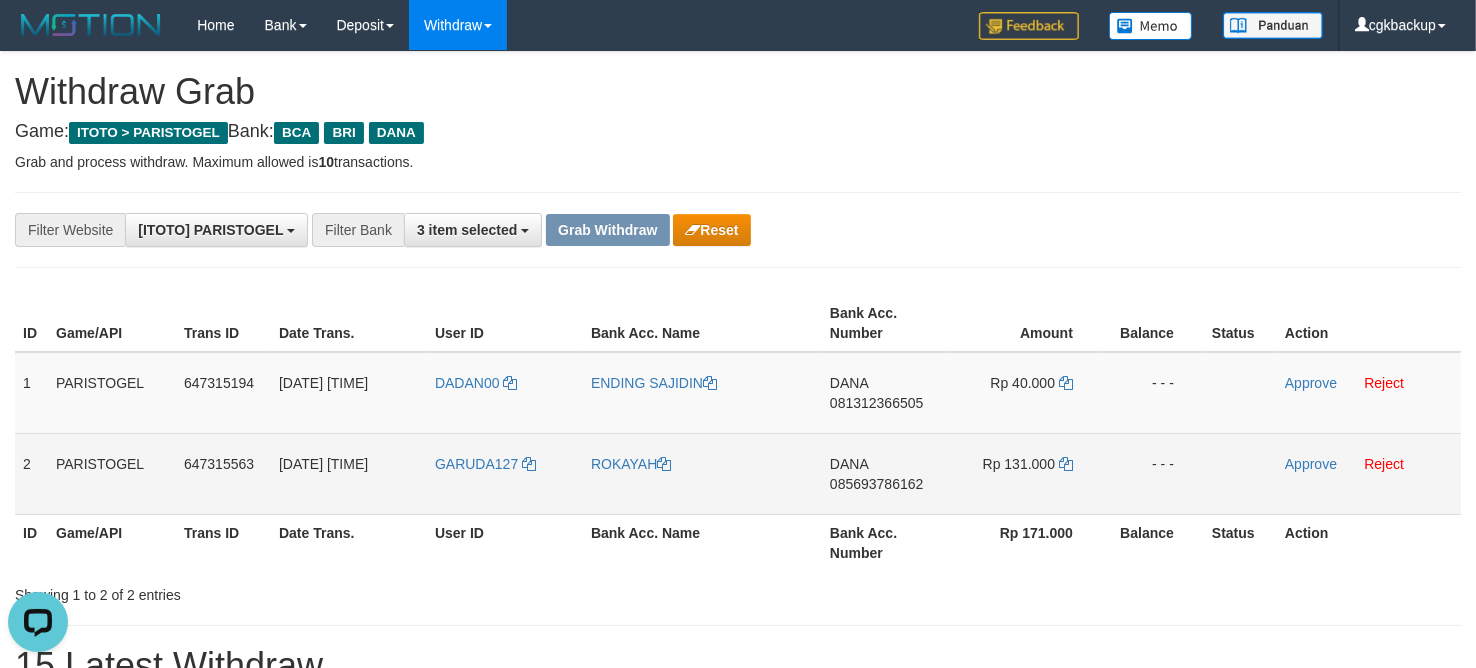 click on "GARUDA127" at bounding box center (505, 473) 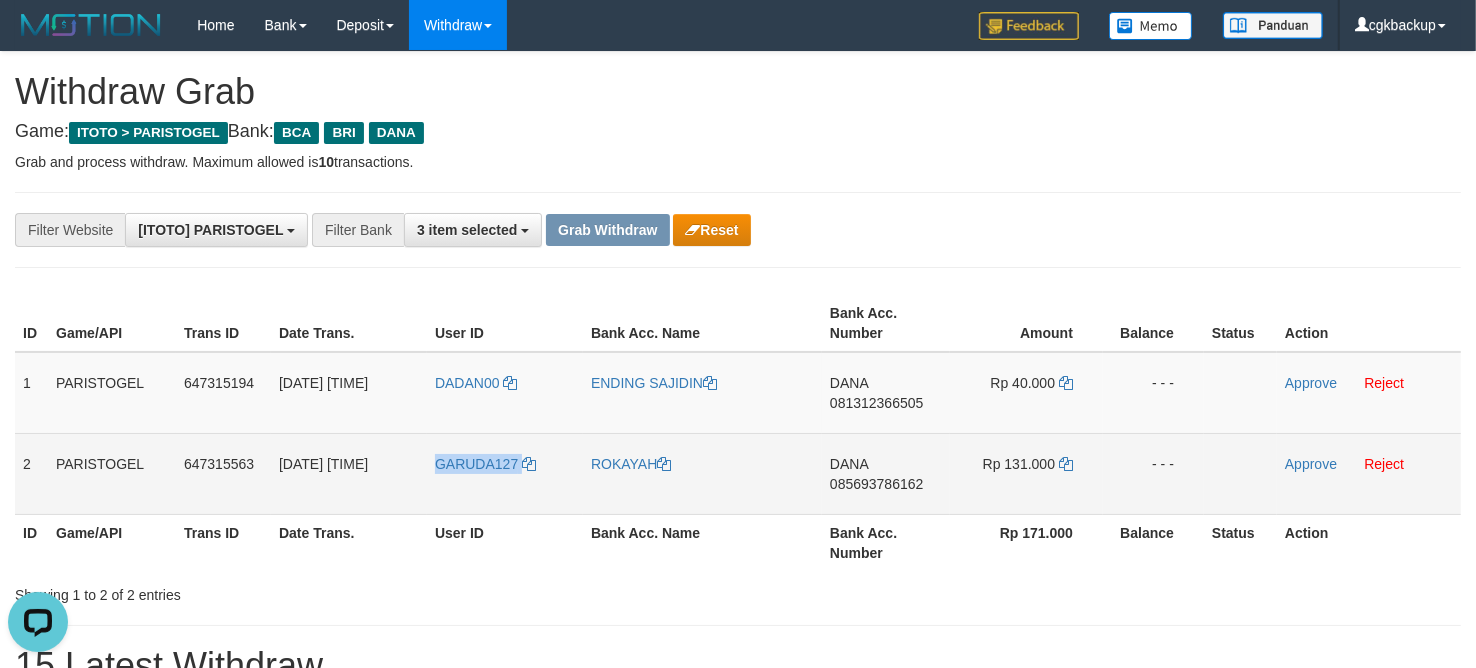 click on "GARUDA127" at bounding box center [505, 473] 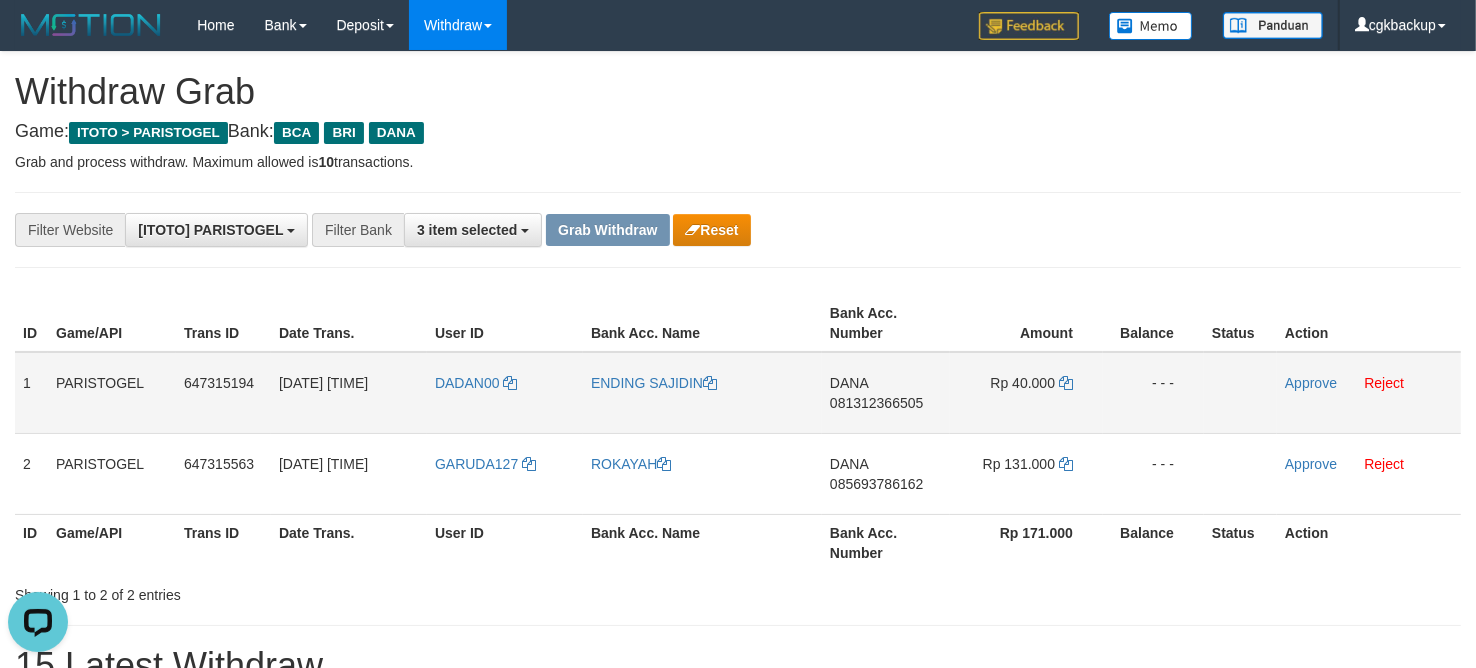click on "DANA
081312366505" at bounding box center [886, 393] 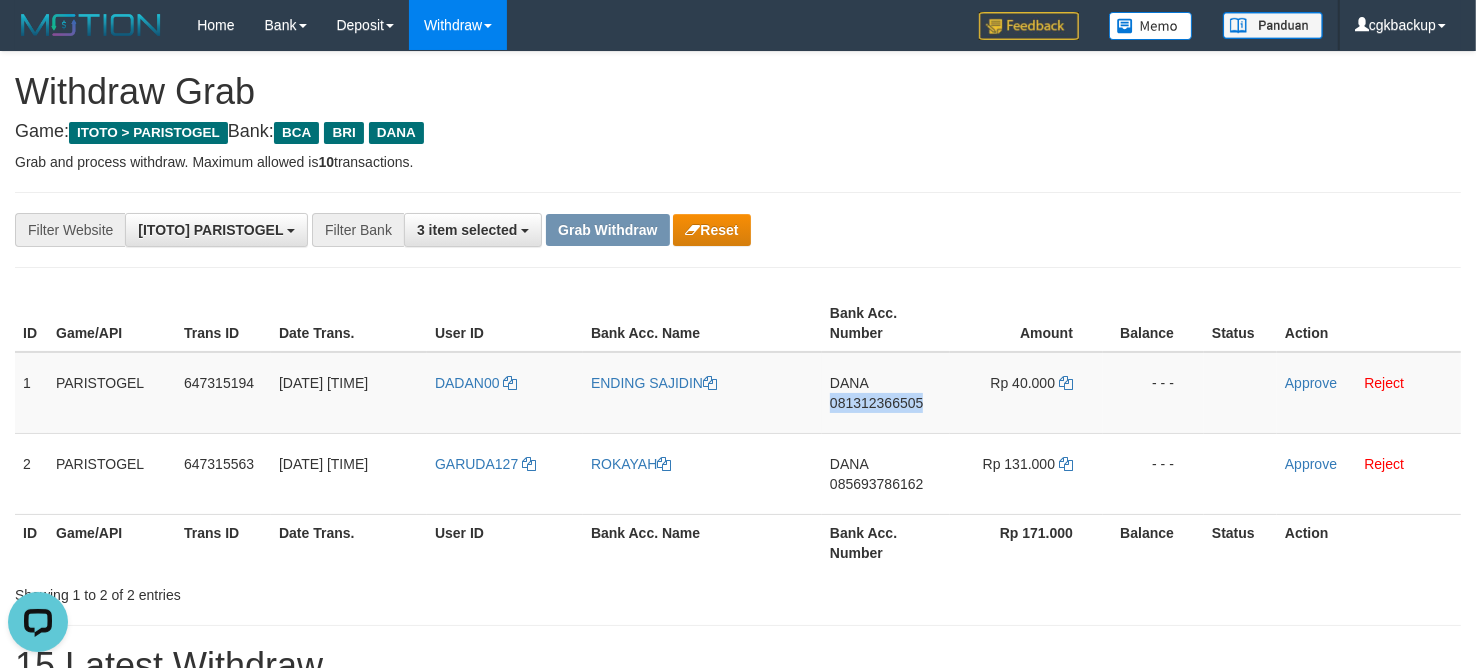 drag, startPoint x: 855, startPoint y: 420, endPoint x: 1403, endPoint y: 346, distance: 552.97375 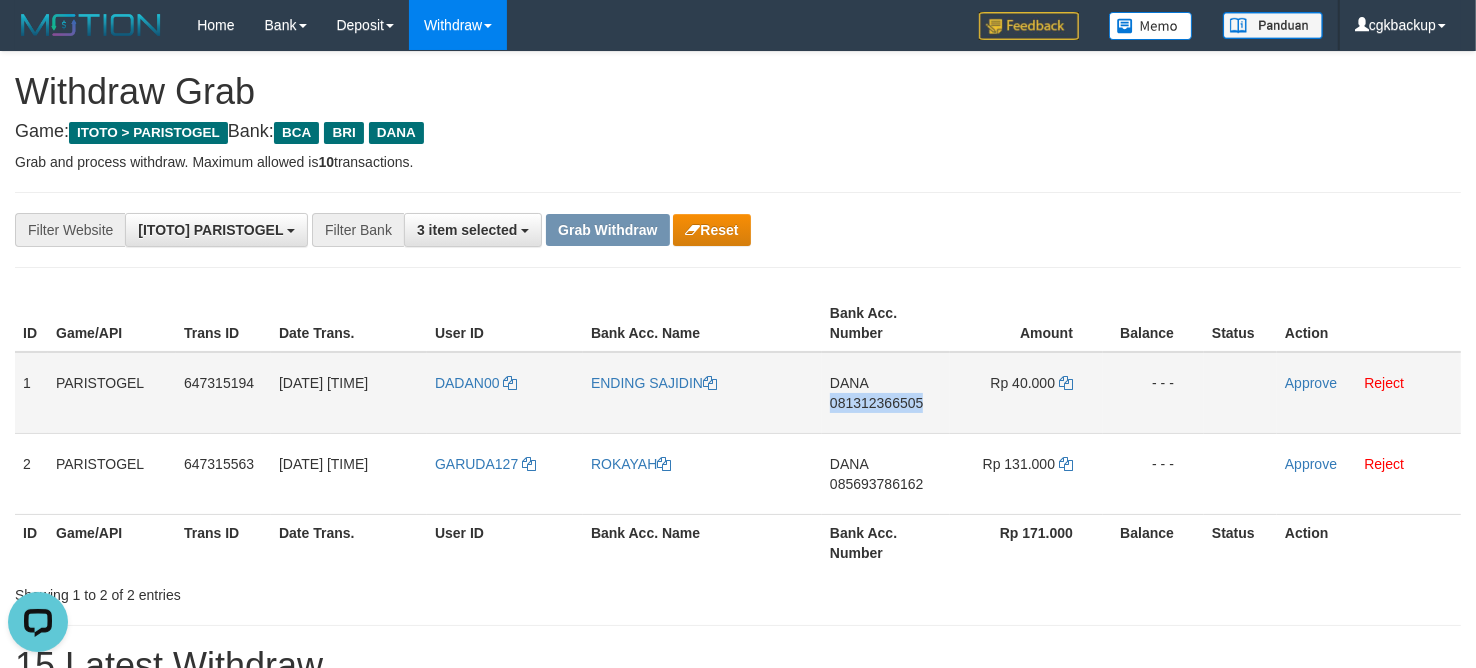 click on "DANA
081312366505" at bounding box center (886, 393) 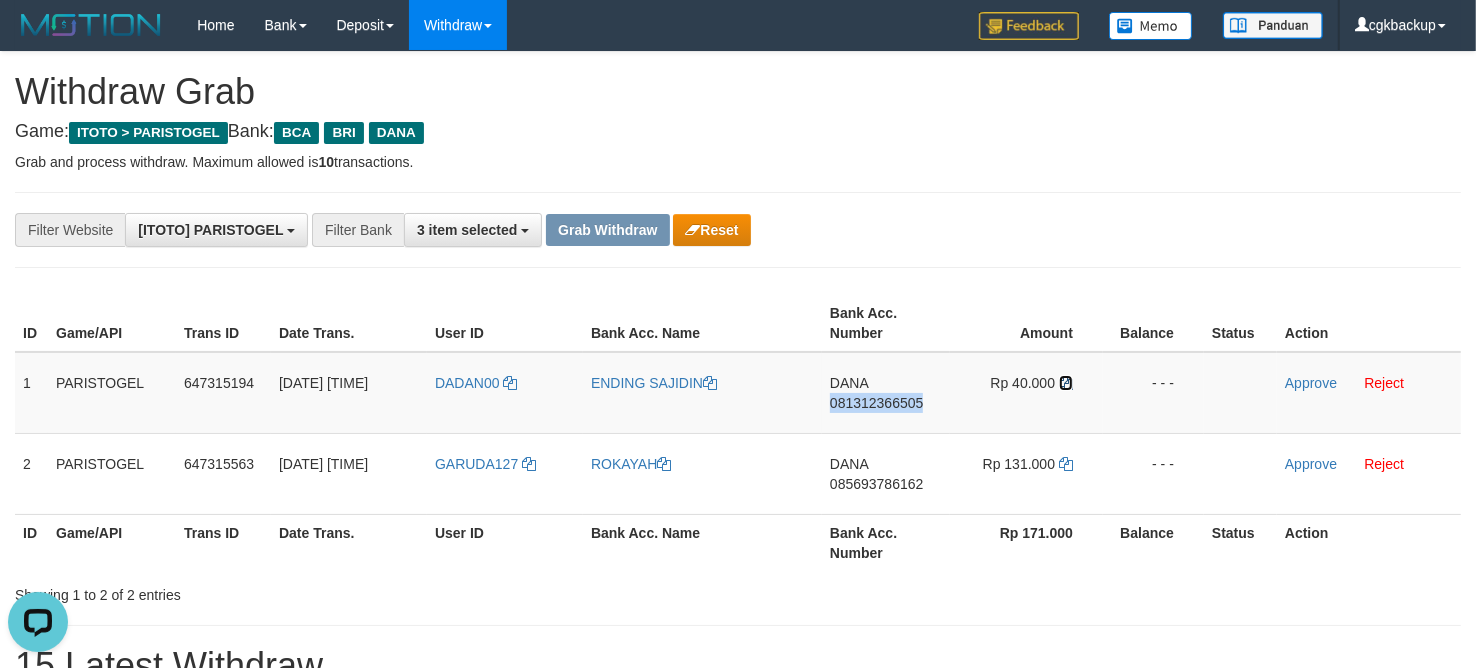 click at bounding box center (1066, 383) 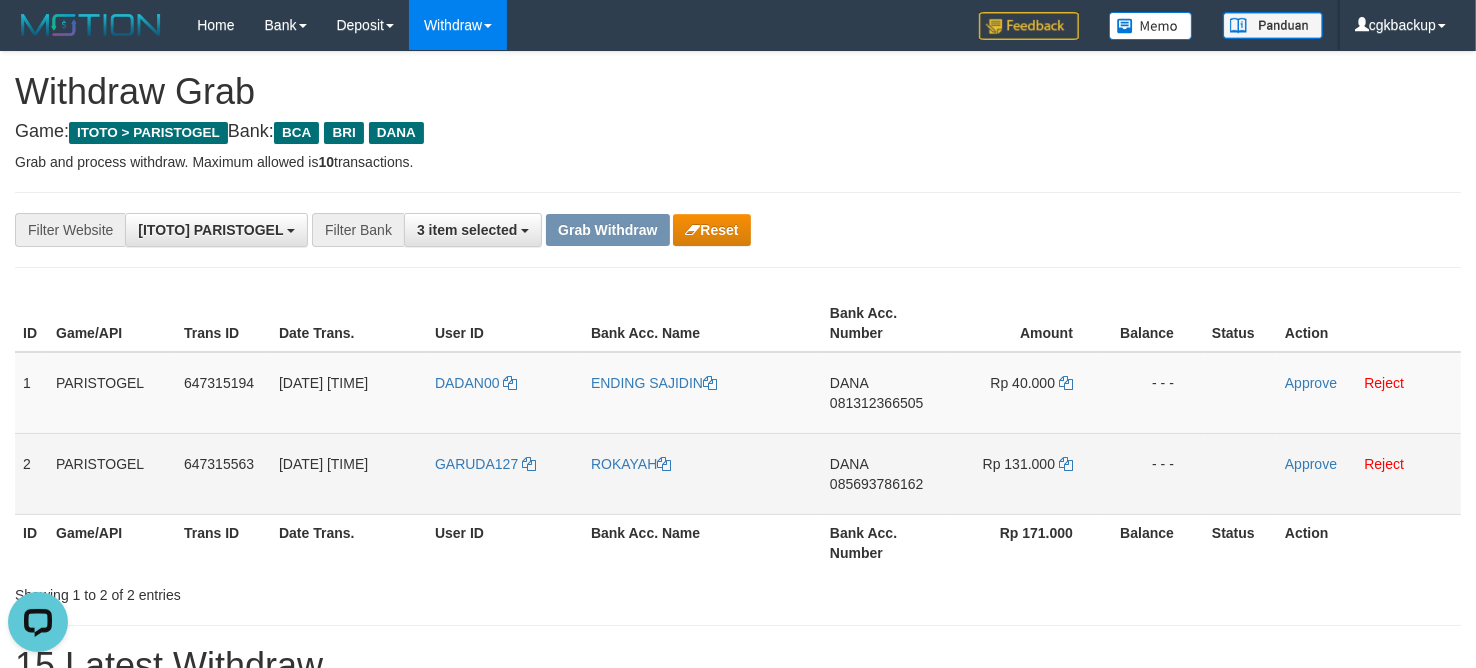 click on "DANA
085693786162" at bounding box center [886, 473] 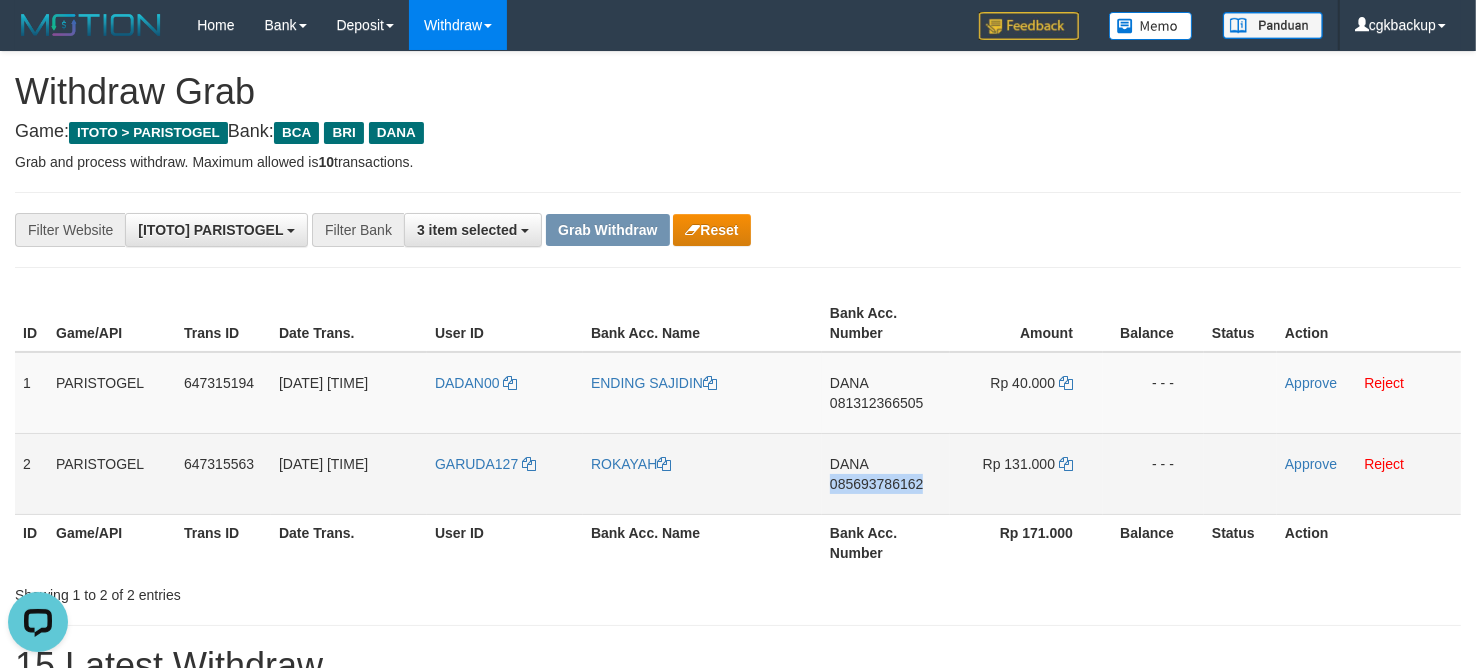 click on "DANA
085693786162" at bounding box center (886, 473) 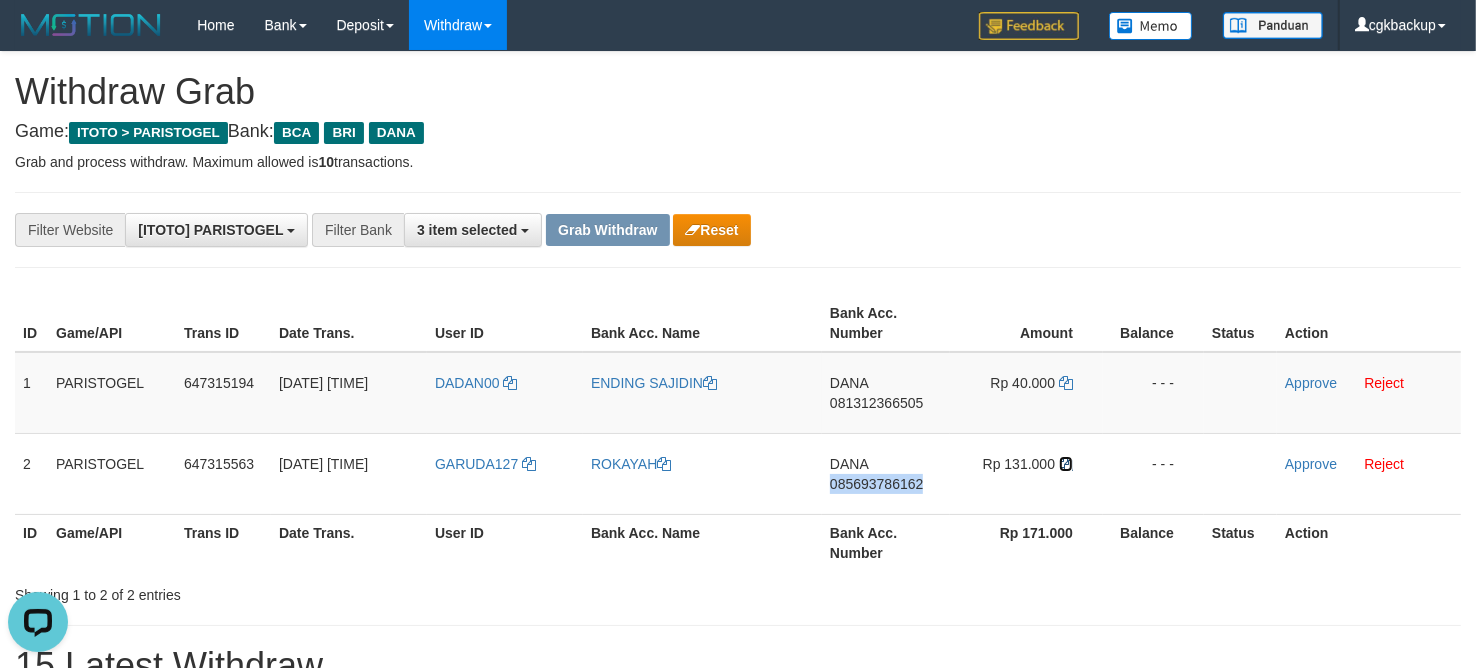 click at bounding box center (1066, 464) 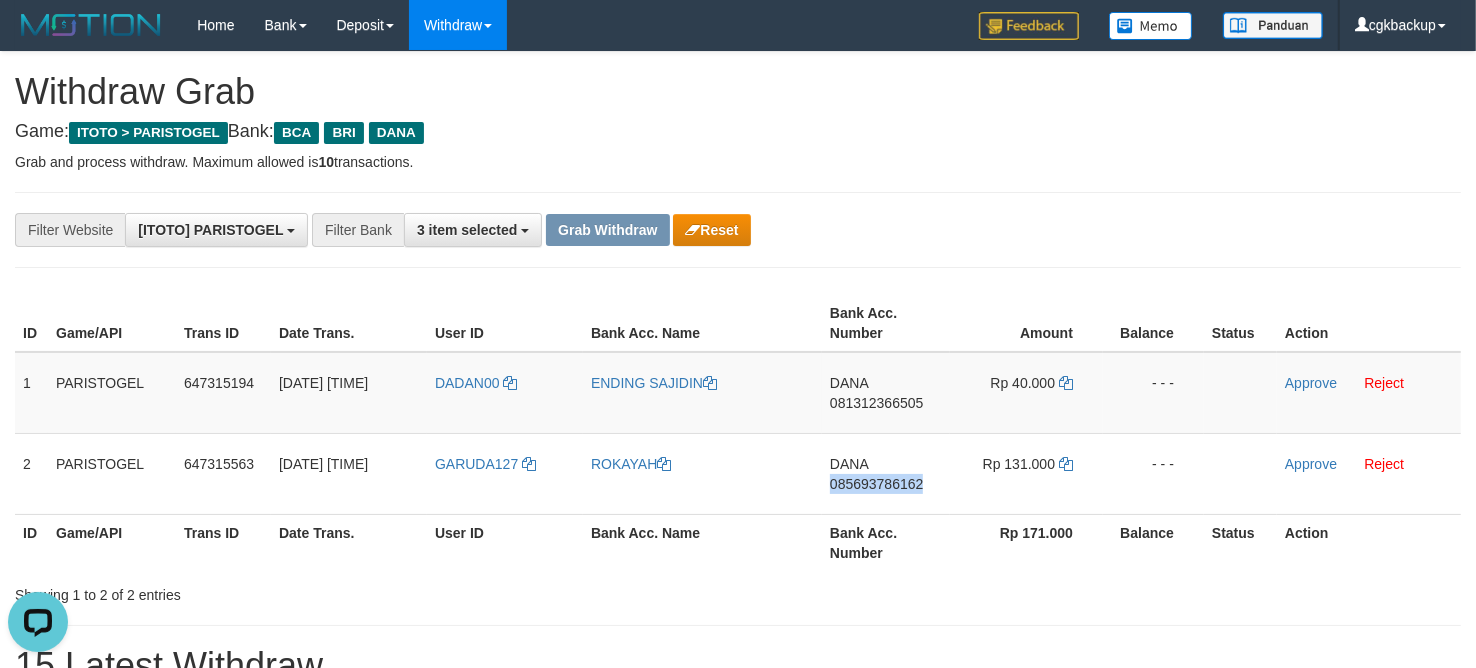 copy on "085693786162" 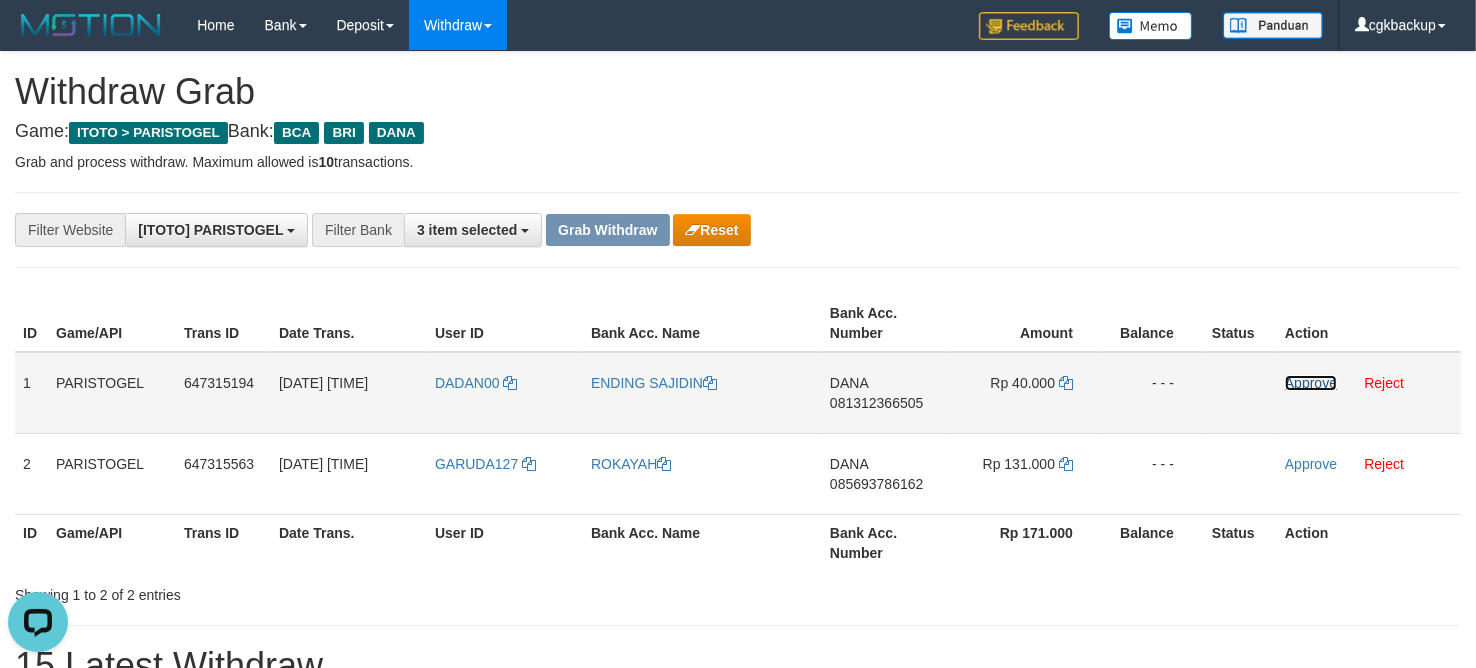drag, startPoint x: 1315, startPoint y: 390, endPoint x: 1305, endPoint y: 428, distance: 39.293766 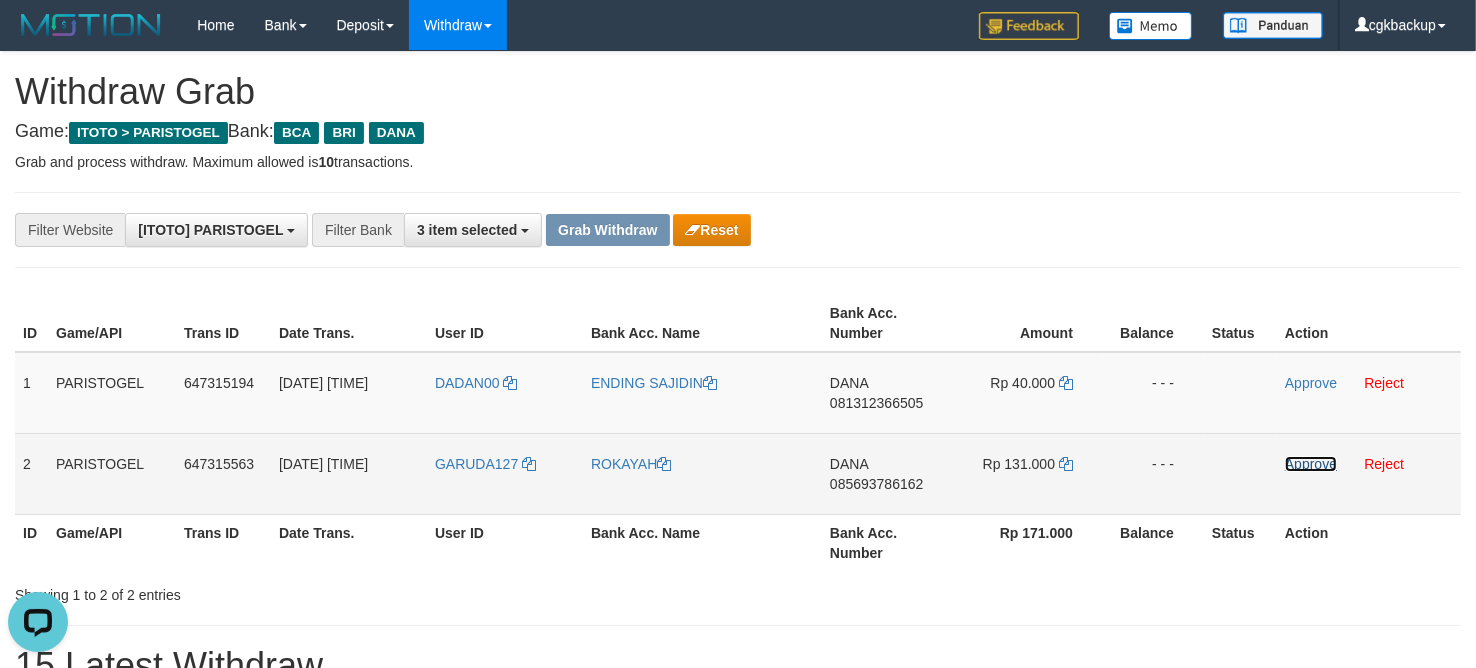 click on "Approve" at bounding box center [1311, 464] 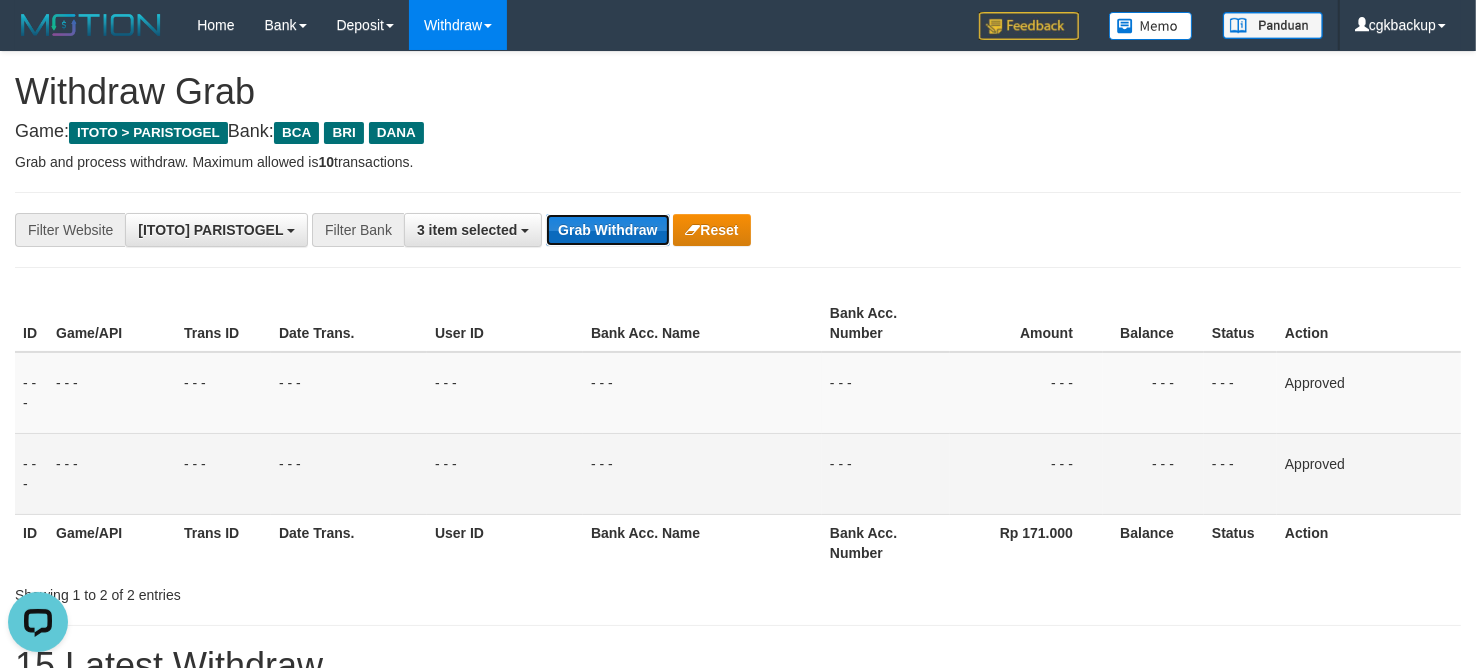 click on "Grab Withdraw" at bounding box center (607, 230) 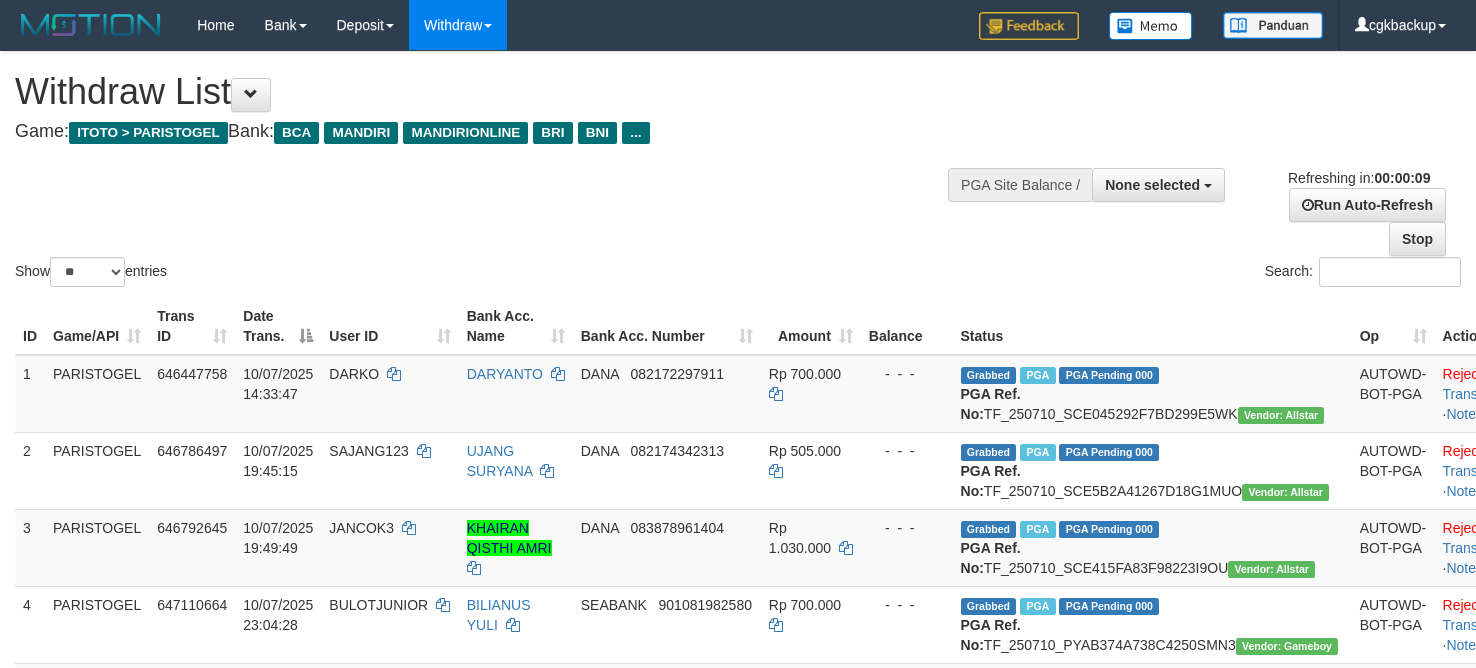 select 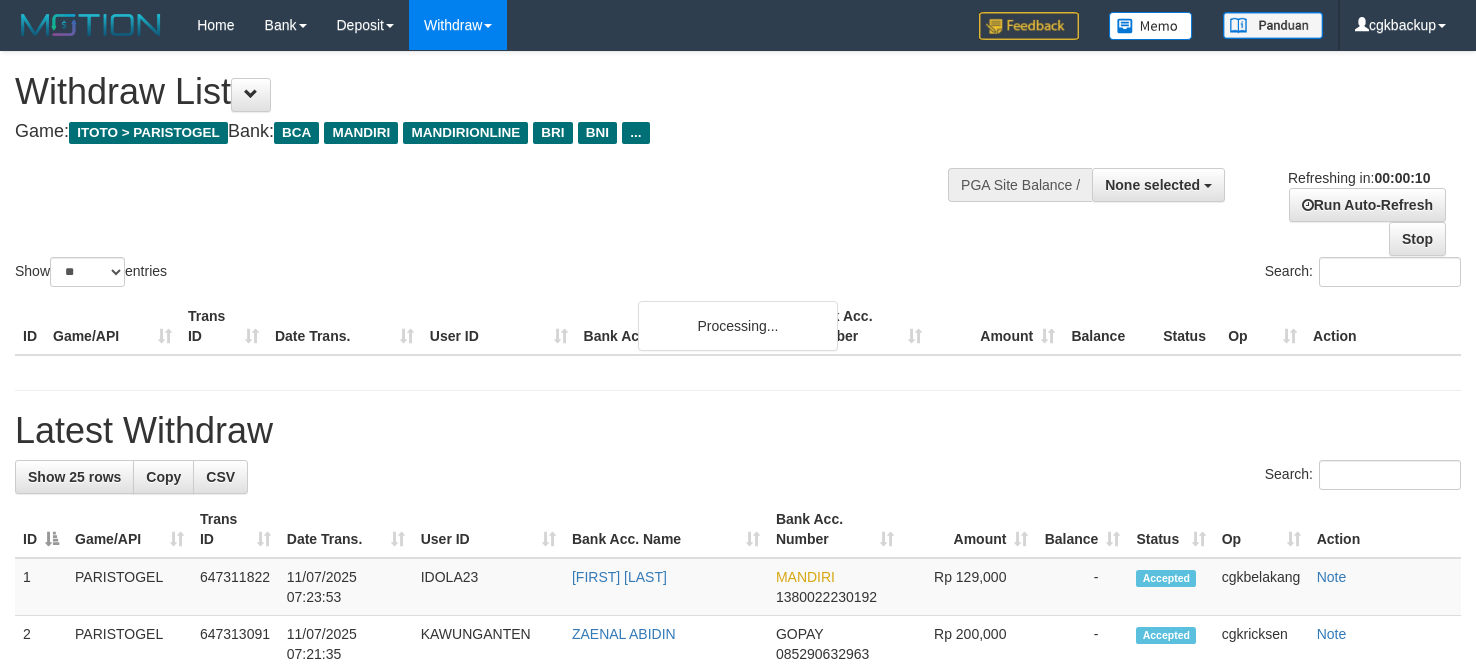 select 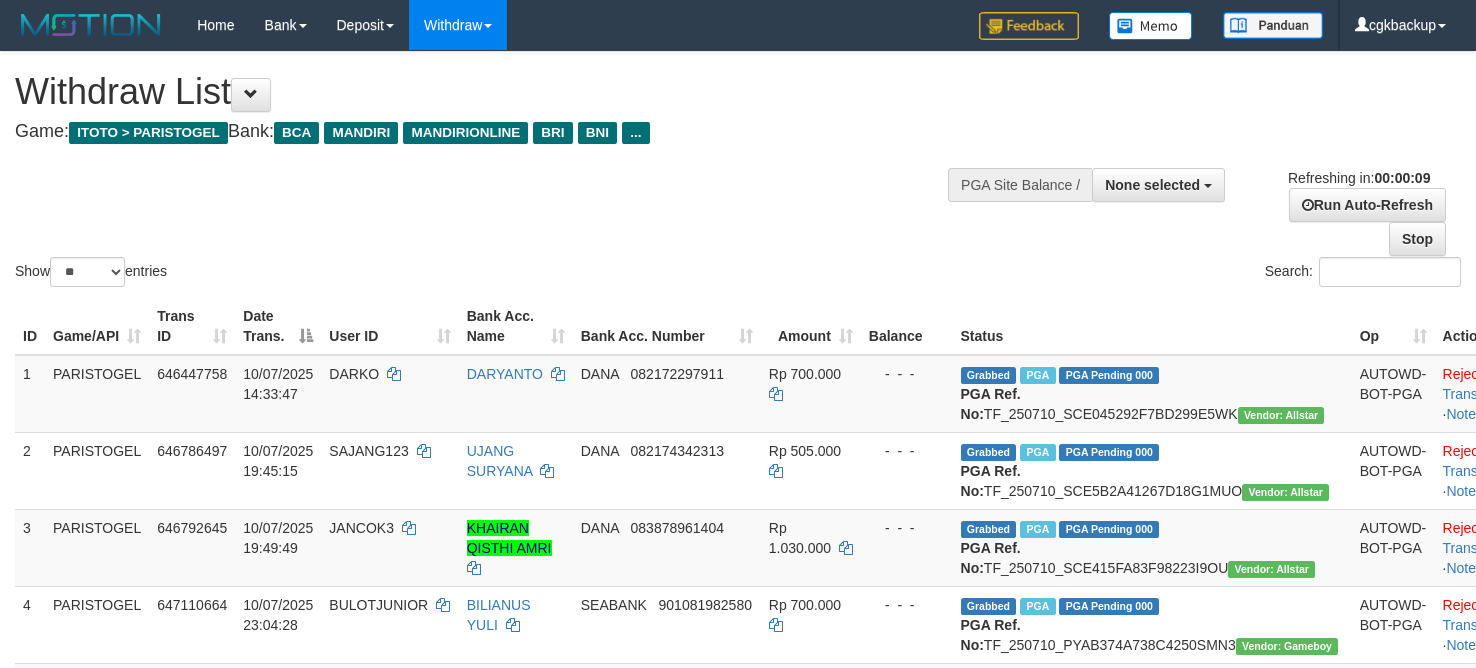 select 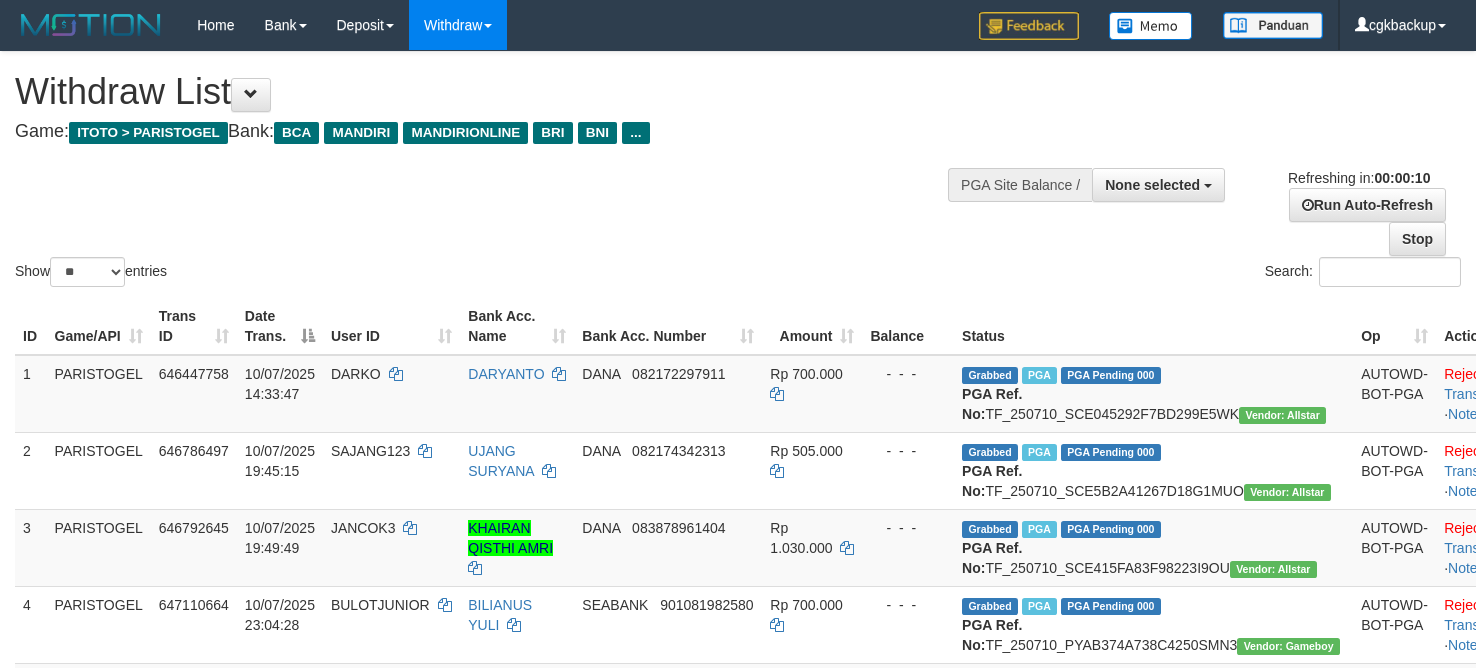 select 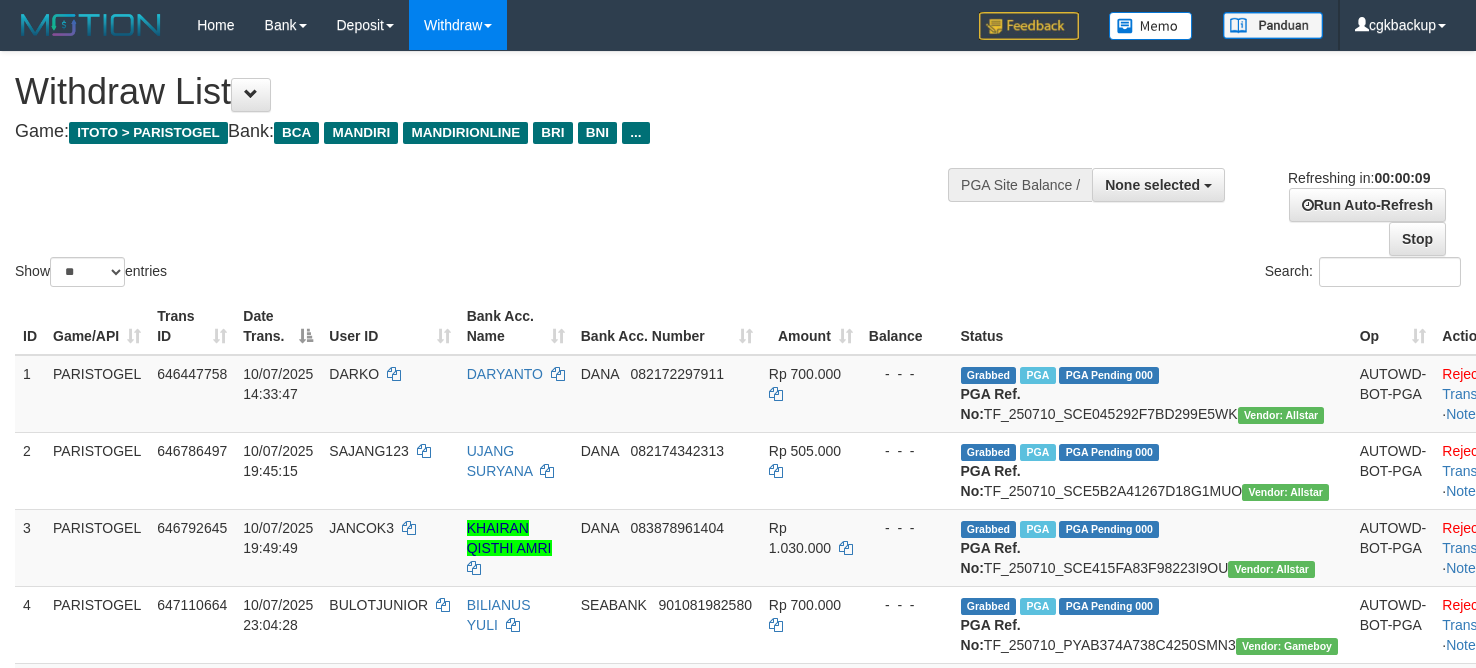 select 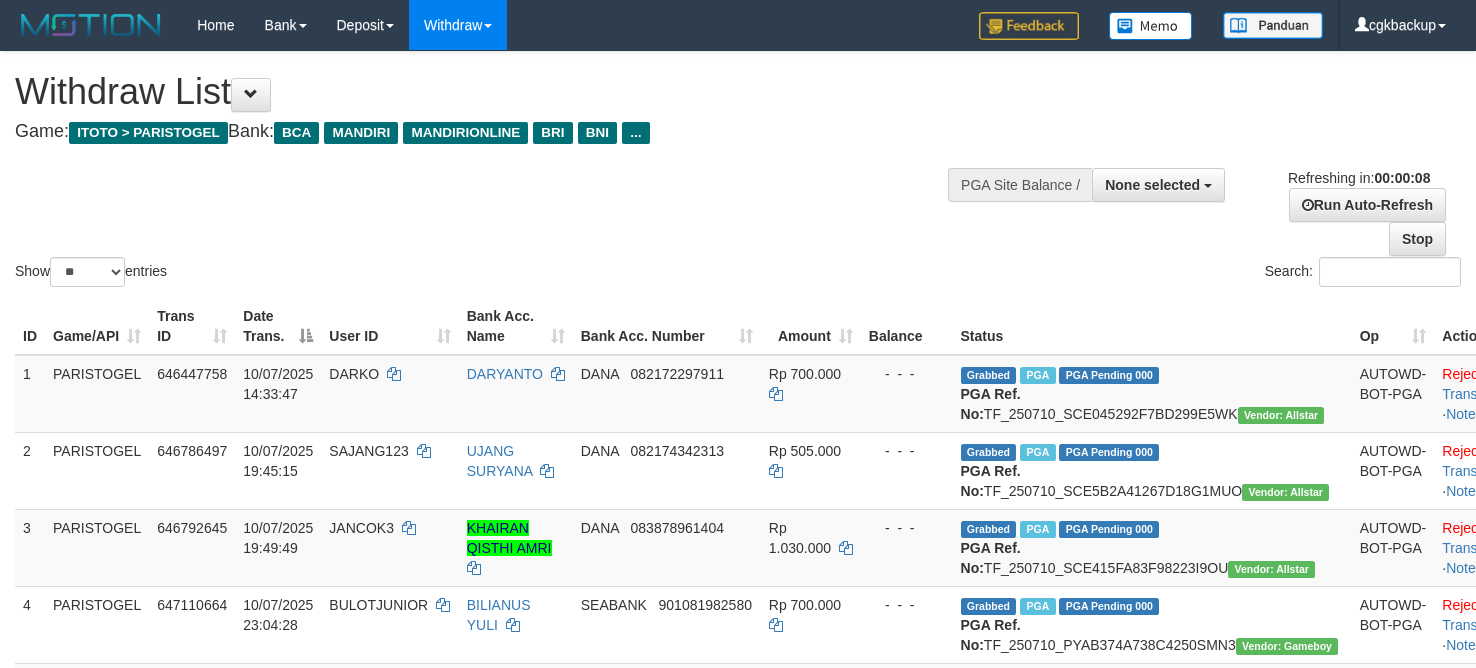 scroll, scrollTop: 0, scrollLeft: 0, axis: both 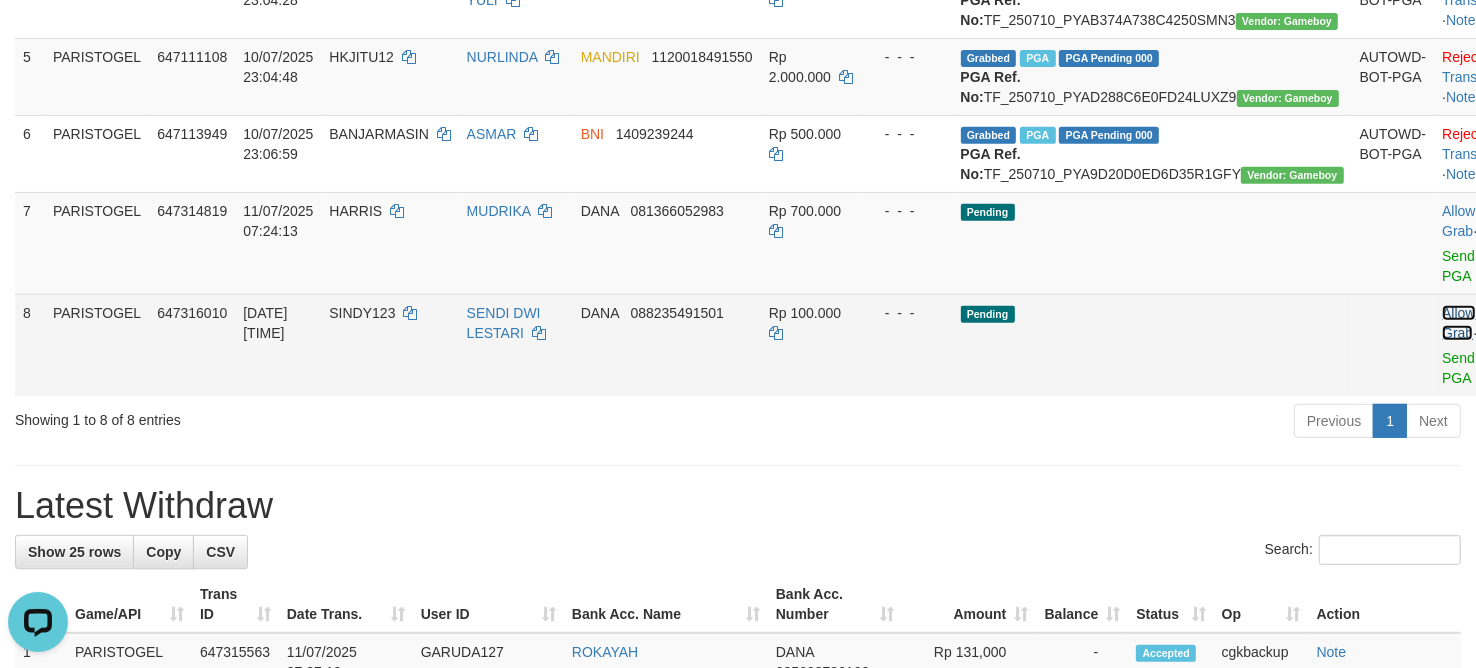 click on "Allow Grab" at bounding box center [1458, 323] 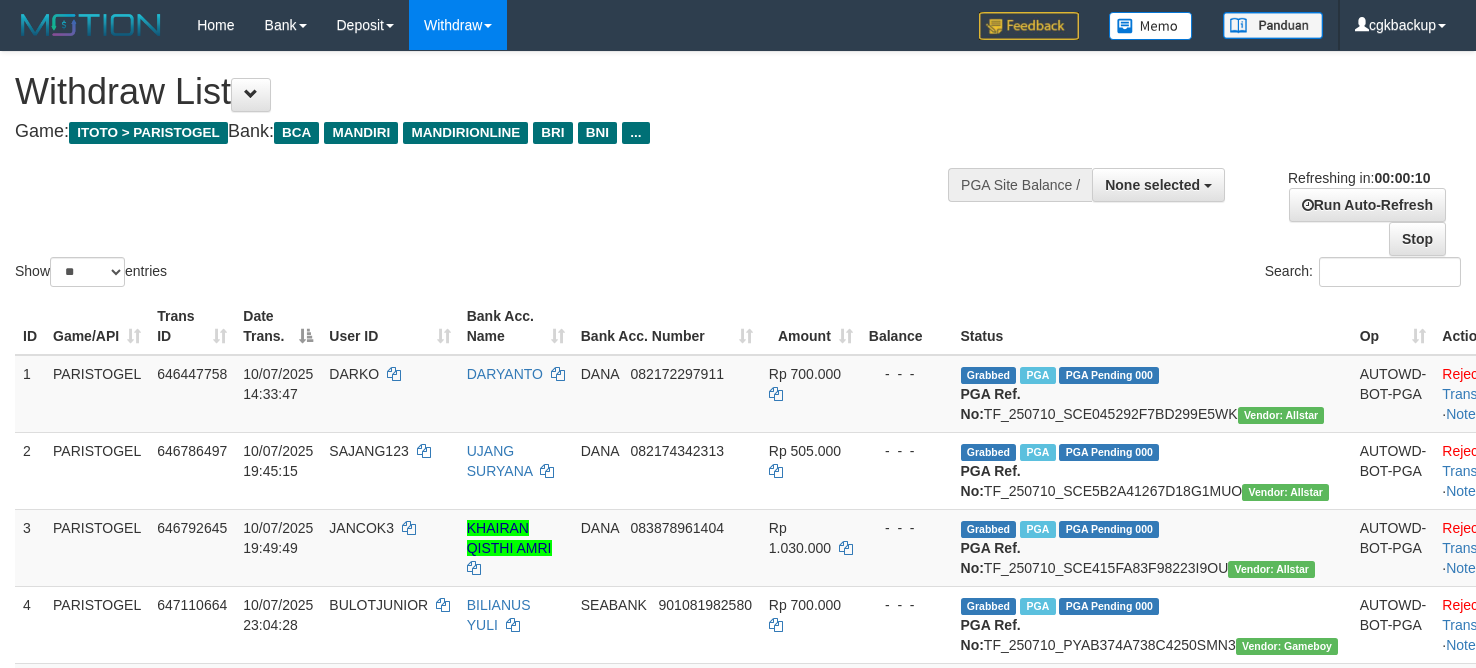 select 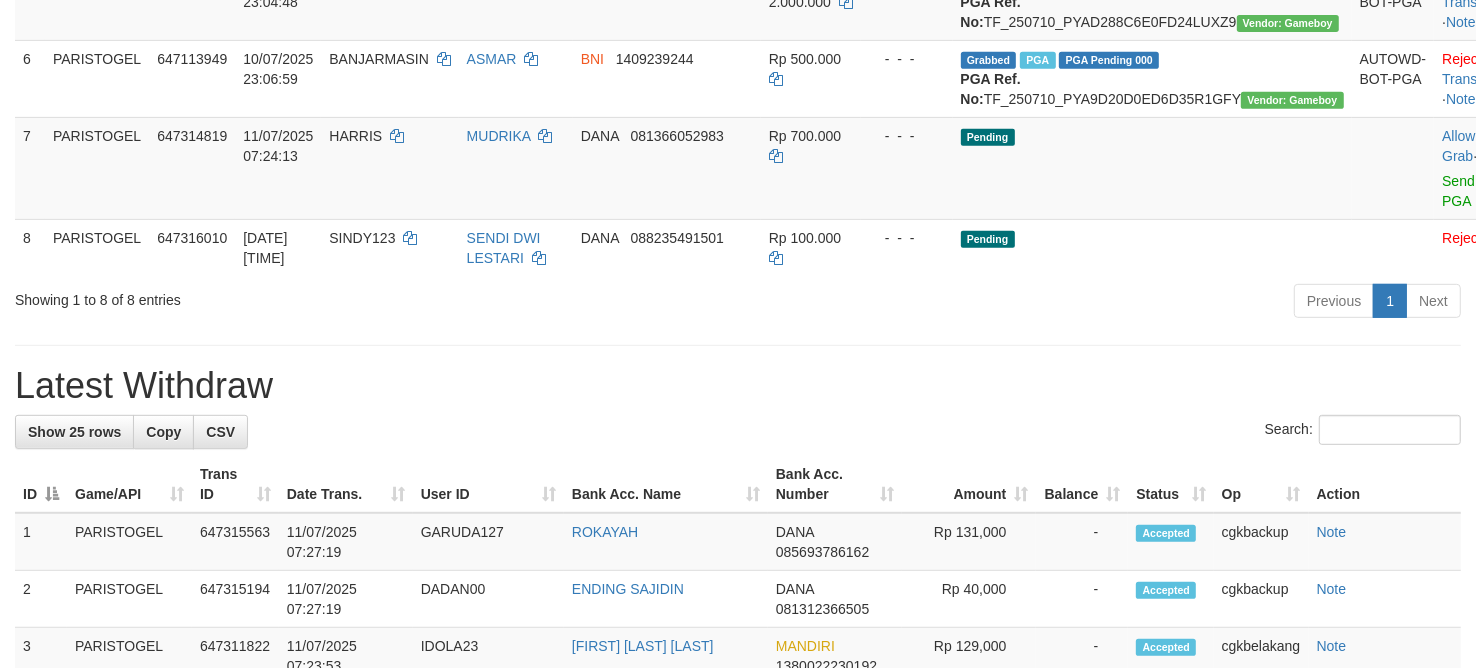scroll, scrollTop: 625, scrollLeft: 0, axis: vertical 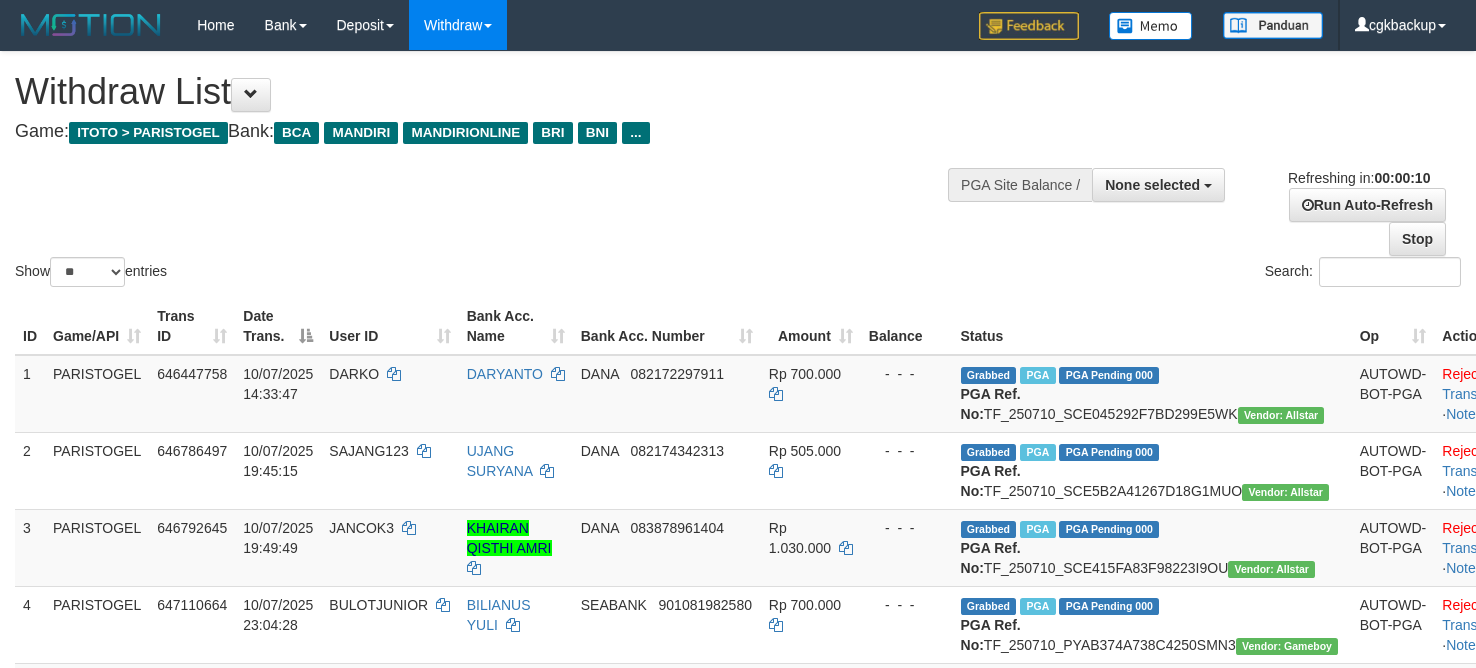 select 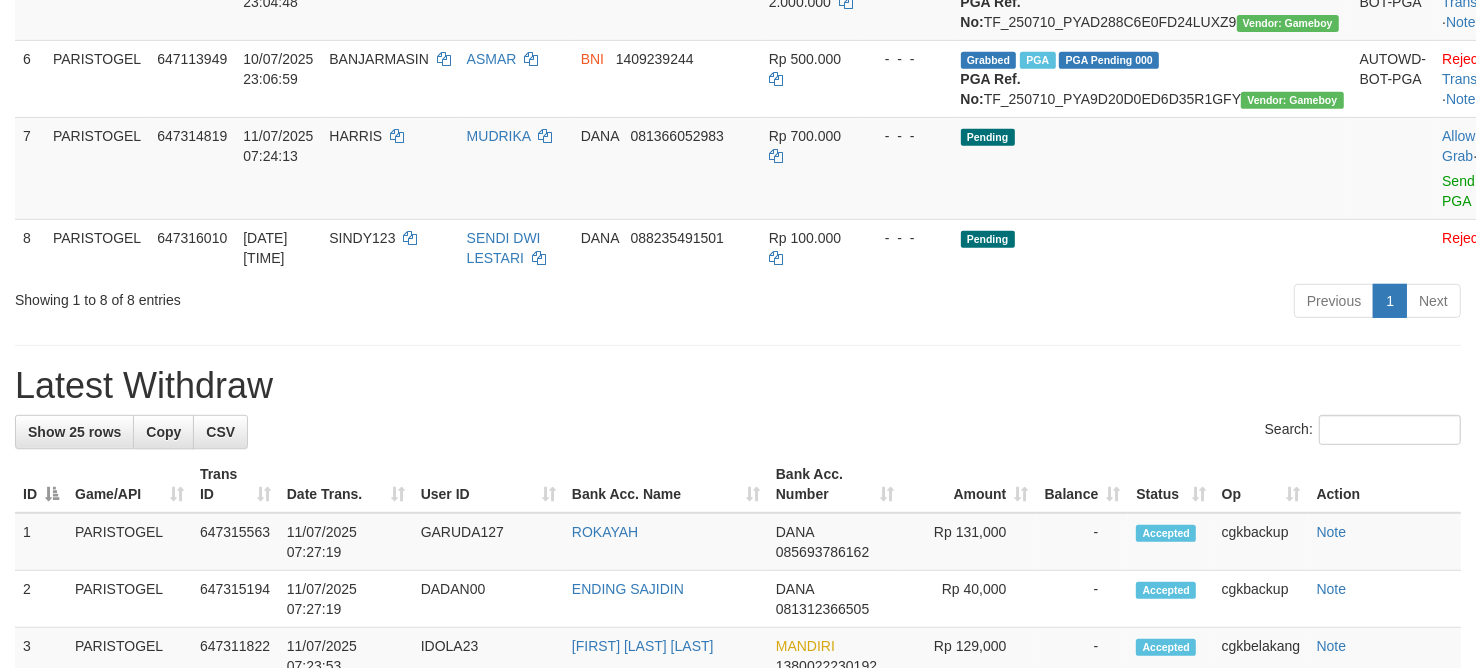 scroll, scrollTop: 625, scrollLeft: 0, axis: vertical 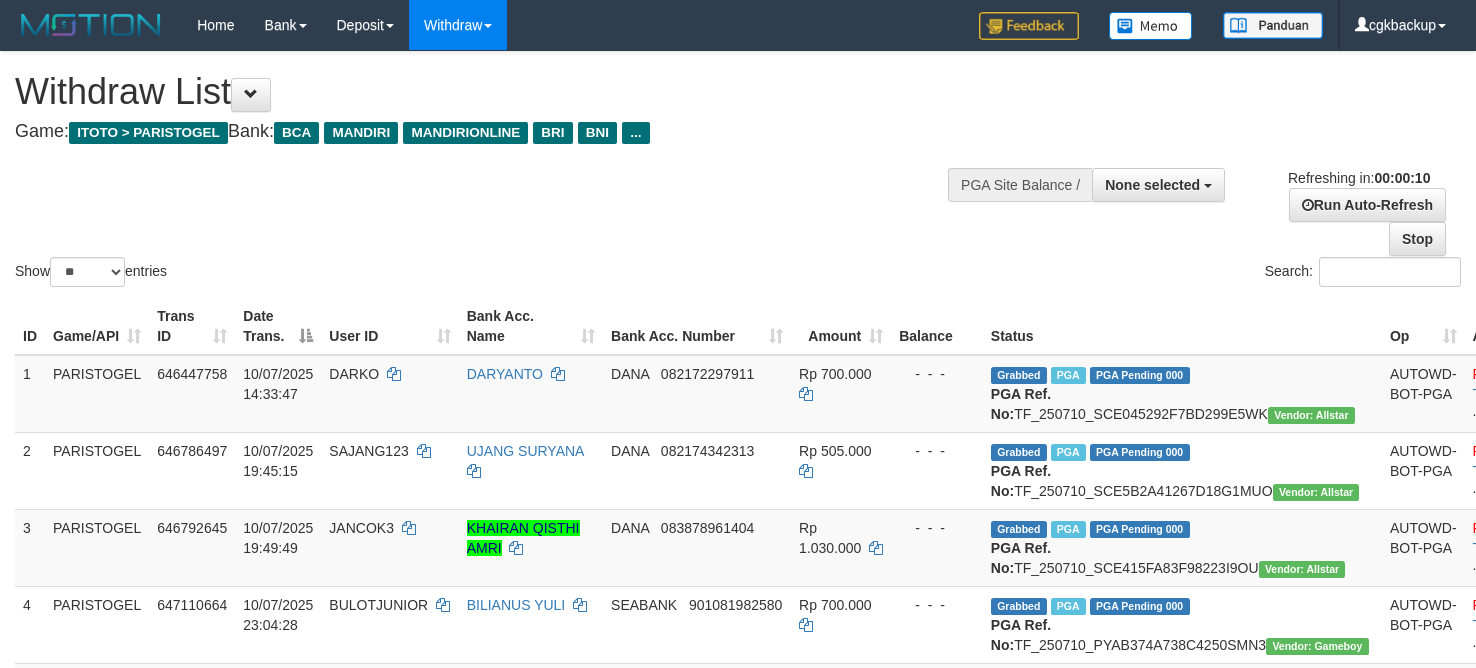 select 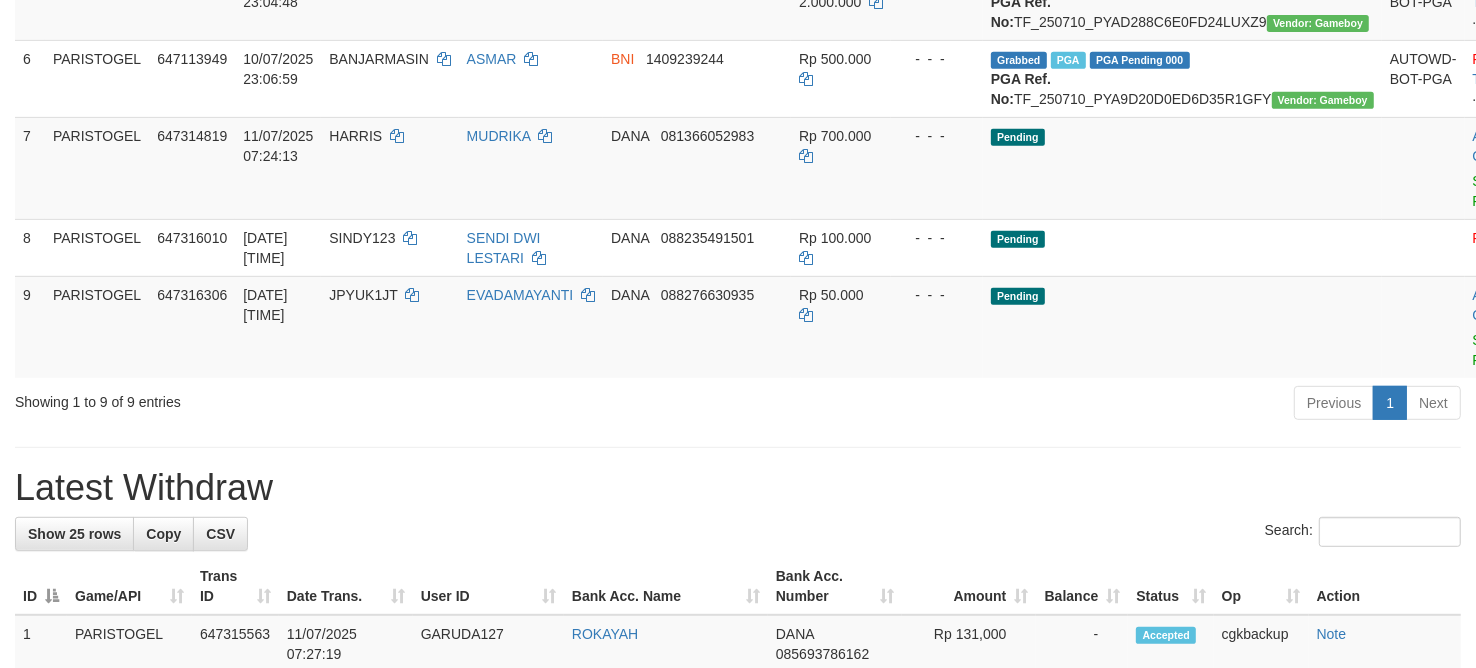 scroll, scrollTop: 625, scrollLeft: 0, axis: vertical 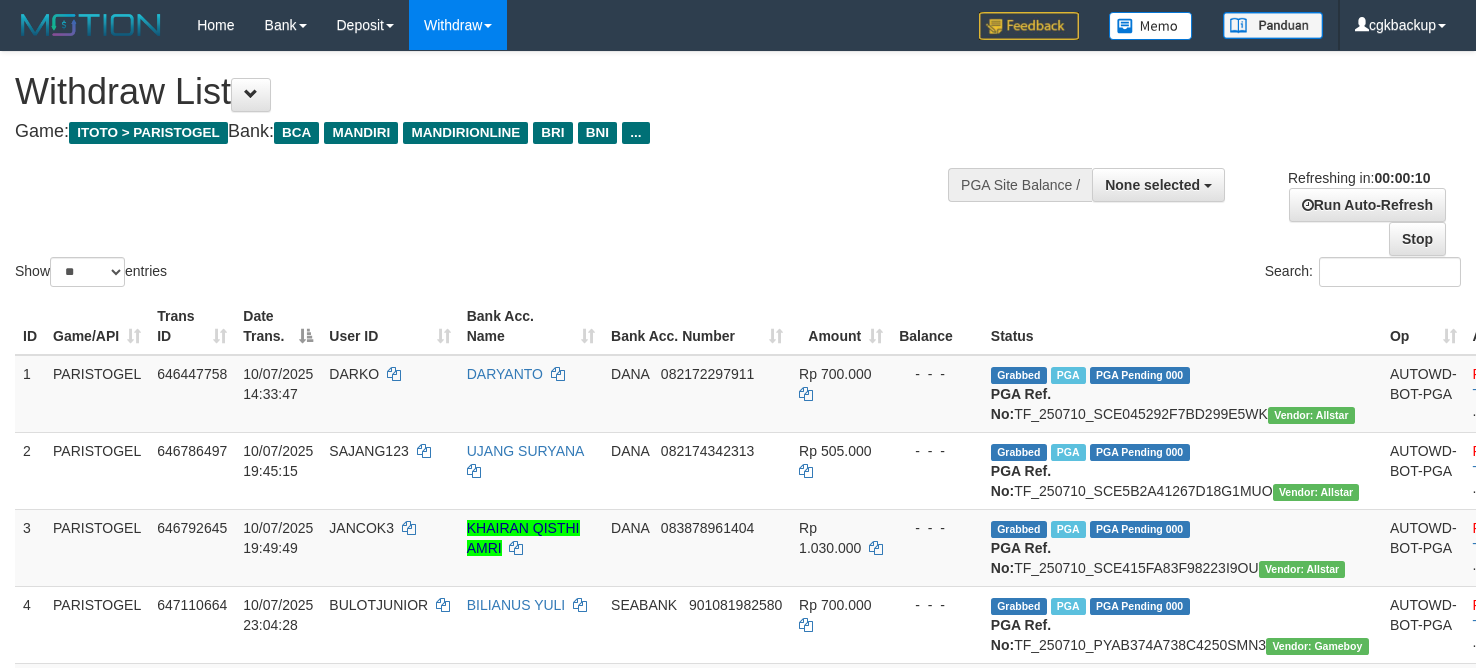 select 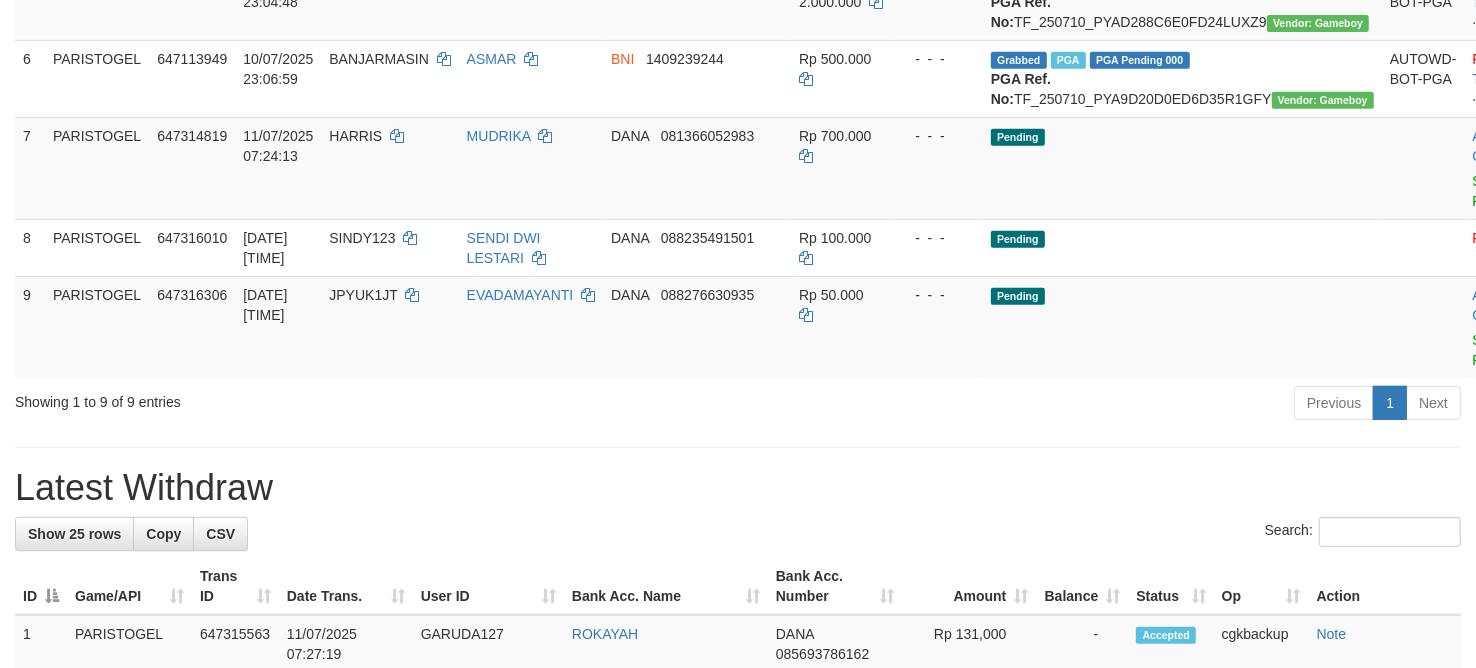 scroll, scrollTop: 625, scrollLeft: 0, axis: vertical 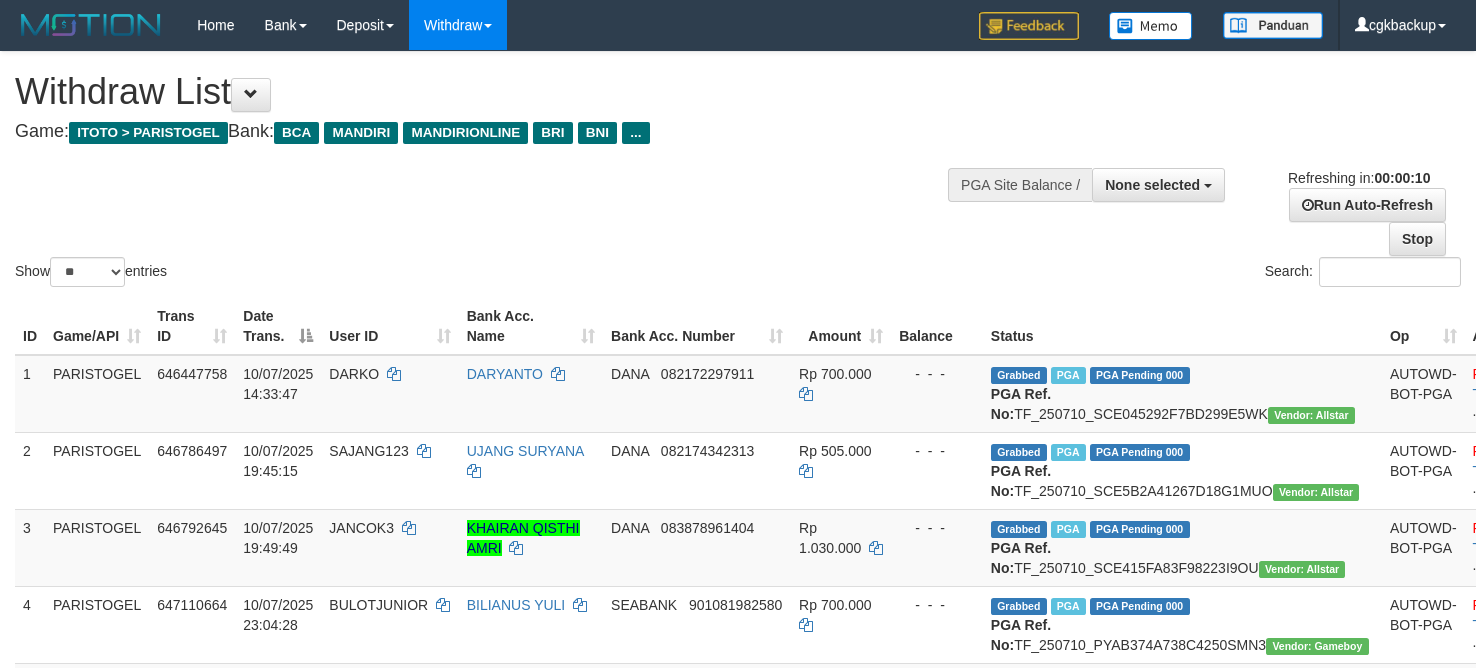 select 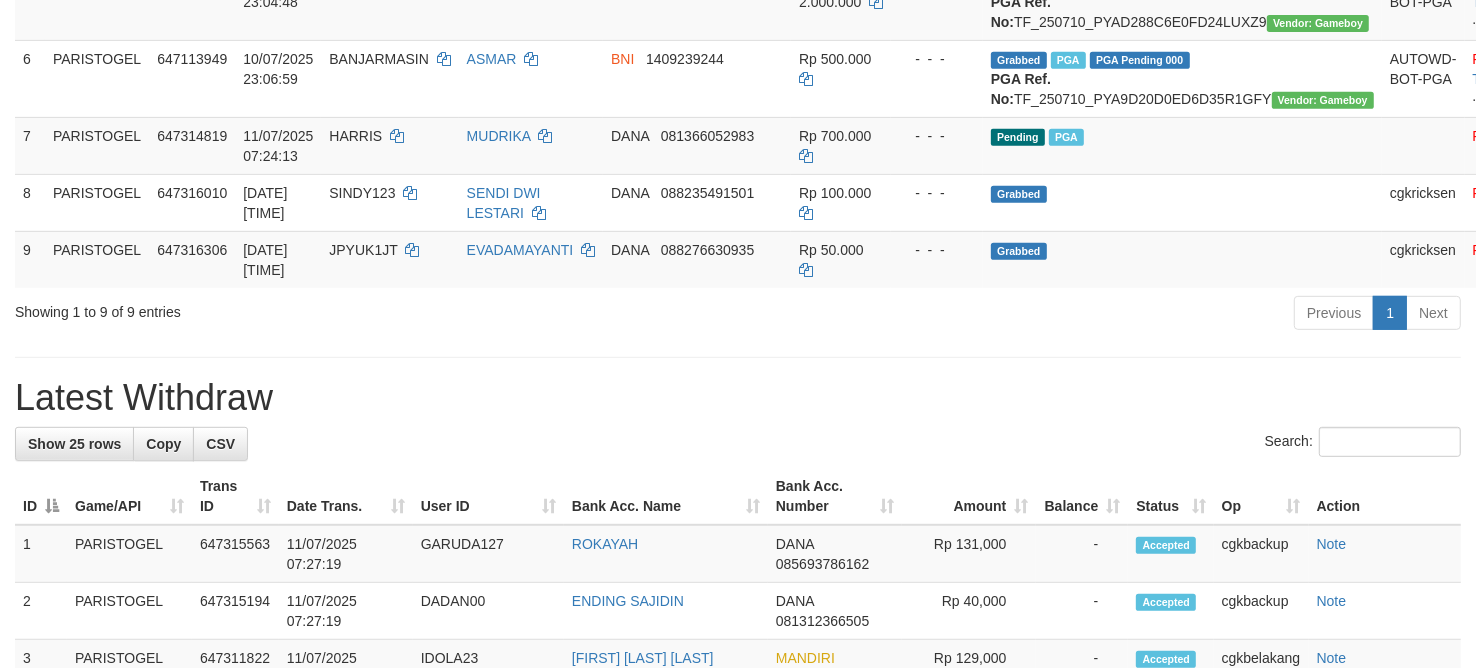 scroll, scrollTop: 625, scrollLeft: 0, axis: vertical 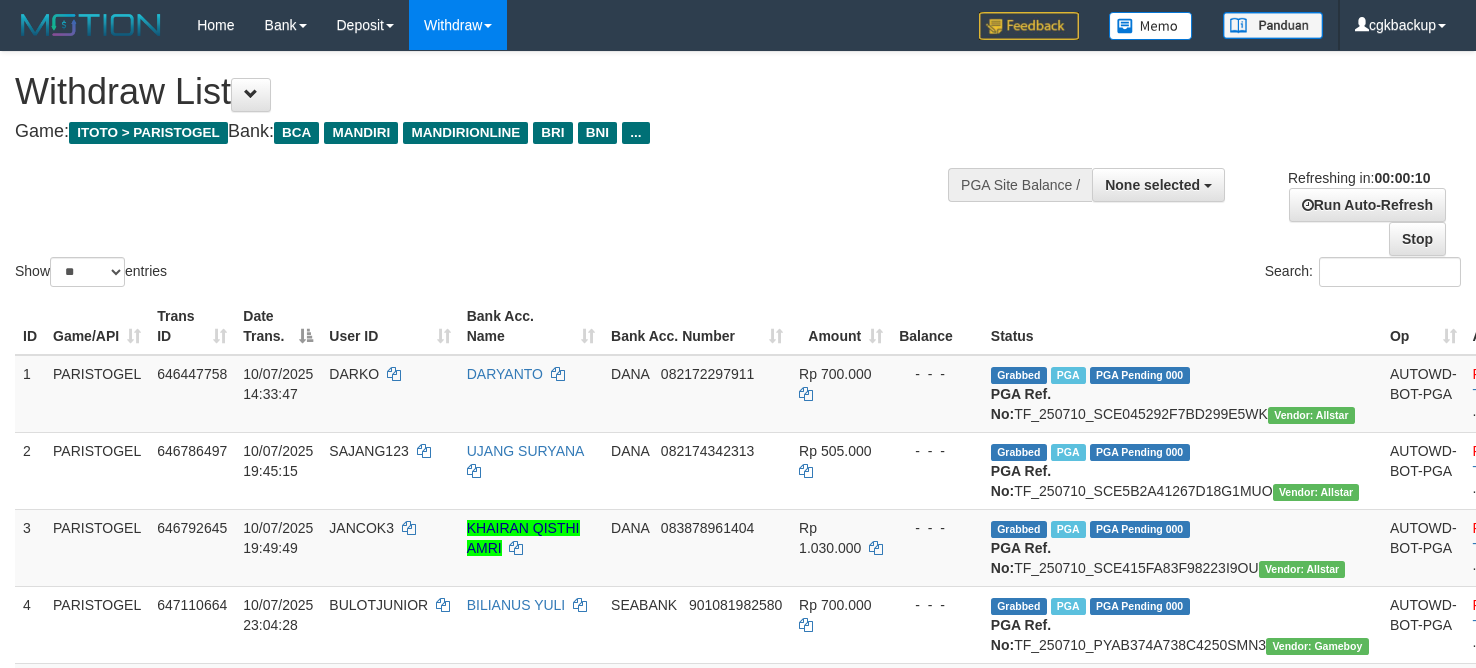 select 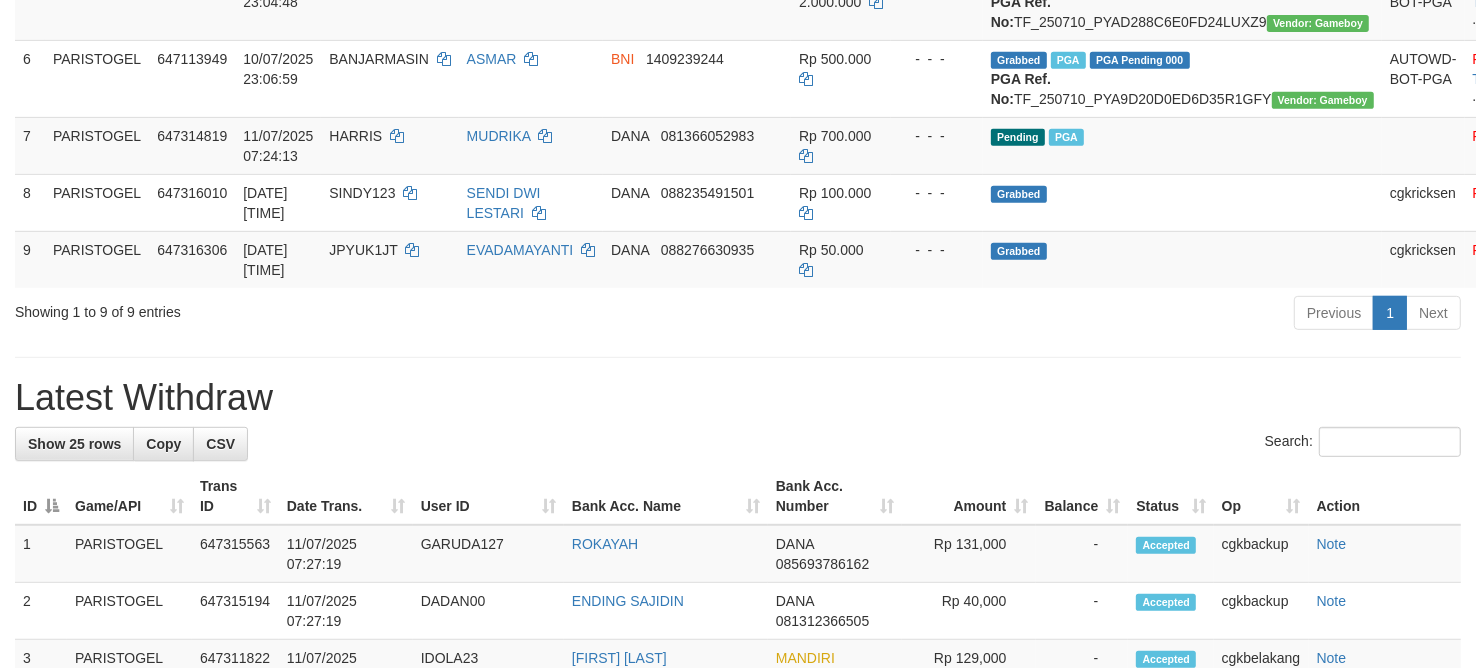 scroll, scrollTop: 625, scrollLeft: 0, axis: vertical 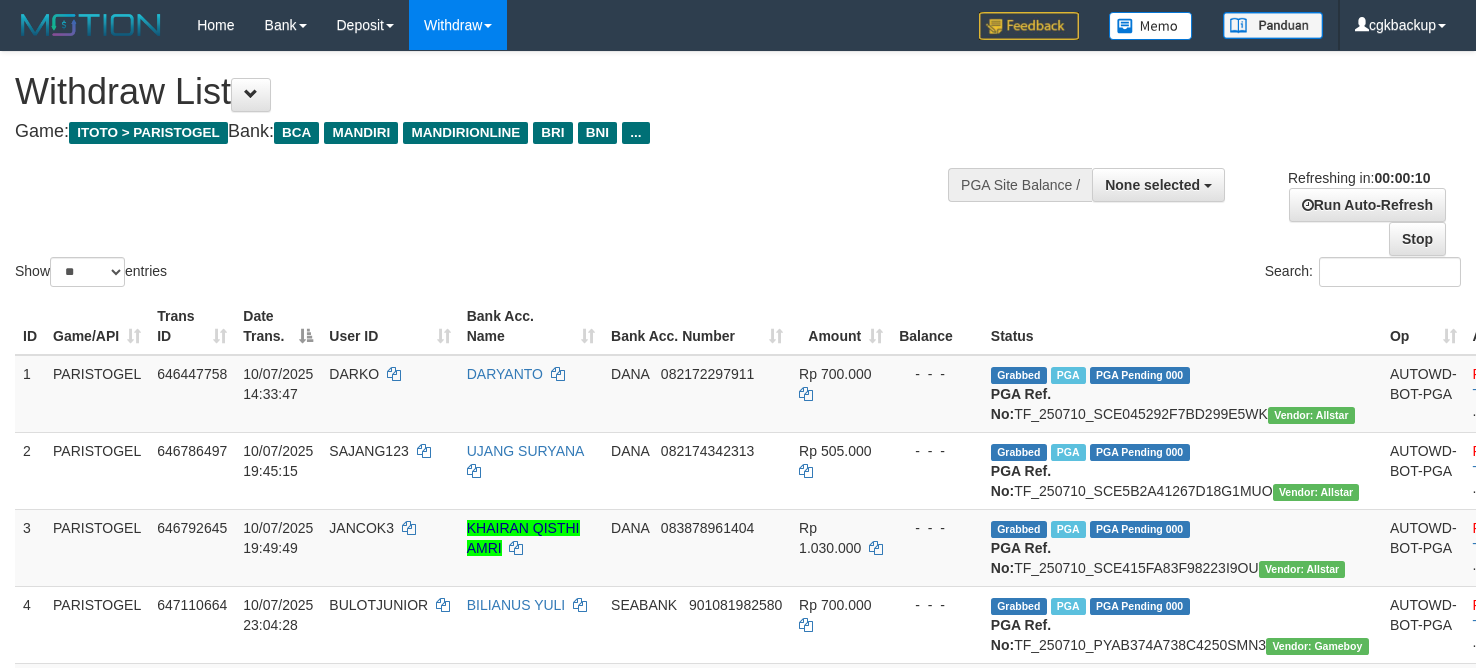 select 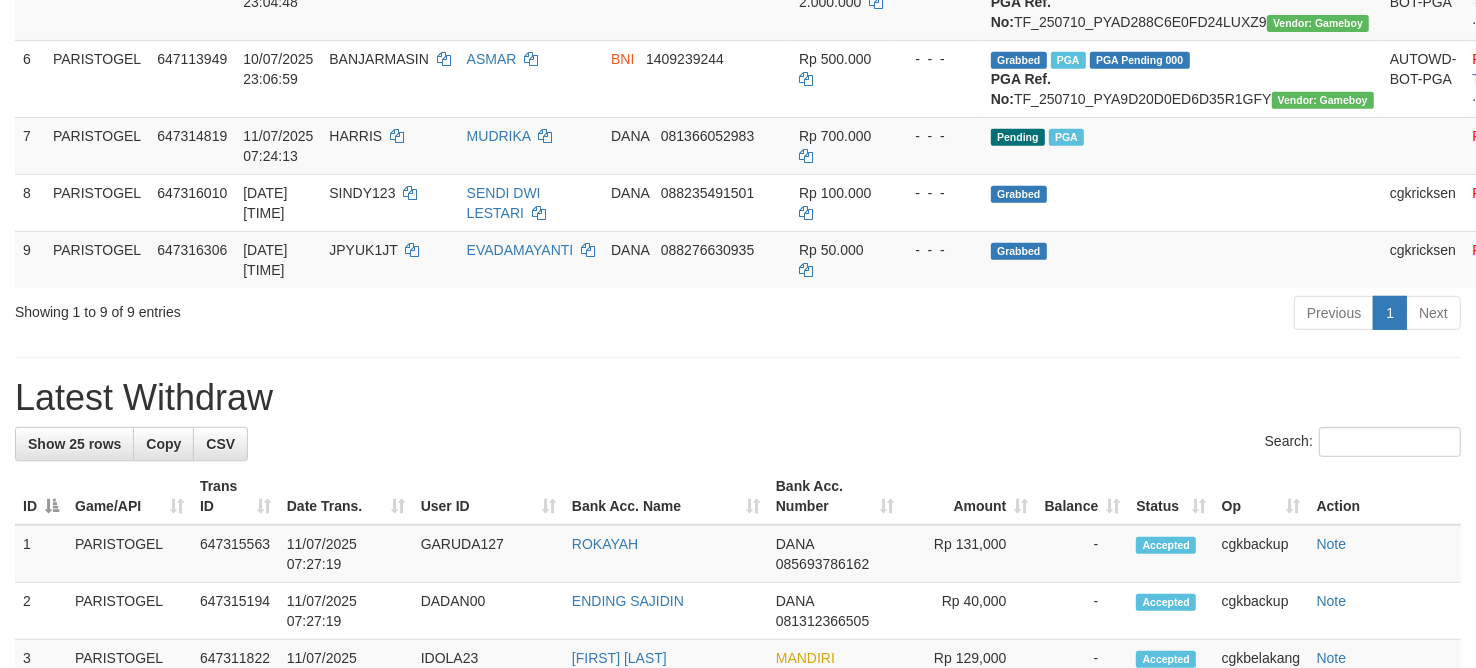 scroll, scrollTop: 625, scrollLeft: 0, axis: vertical 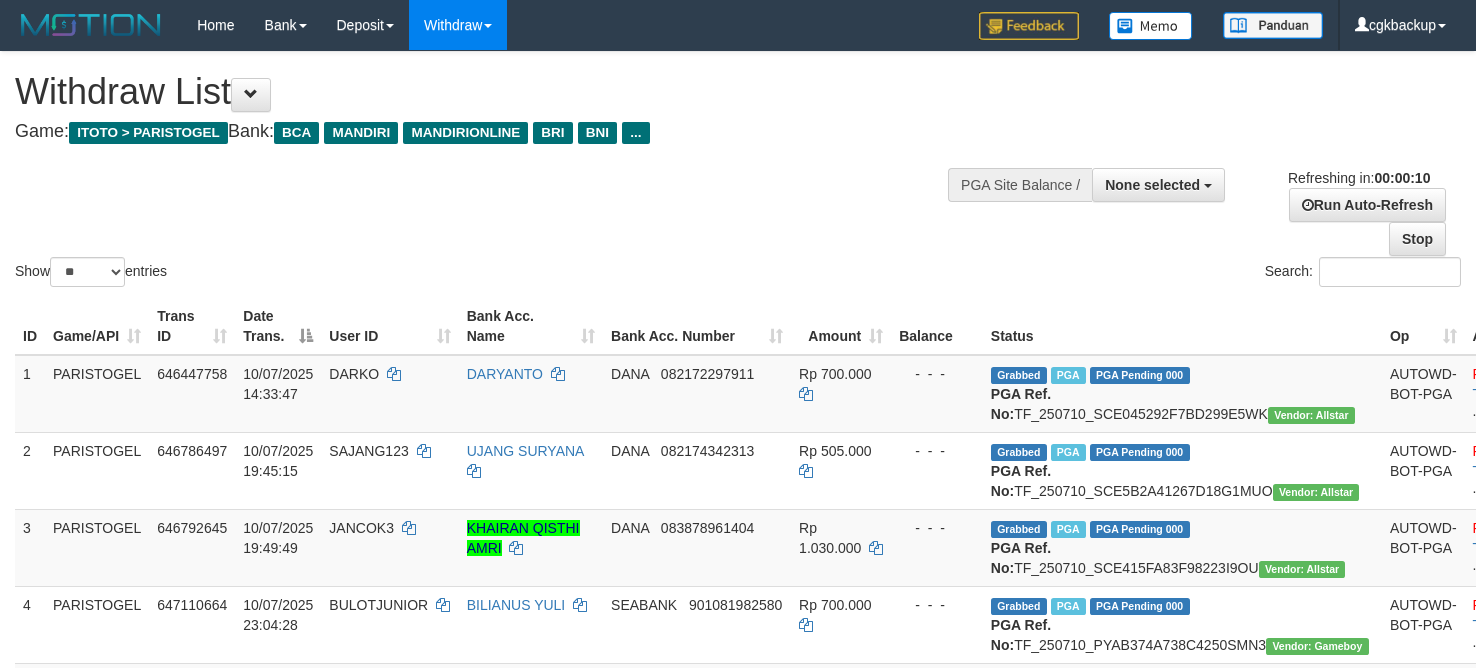 select 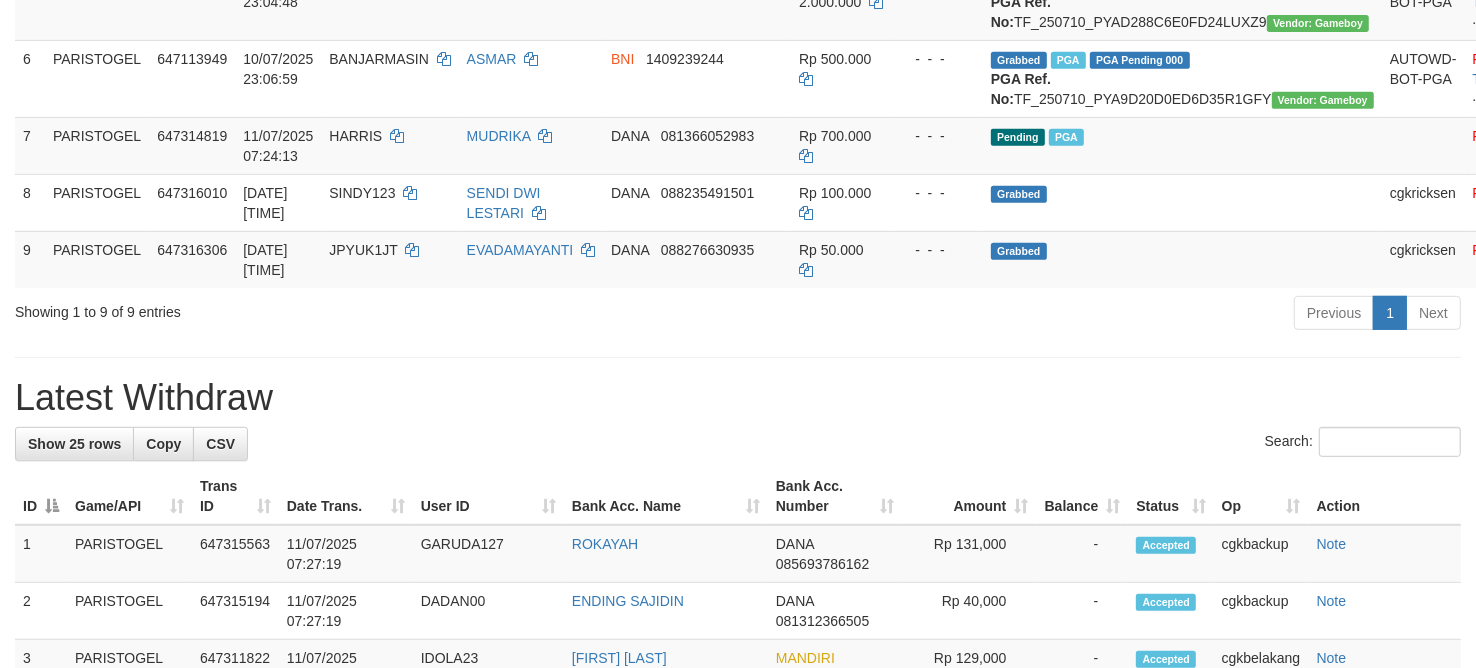 scroll, scrollTop: 625, scrollLeft: 0, axis: vertical 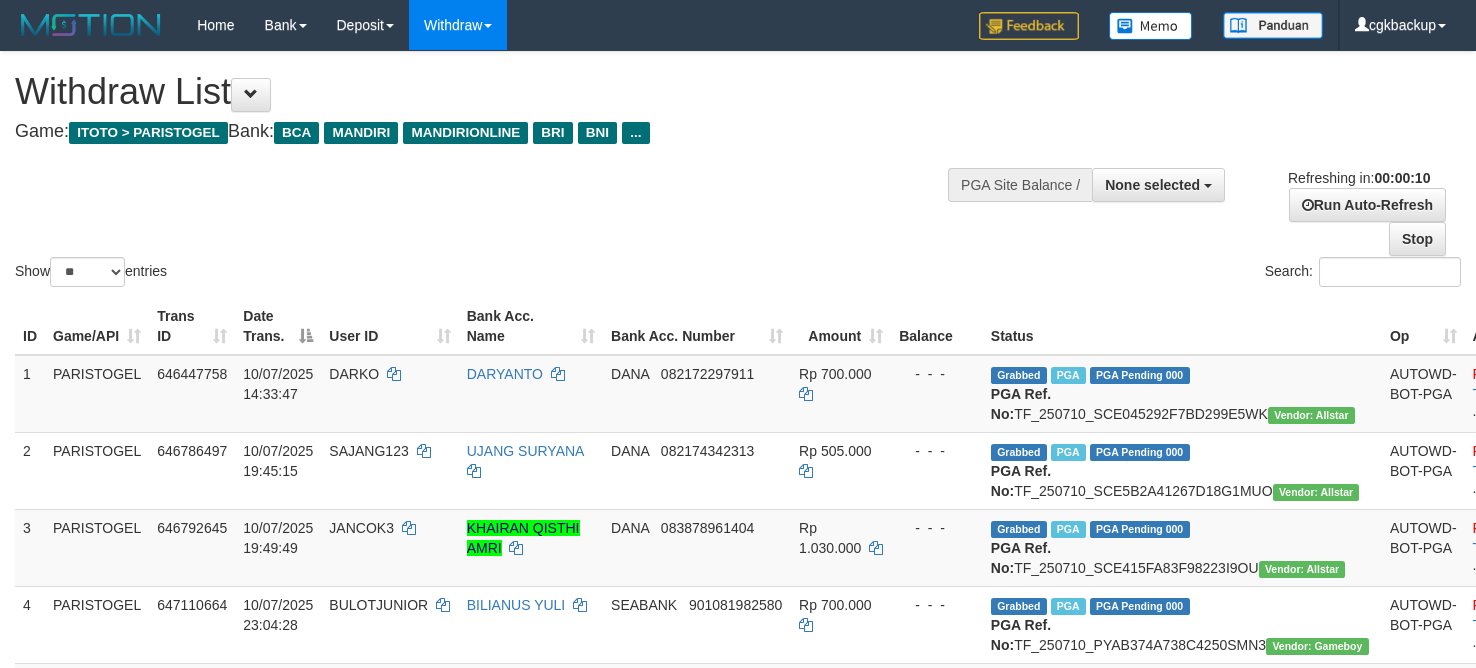 select 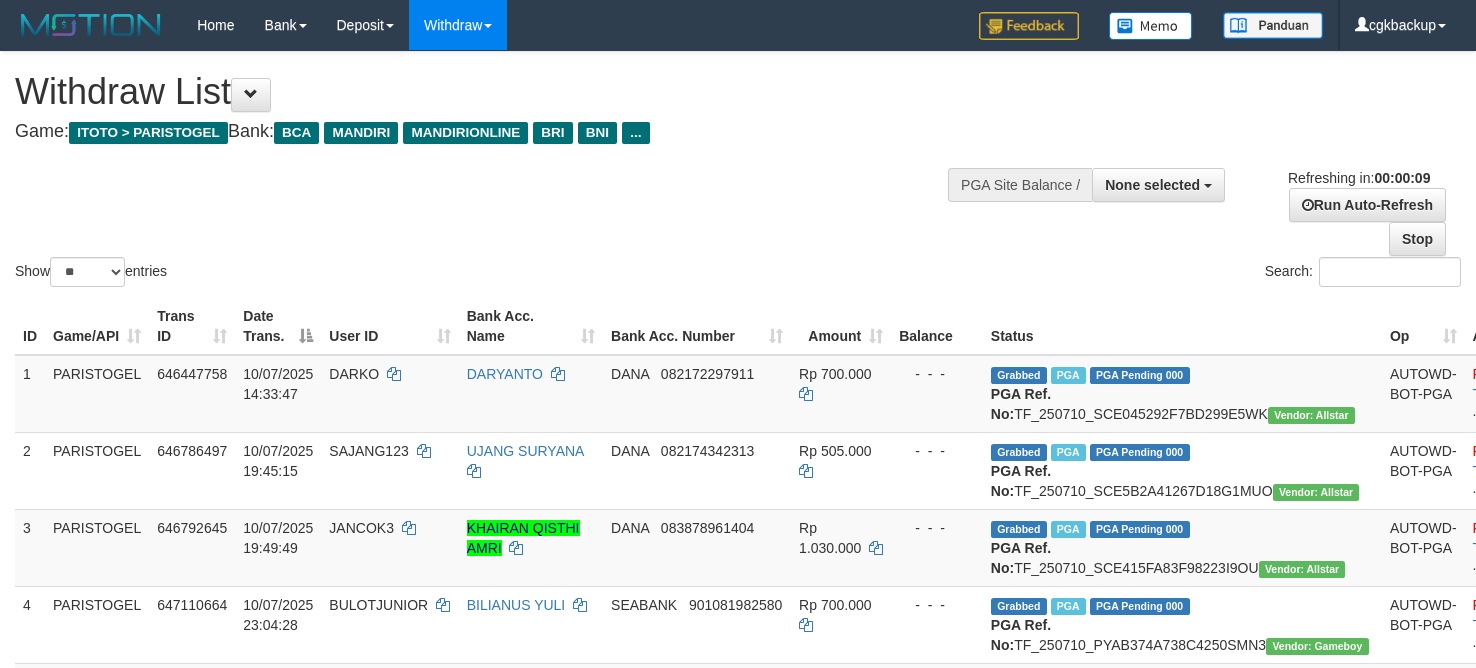 select 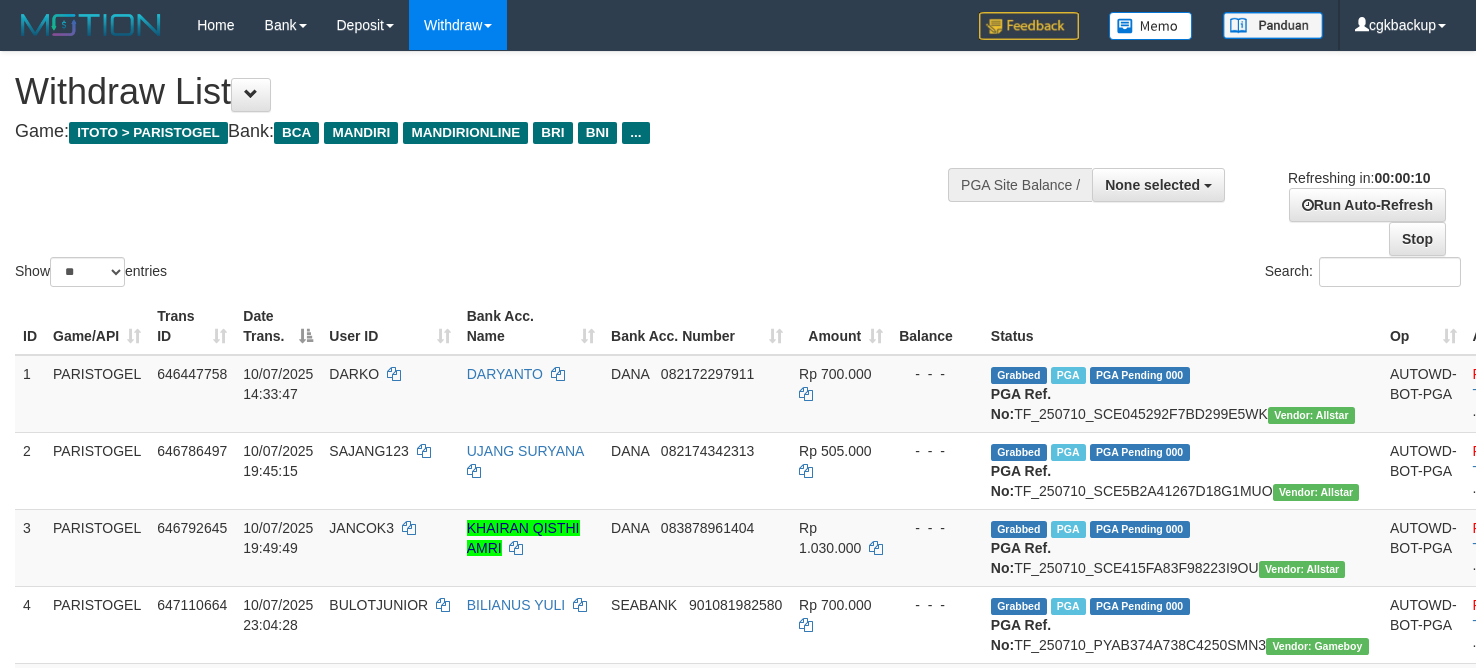 select 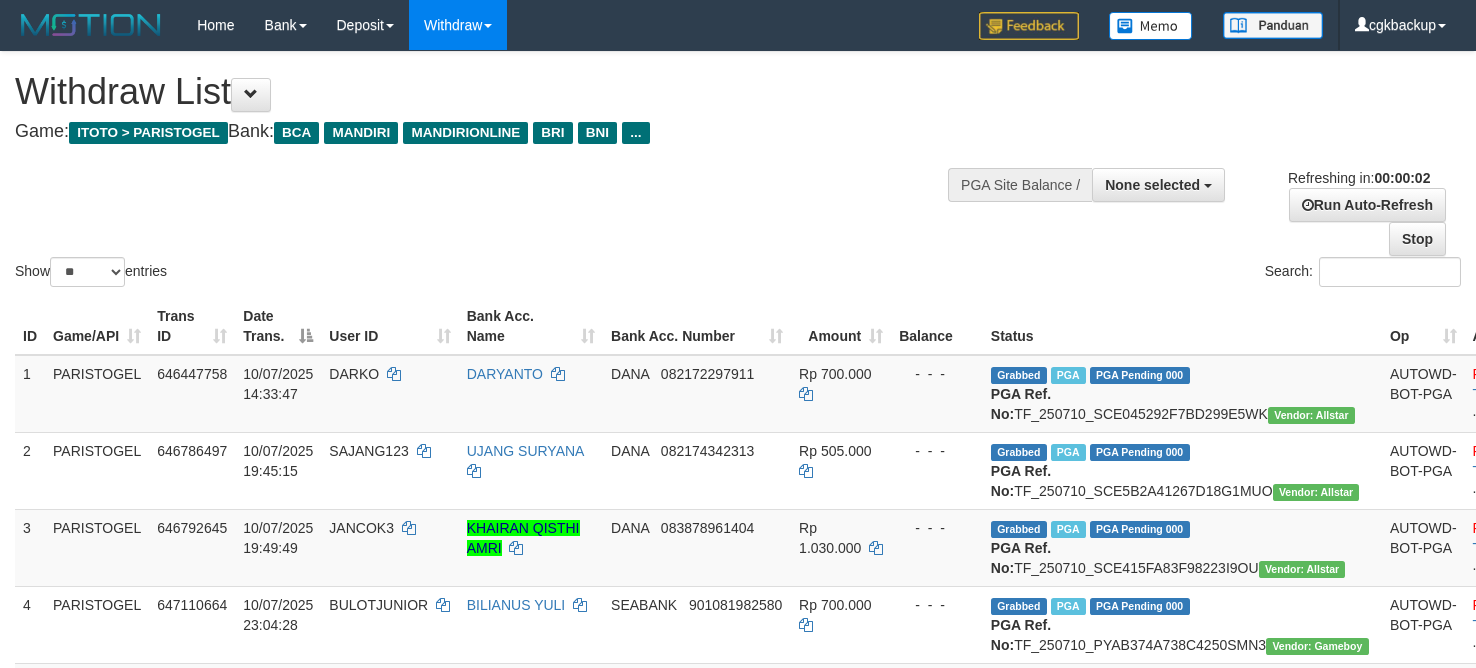 scroll, scrollTop: 750, scrollLeft: 0, axis: vertical 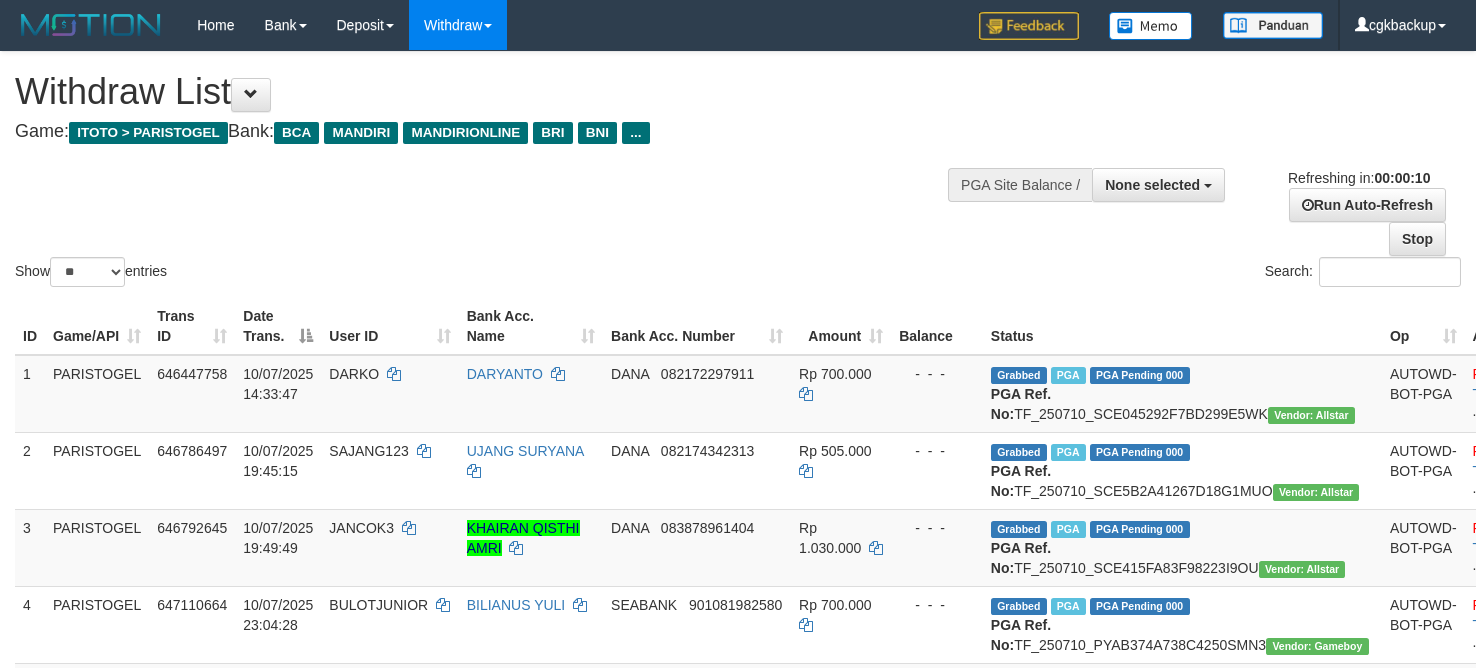 select 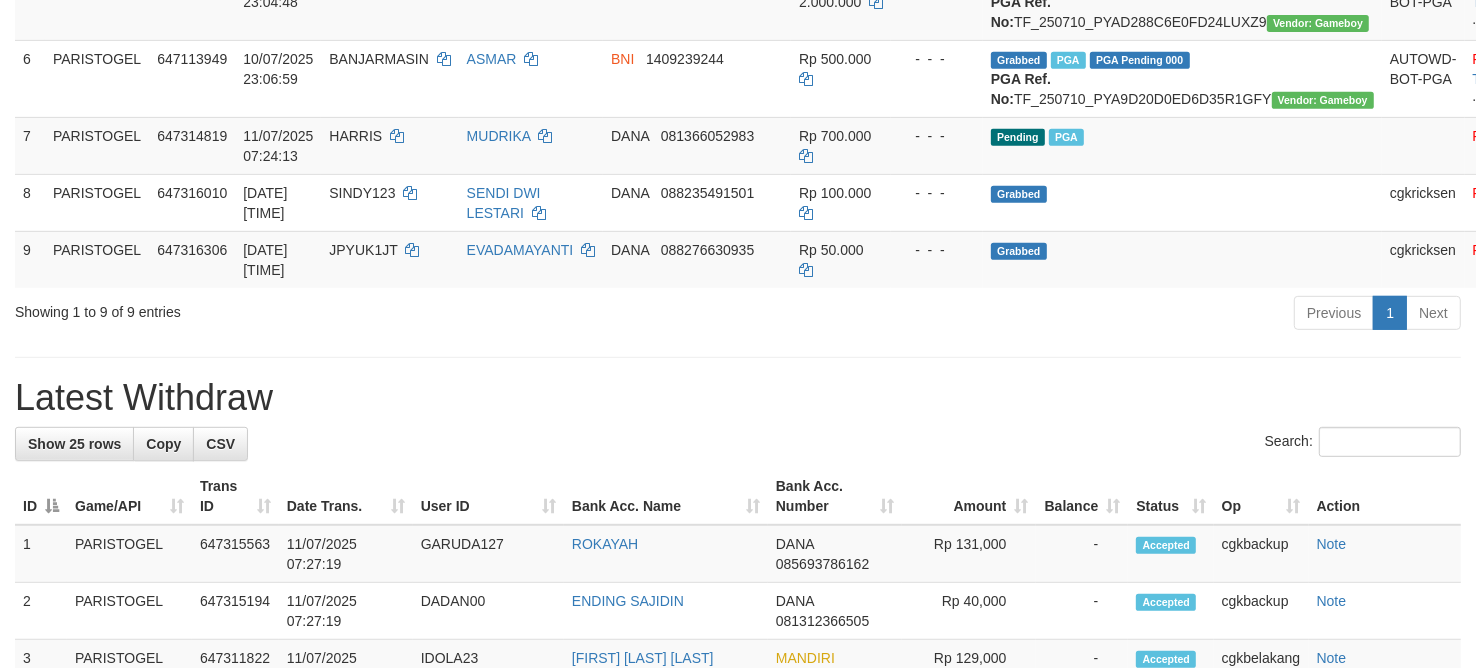 scroll, scrollTop: 625, scrollLeft: 0, axis: vertical 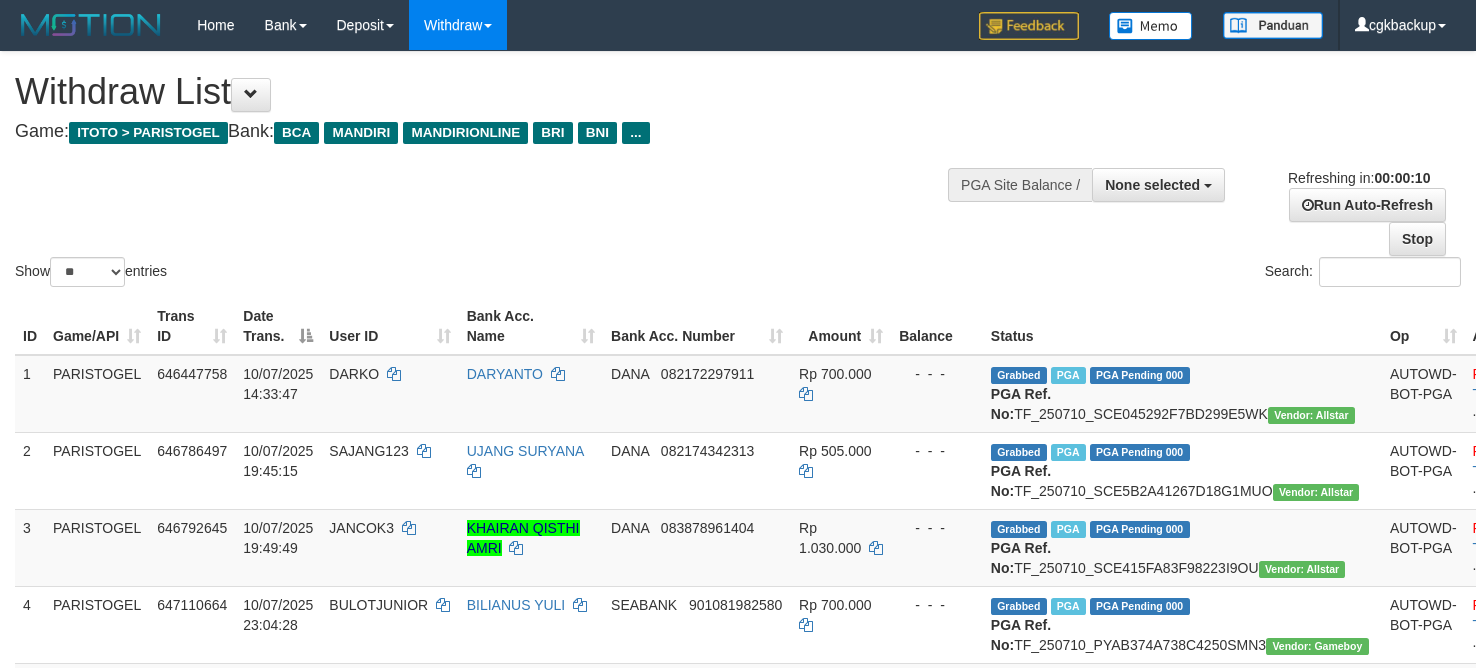 select 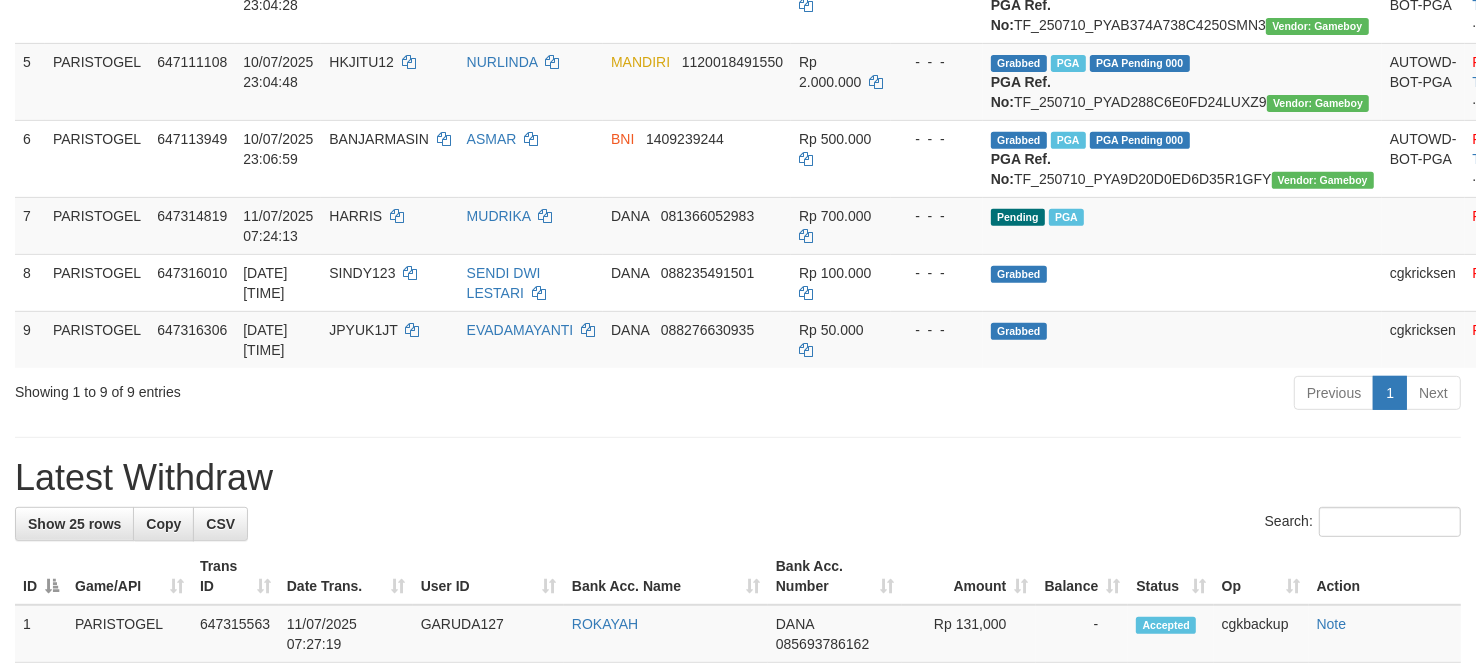 scroll, scrollTop: 545, scrollLeft: 0, axis: vertical 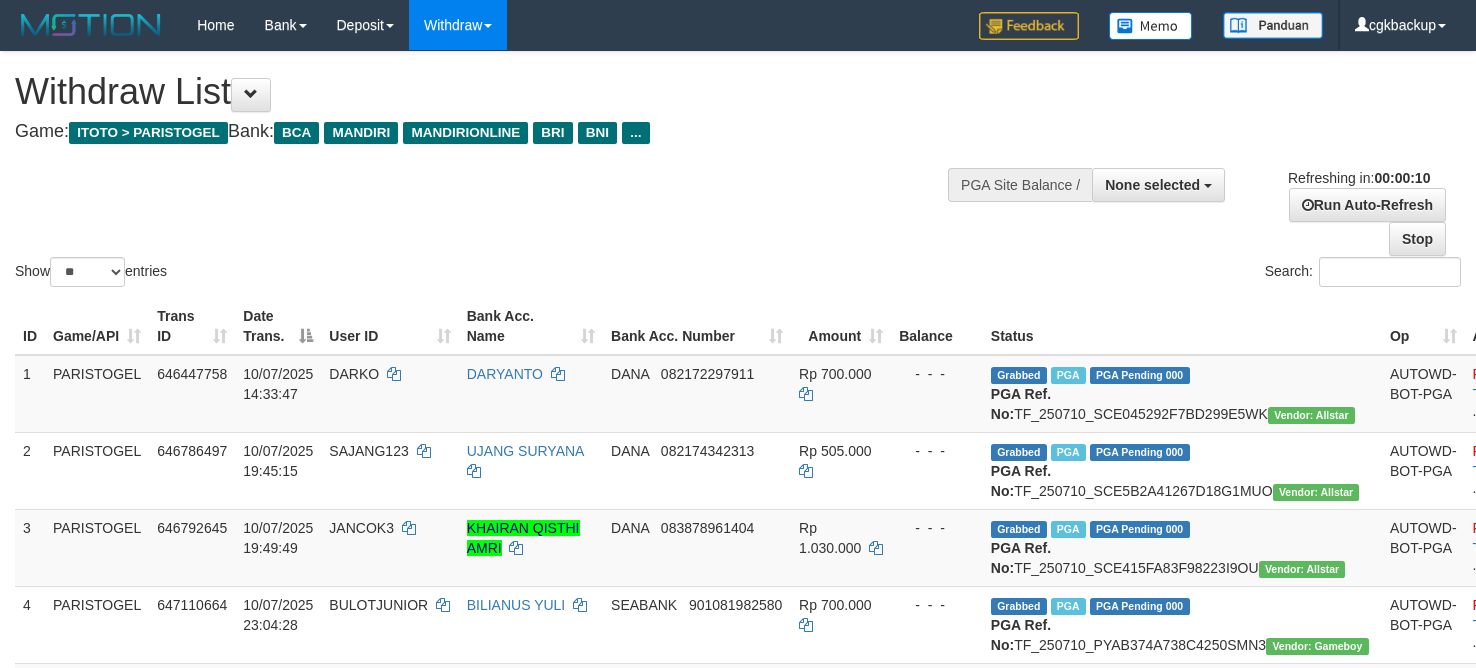 select 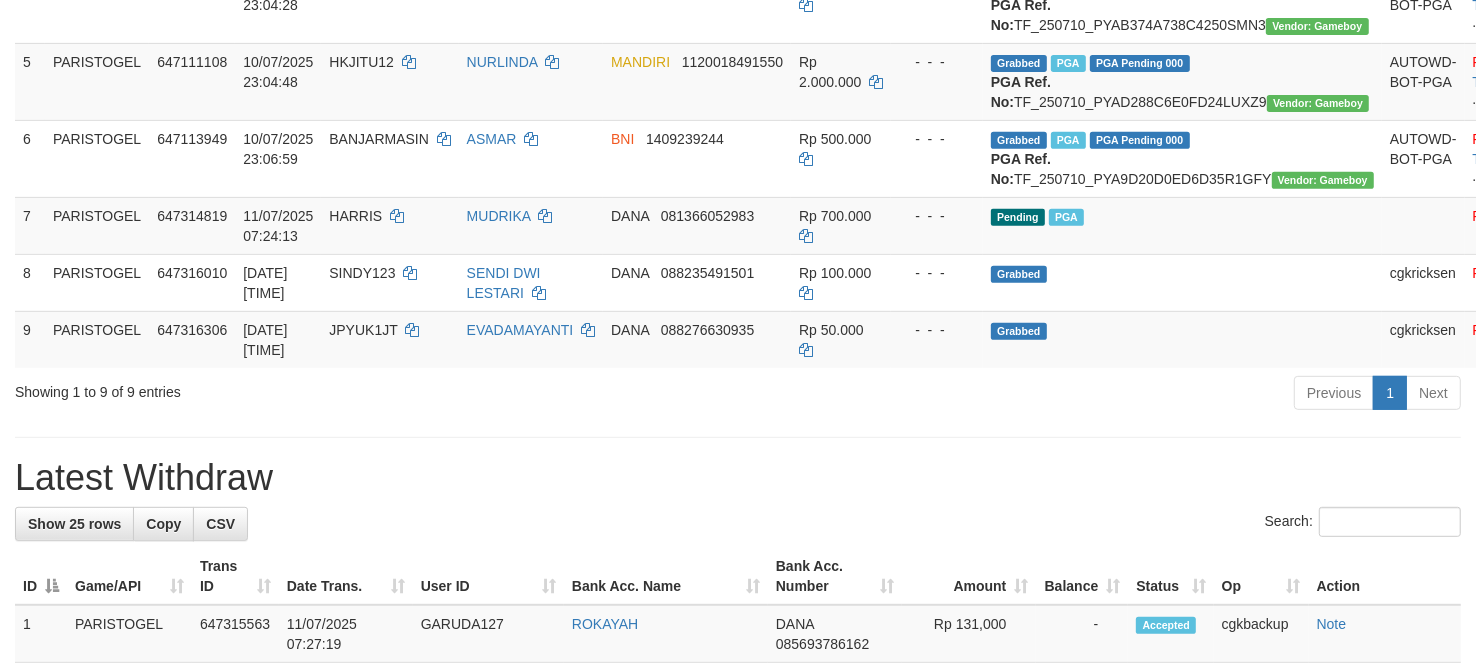 scroll, scrollTop: 545, scrollLeft: 0, axis: vertical 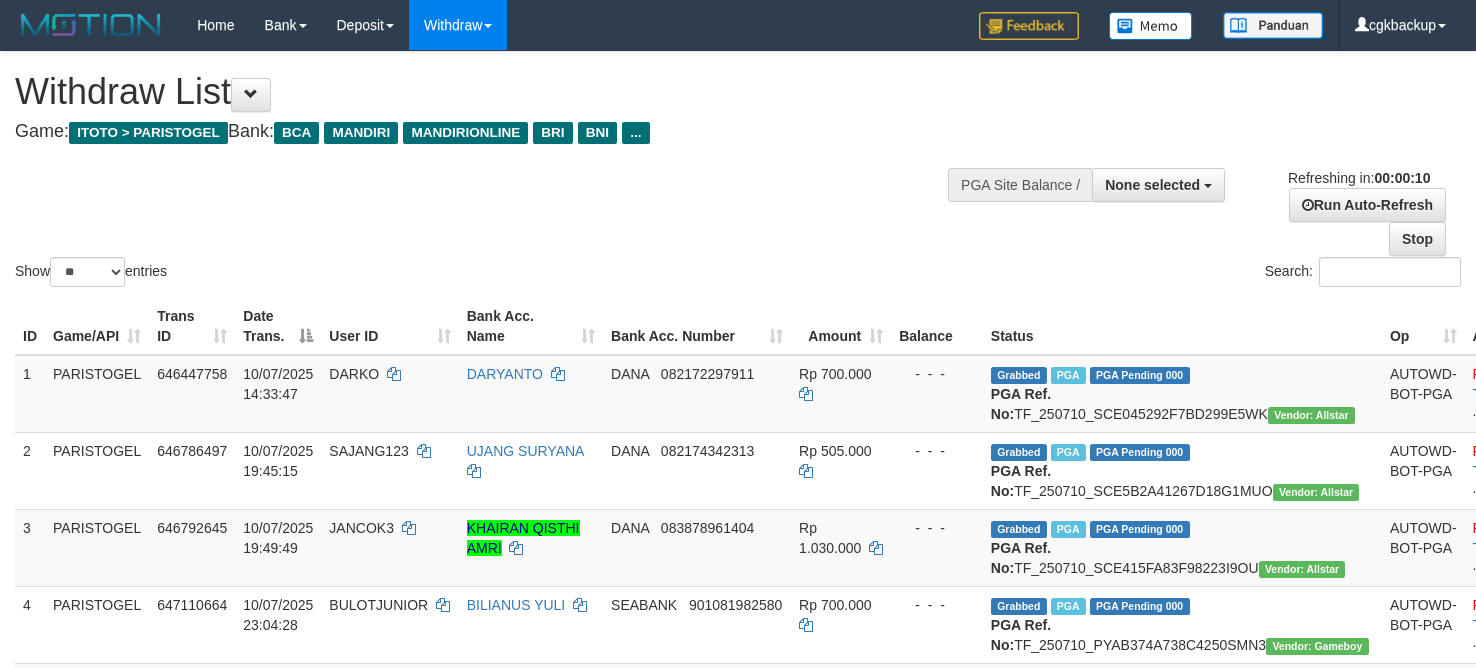 select 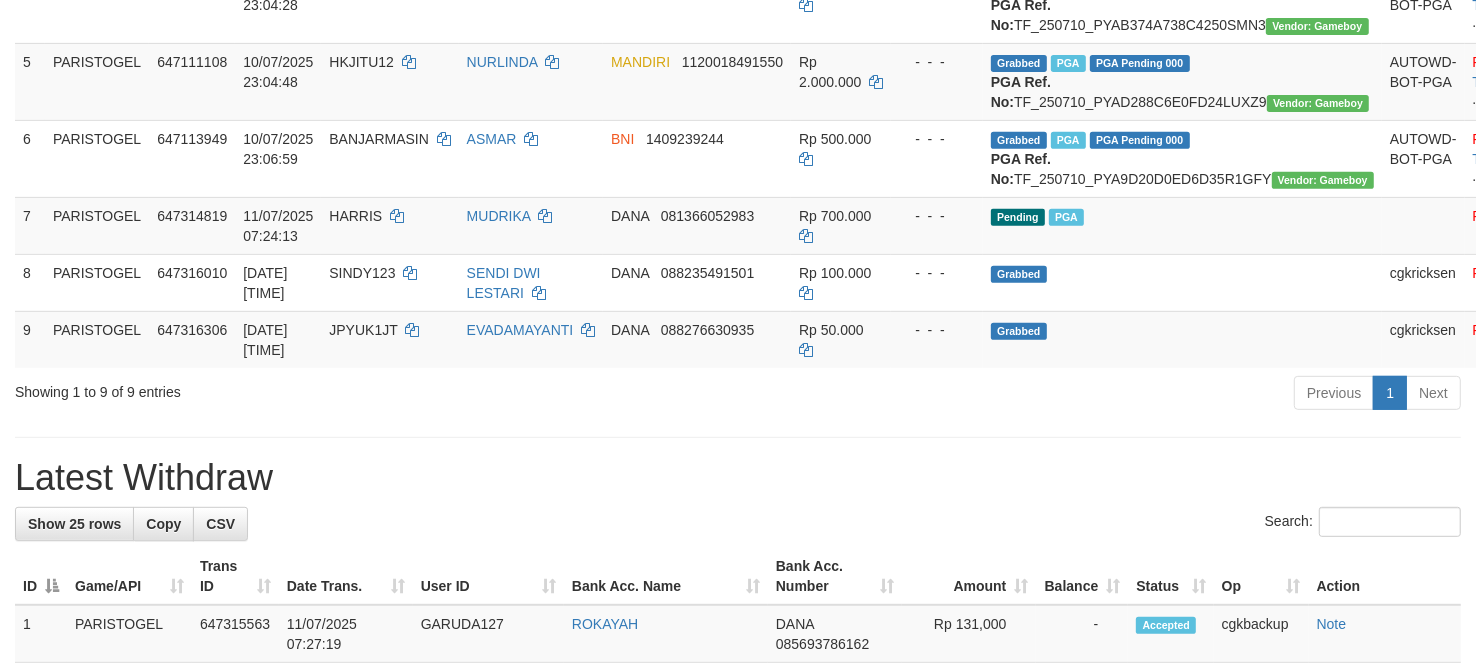 scroll, scrollTop: 545, scrollLeft: 0, axis: vertical 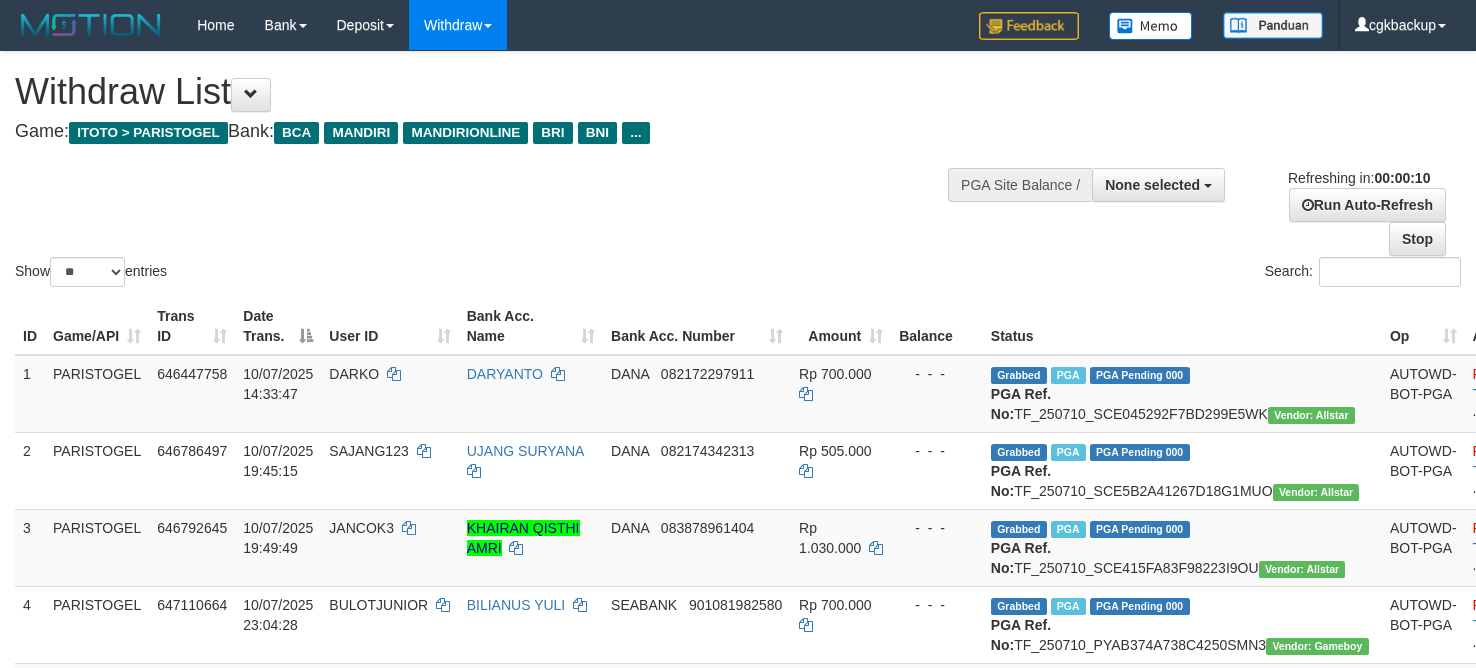select 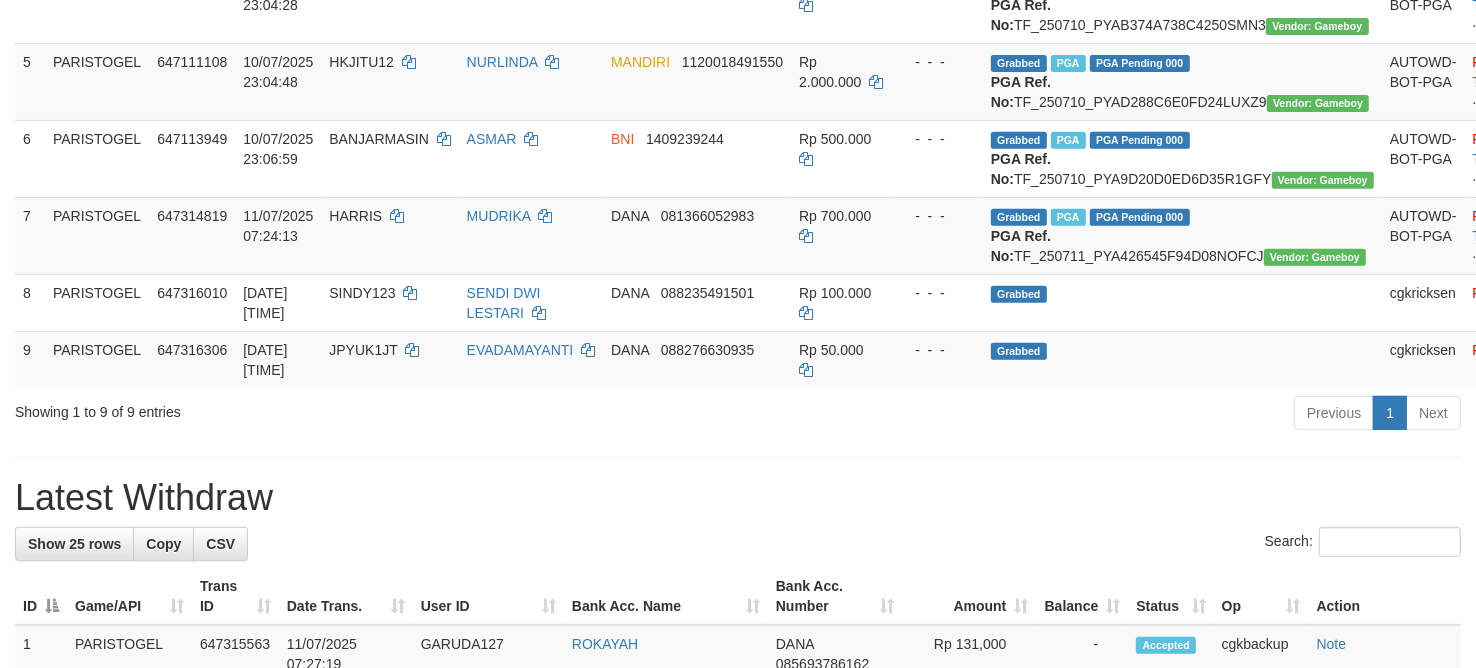 scroll, scrollTop: 545, scrollLeft: 0, axis: vertical 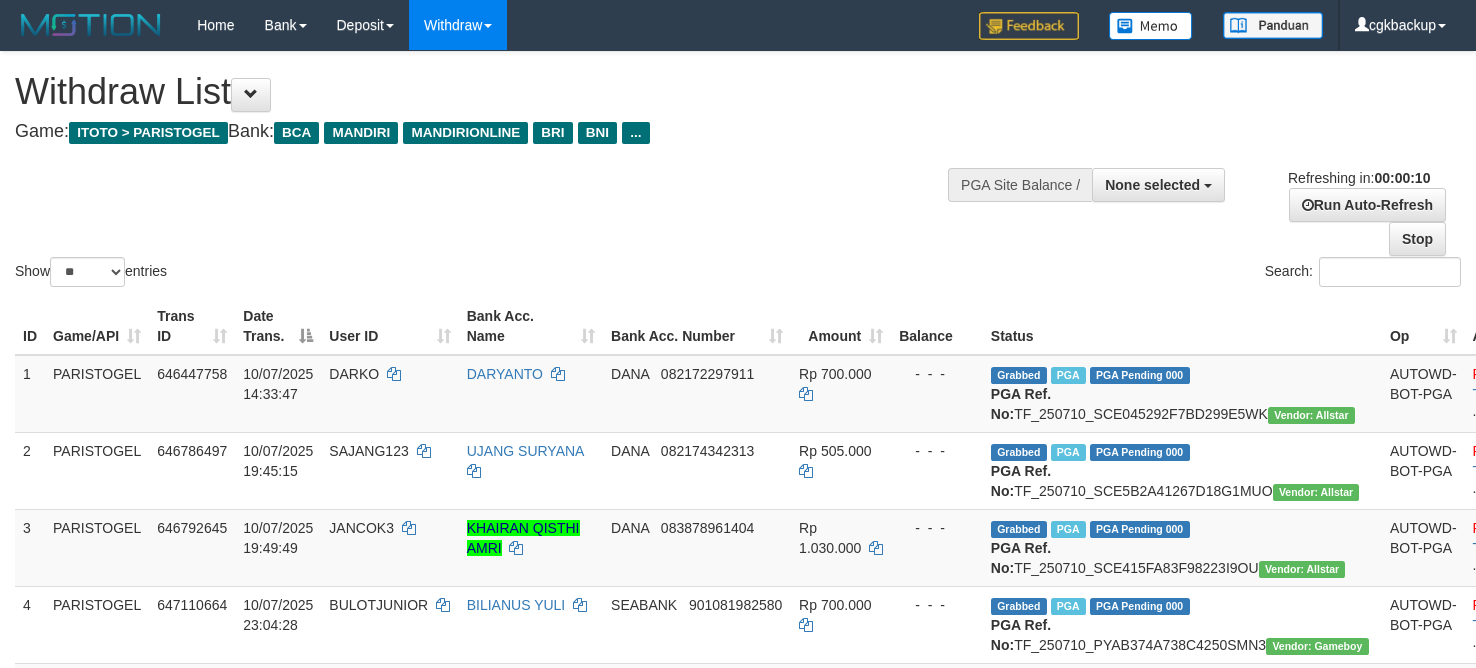 select 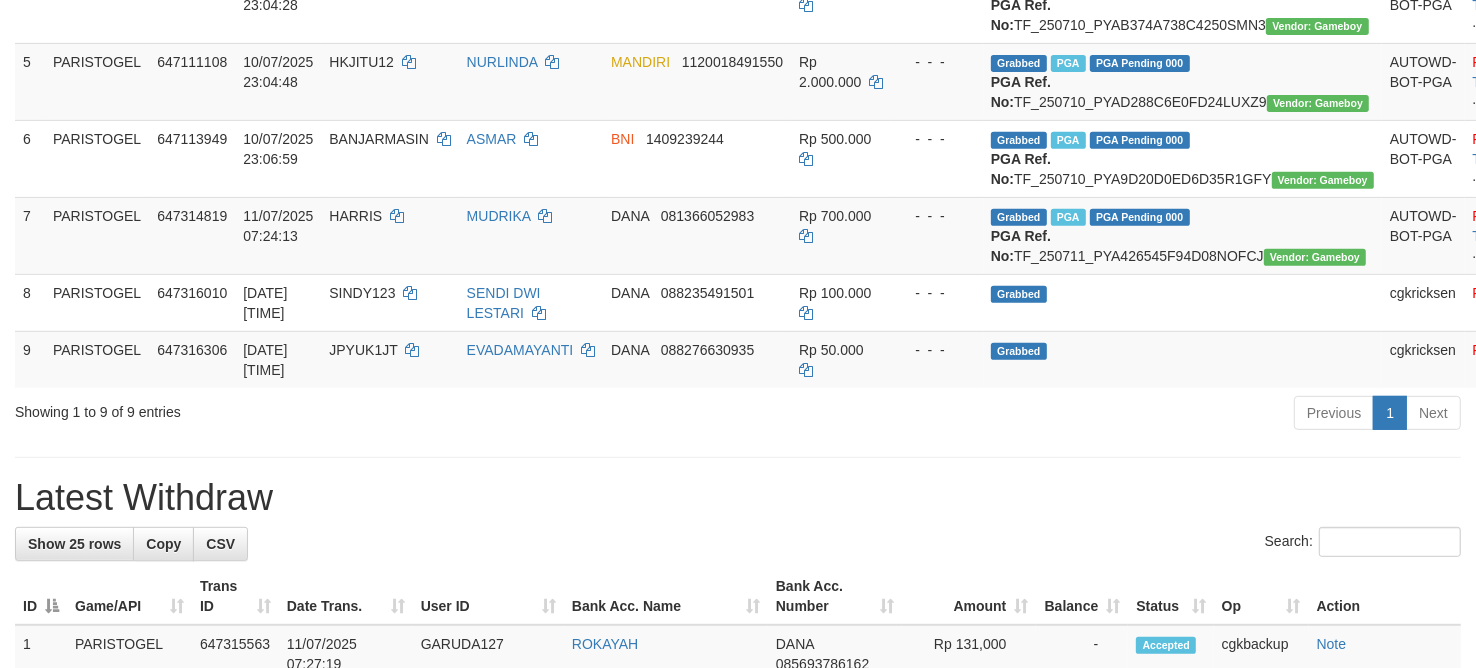 scroll, scrollTop: 545, scrollLeft: 0, axis: vertical 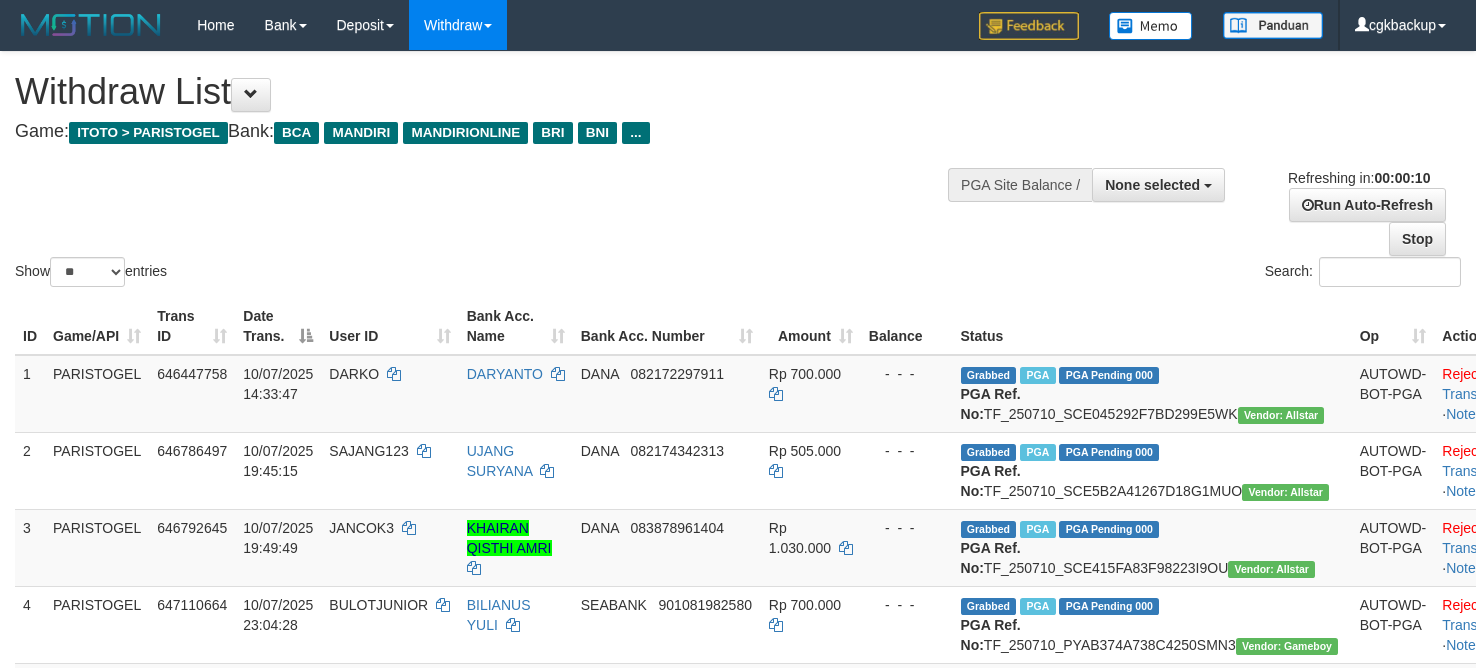 select 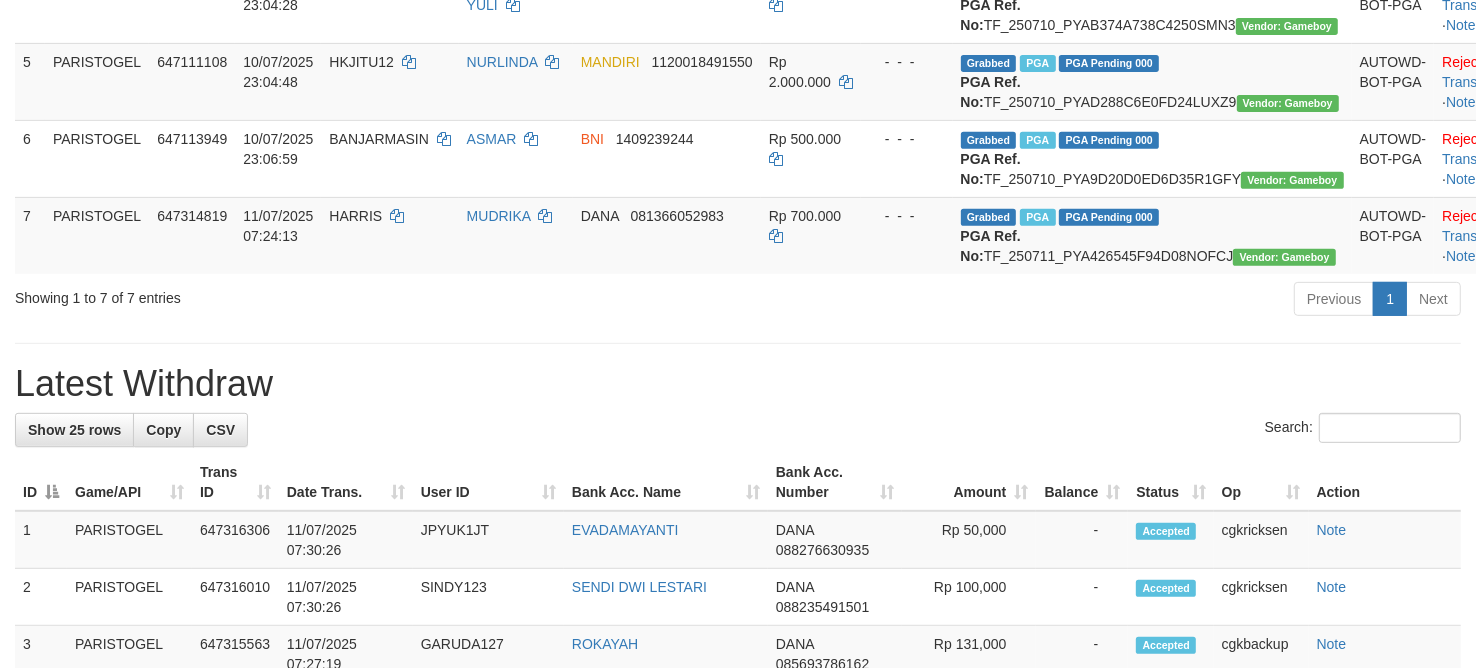scroll, scrollTop: 545, scrollLeft: 0, axis: vertical 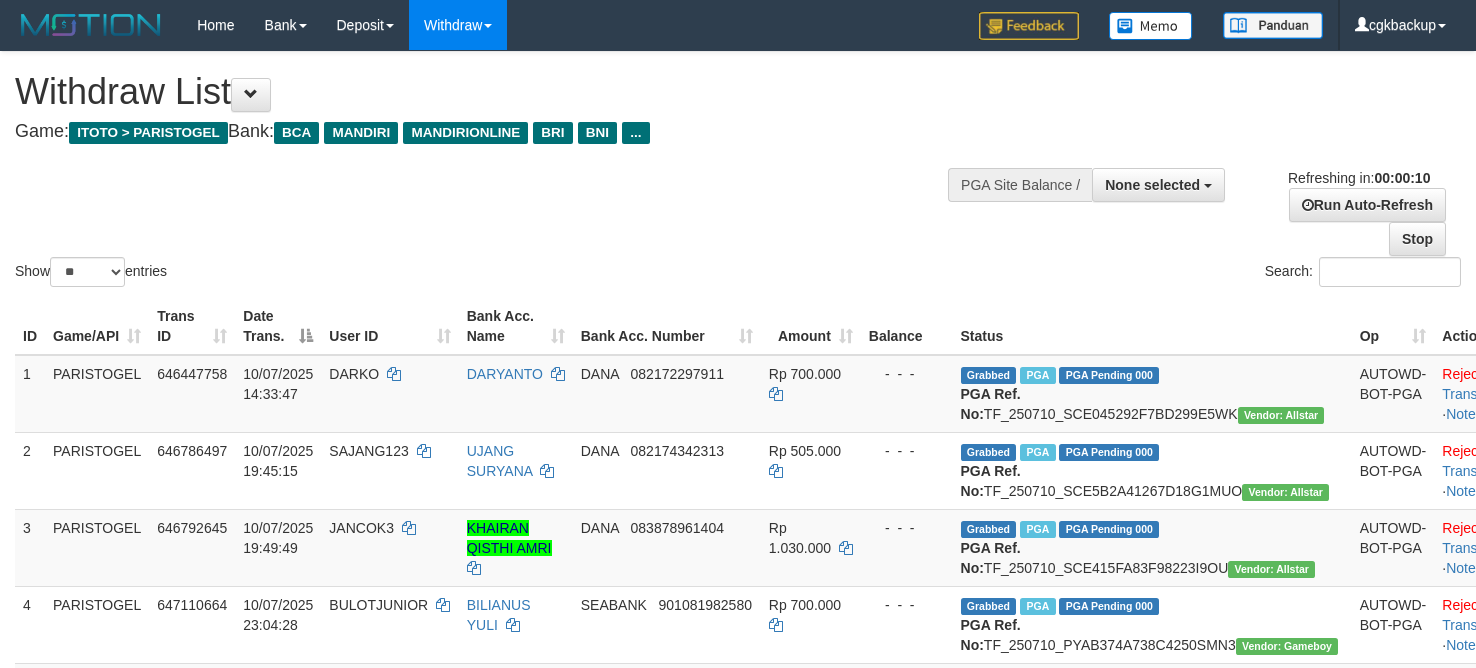 select 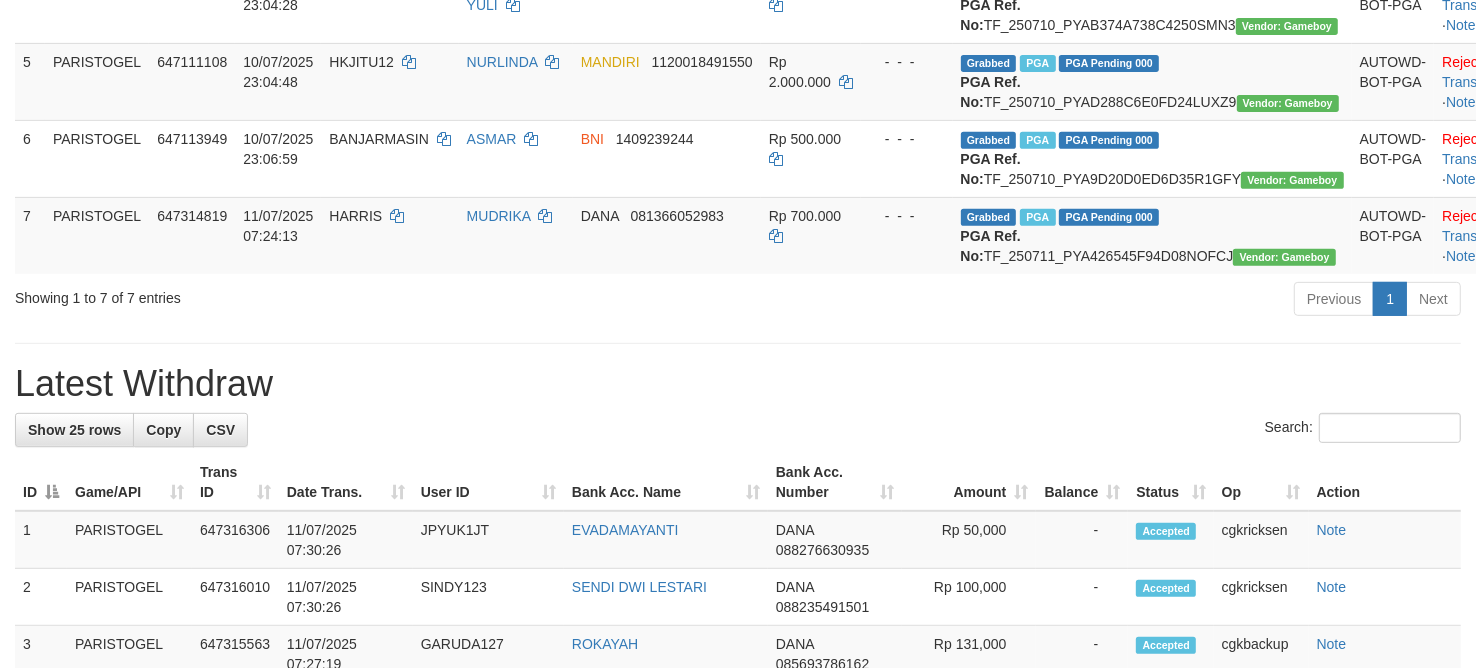 scroll, scrollTop: 545, scrollLeft: 0, axis: vertical 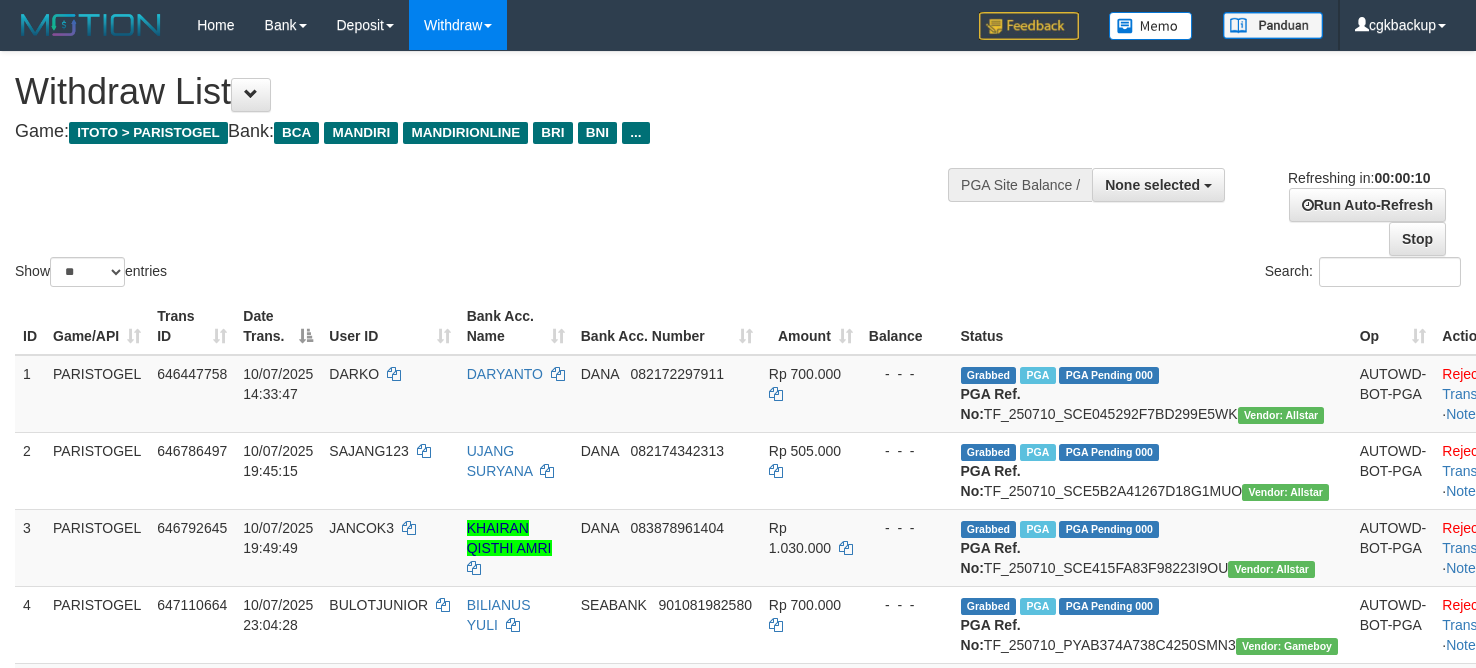 select 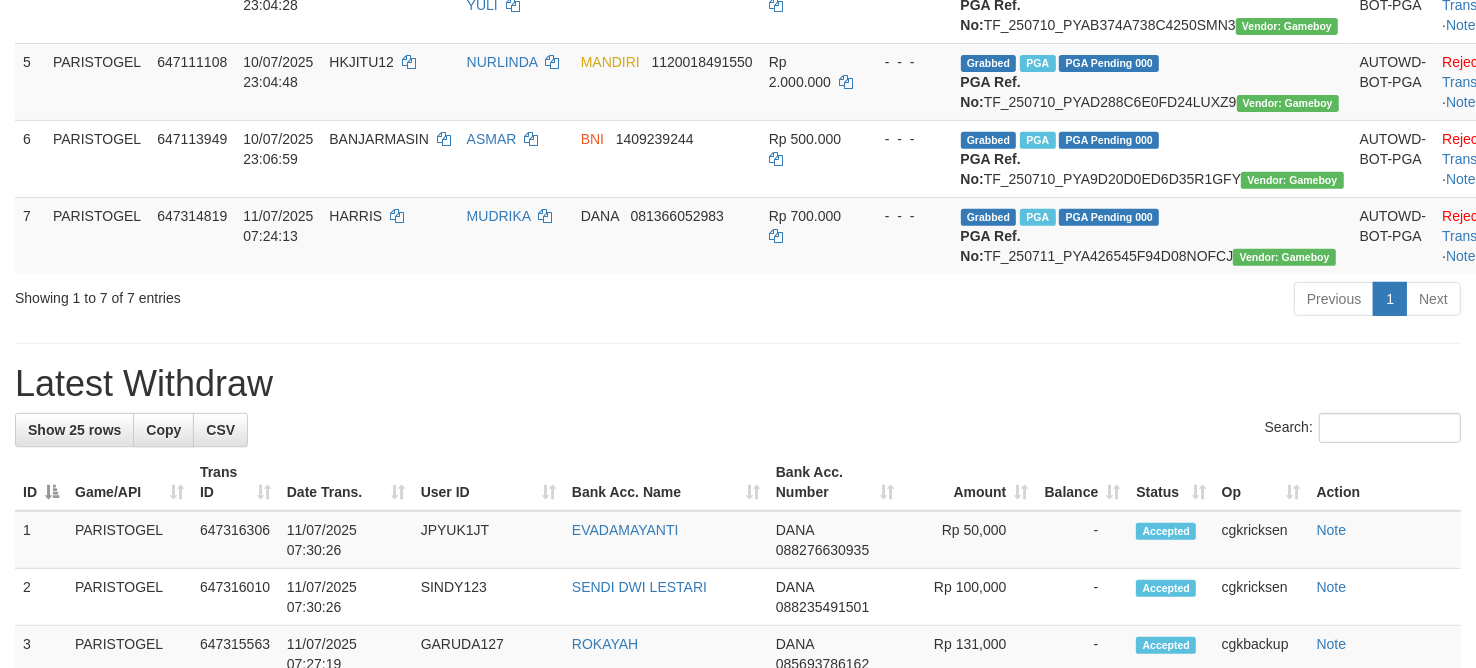 scroll, scrollTop: 545, scrollLeft: 0, axis: vertical 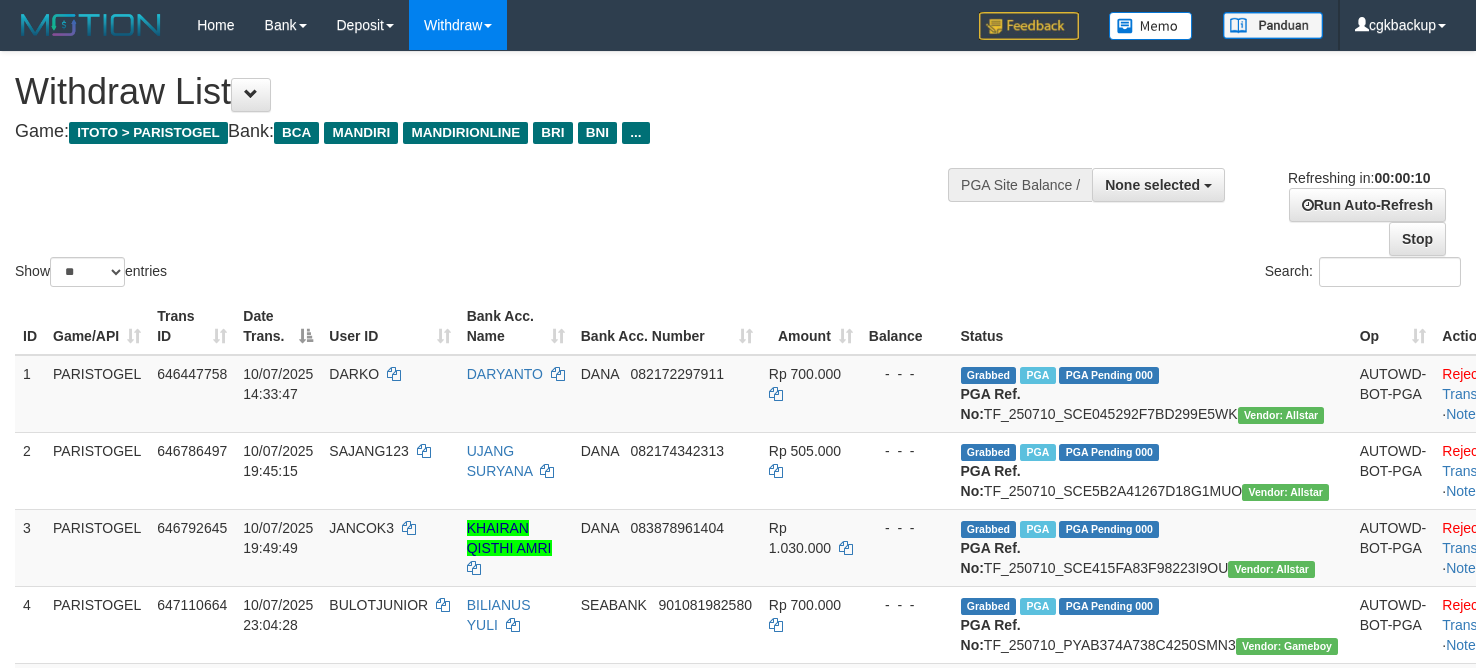 select 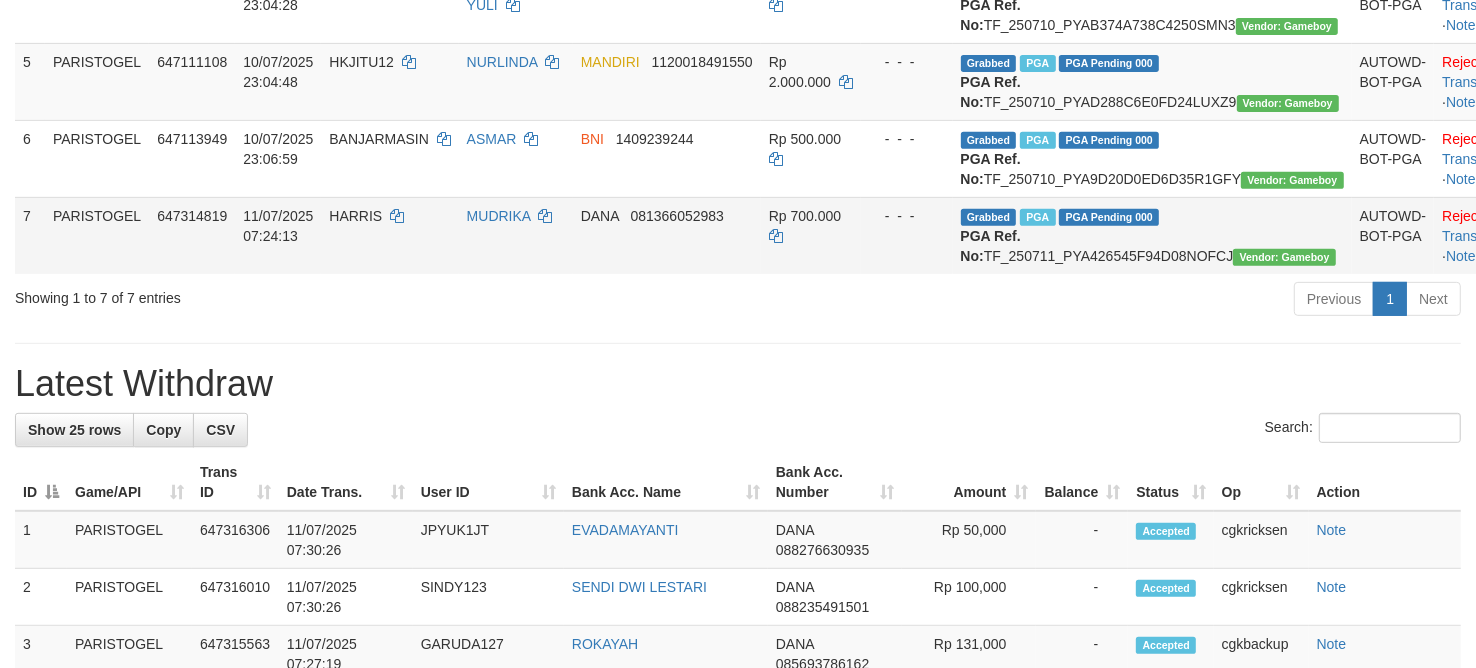 scroll, scrollTop: 545, scrollLeft: 0, axis: vertical 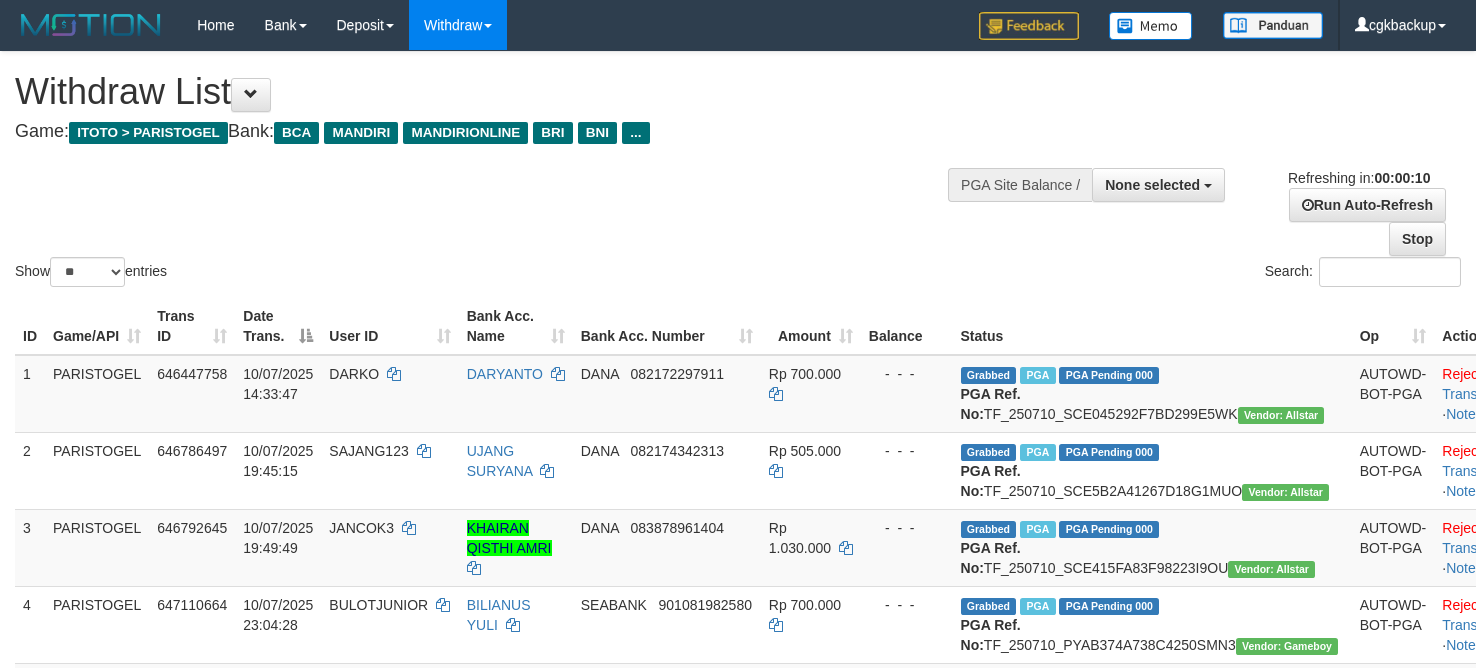select 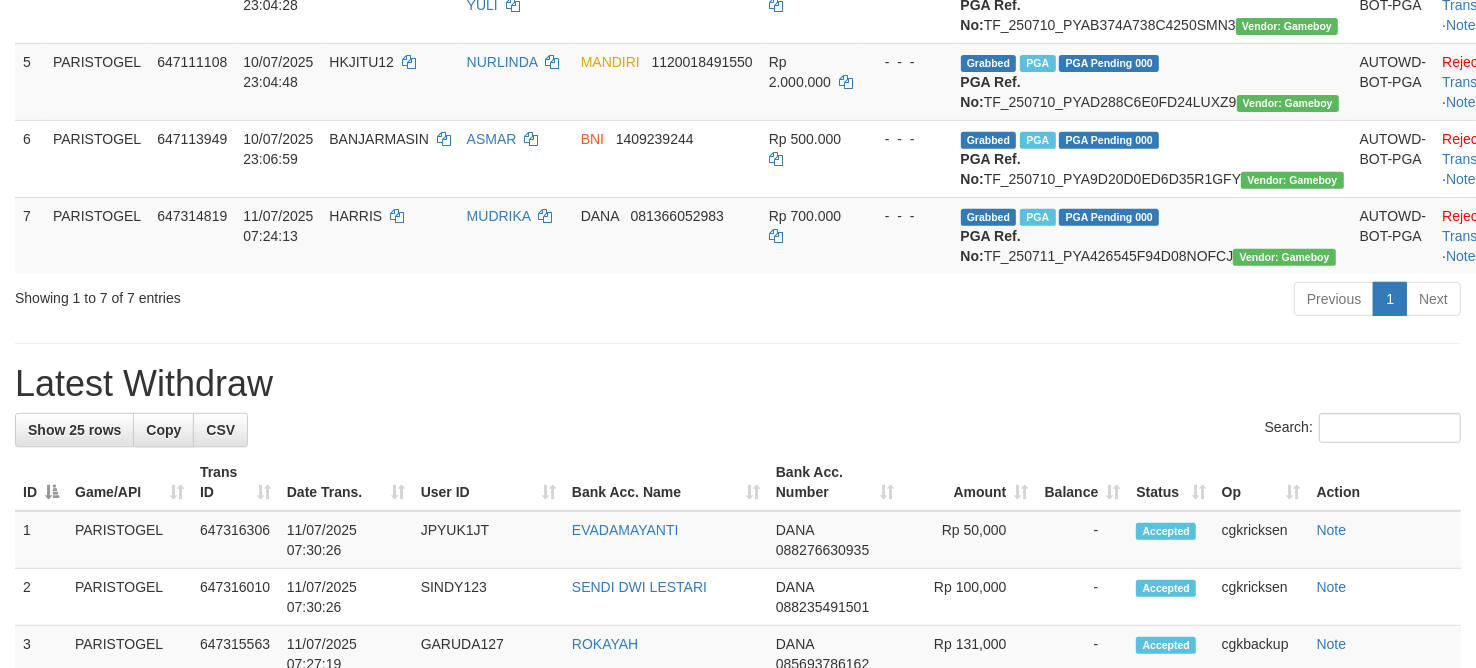 scroll, scrollTop: 545, scrollLeft: 0, axis: vertical 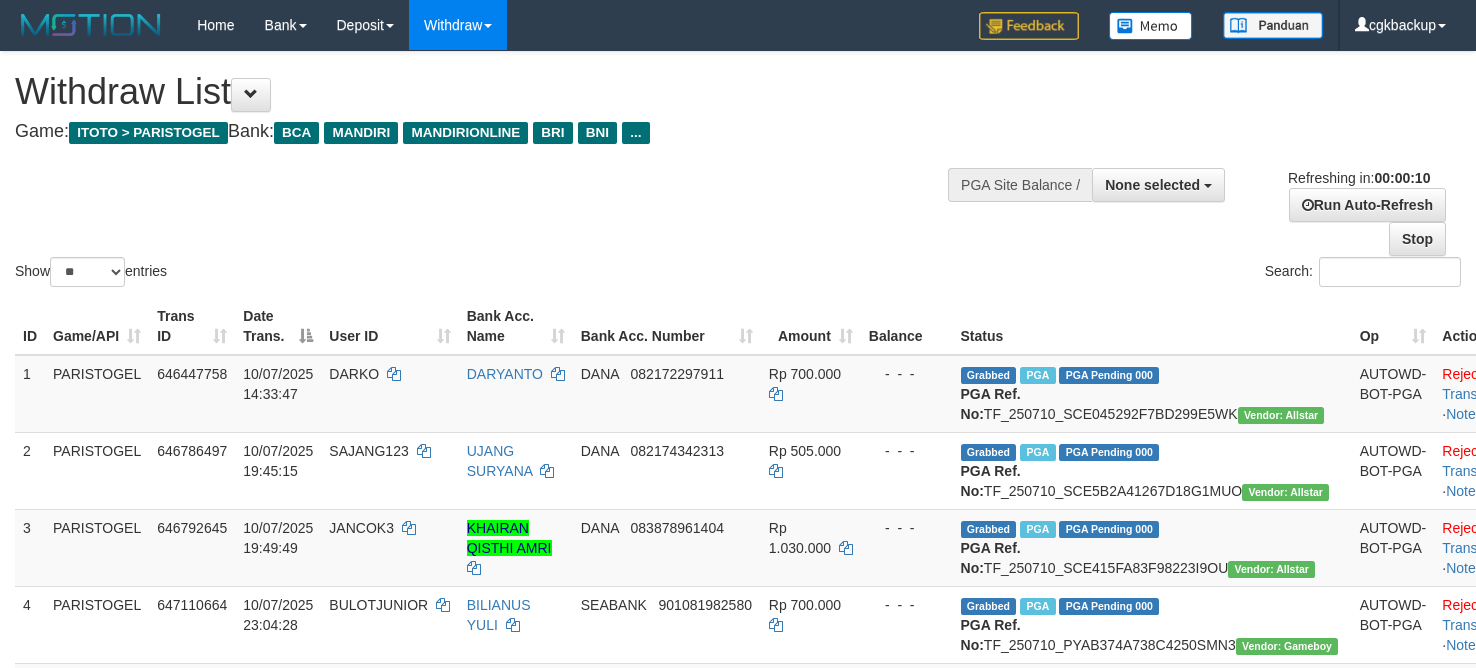 select 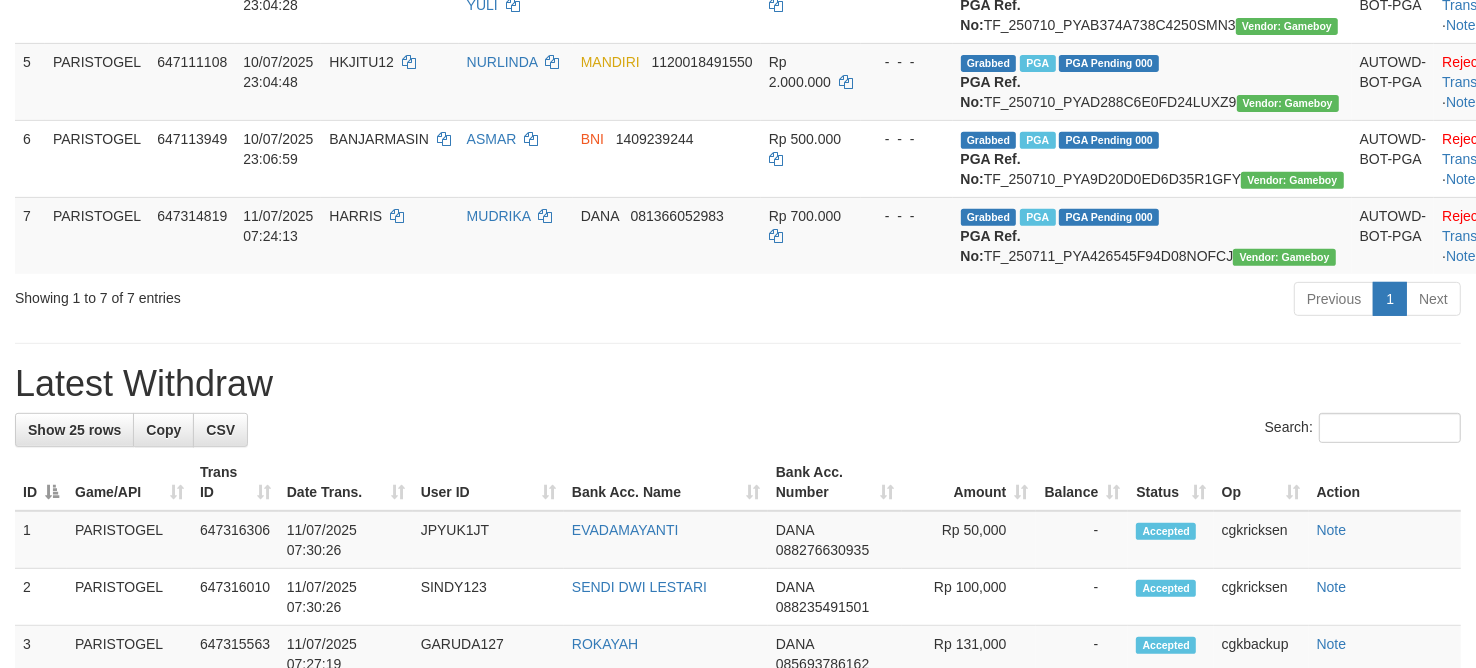 scroll, scrollTop: 545, scrollLeft: 0, axis: vertical 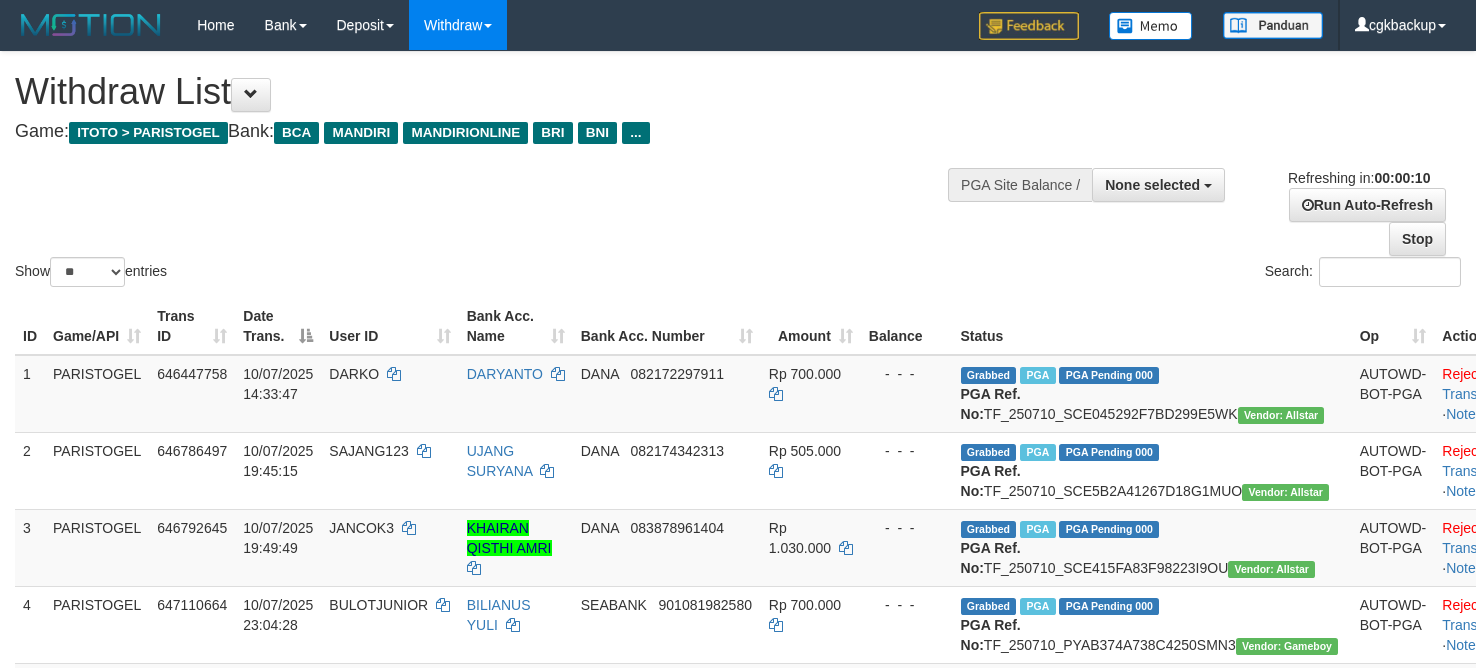 select 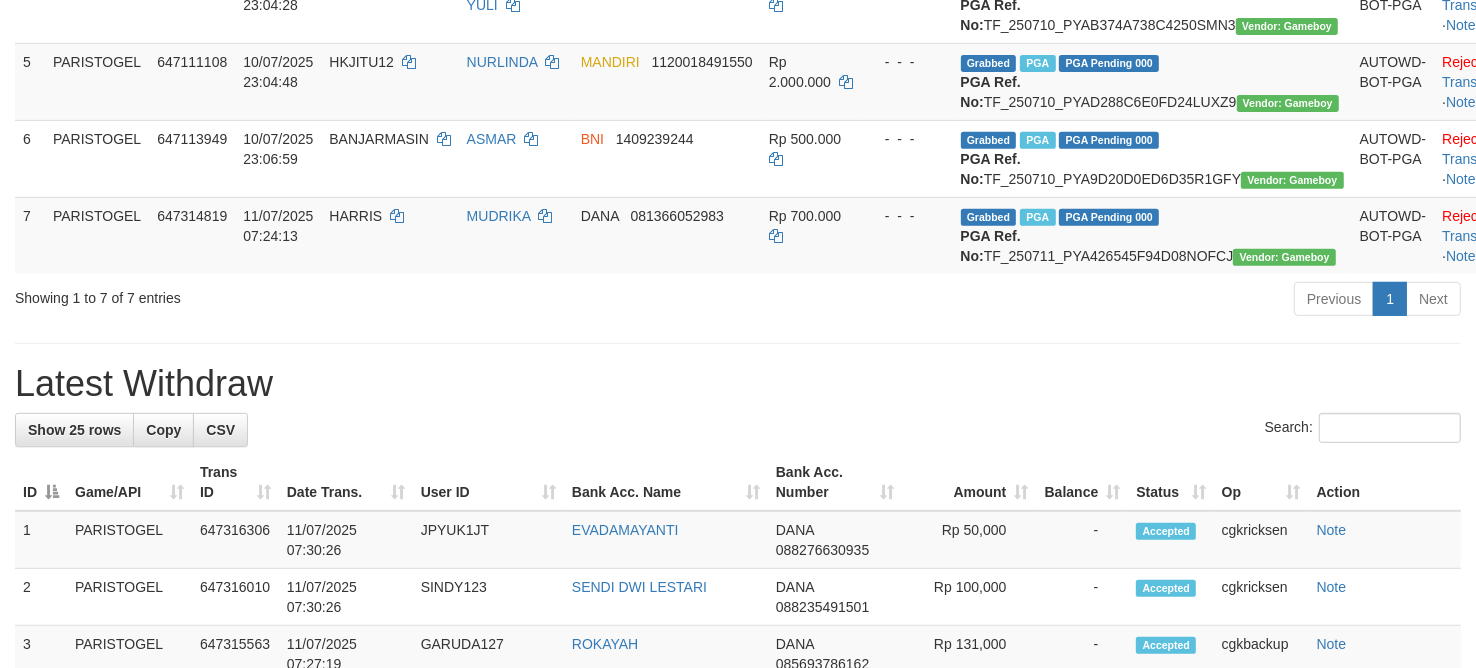 scroll, scrollTop: 545, scrollLeft: 0, axis: vertical 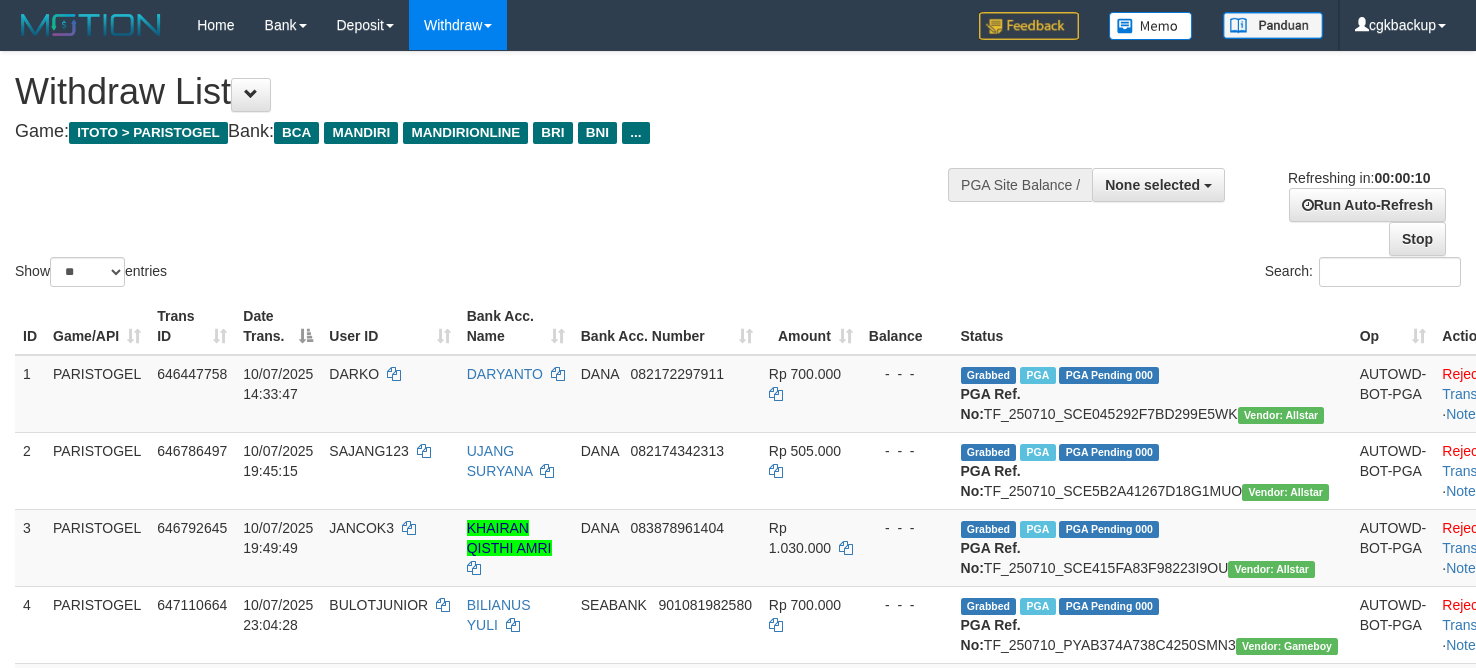 select 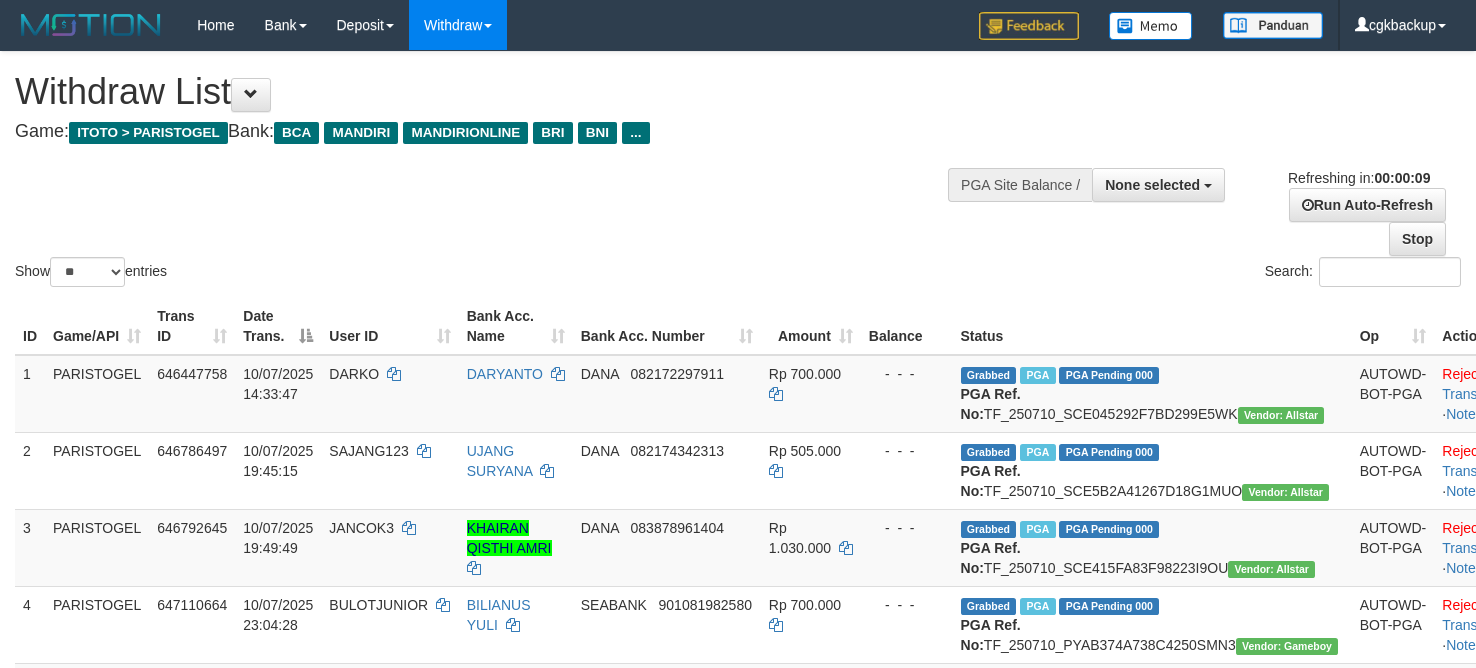 select 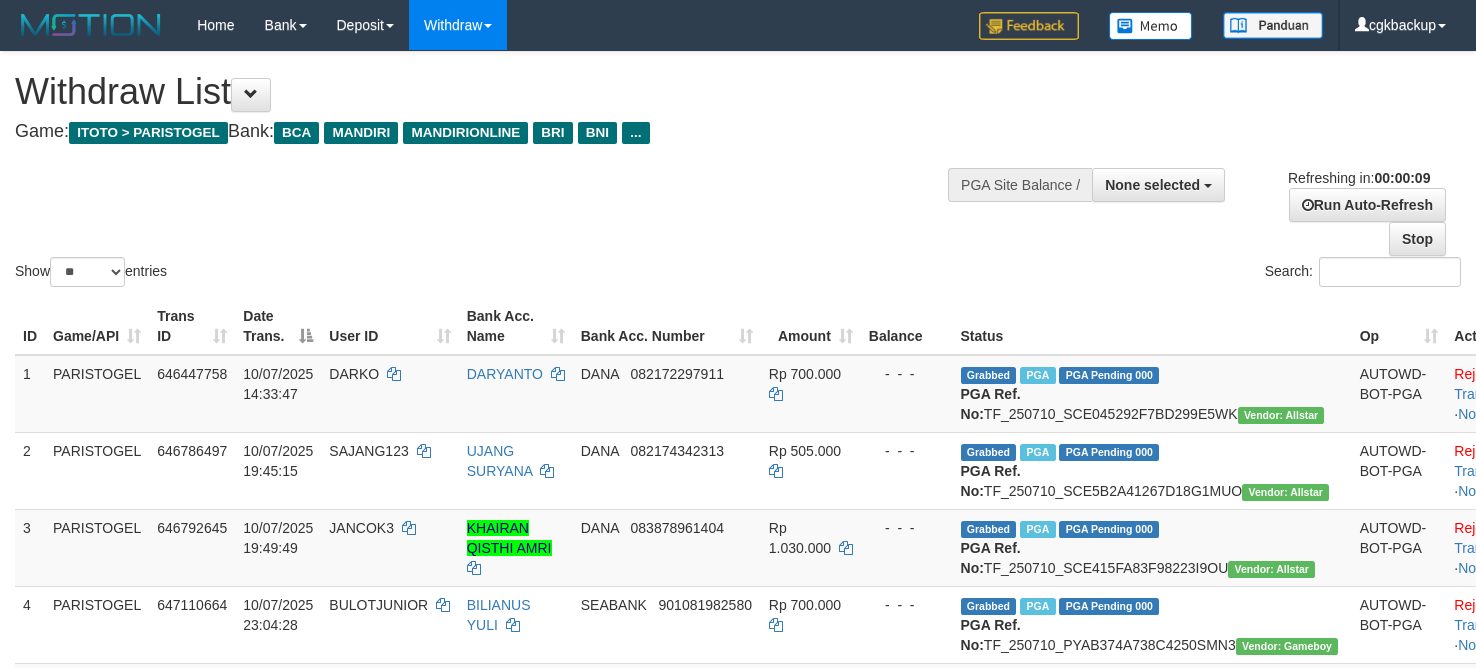 select 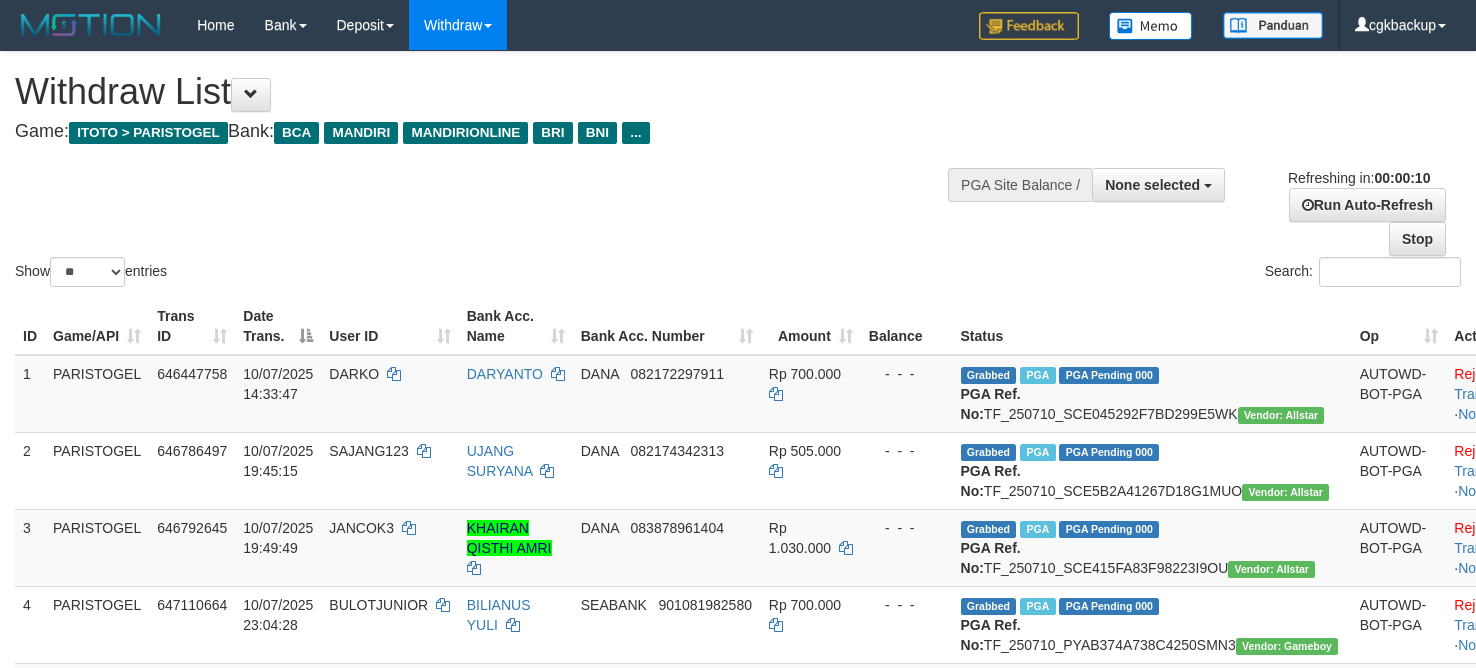 select 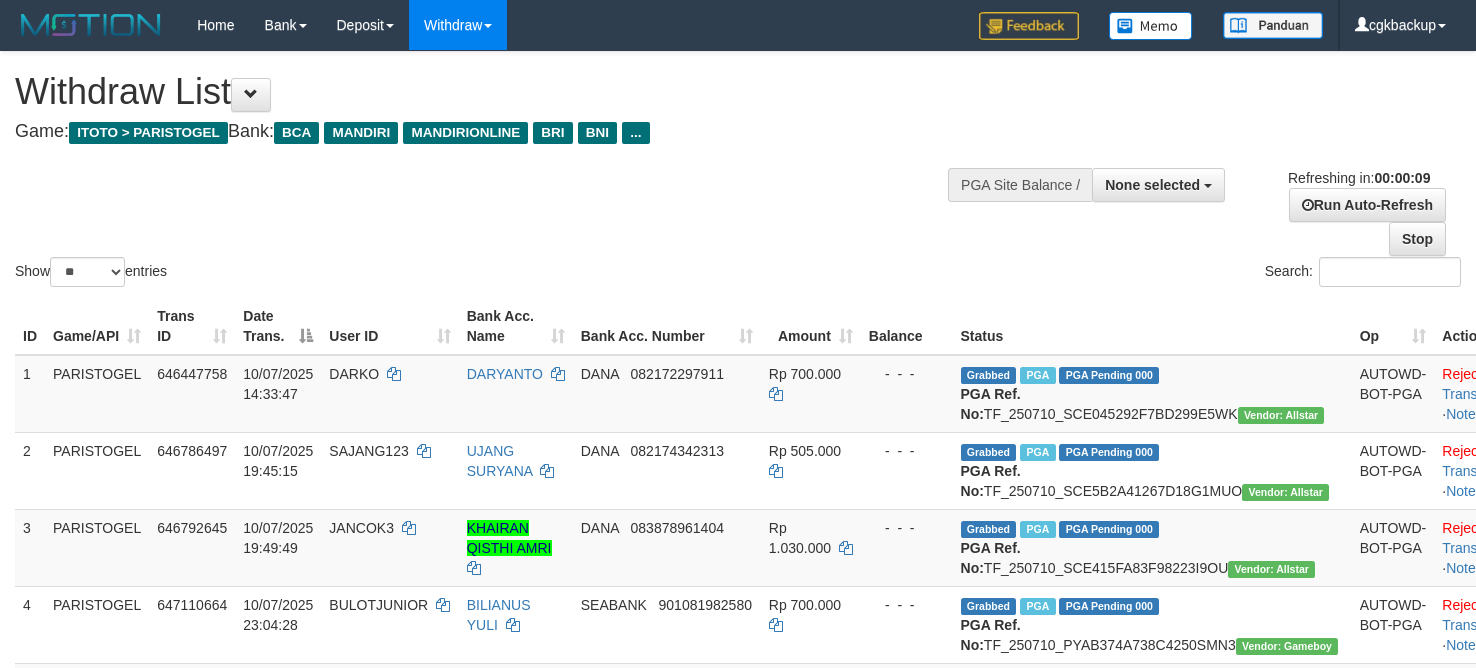 select 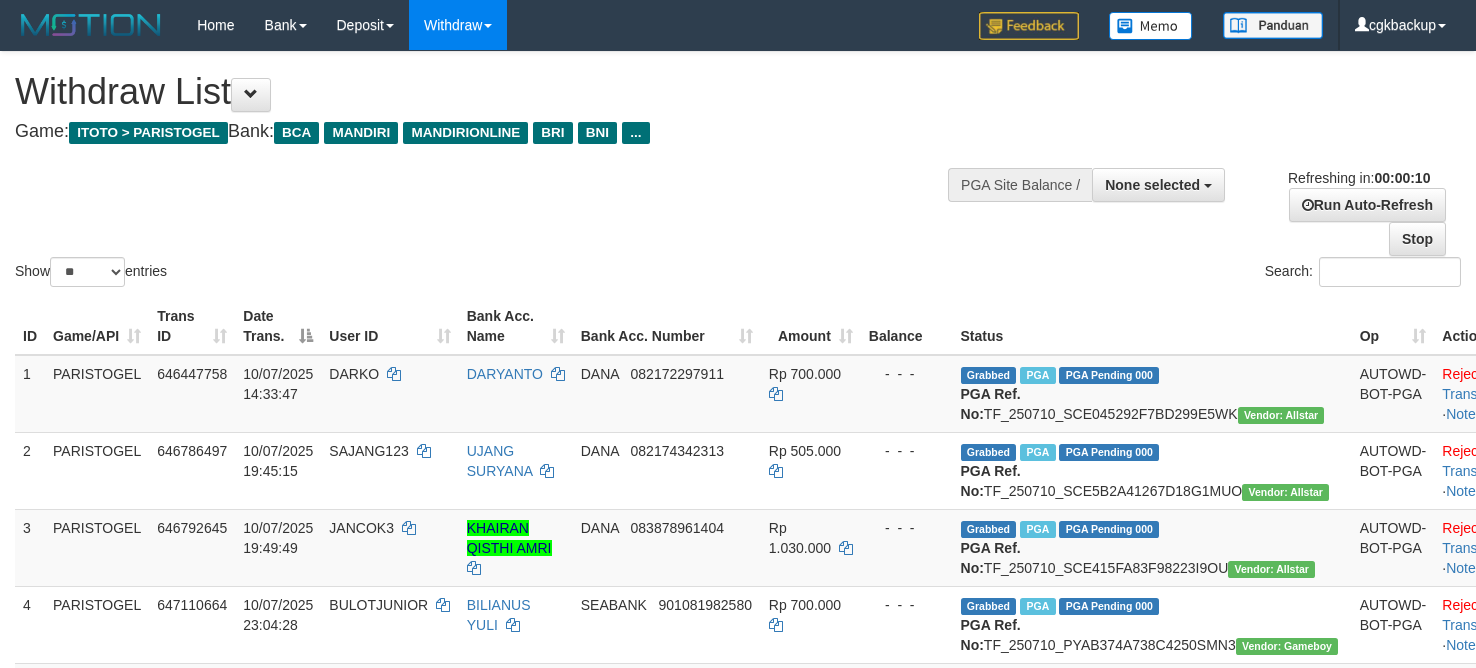 select 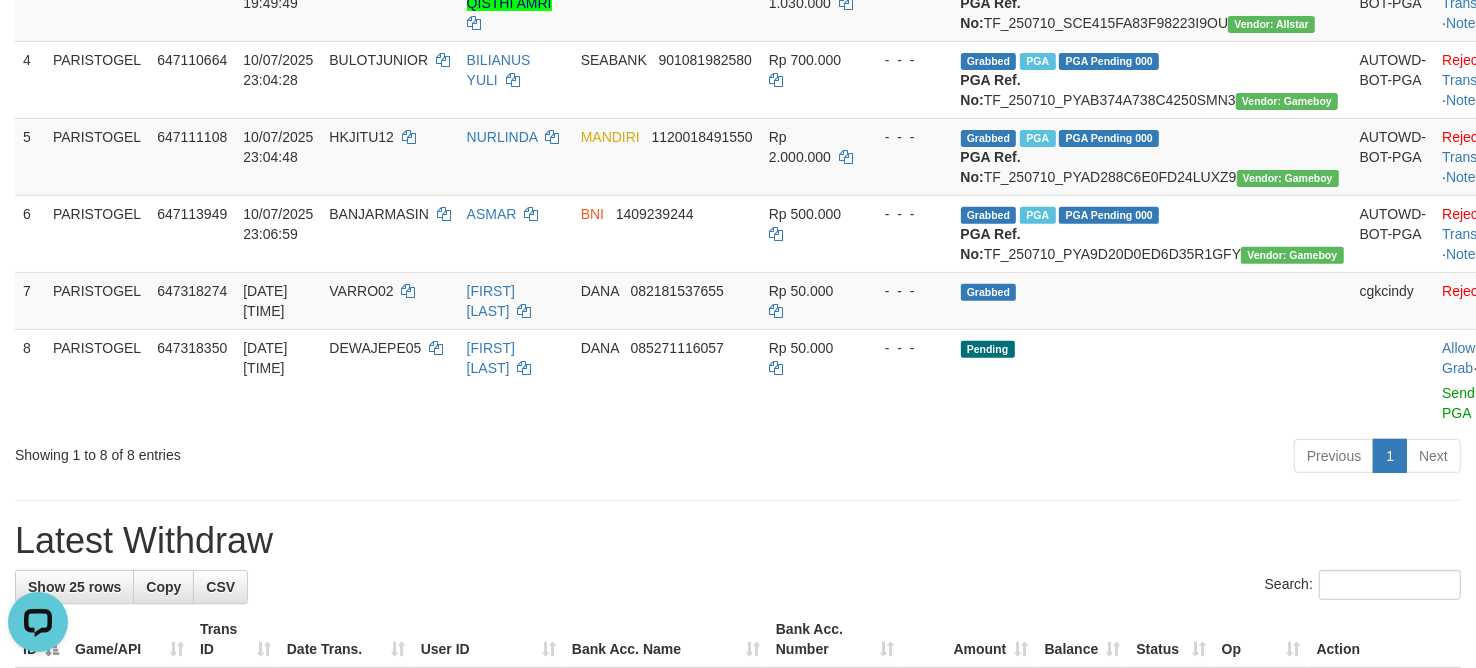 scroll, scrollTop: 545, scrollLeft: 0, axis: vertical 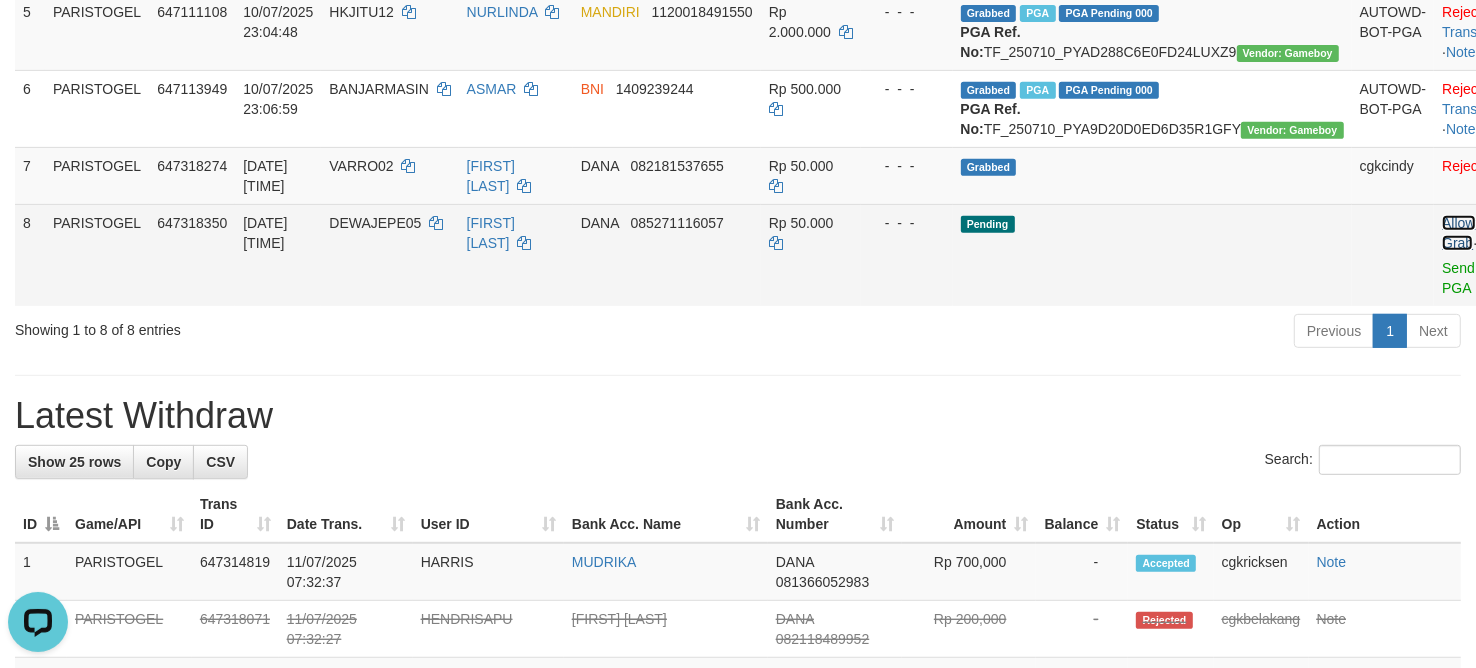click on "Allow Grab" at bounding box center (1458, 233) 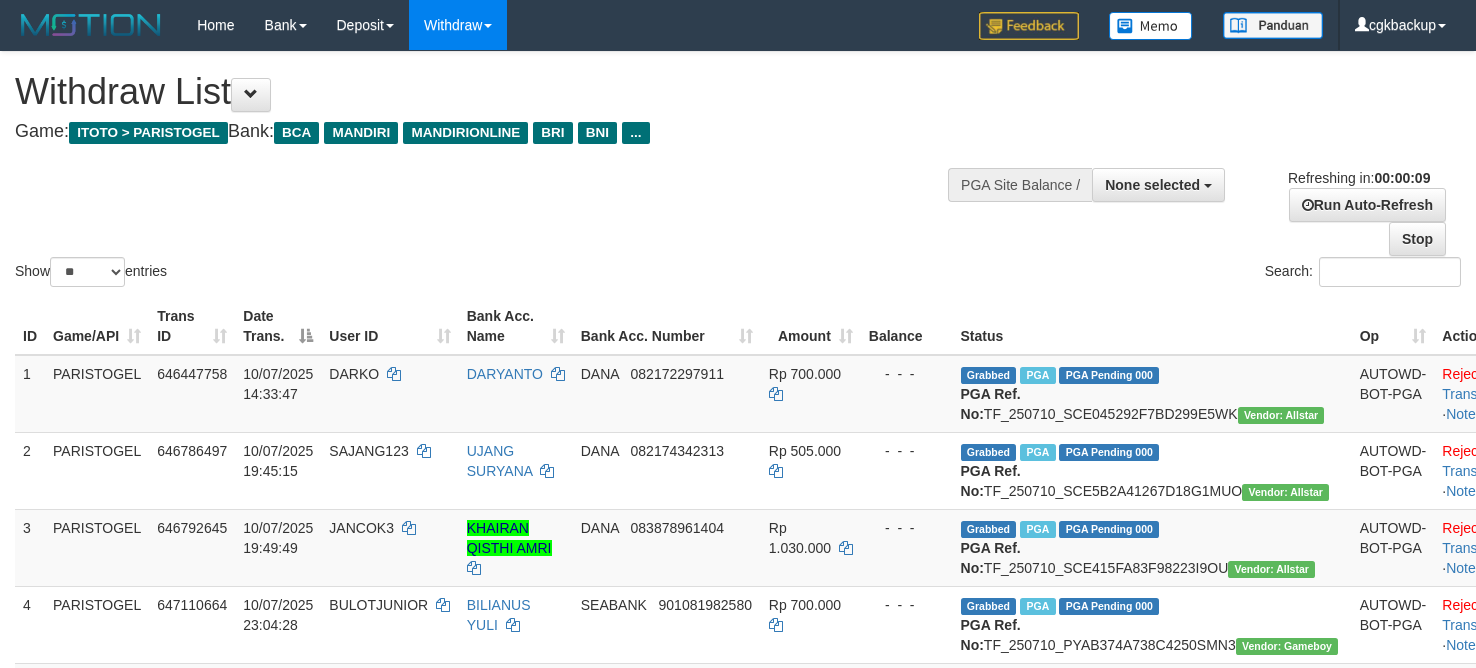 select 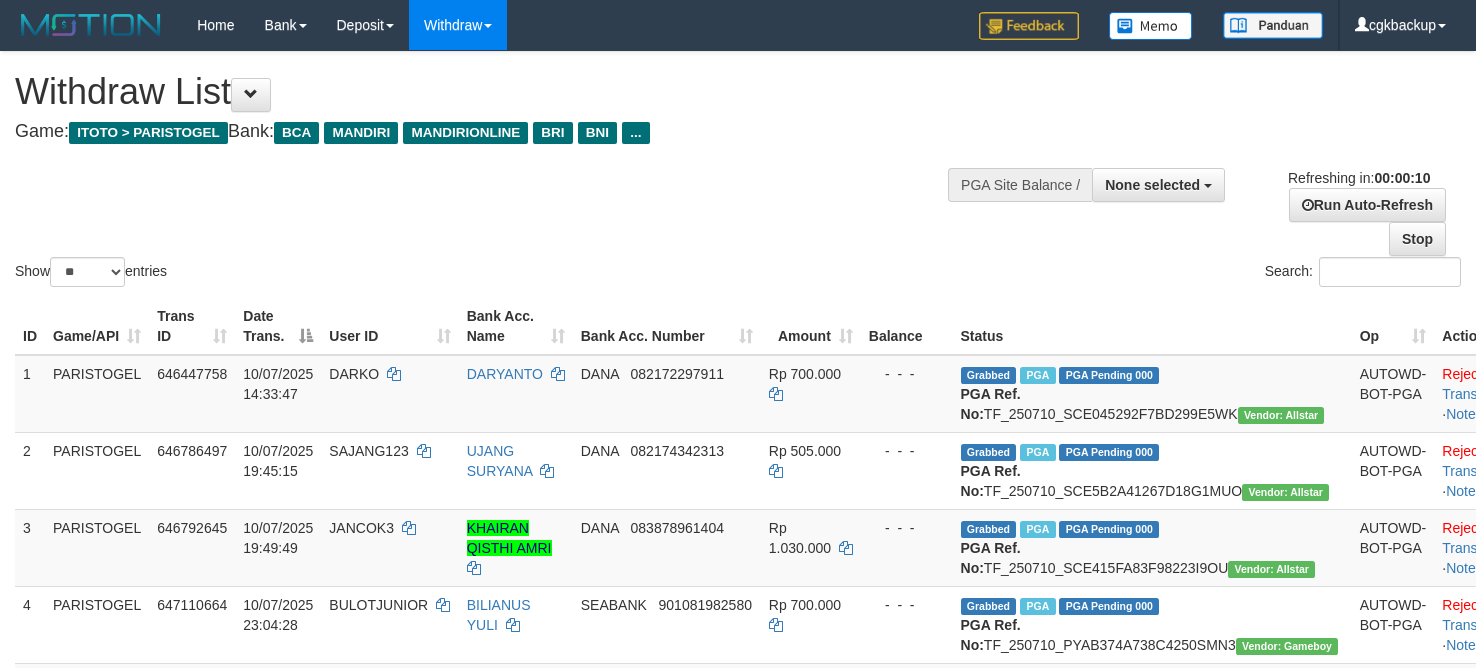 select 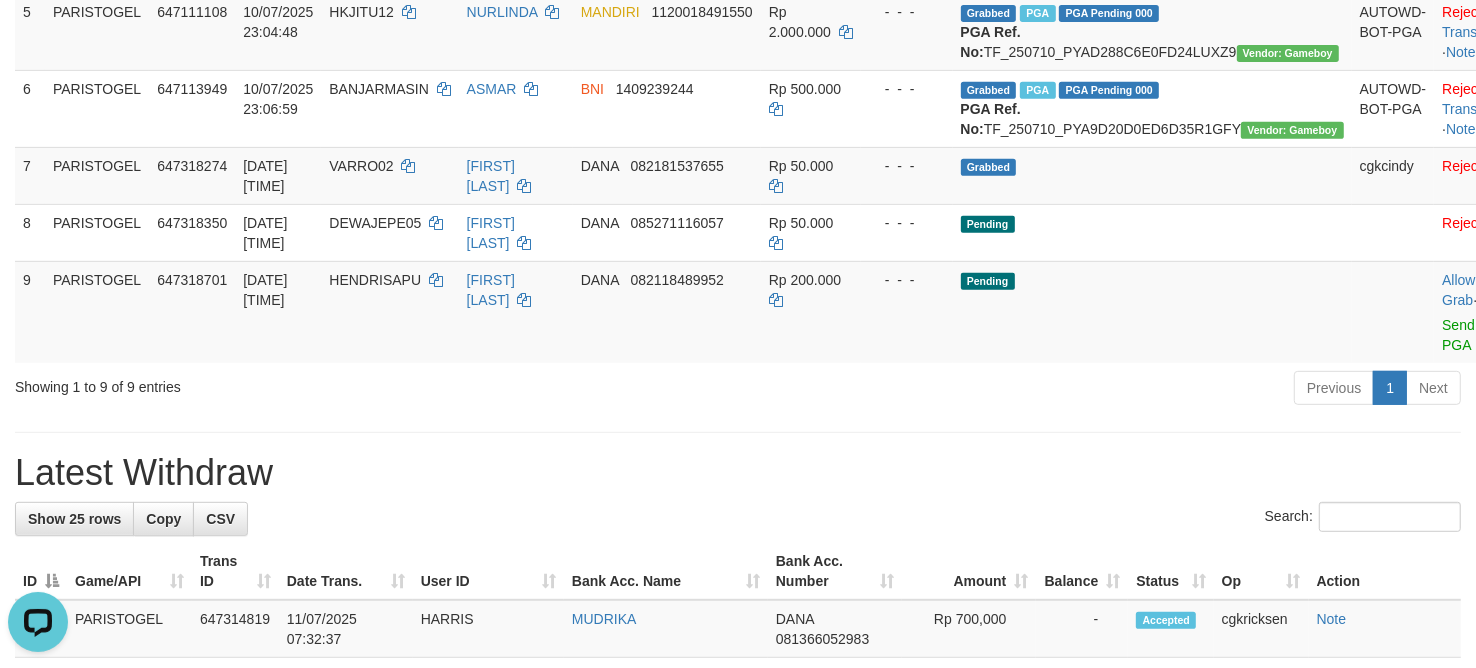 scroll, scrollTop: 670, scrollLeft: 0, axis: vertical 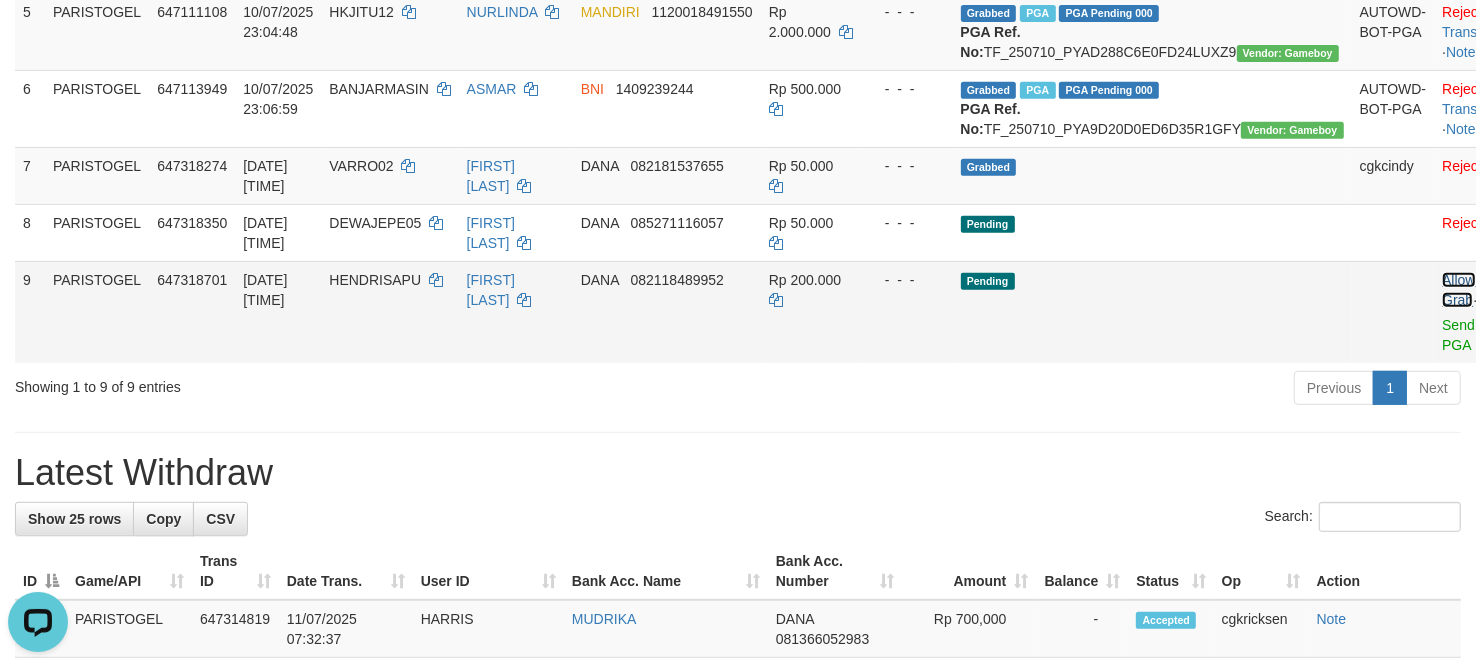 click on "Allow Grab" at bounding box center [1458, 290] 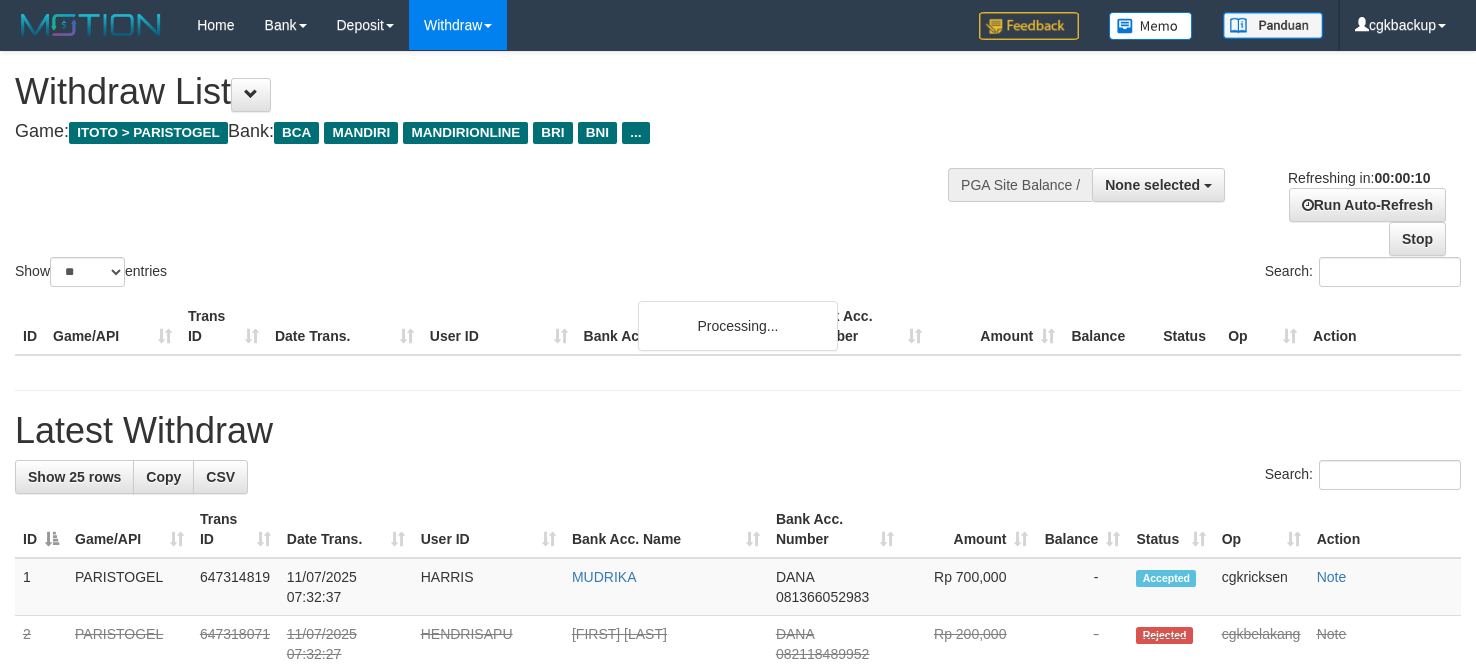 select 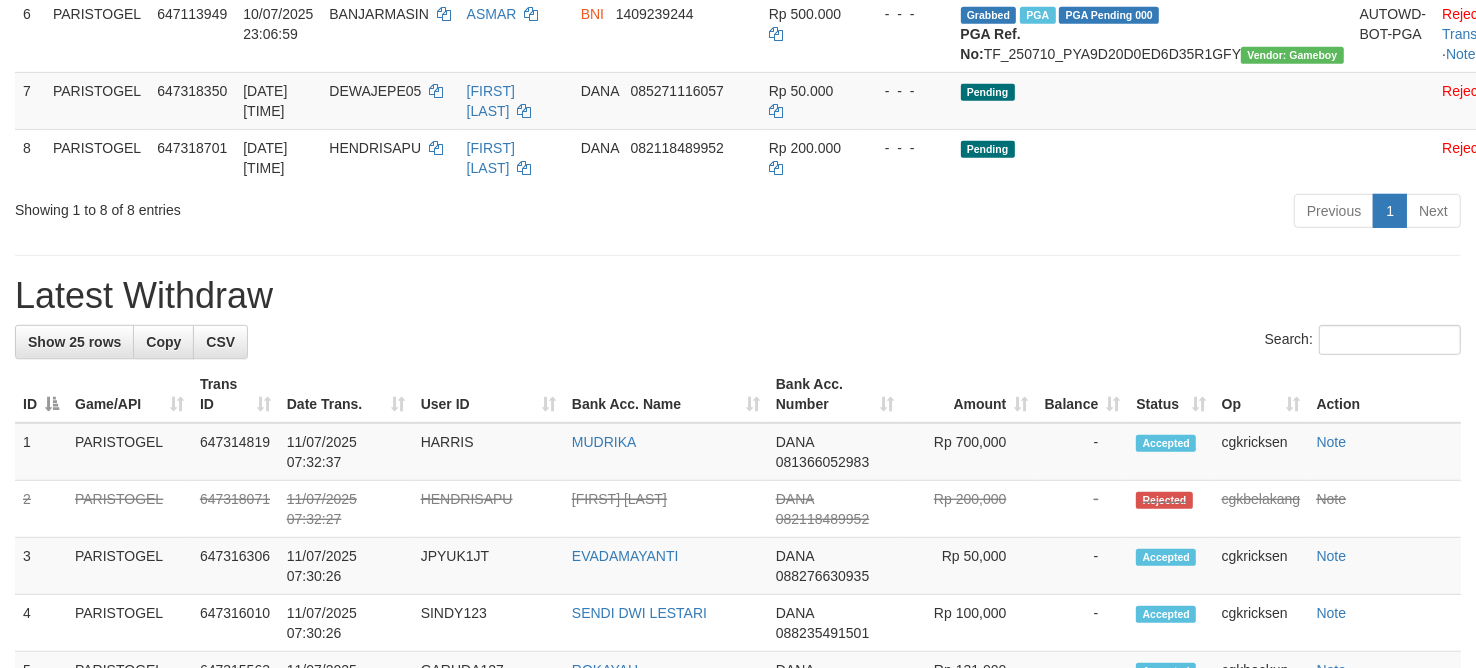 scroll, scrollTop: 670, scrollLeft: 0, axis: vertical 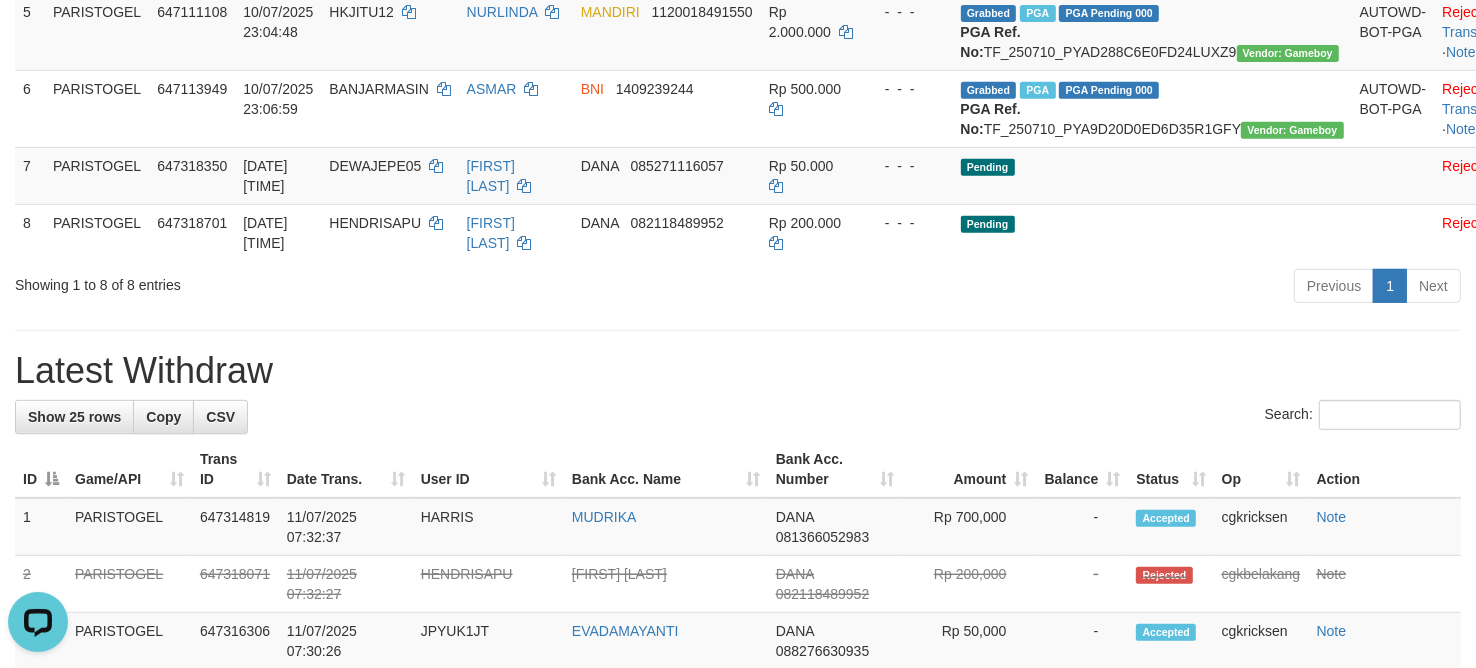 click on "**********" at bounding box center [738, 719] 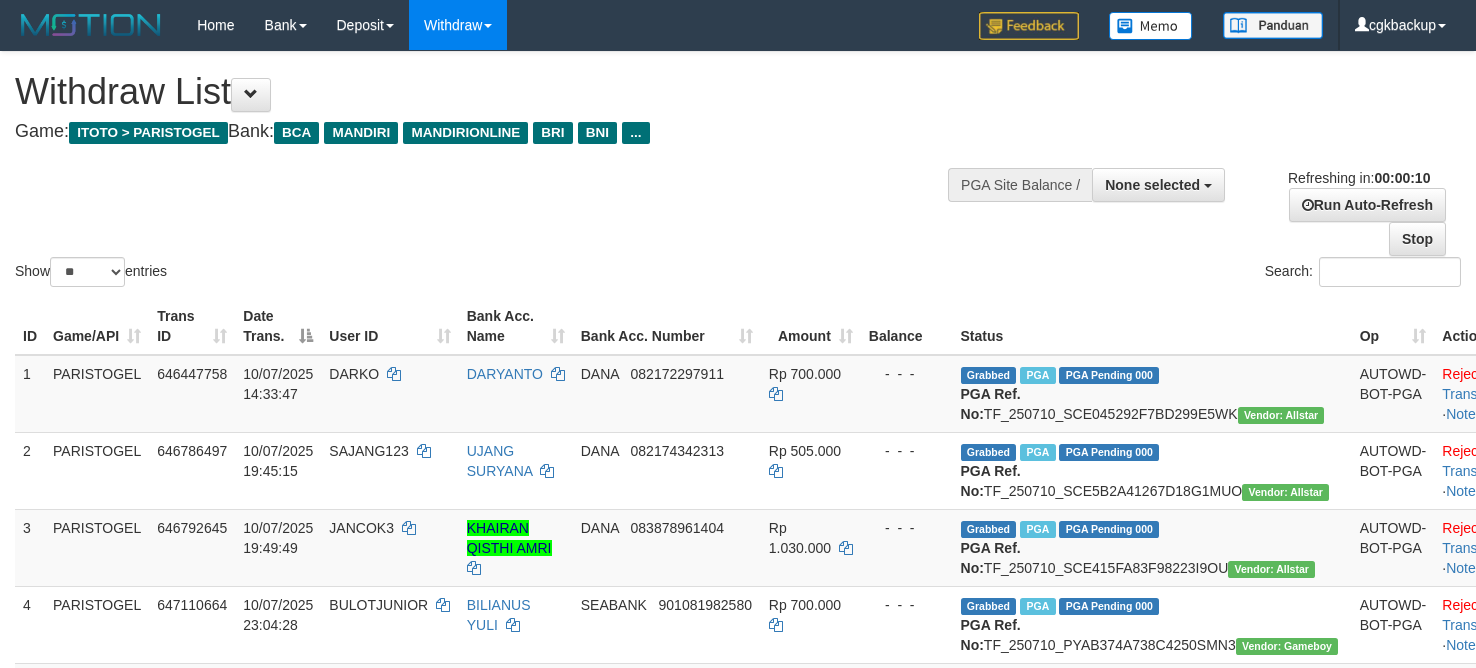 select 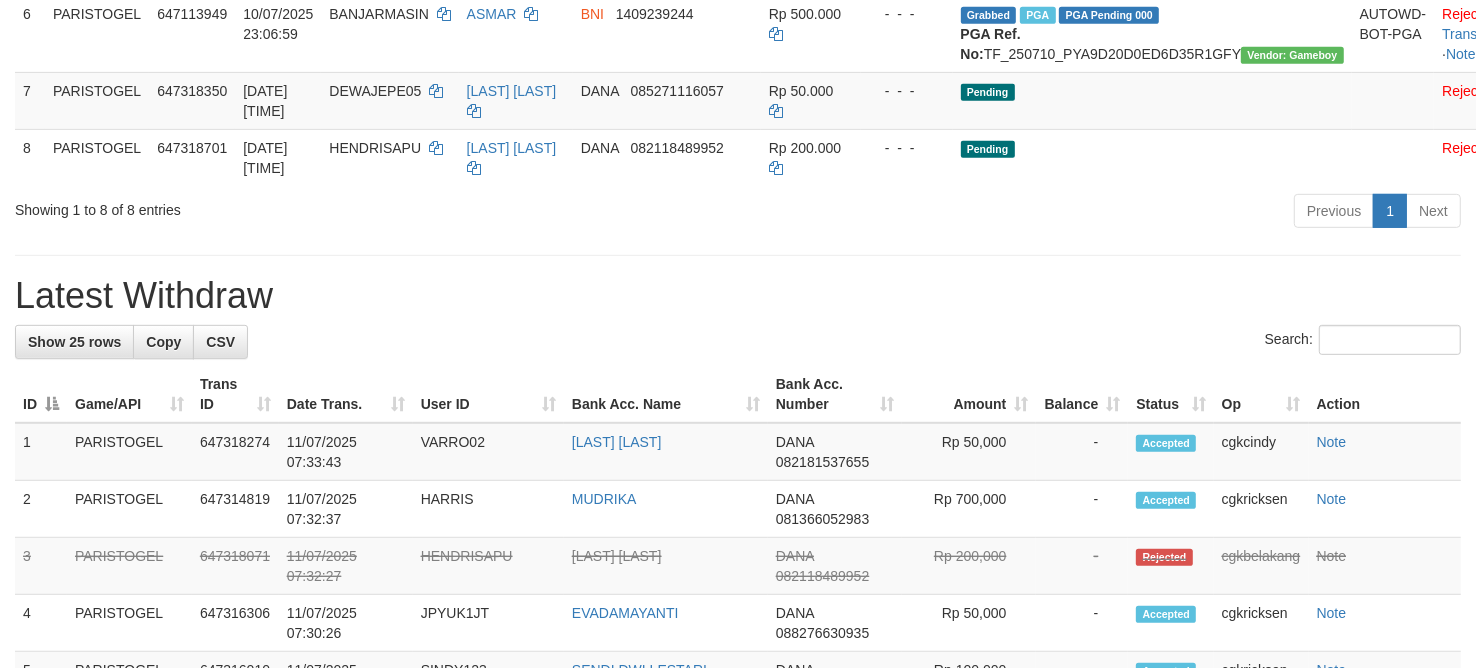 scroll, scrollTop: 670, scrollLeft: 0, axis: vertical 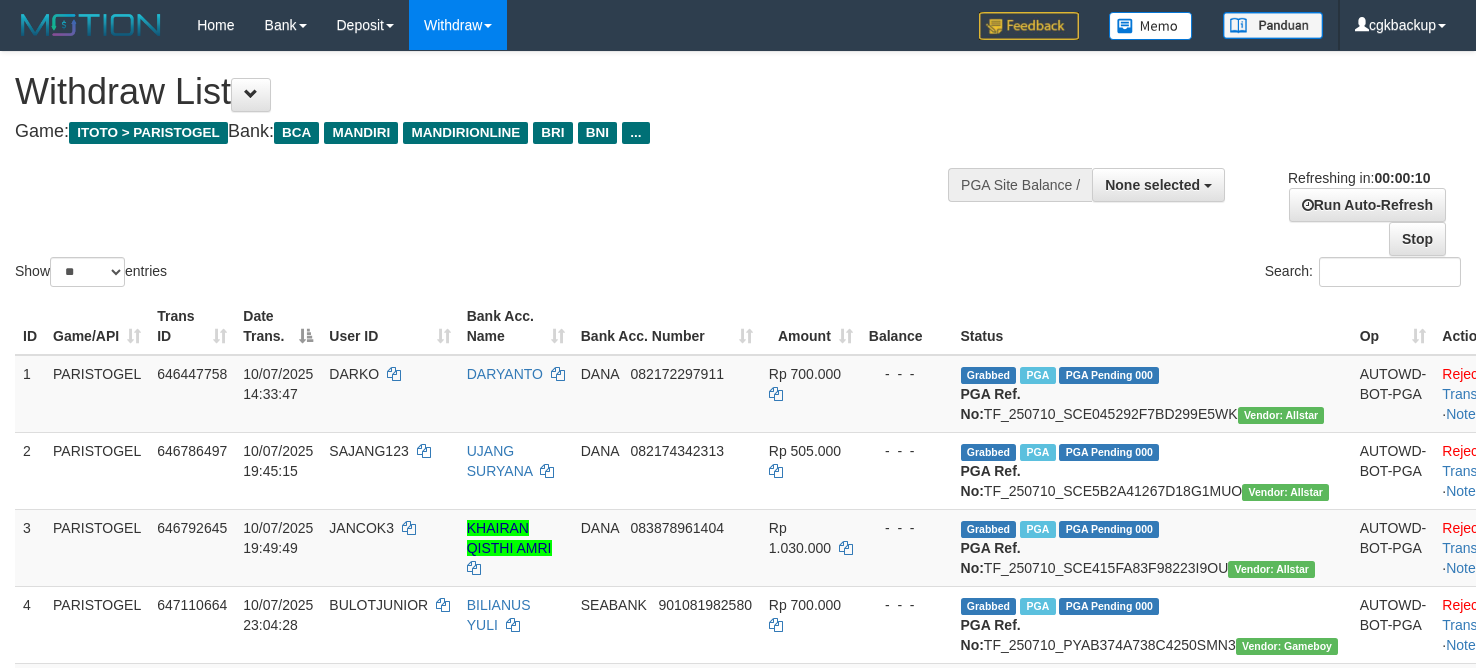 select 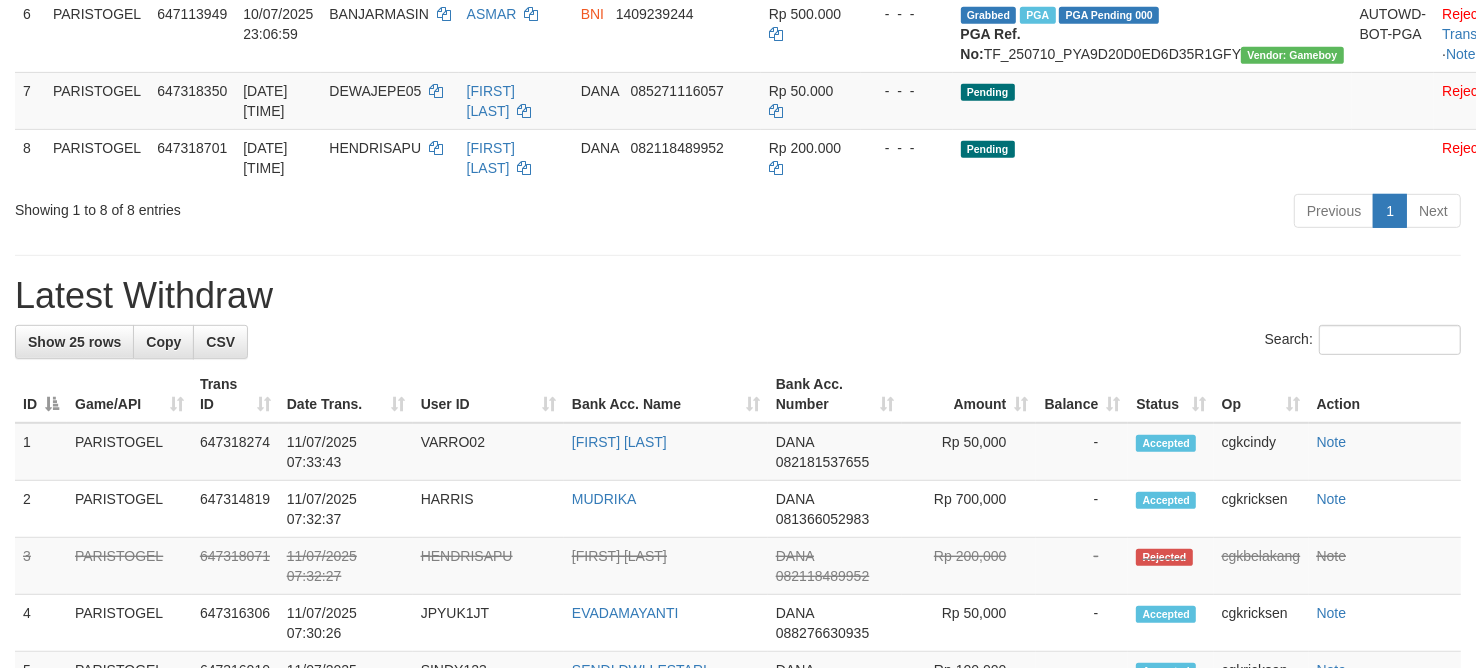 scroll, scrollTop: 670, scrollLeft: 0, axis: vertical 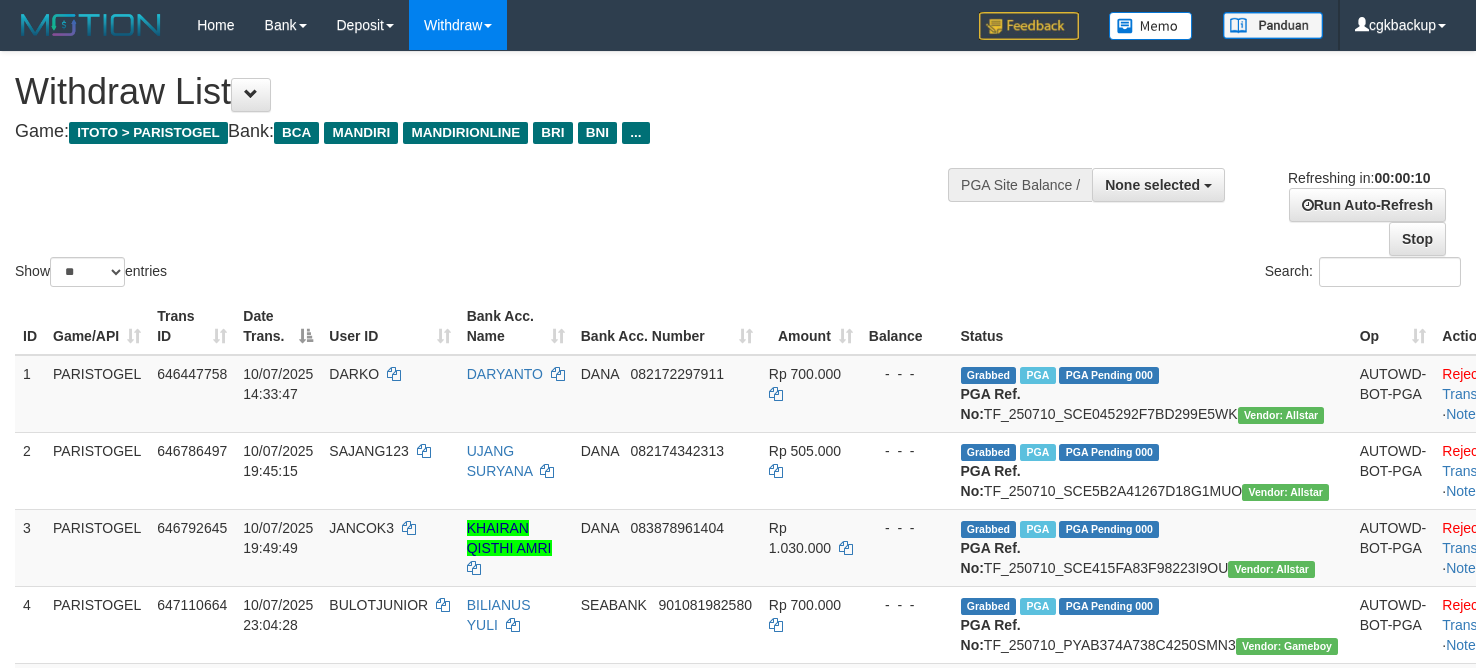 select 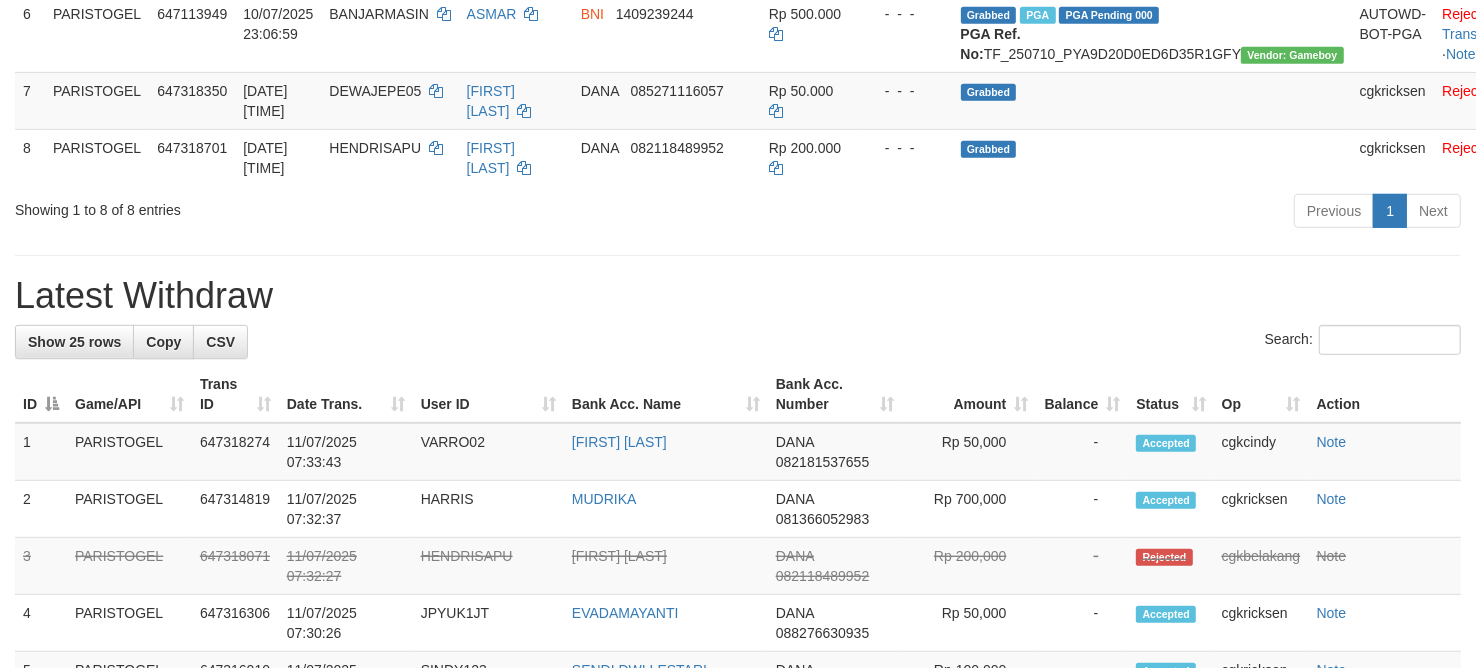 scroll, scrollTop: 670, scrollLeft: 0, axis: vertical 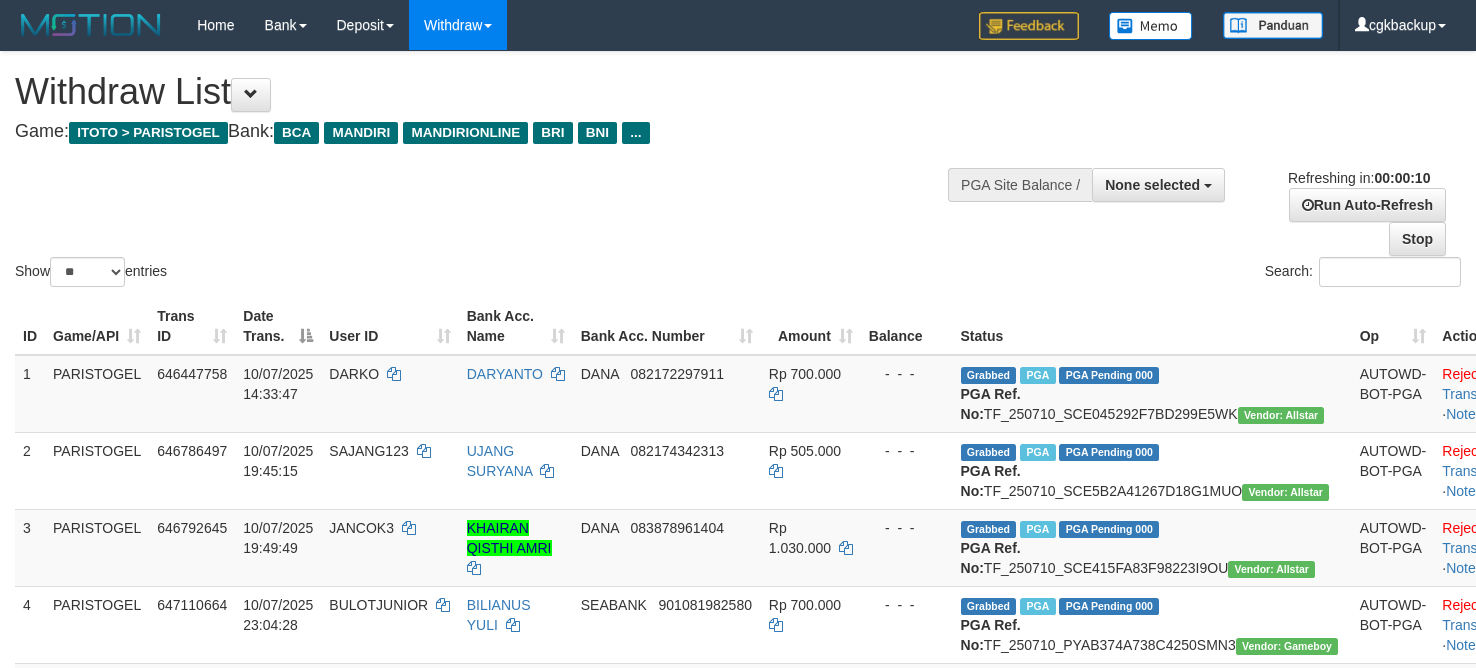 select 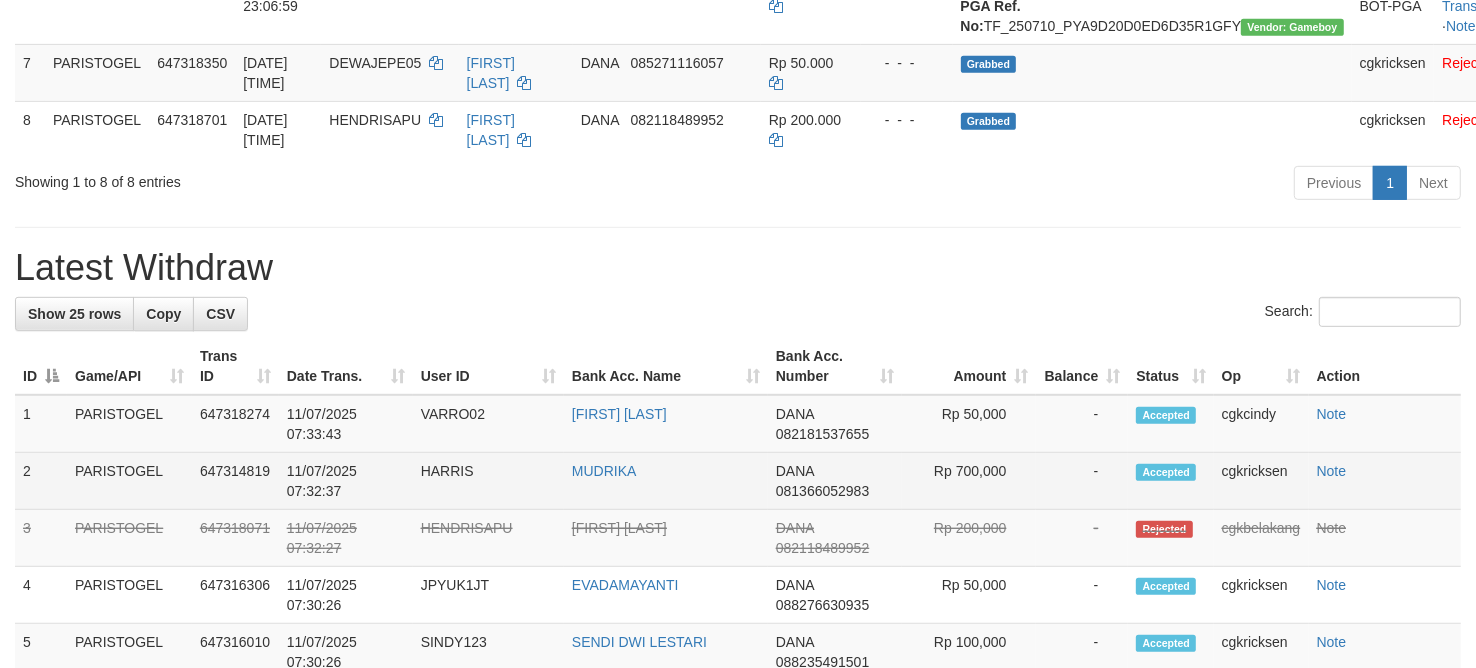 scroll, scrollTop: 795, scrollLeft: 0, axis: vertical 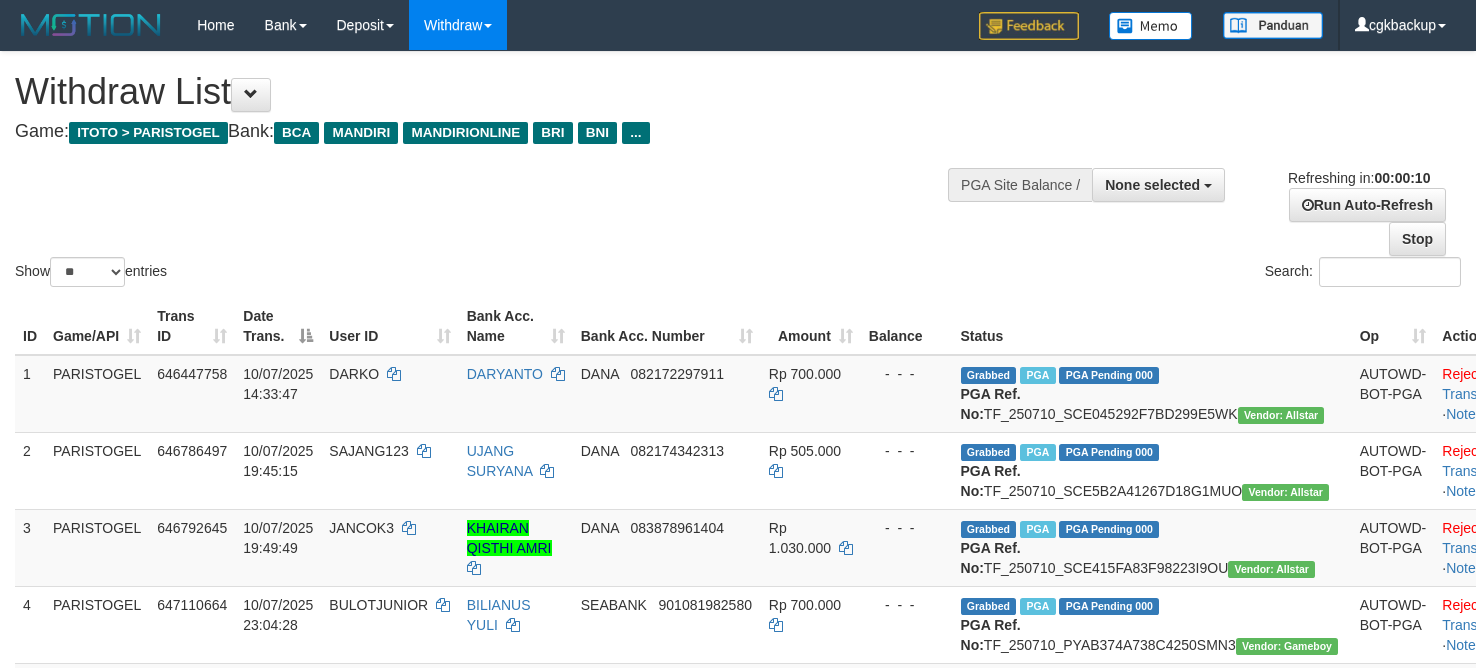 select 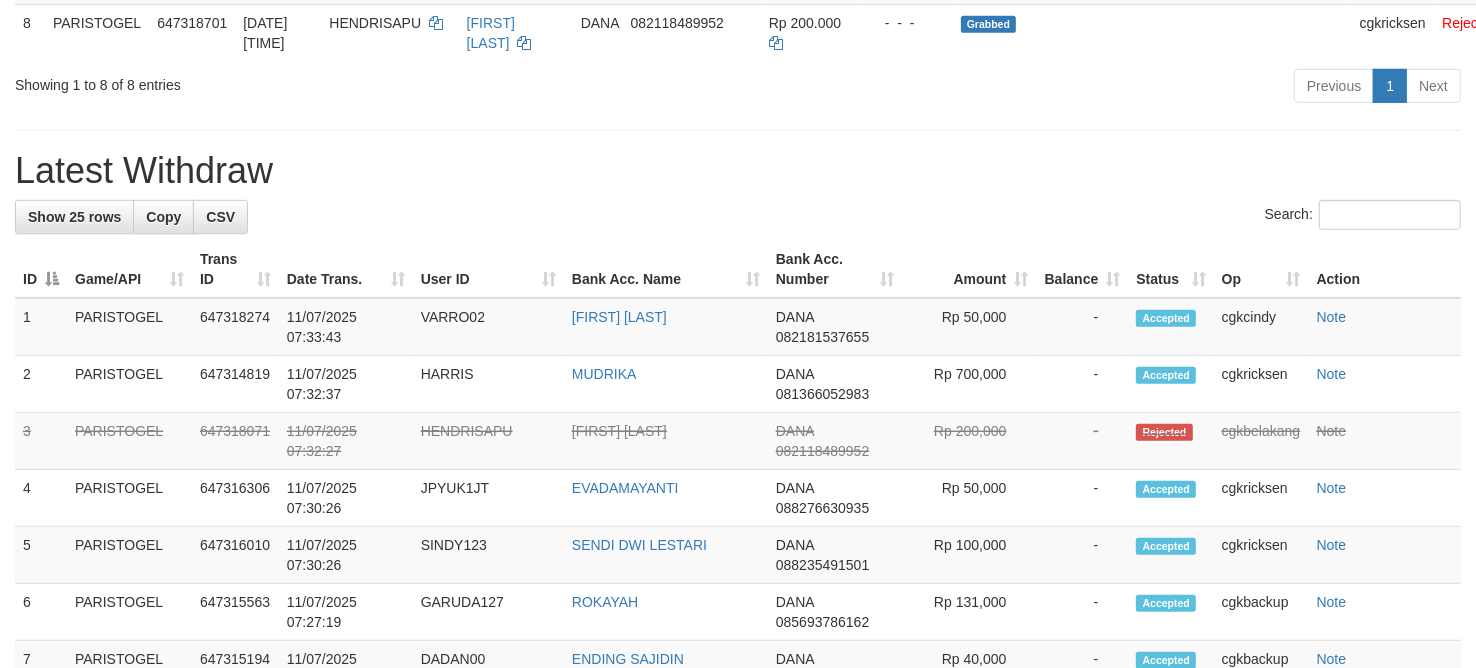 scroll, scrollTop: 795, scrollLeft: 0, axis: vertical 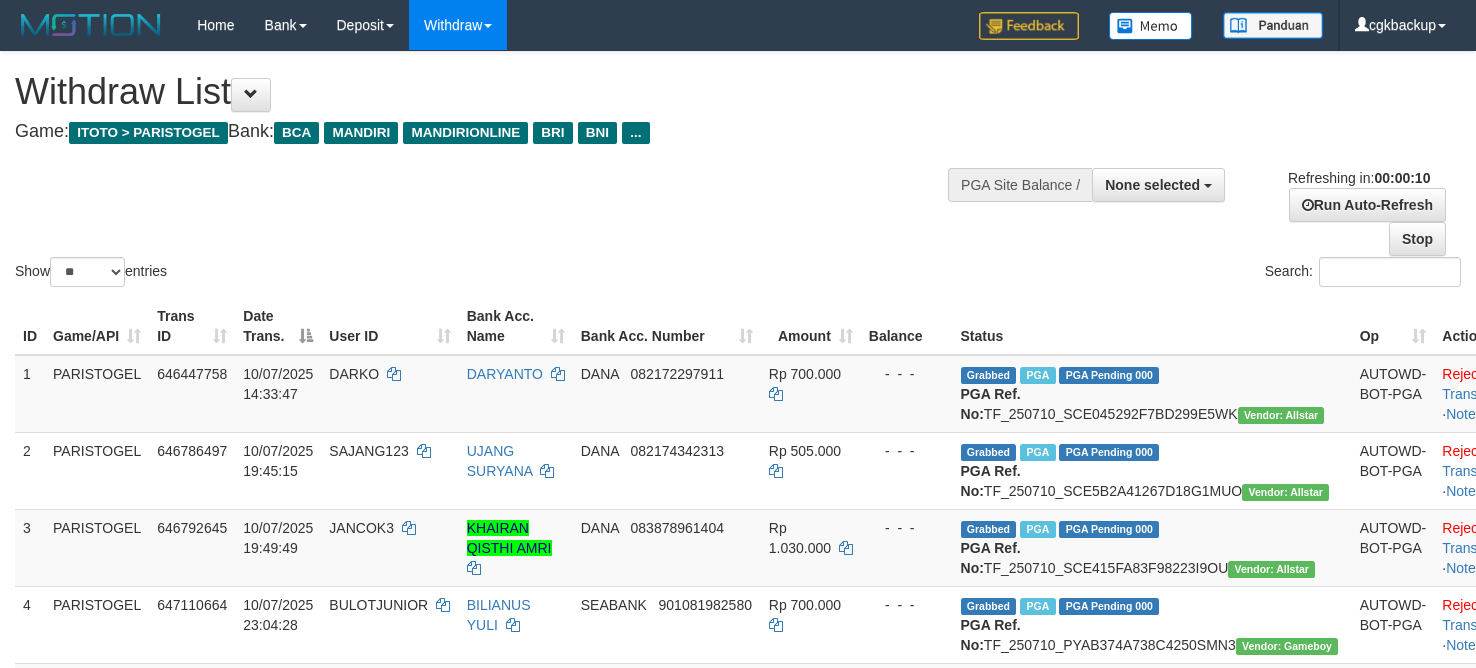 select 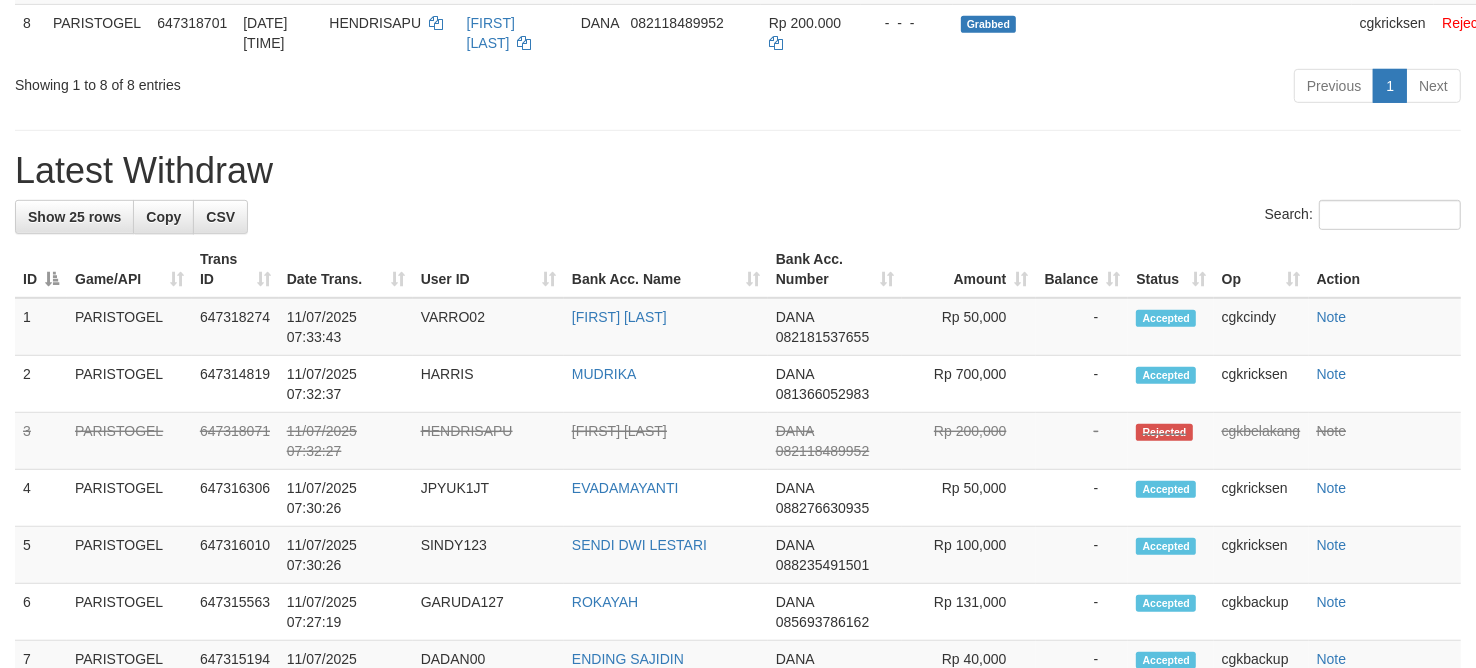 scroll, scrollTop: 795, scrollLeft: 0, axis: vertical 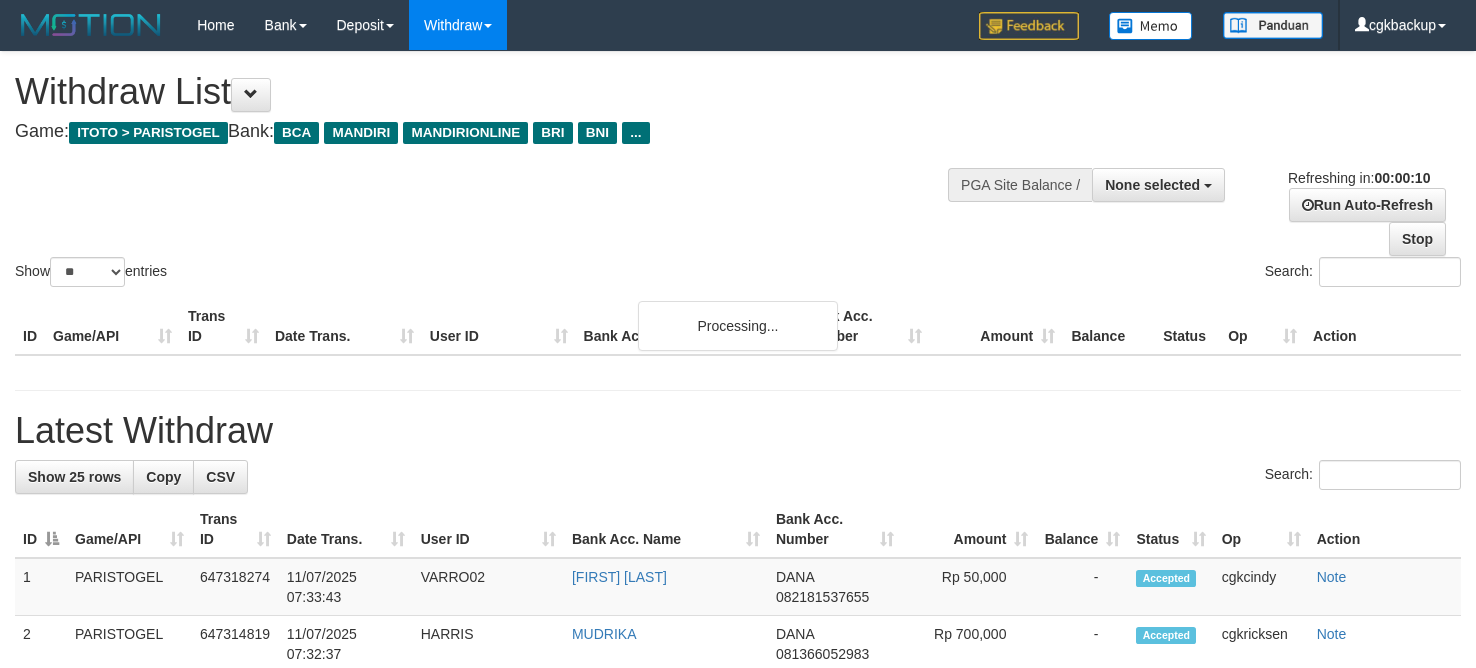 select 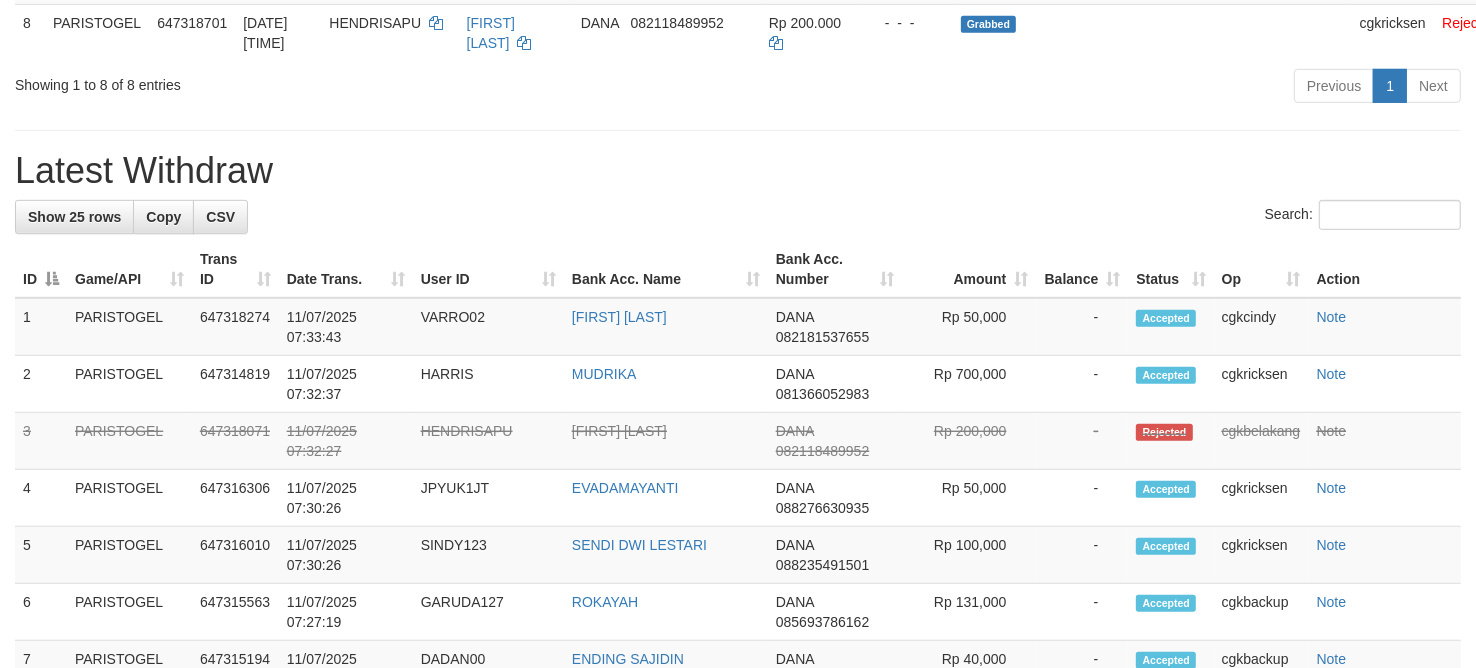 scroll, scrollTop: 795, scrollLeft: 0, axis: vertical 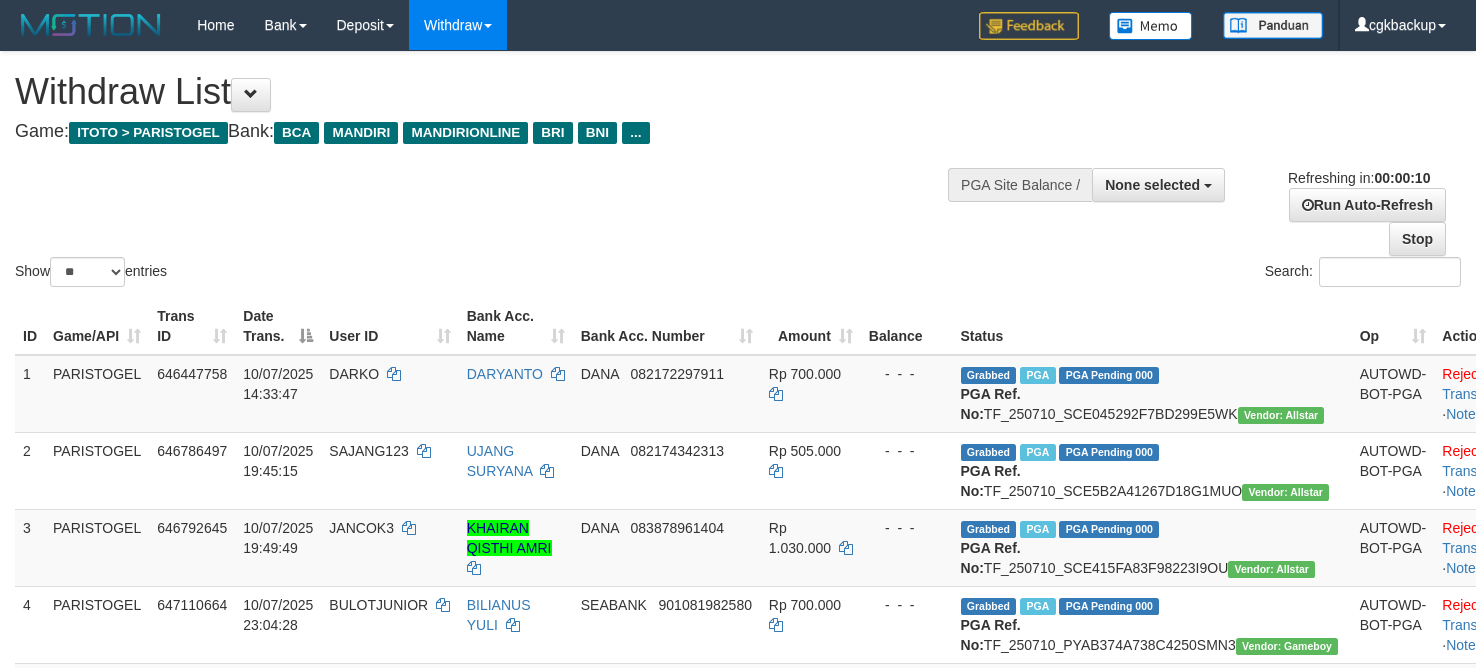 select 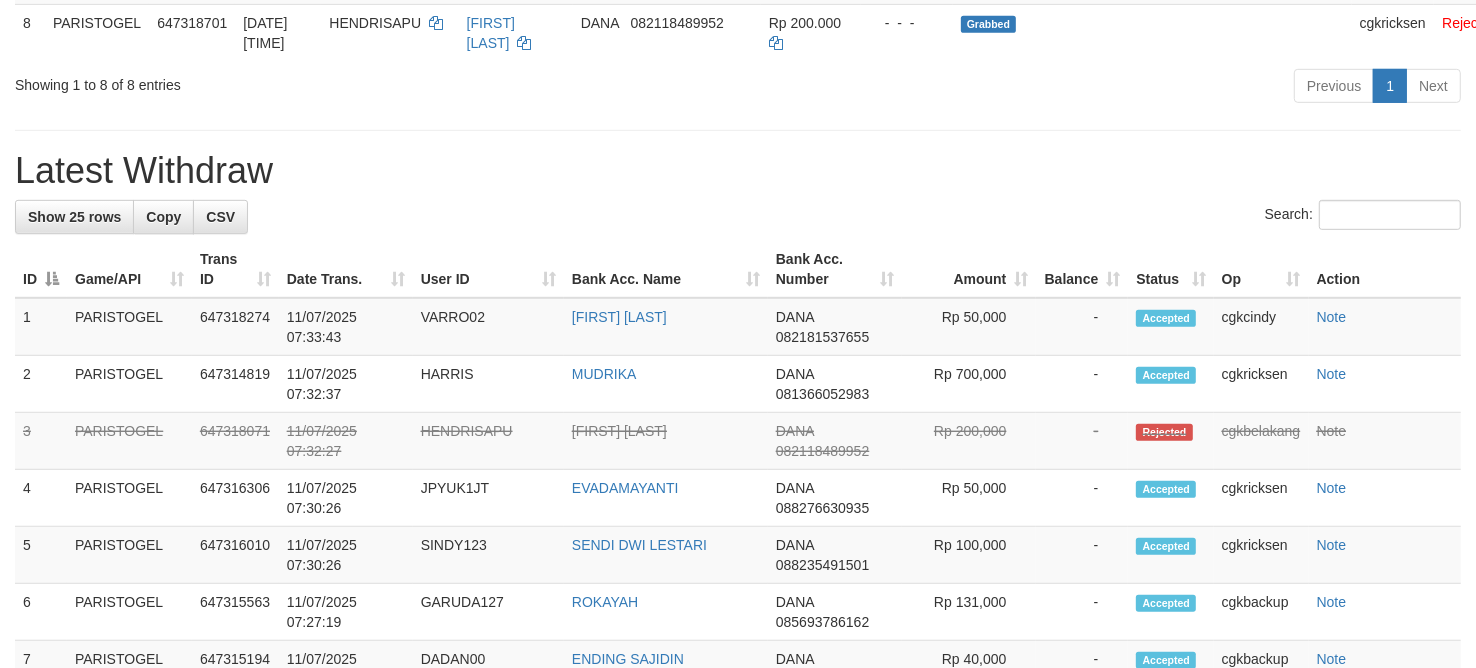 scroll, scrollTop: 795, scrollLeft: 0, axis: vertical 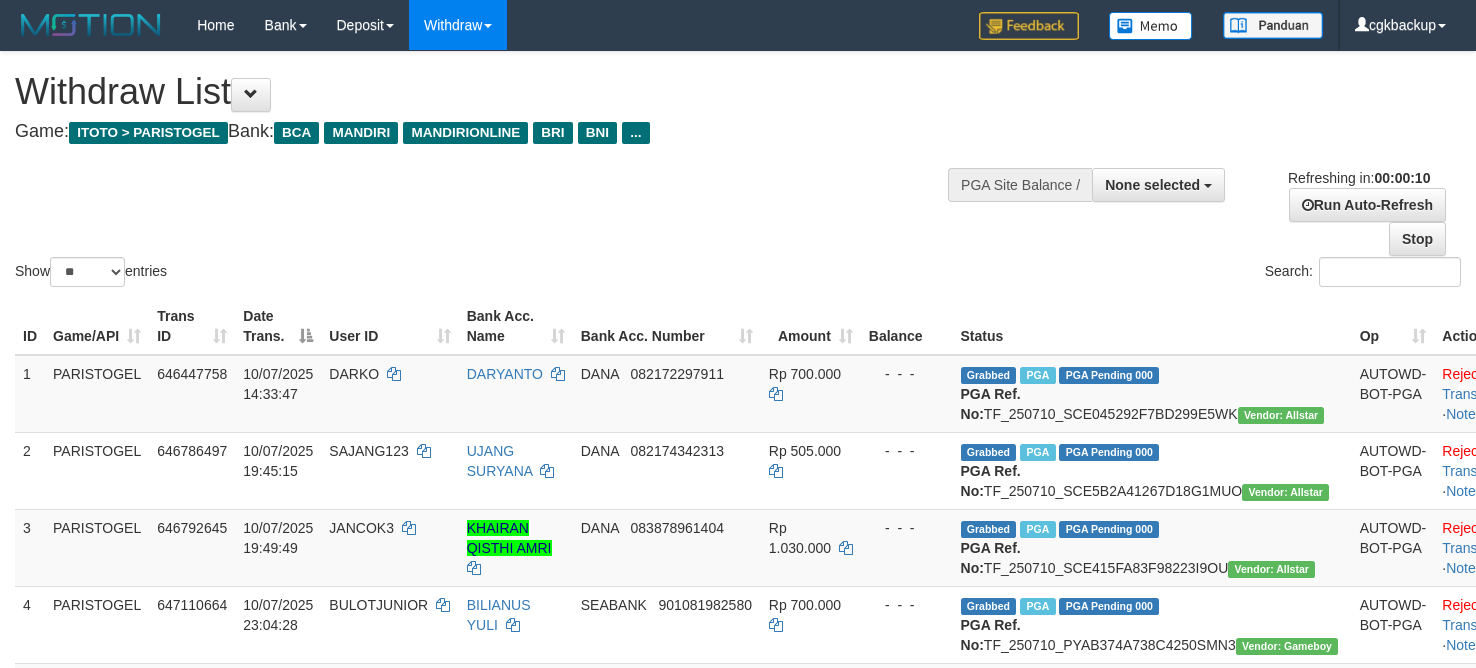 select 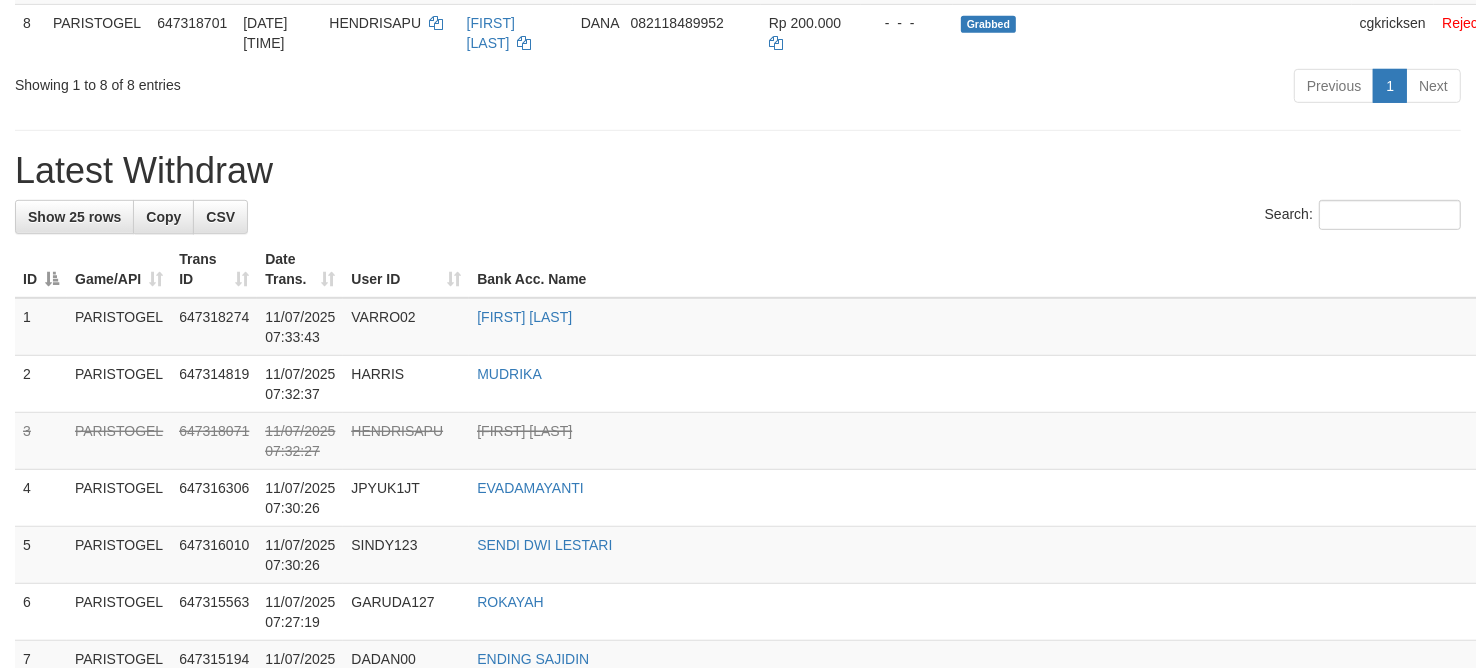 scroll, scrollTop: 795, scrollLeft: 0, axis: vertical 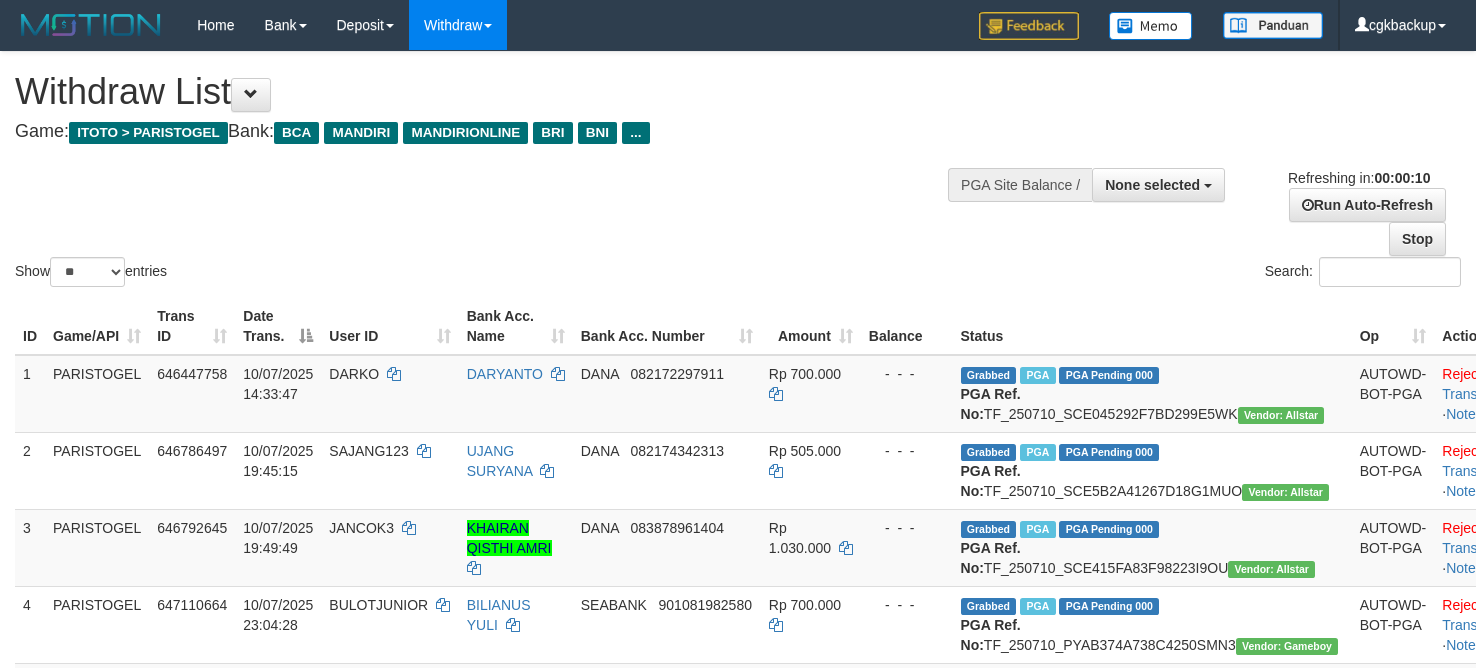 select 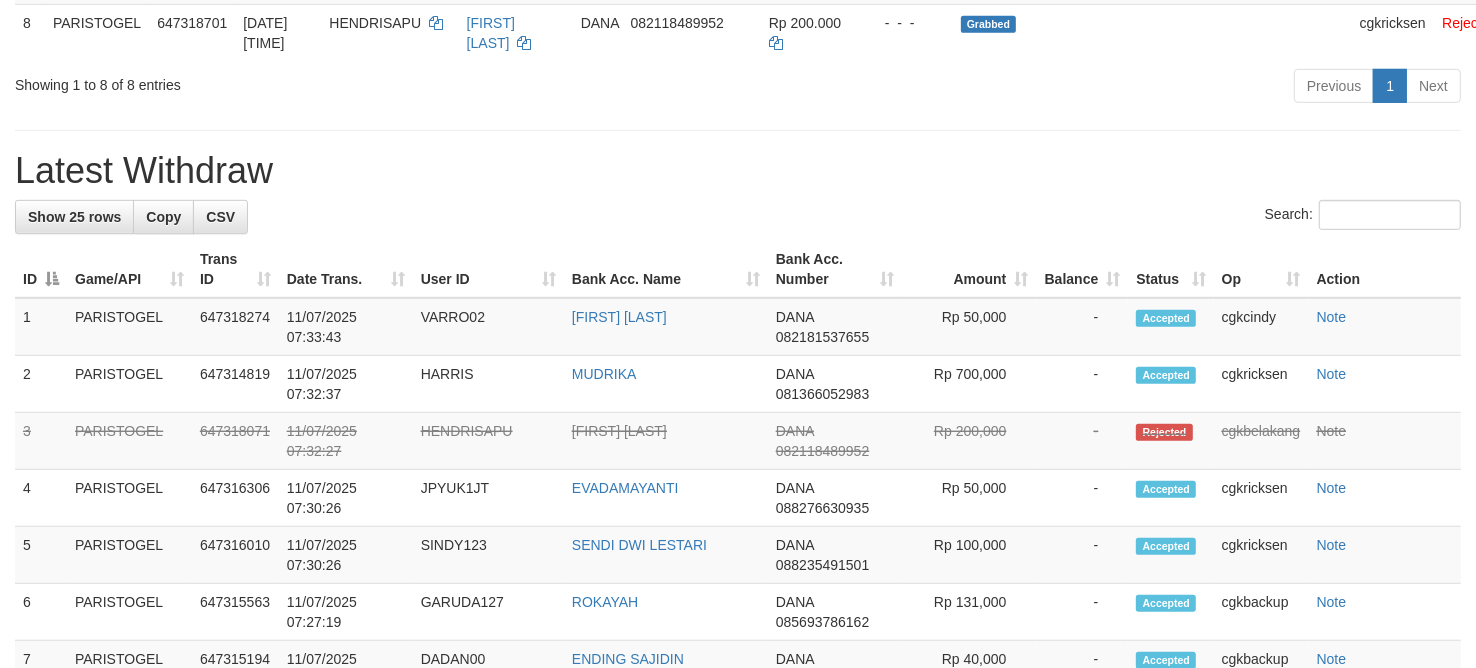scroll, scrollTop: 795, scrollLeft: 0, axis: vertical 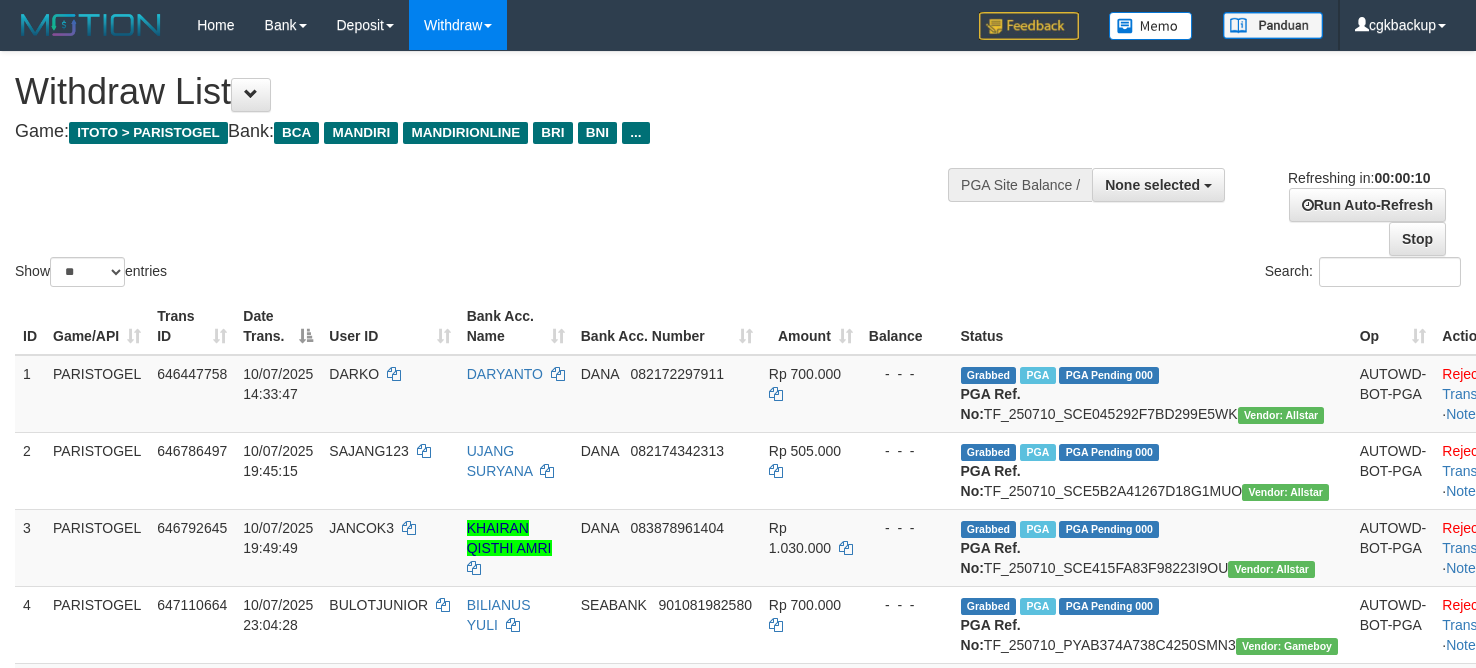 select 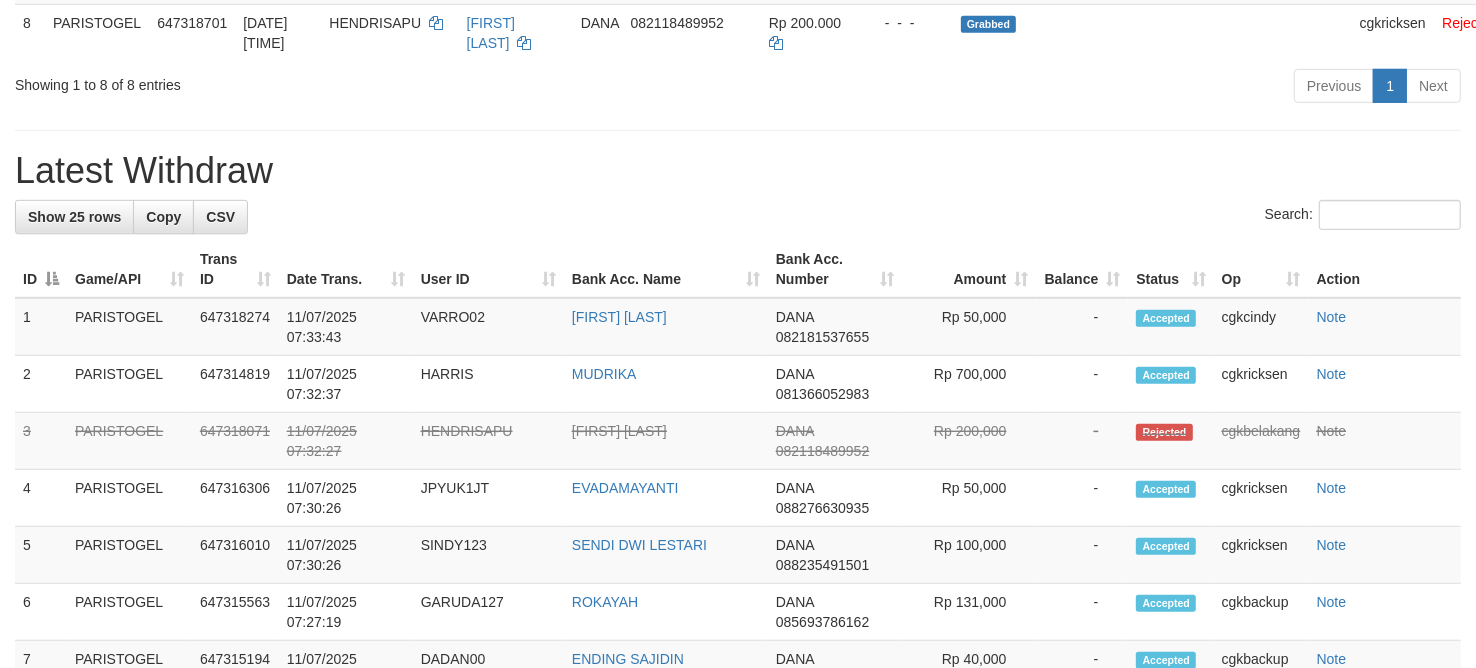 scroll, scrollTop: 795, scrollLeft: 0, axis: vertical 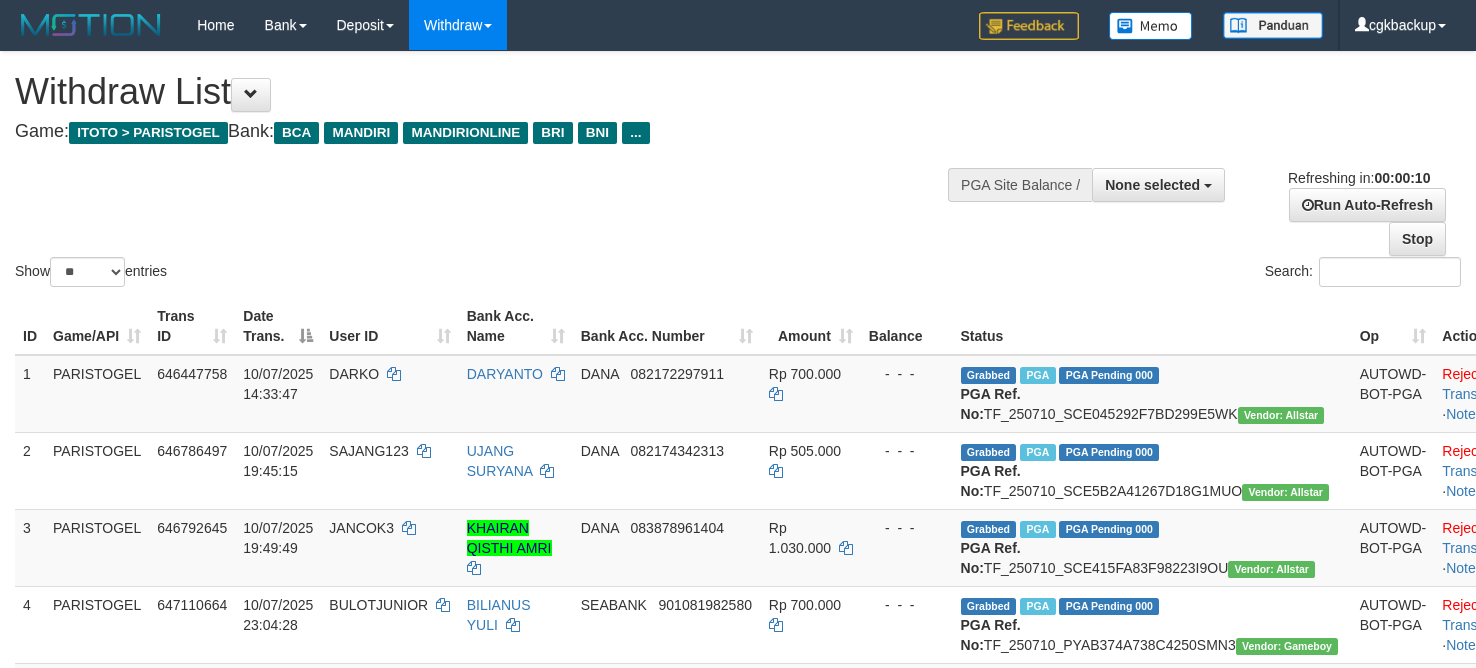 select 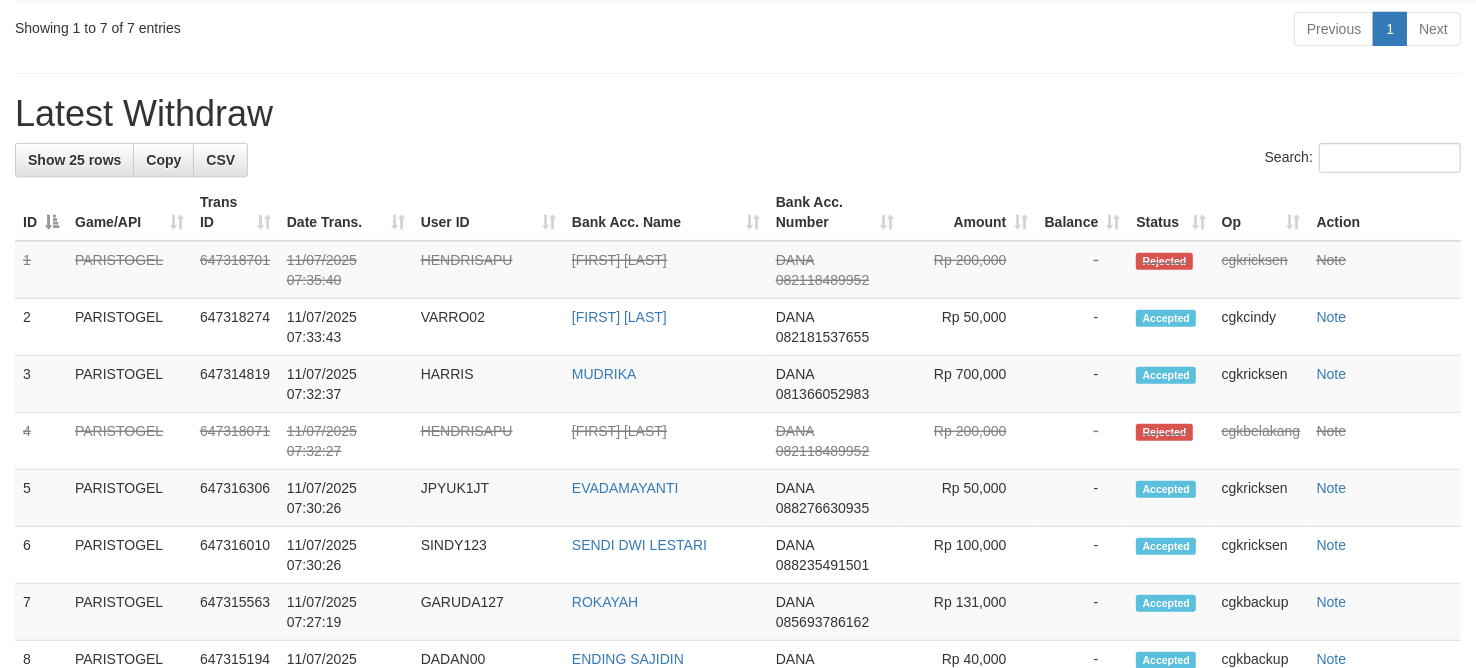 scroll, scrollTop: 795, scrollLeft: 0, axis: vertical 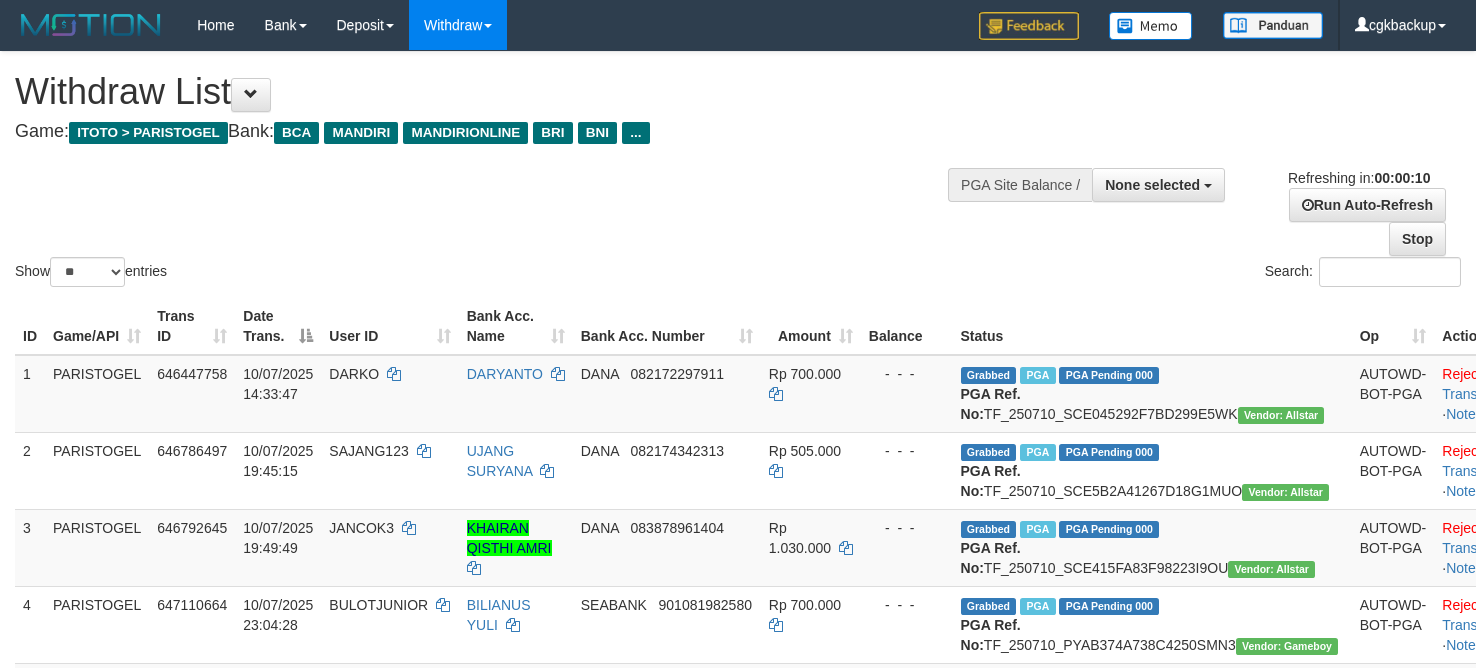 select 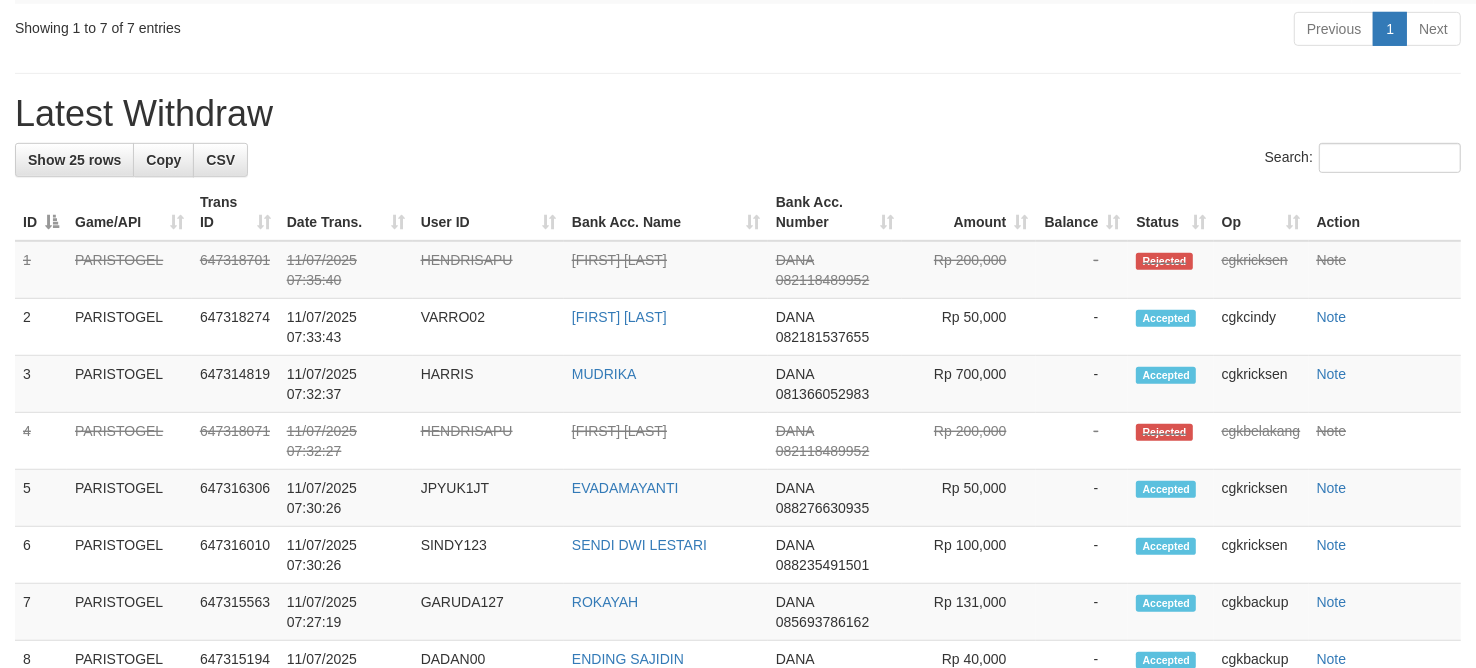 scroll, scrollTop: 795, scrollLeft: 0, axis: vertical 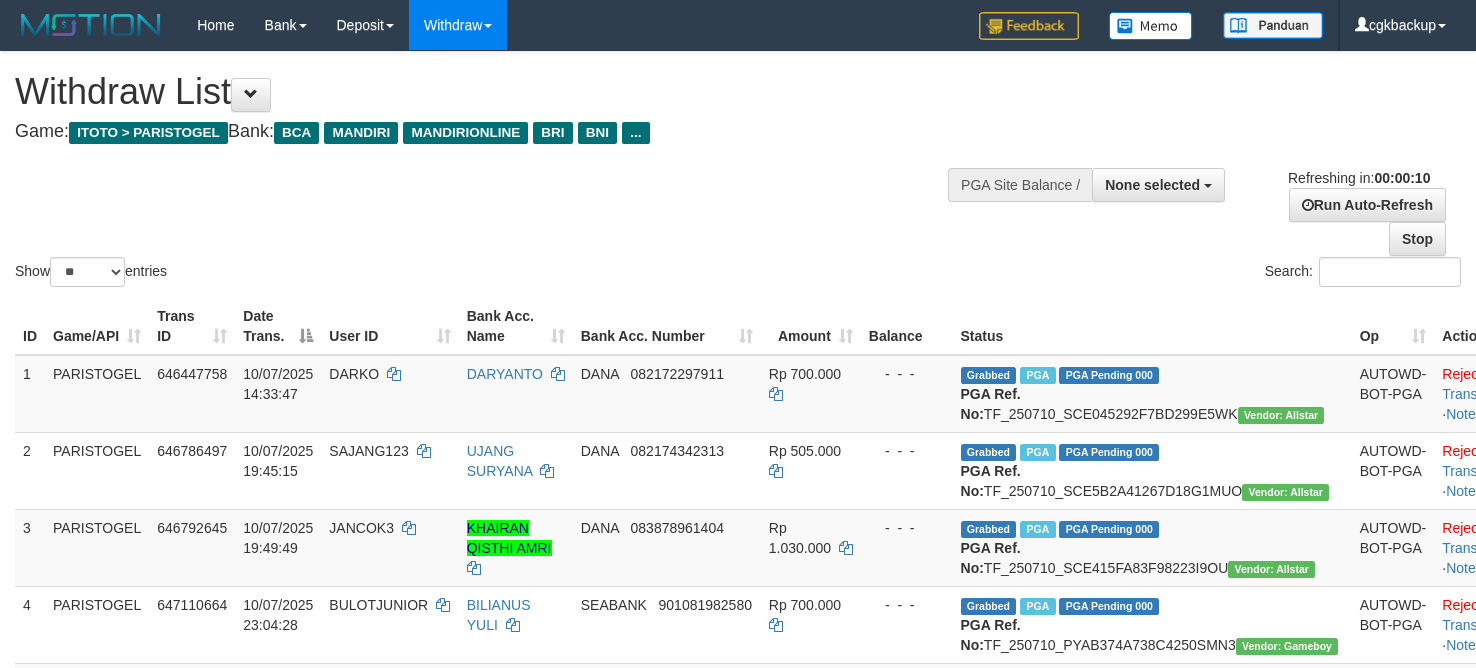 select 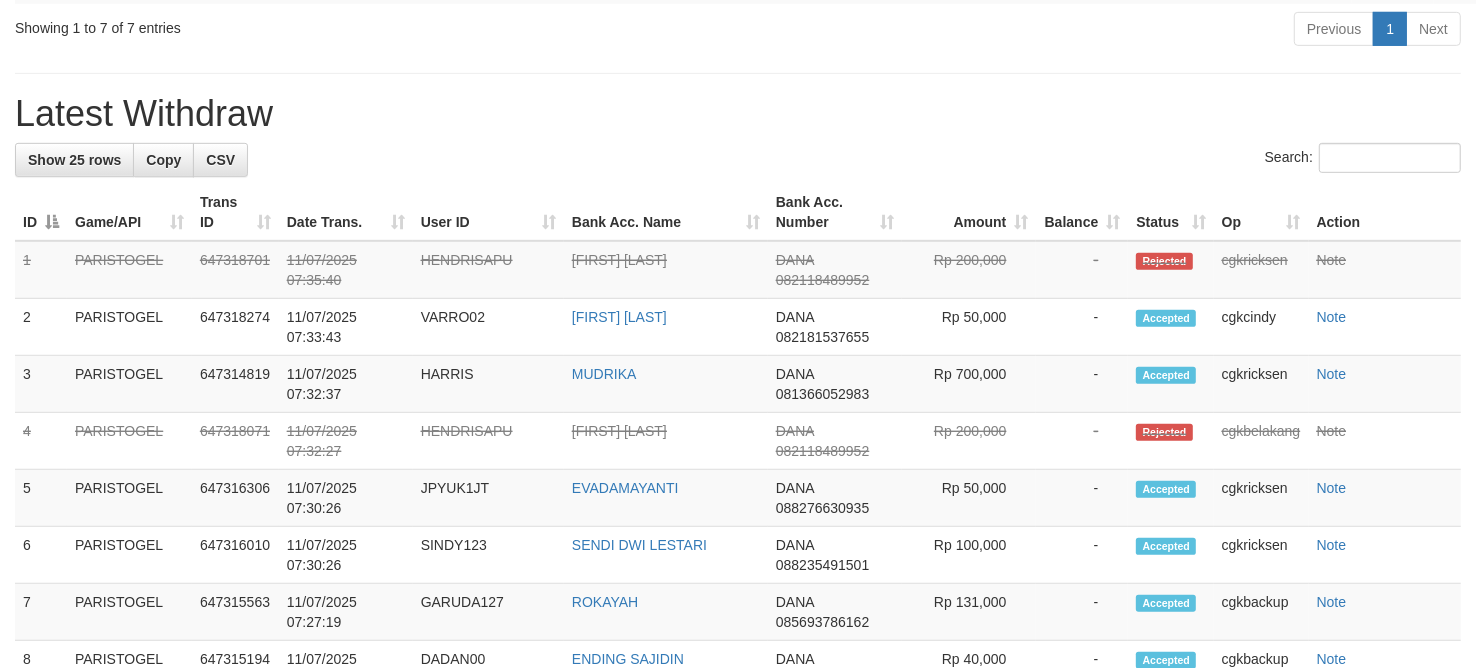 scroll, scrollTop: 795, scrollLeft: 0, axis: vertical 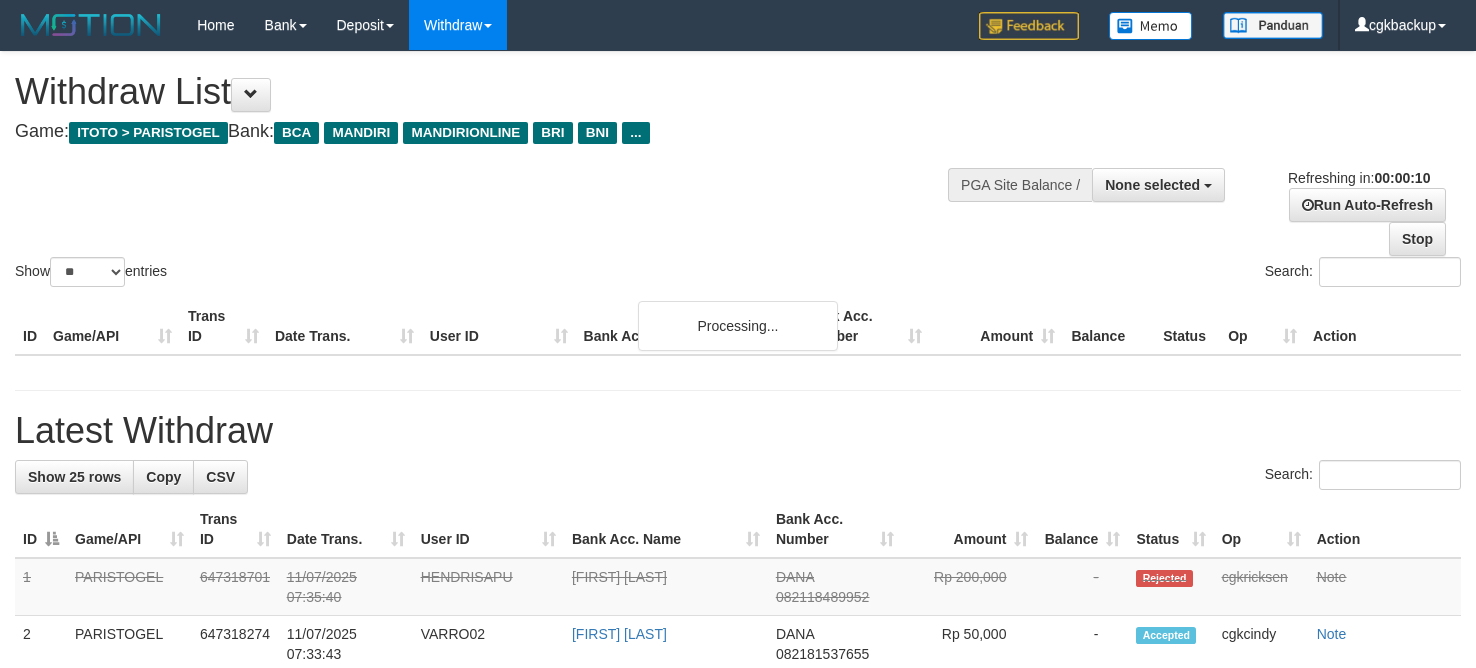 select 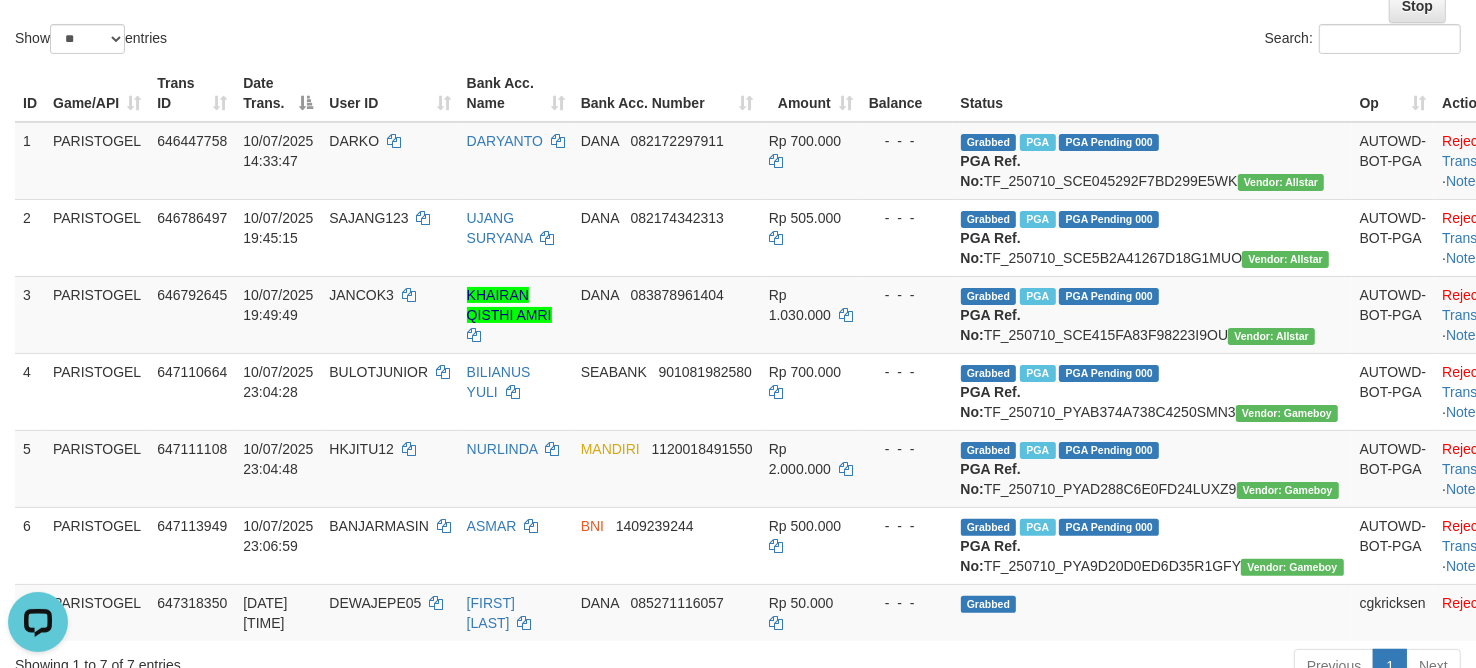 scroll, scrollTop: 0, scrollLeft: 0, axis: both 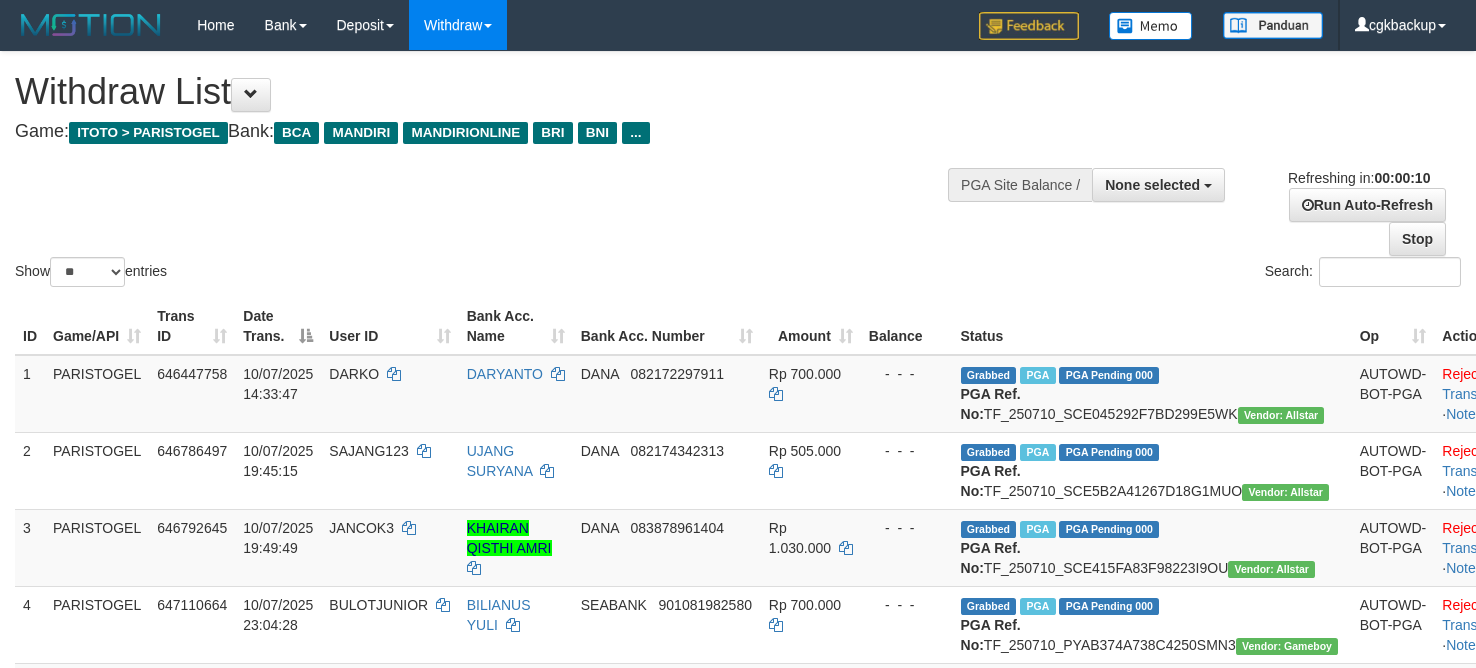 select 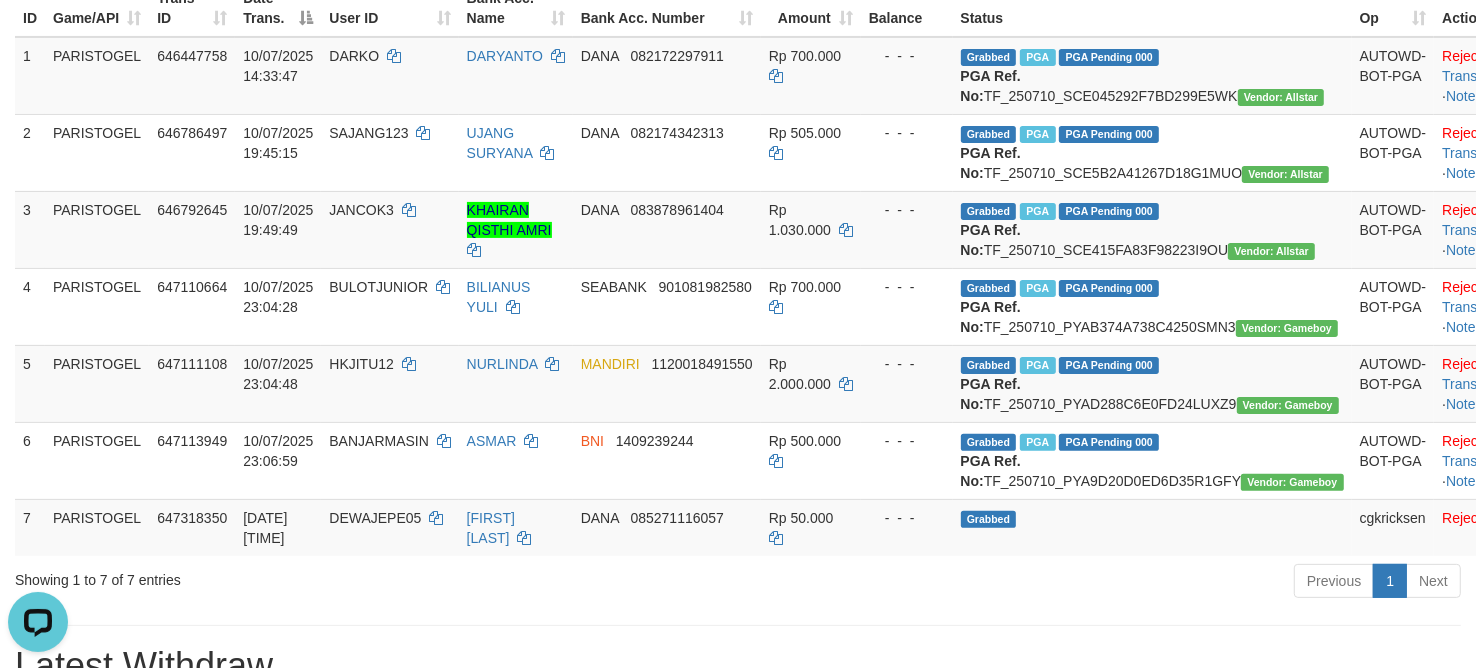 scroll, scrollTop: 0, scrollLeft: 0, axis: both 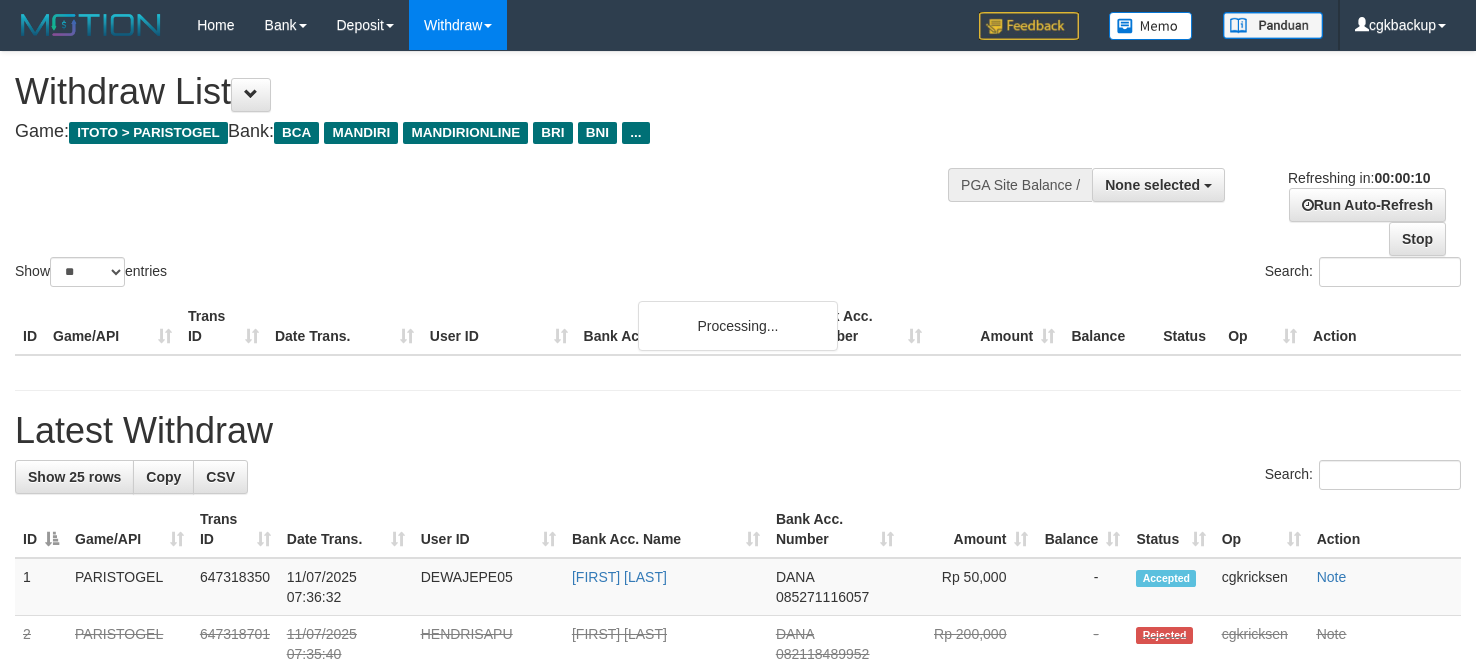 select 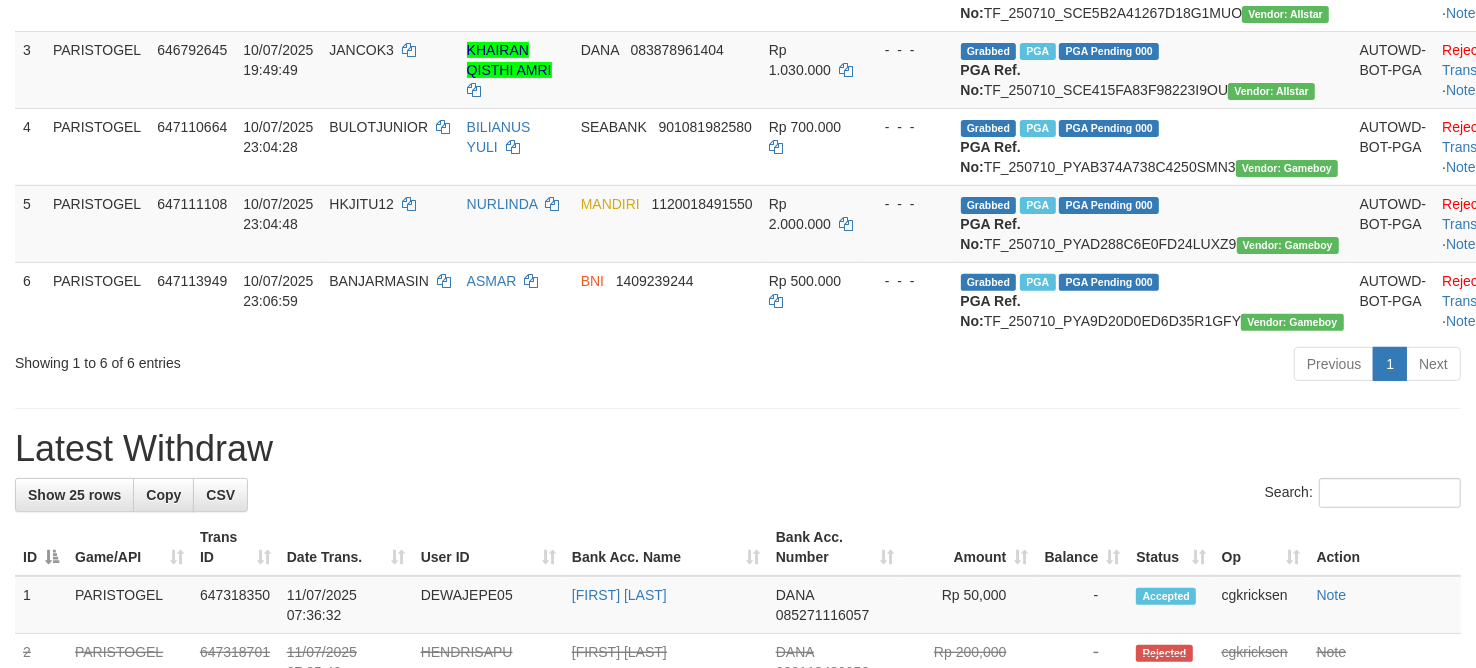 scroll, scrollTop: 318, scrollLeft: 0, axis: vertical 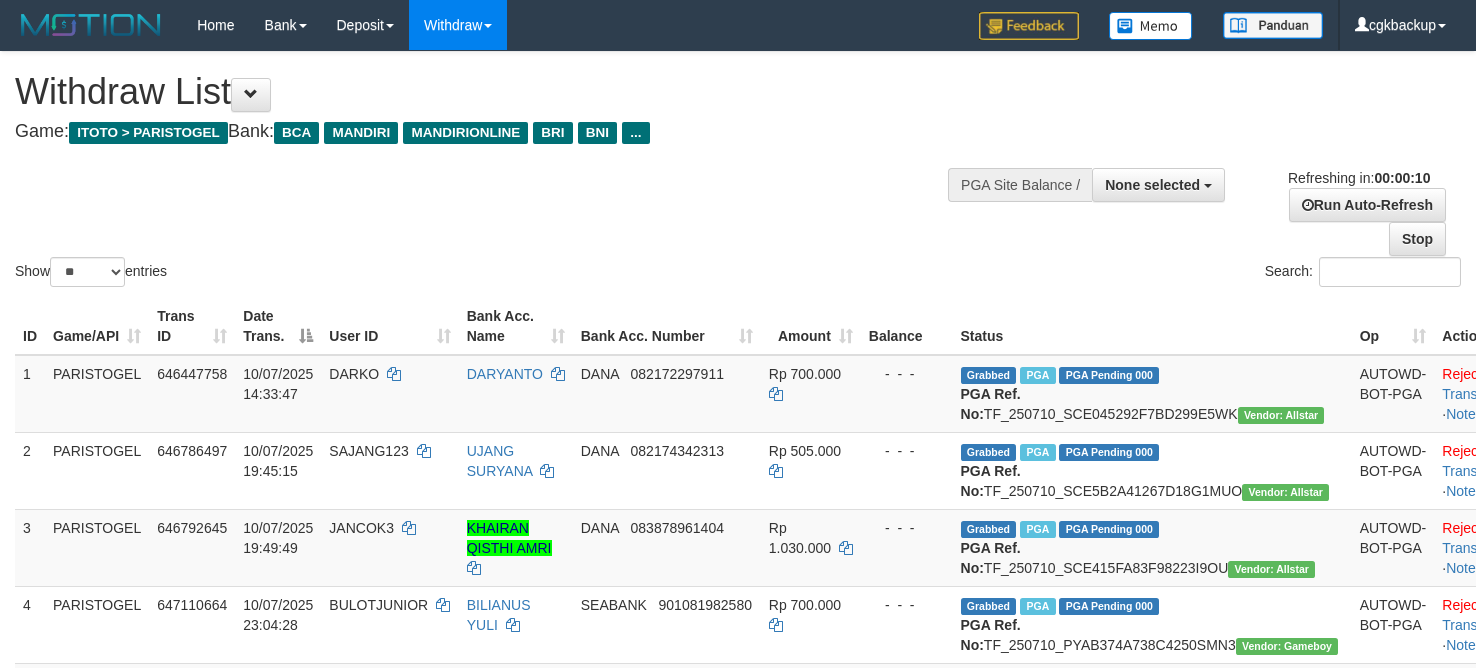 select 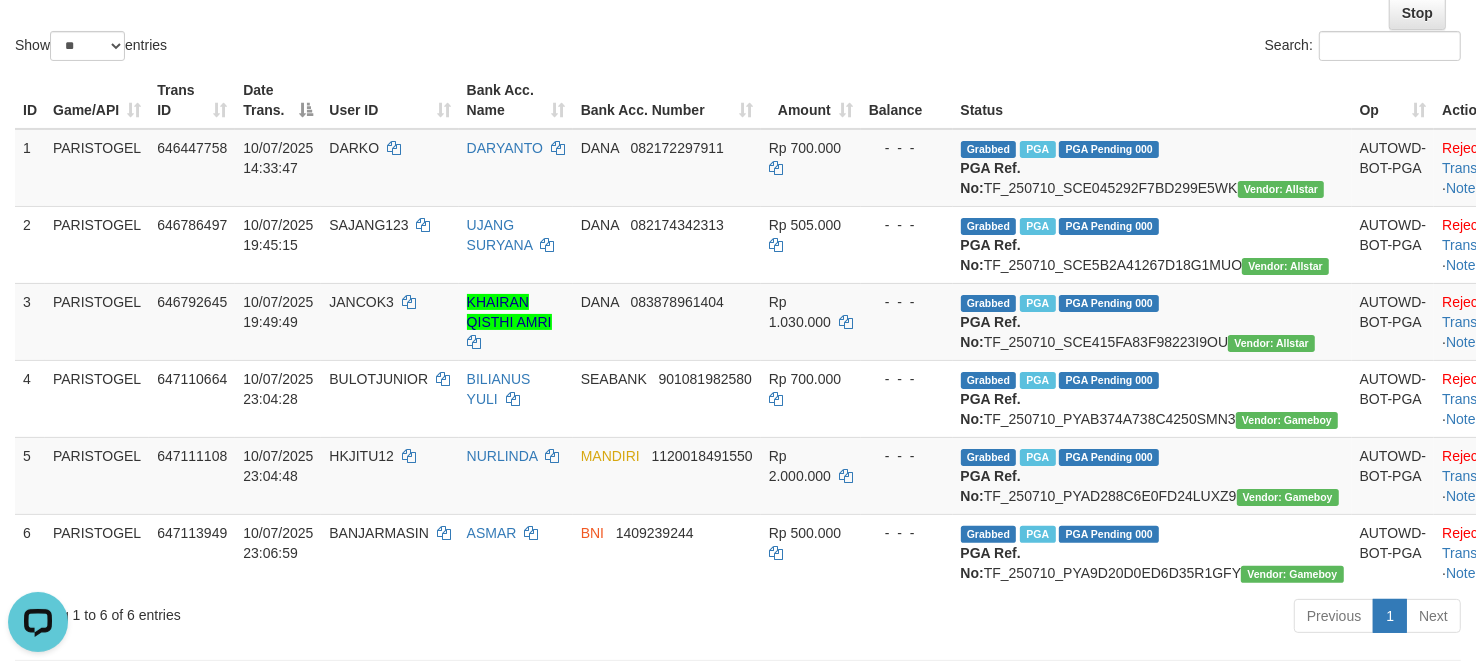 scroll, scrollTop: 0, scrollLeft: 0, axis: both 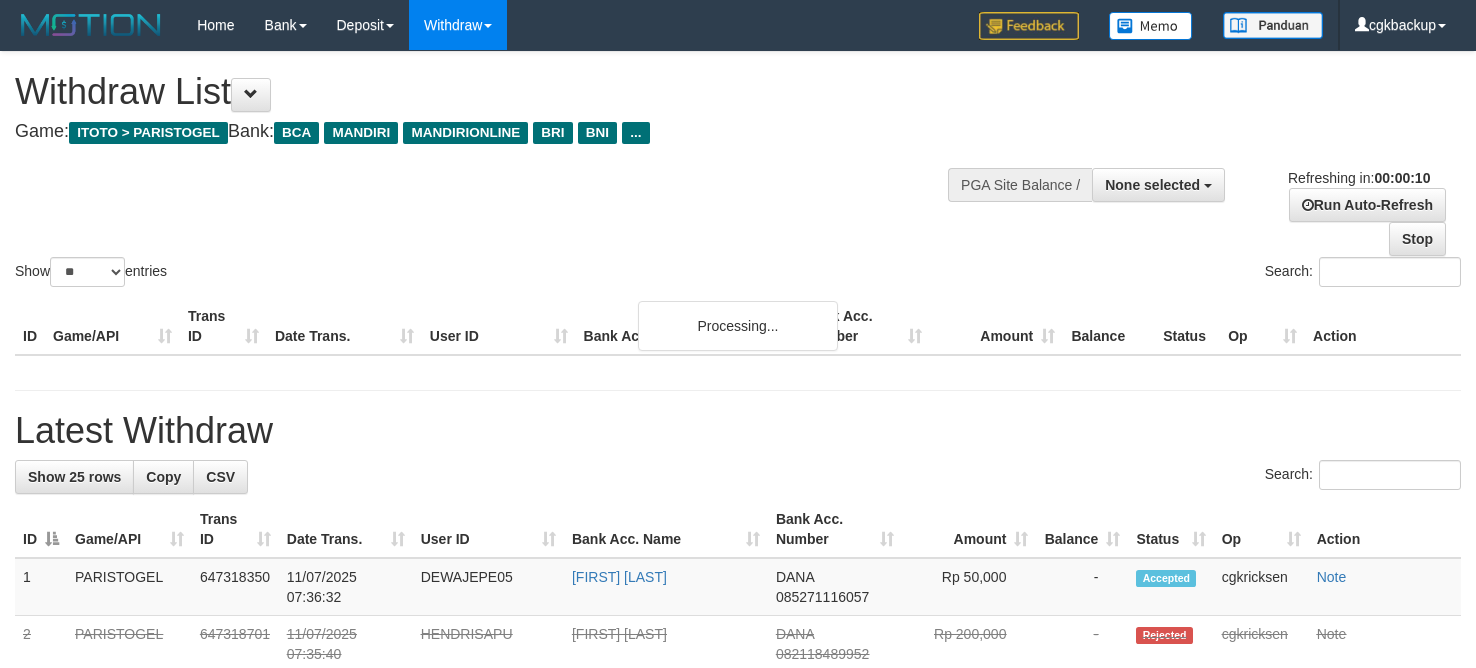 select 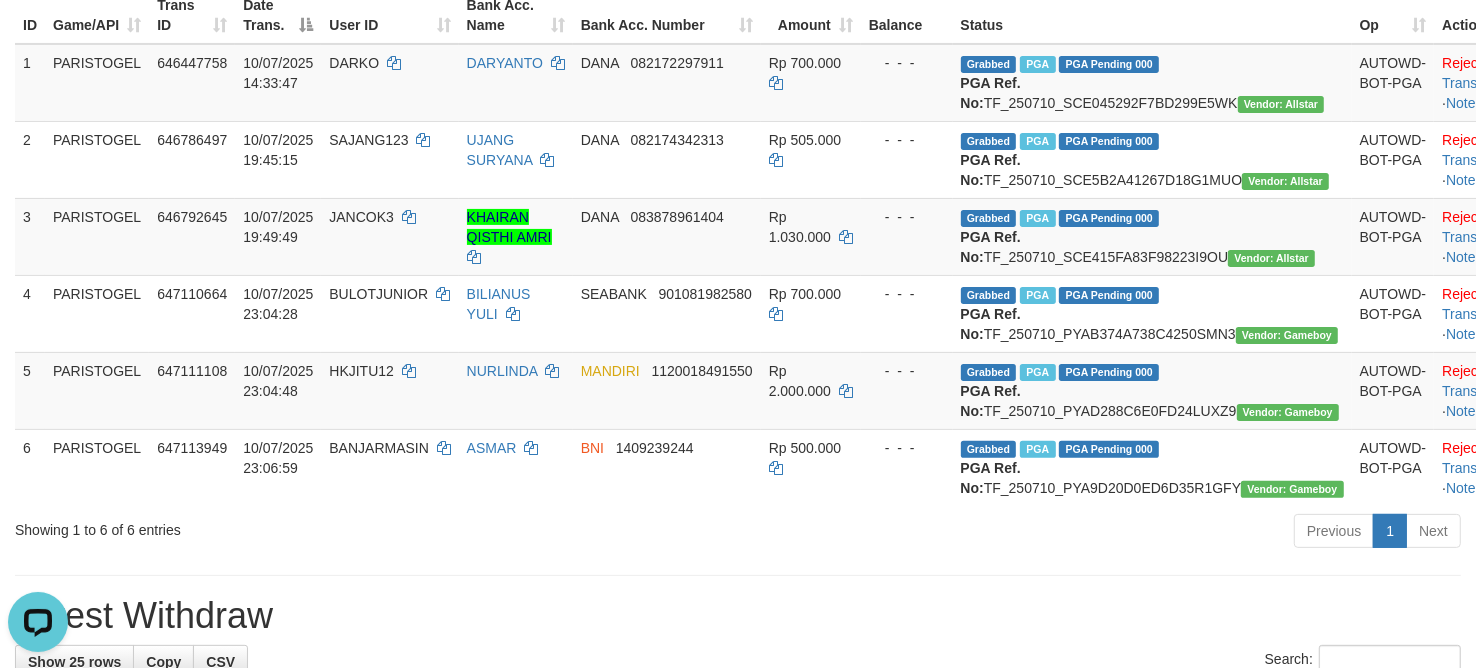 scroll, scrollTop: 0, scrollLeft: 0, axis: both 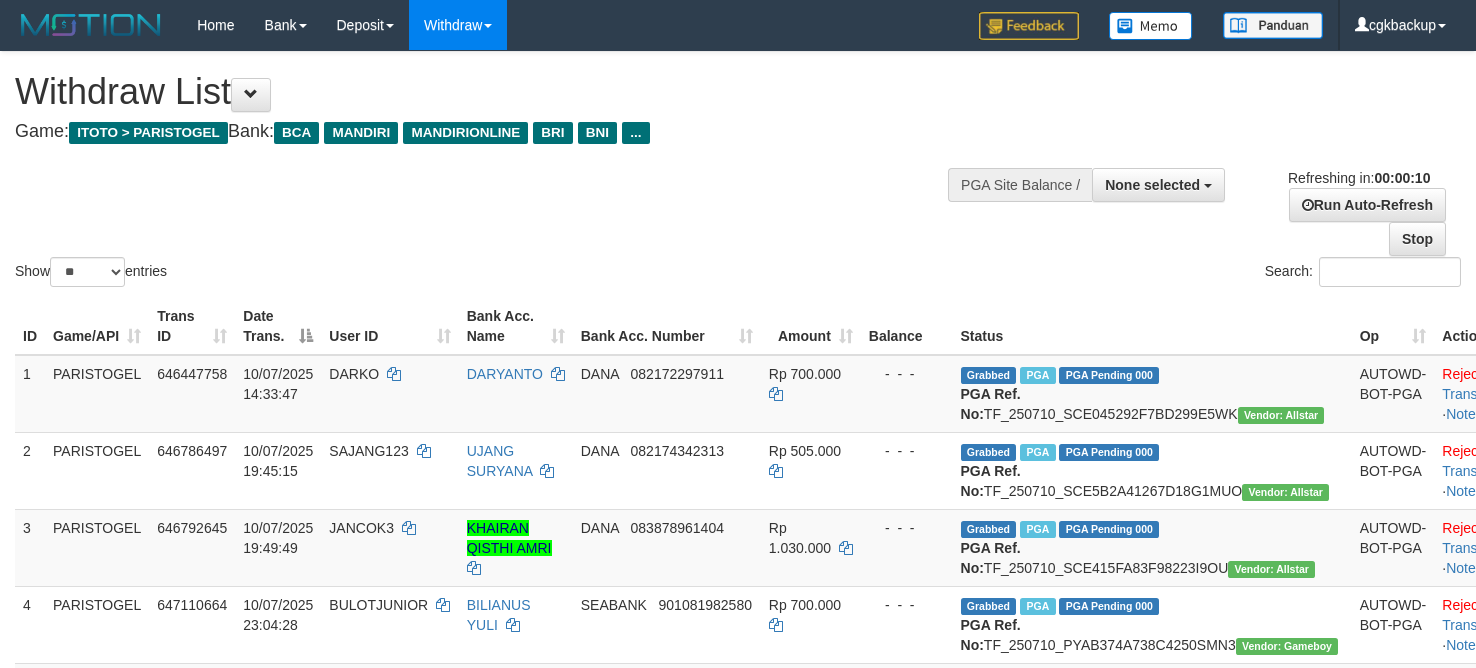 select 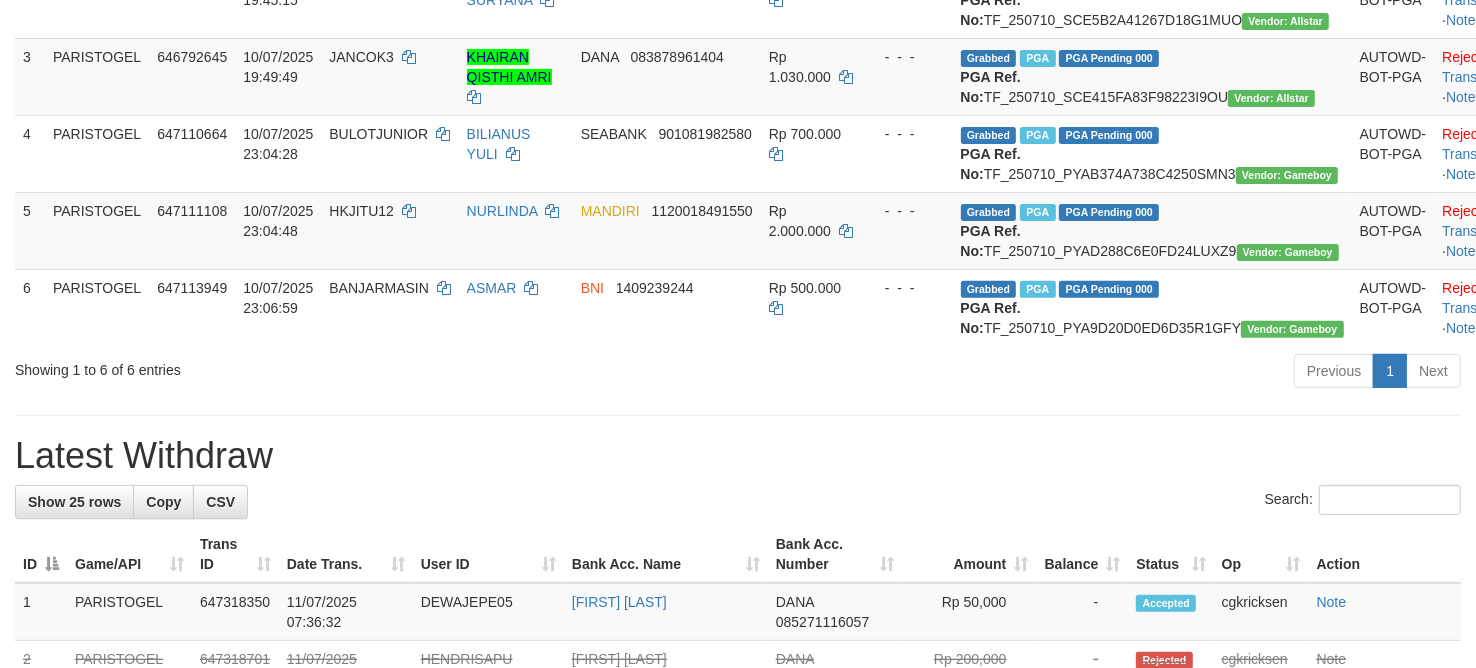 scroll, scrollTop: 311, scrollLeft: 0, axis: vertical 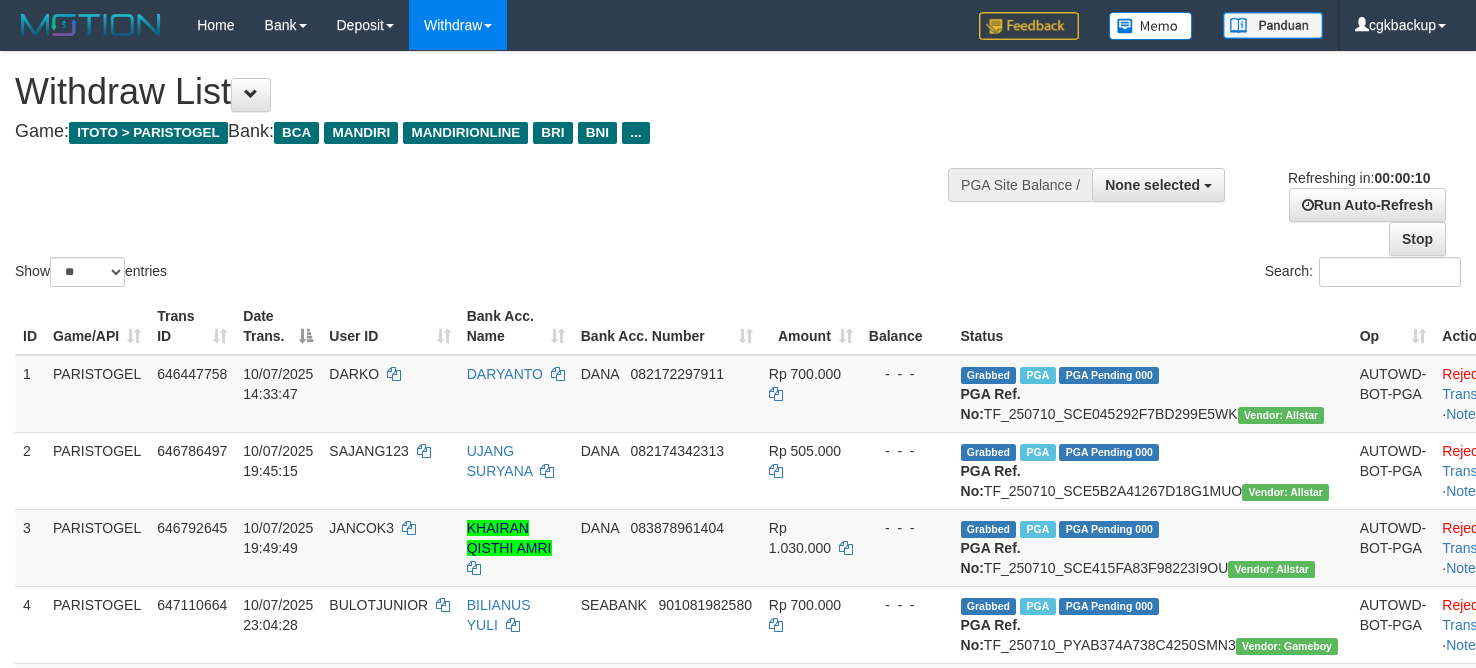 select 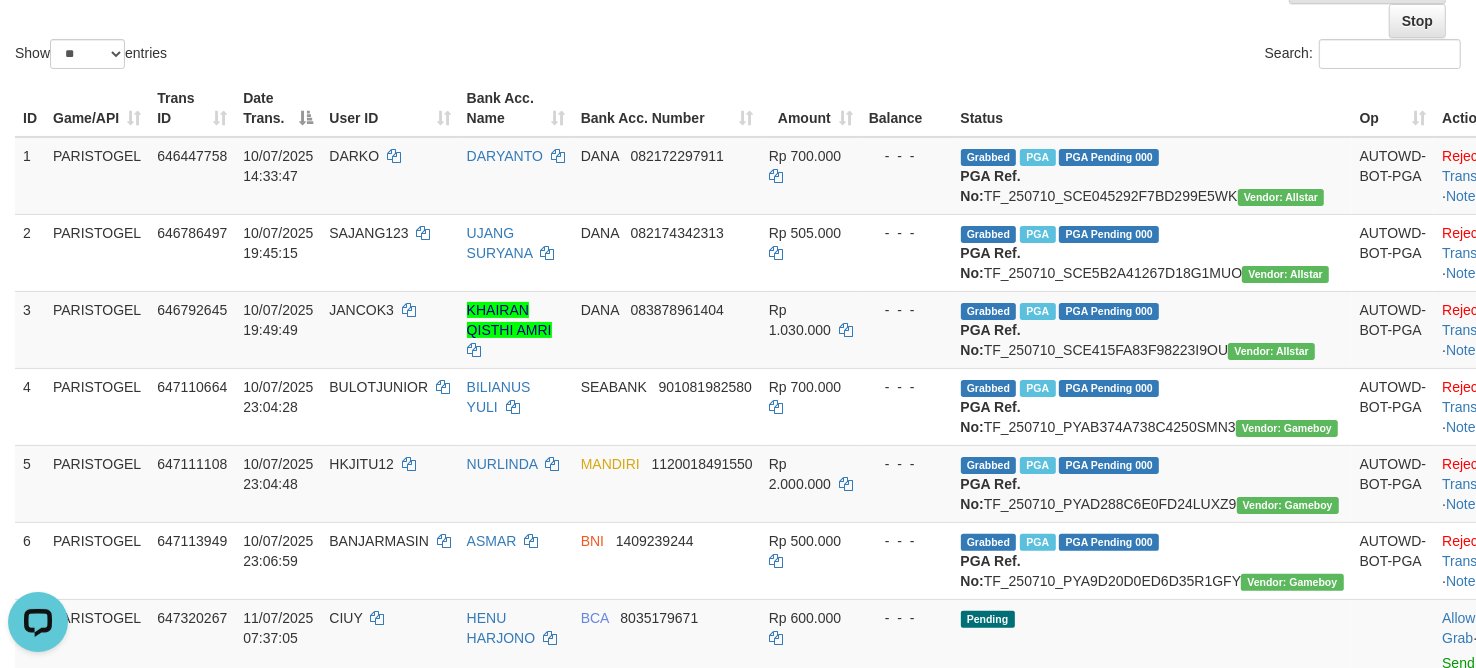 scroll, scrollTop: 0, scrollLeft: 0, axis: both 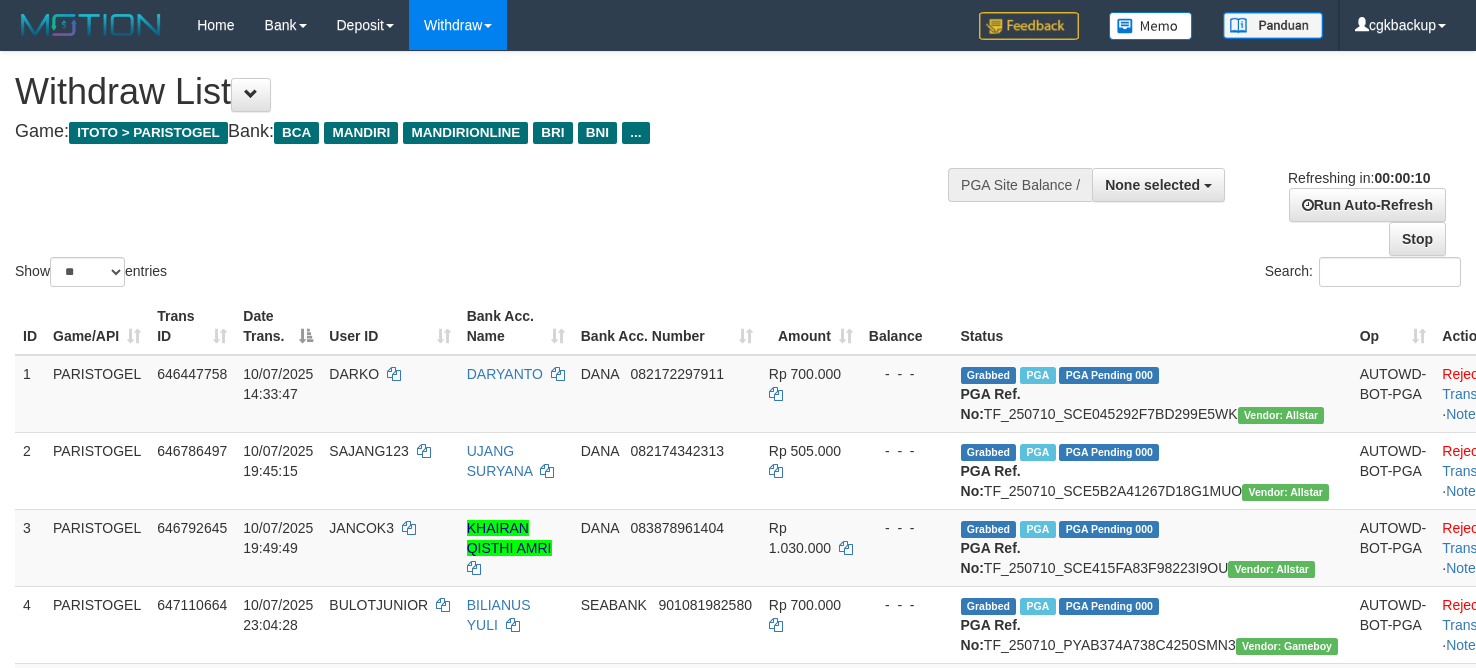 select 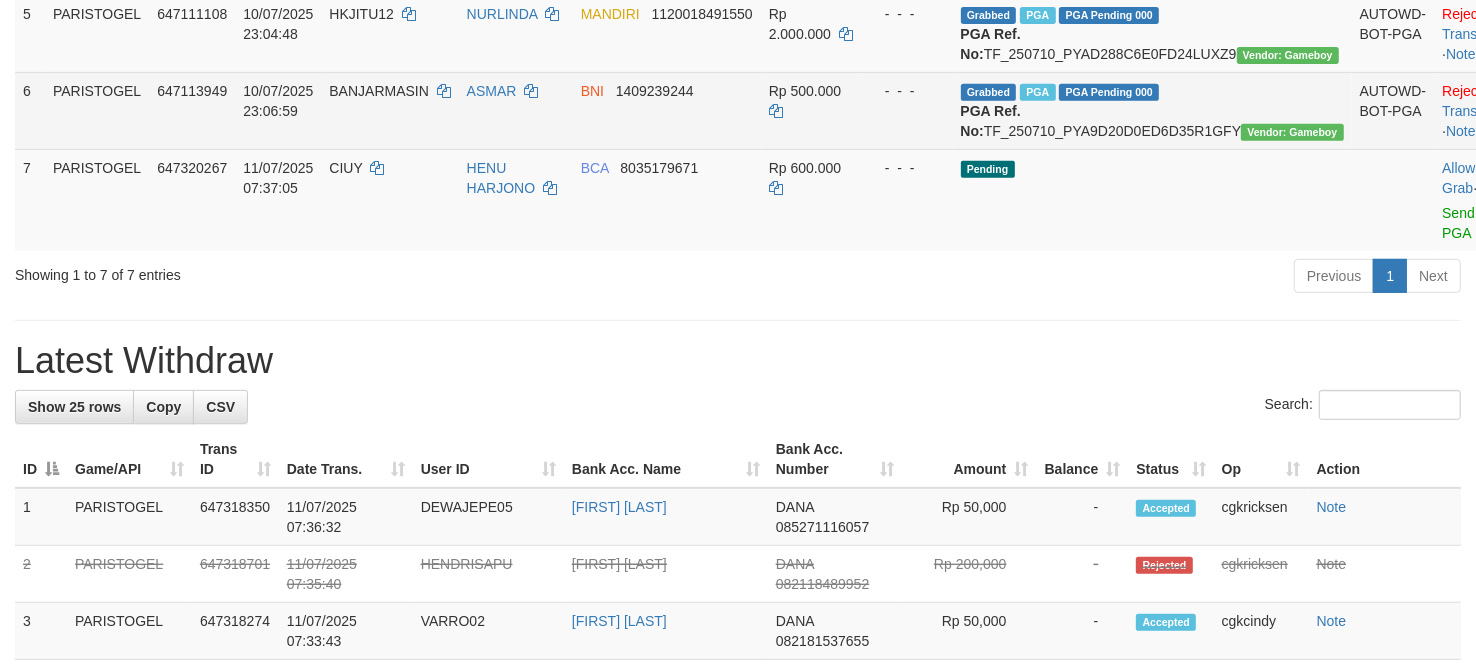 scroll, scrollTop: 593, scrollLeft: 0, axis: vertical 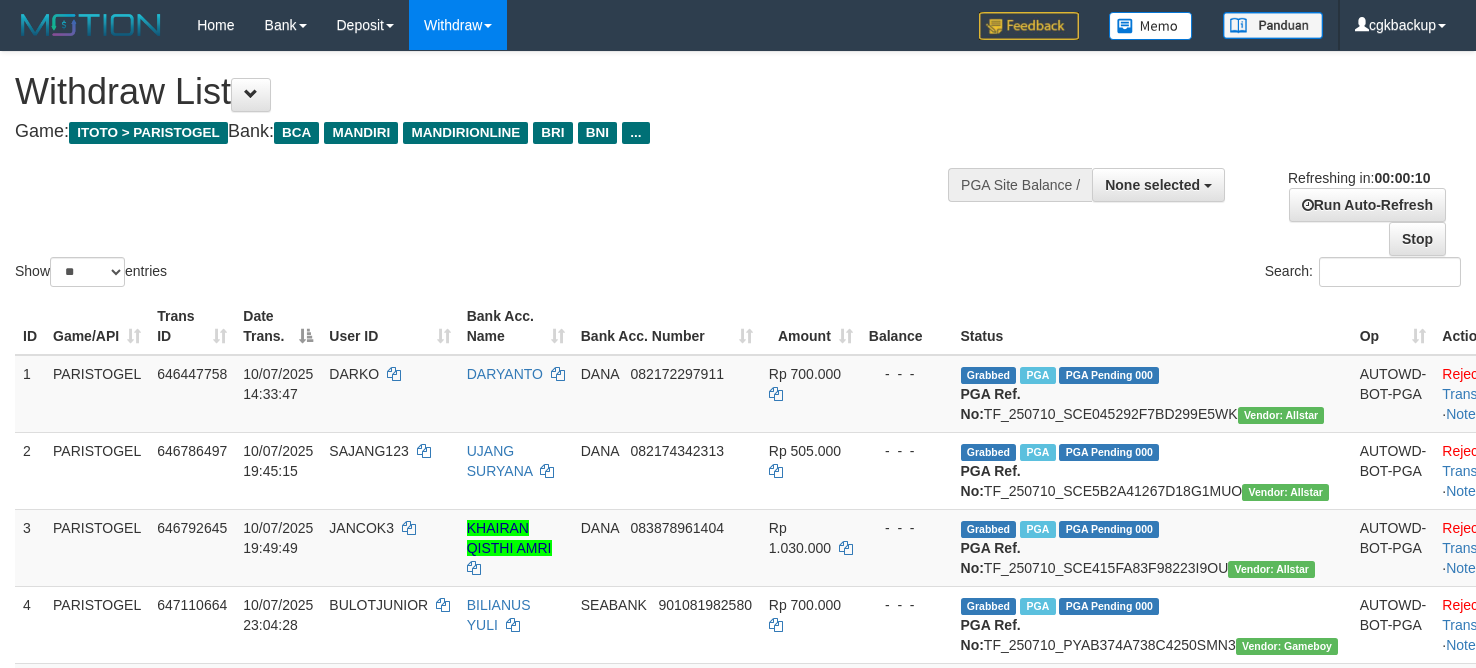 select 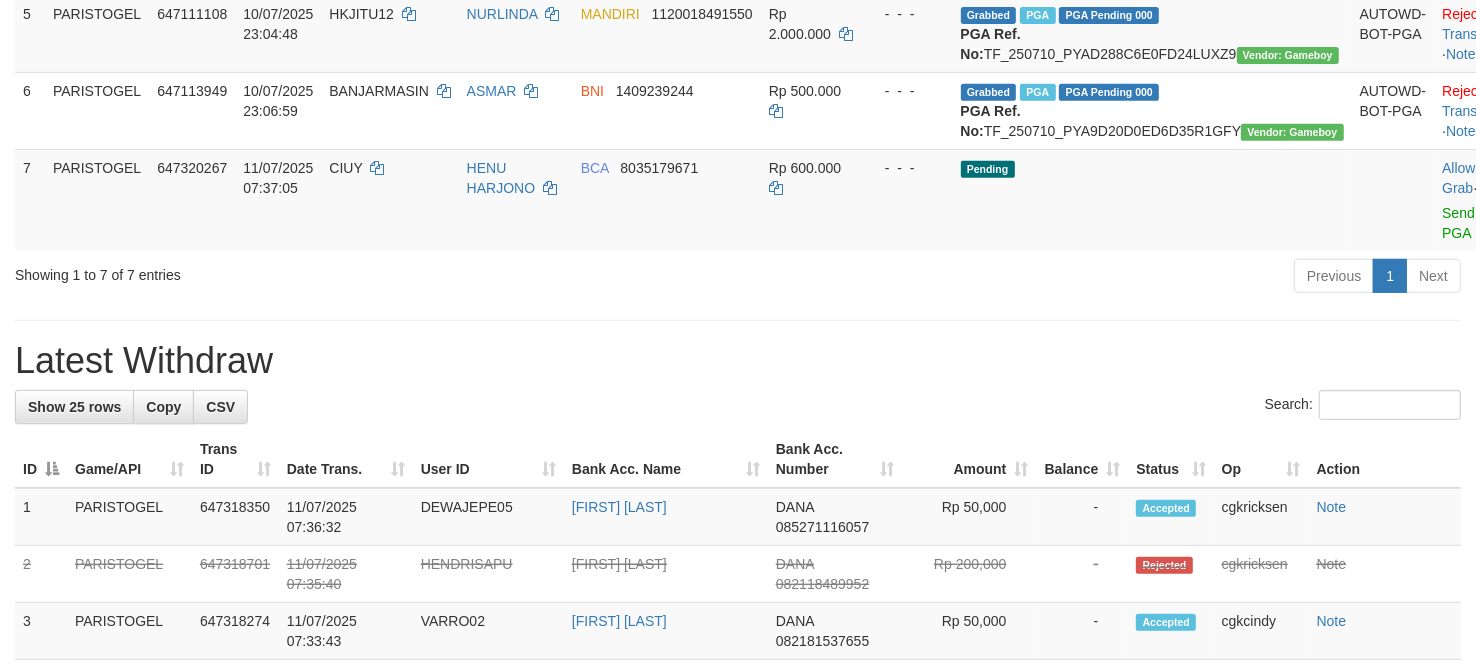 scroll, scrollTop: 593, scrollLeft: 0, axis: vertical 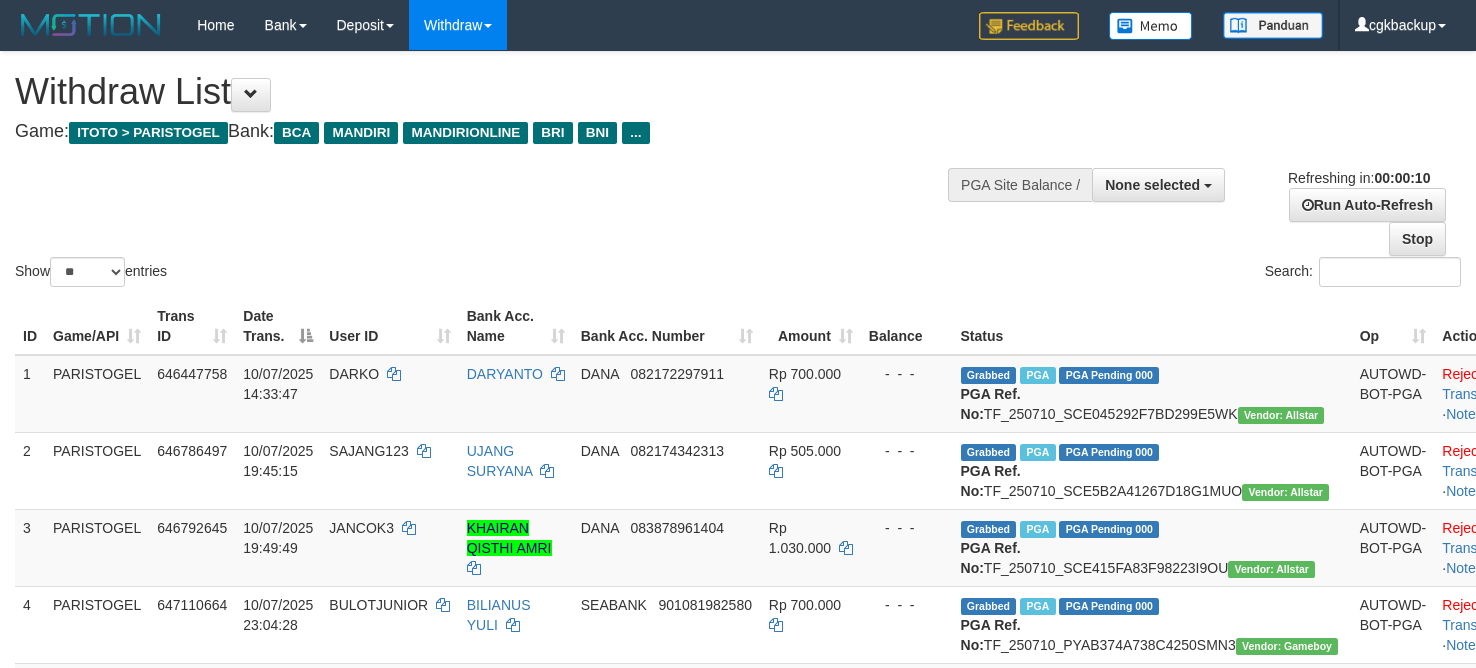 select 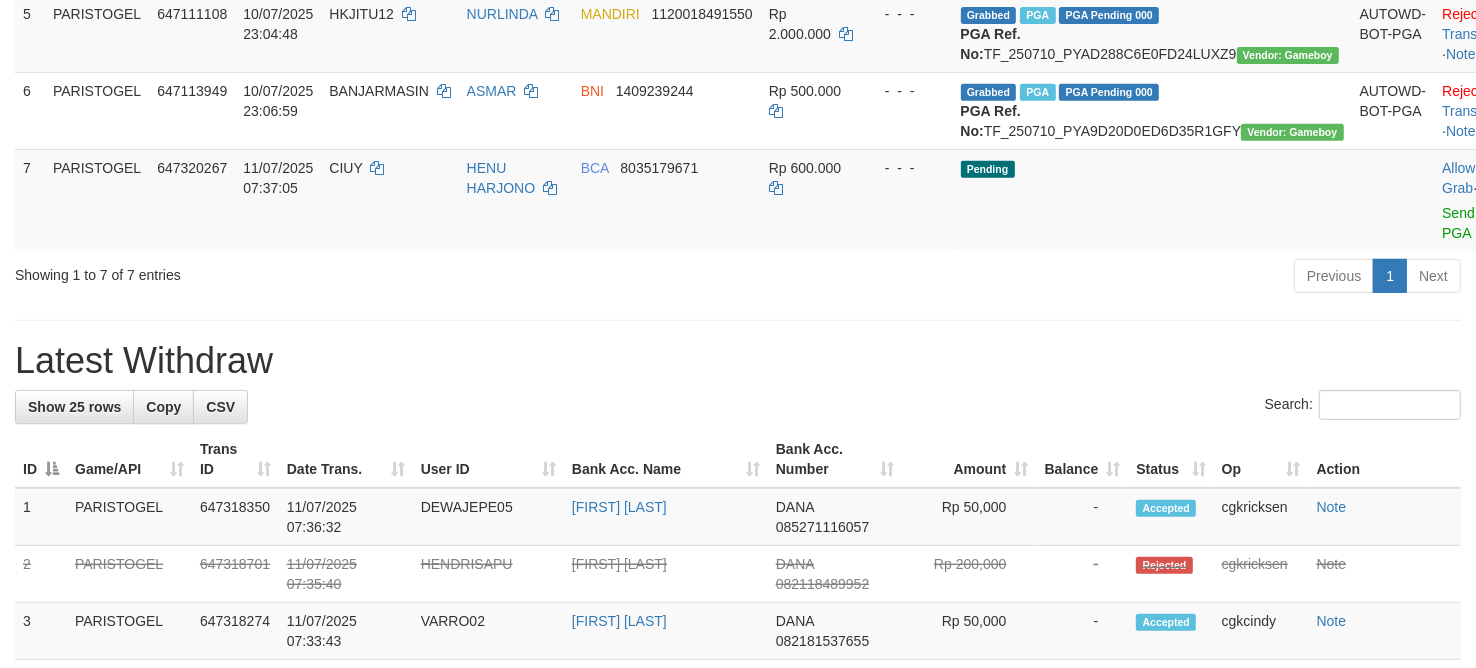 scroll, scrollTop: 593, scrollLeft: 0, axis: vertical 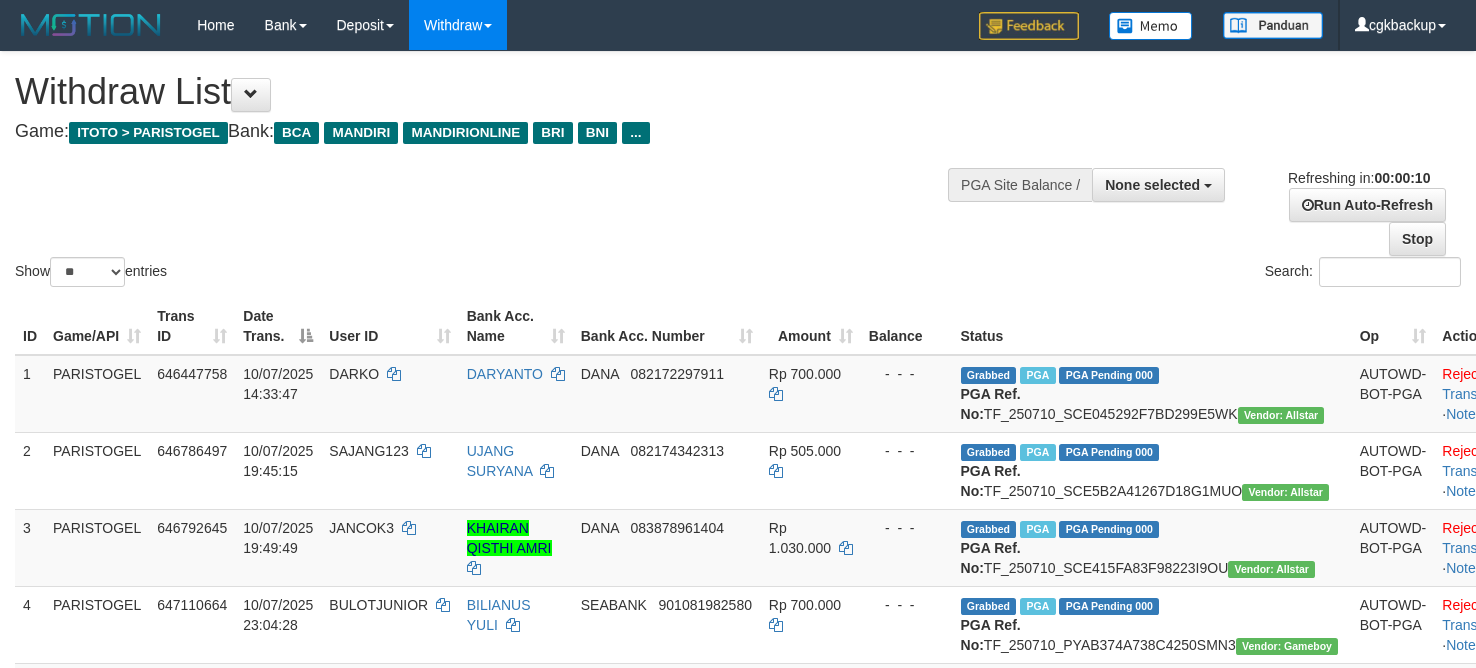select 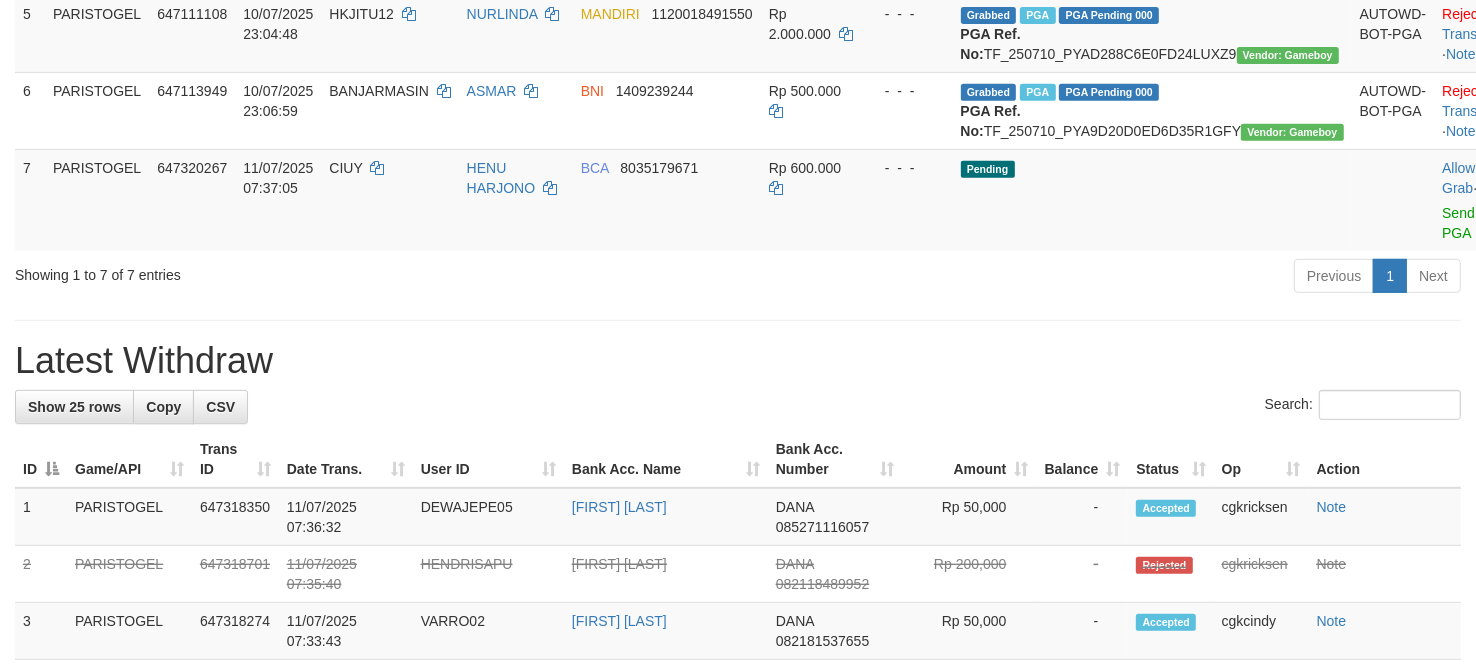 scroll, scrollTop: 593, scrollLeft: 0, axis: vertical 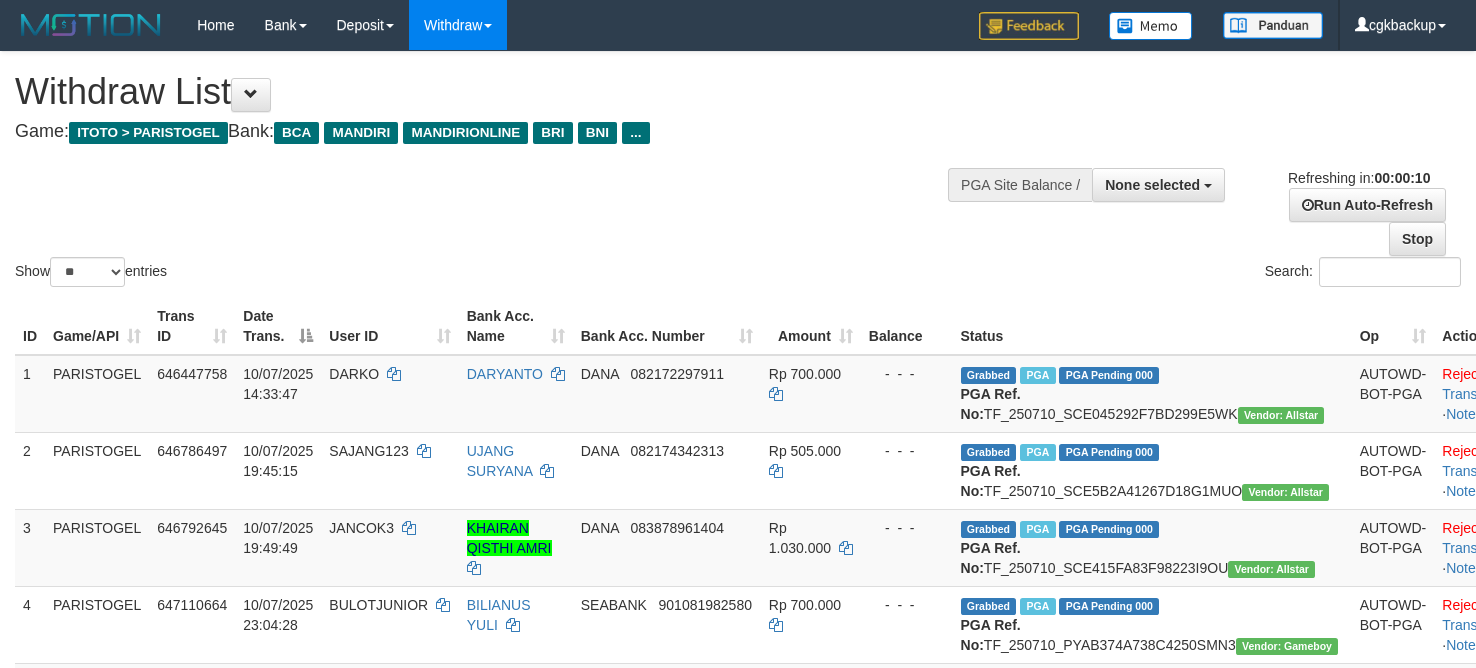 select 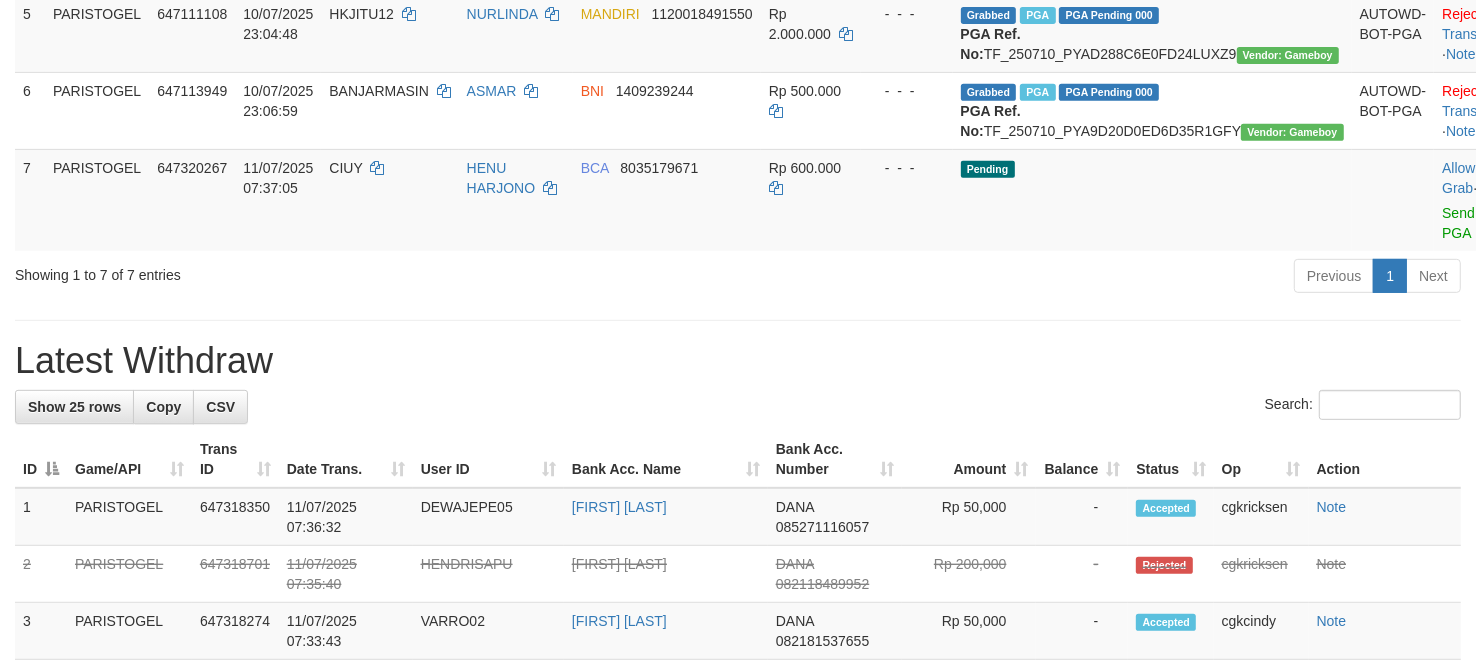 scroll, scrollTop: 593, scrollLeft: 0, axis: vertical 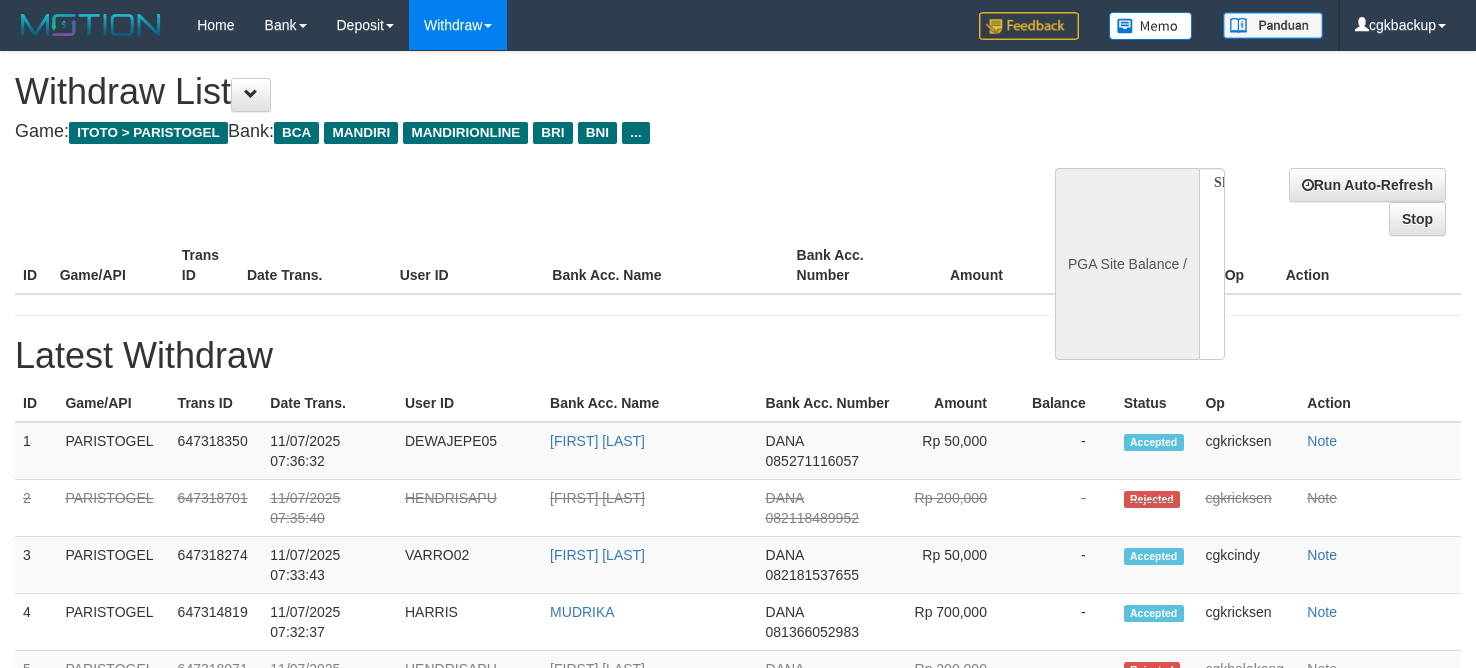 select 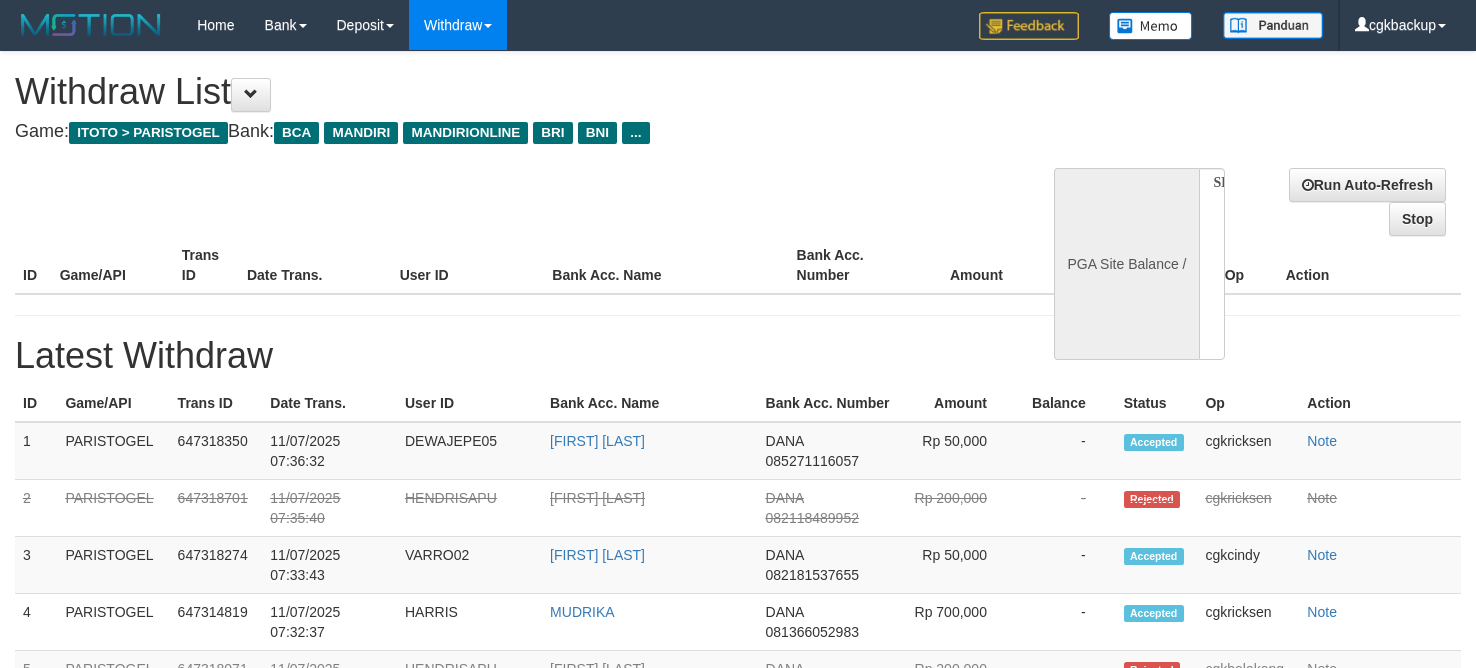 scroll, scrollTop: 0, scrollLeft: 0, axis: both 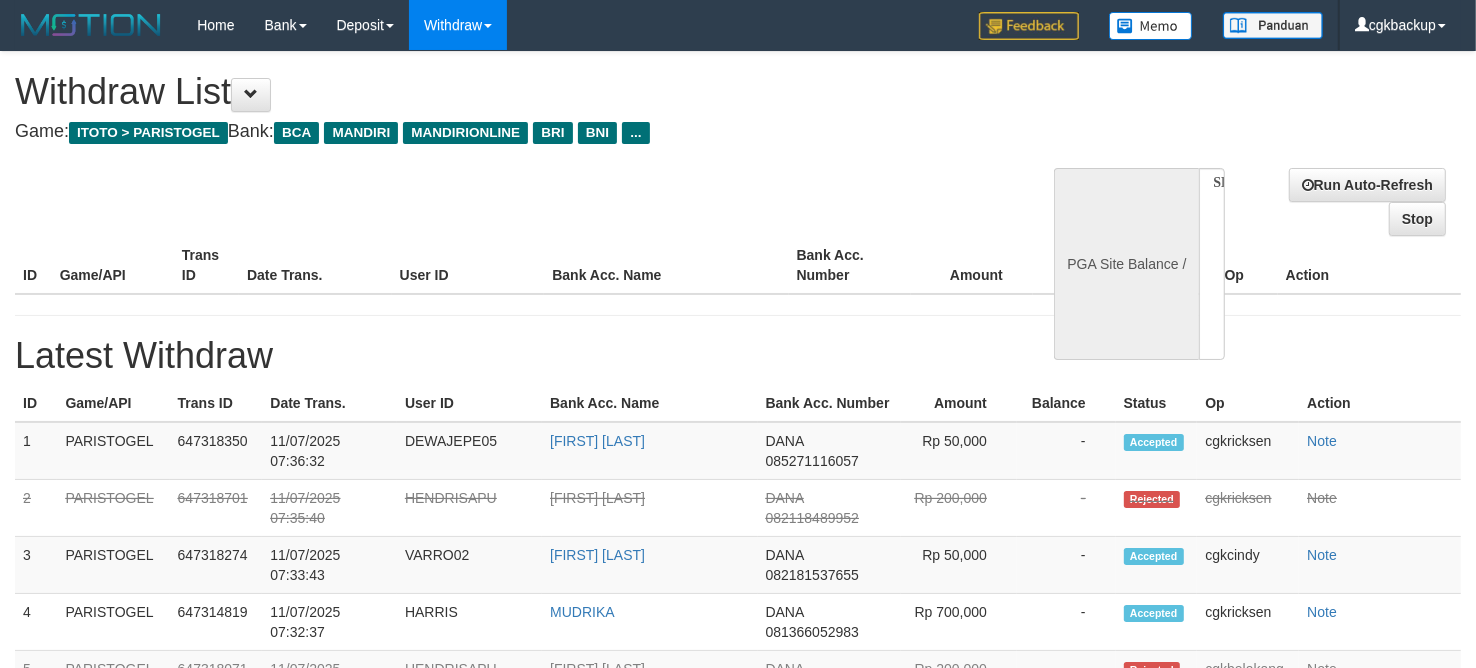 select on "**" 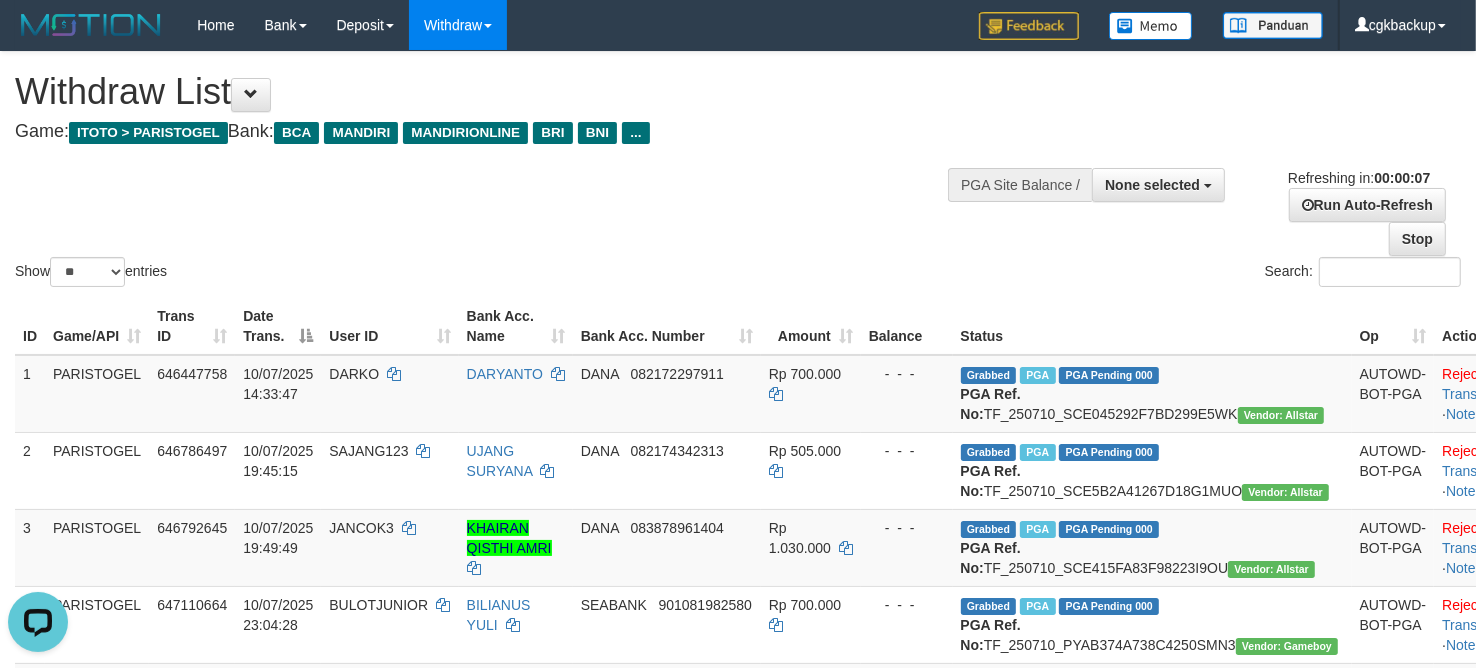scroll, scrollTop: 0, scrollLeft: 0, axis: both 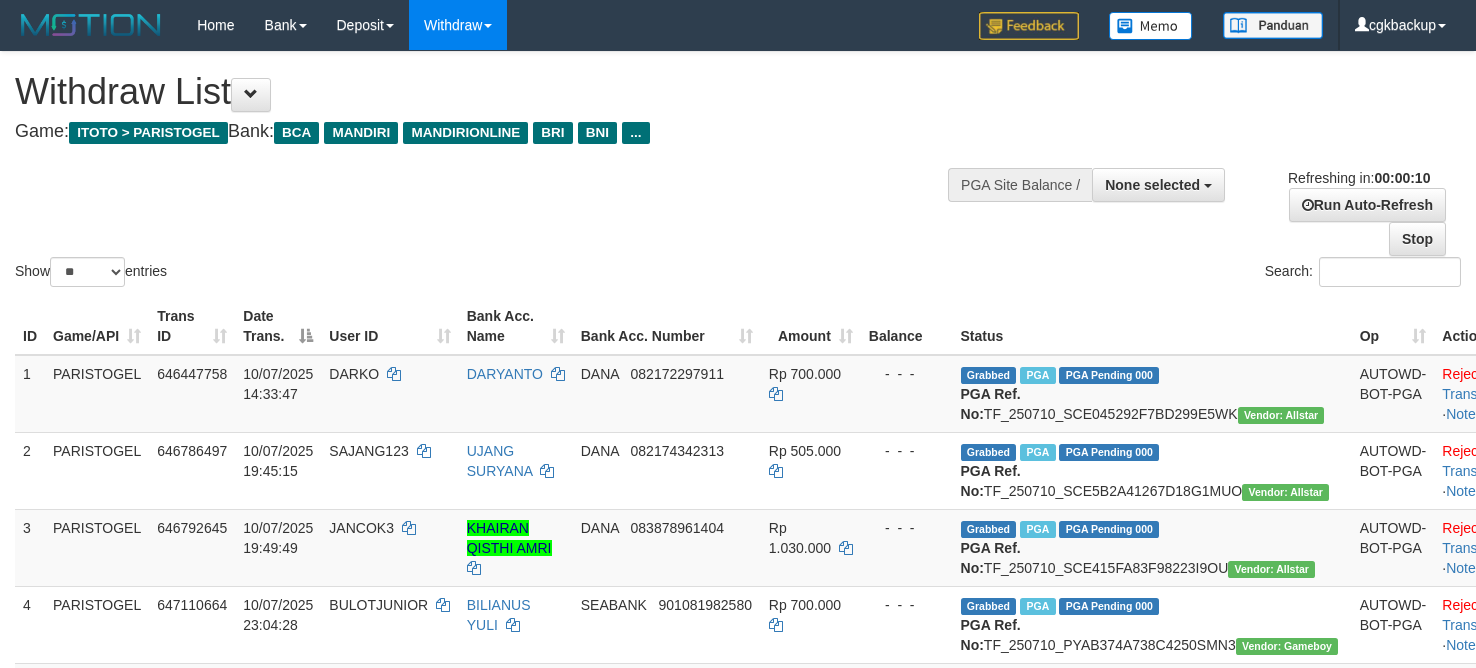 select 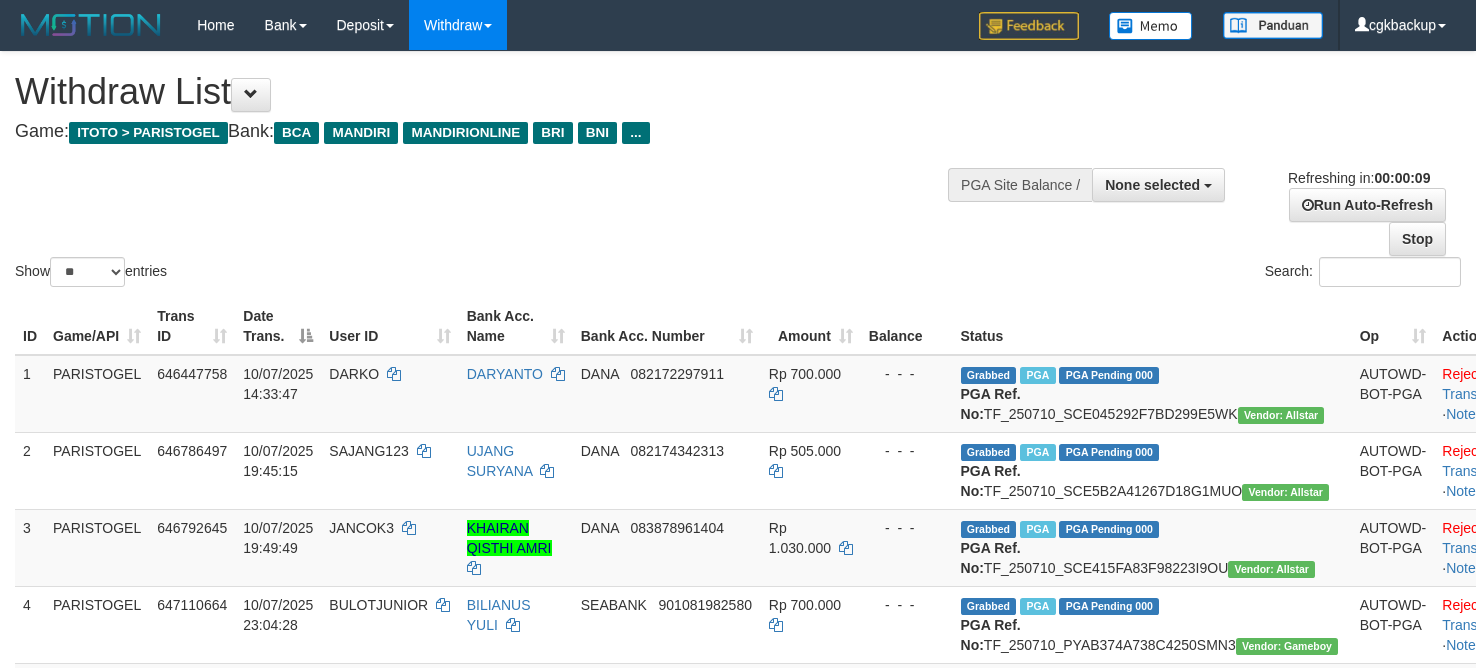 scroll, scrollTop: 0, scrollLeft: 0, axis: both 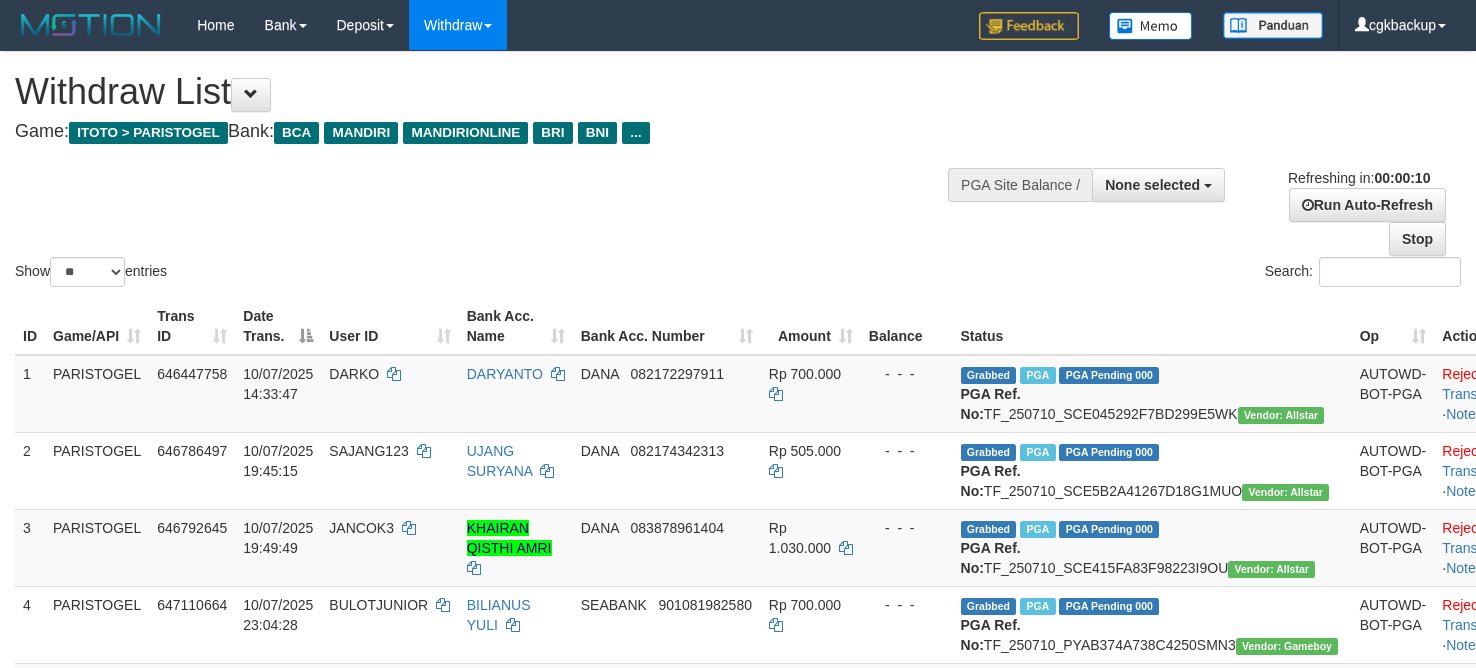 select 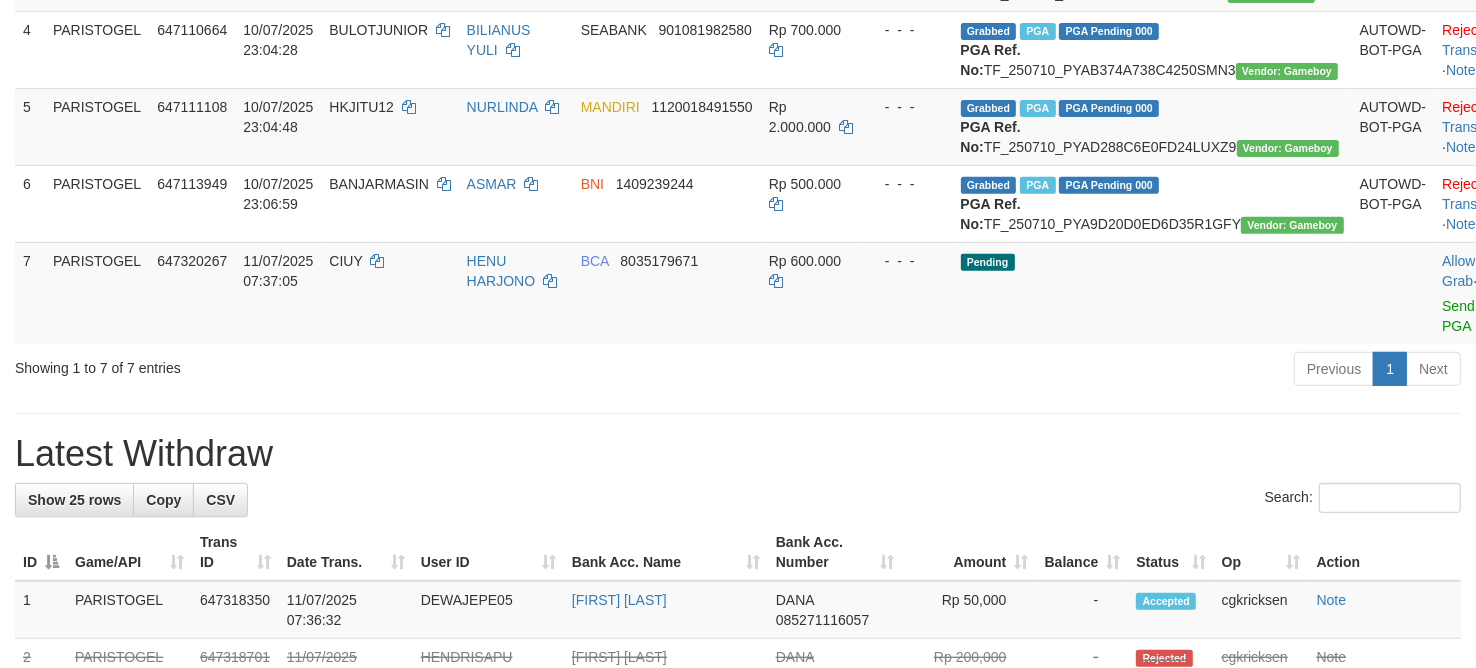 scroll, scrollTop: 500, scrollLeft: 0, axis: vertical 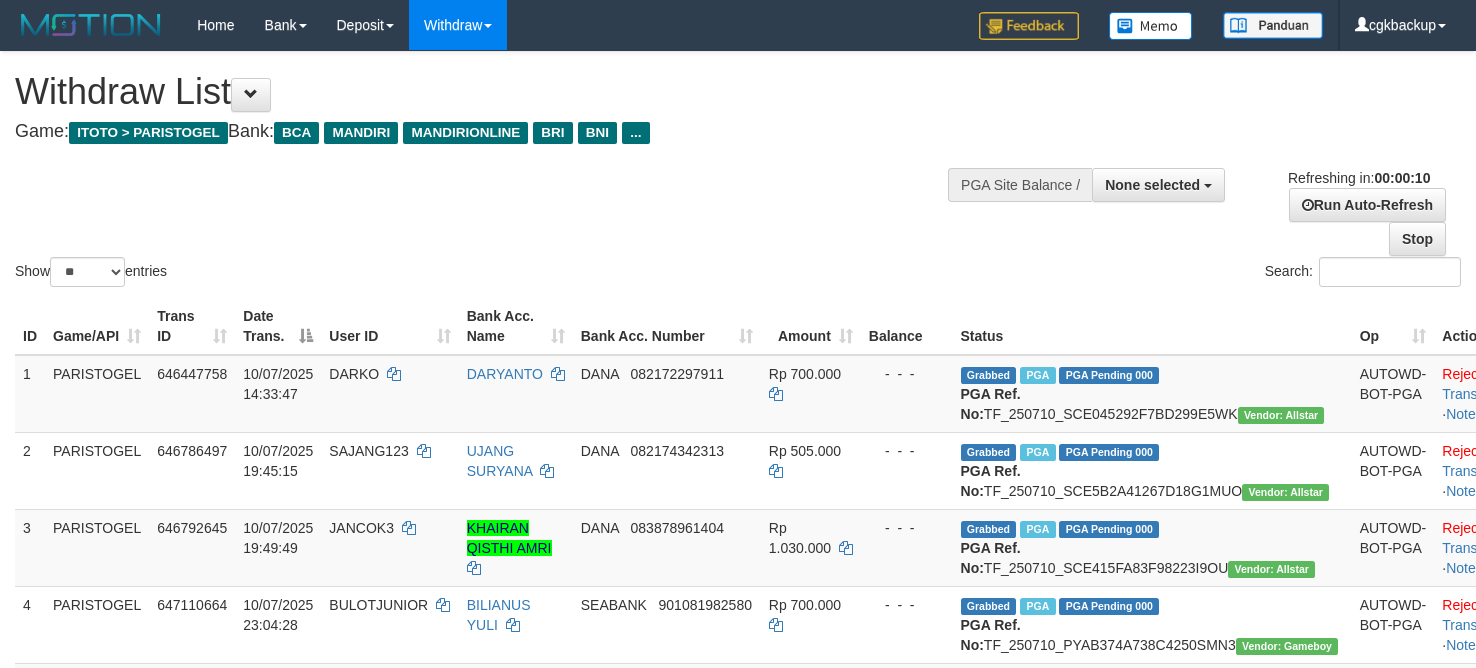 select 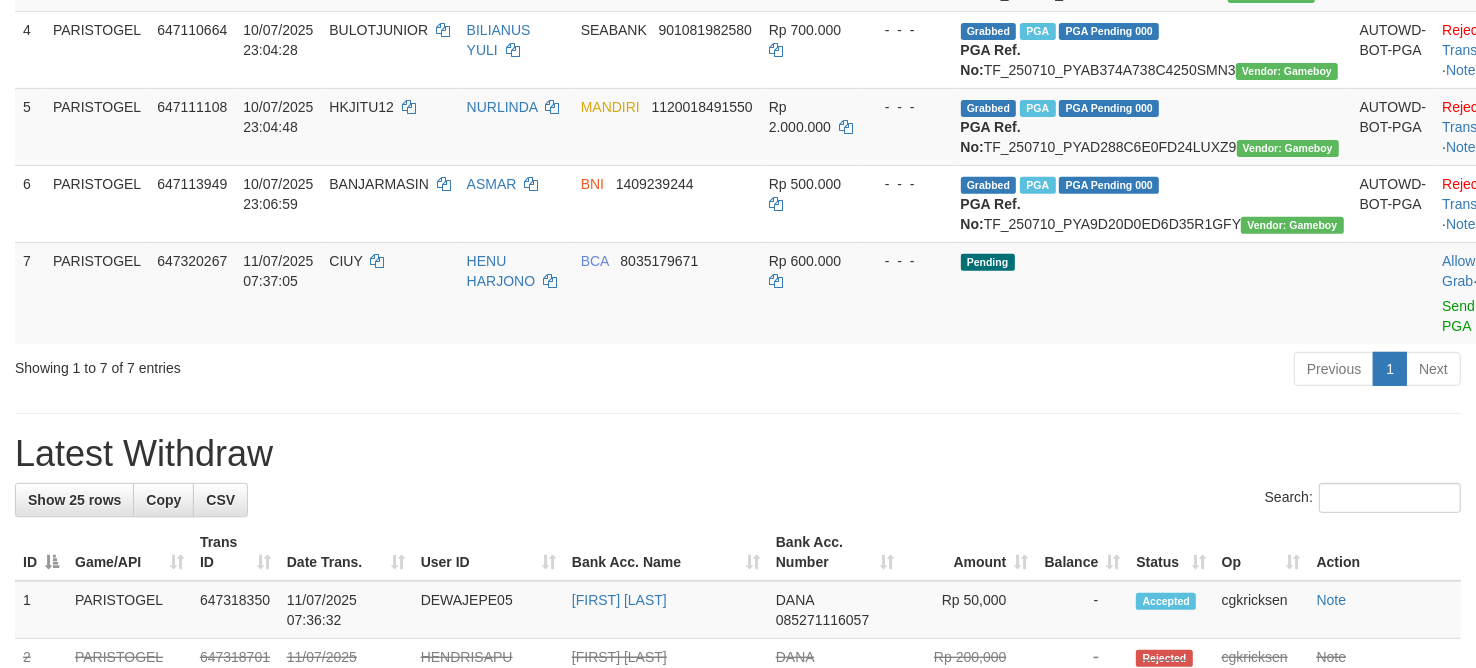 scroll, scrollTop: 500, scrollLeft: 0, axis: vertical 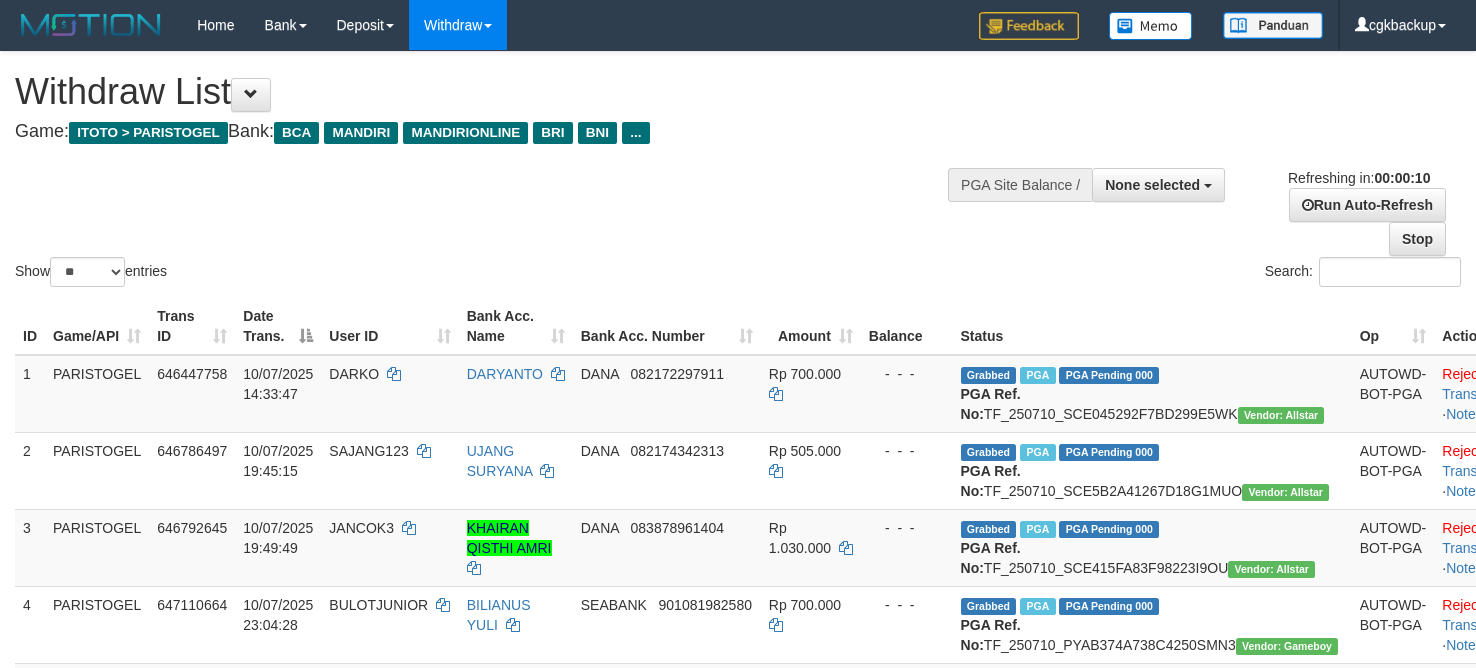 select 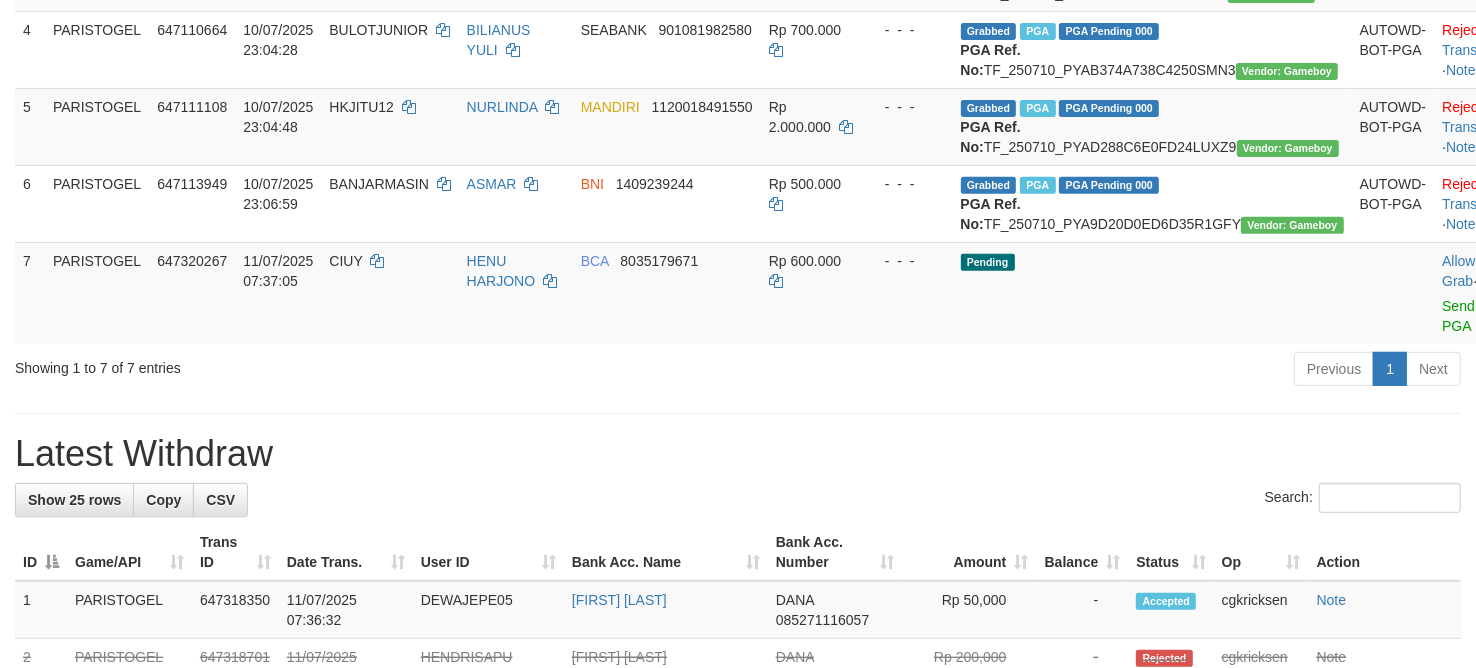 scroll, scrollTop: 500, scrollLeft: 0, axis: vertical 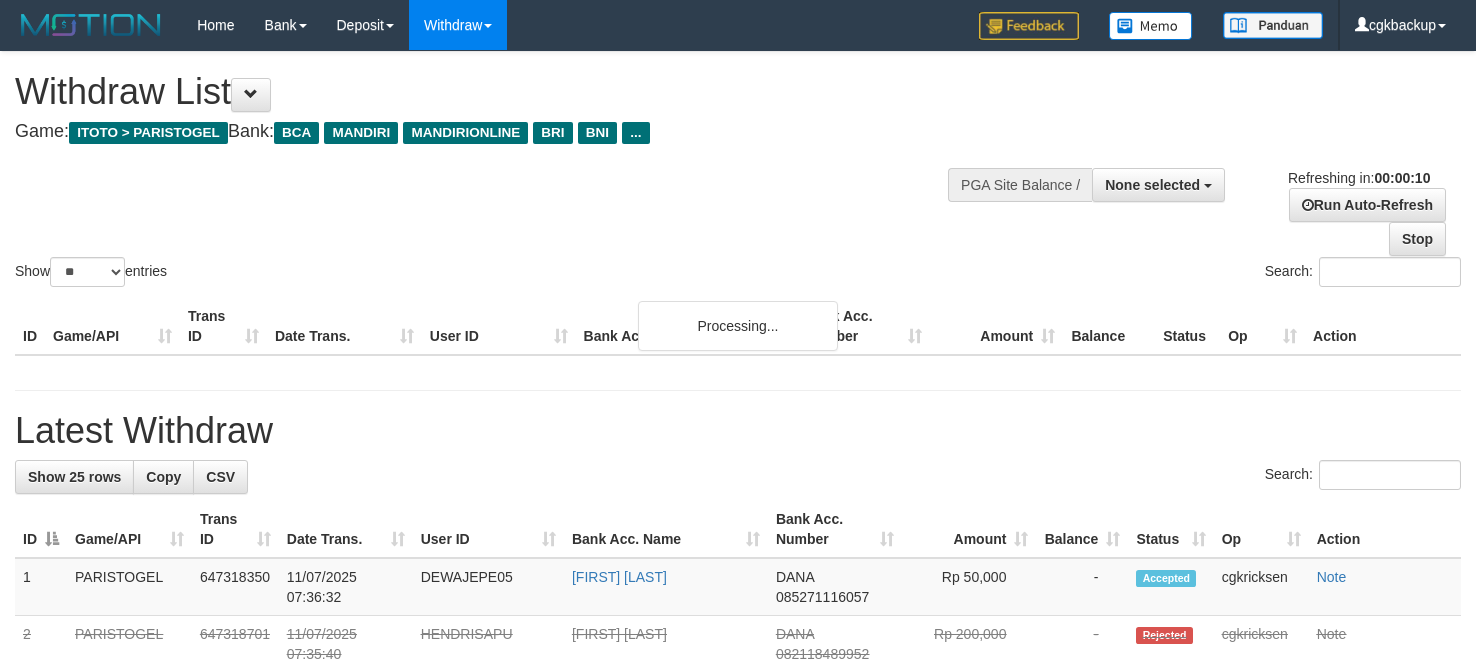 select 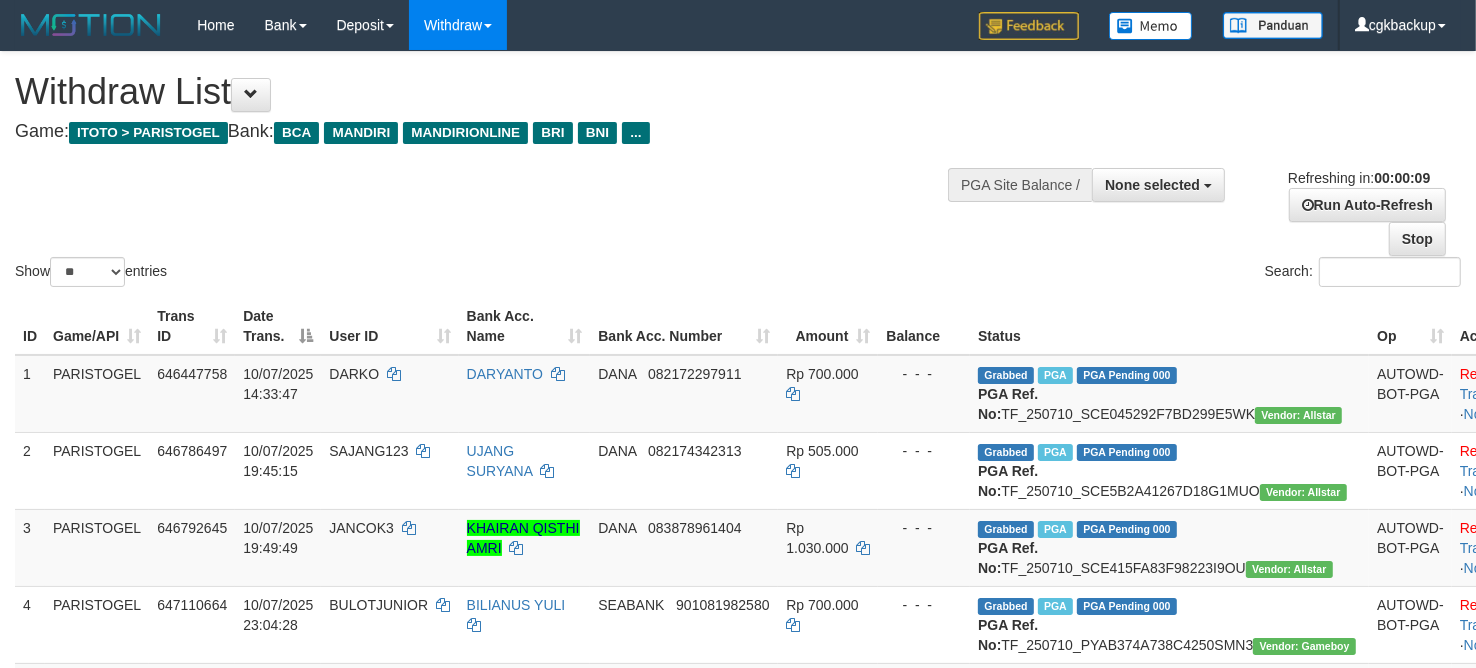 click on "Show  ** ** ** ***  entries Search:" at bounding box center [738, 171] 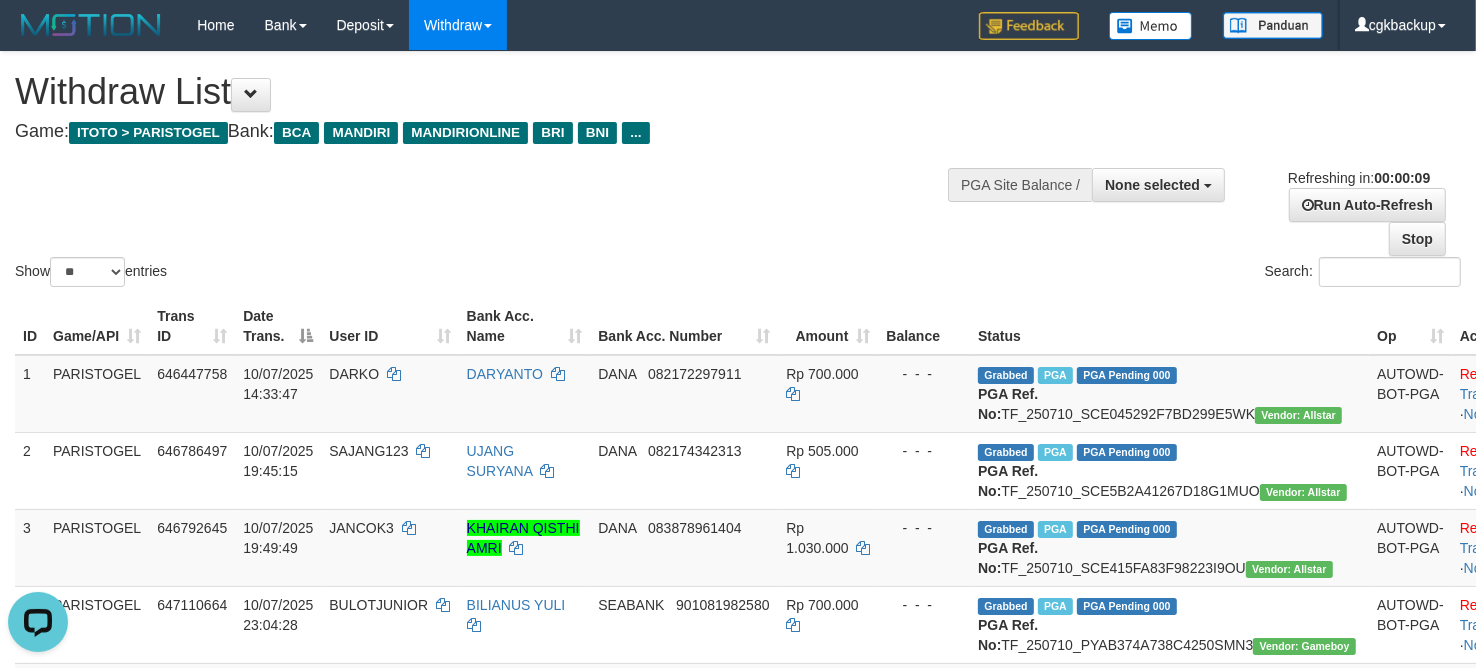 scroll, scrollTop: 0, scrollLeft: 0, axis: both 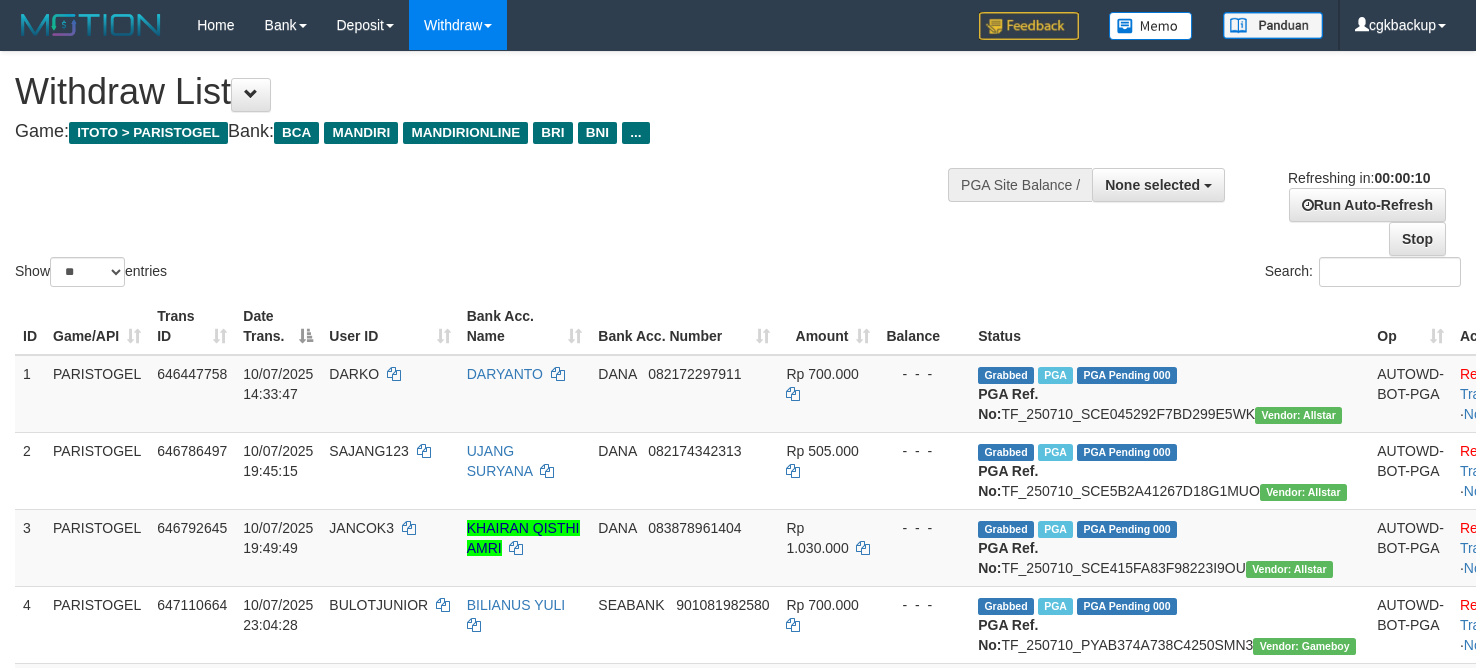 select 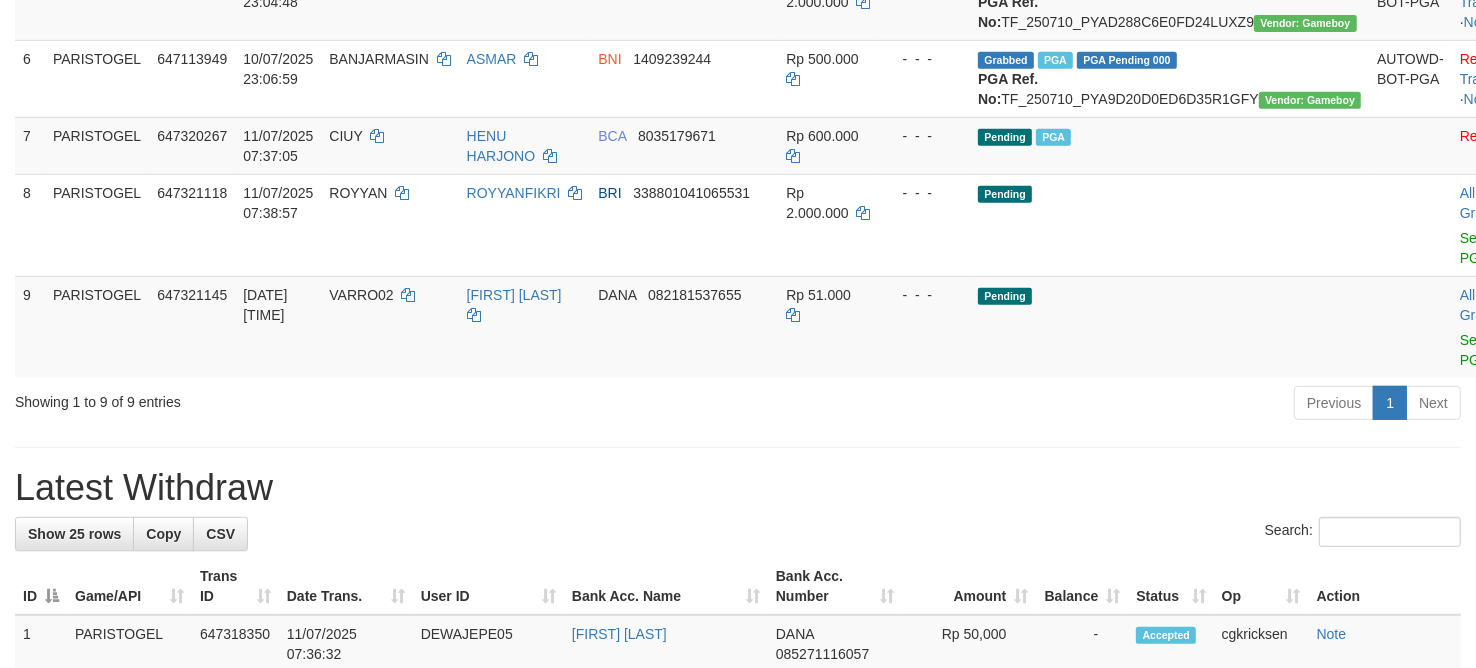 scroll, scrollTop: 625, scrollLeft: 0, axis: vertical 